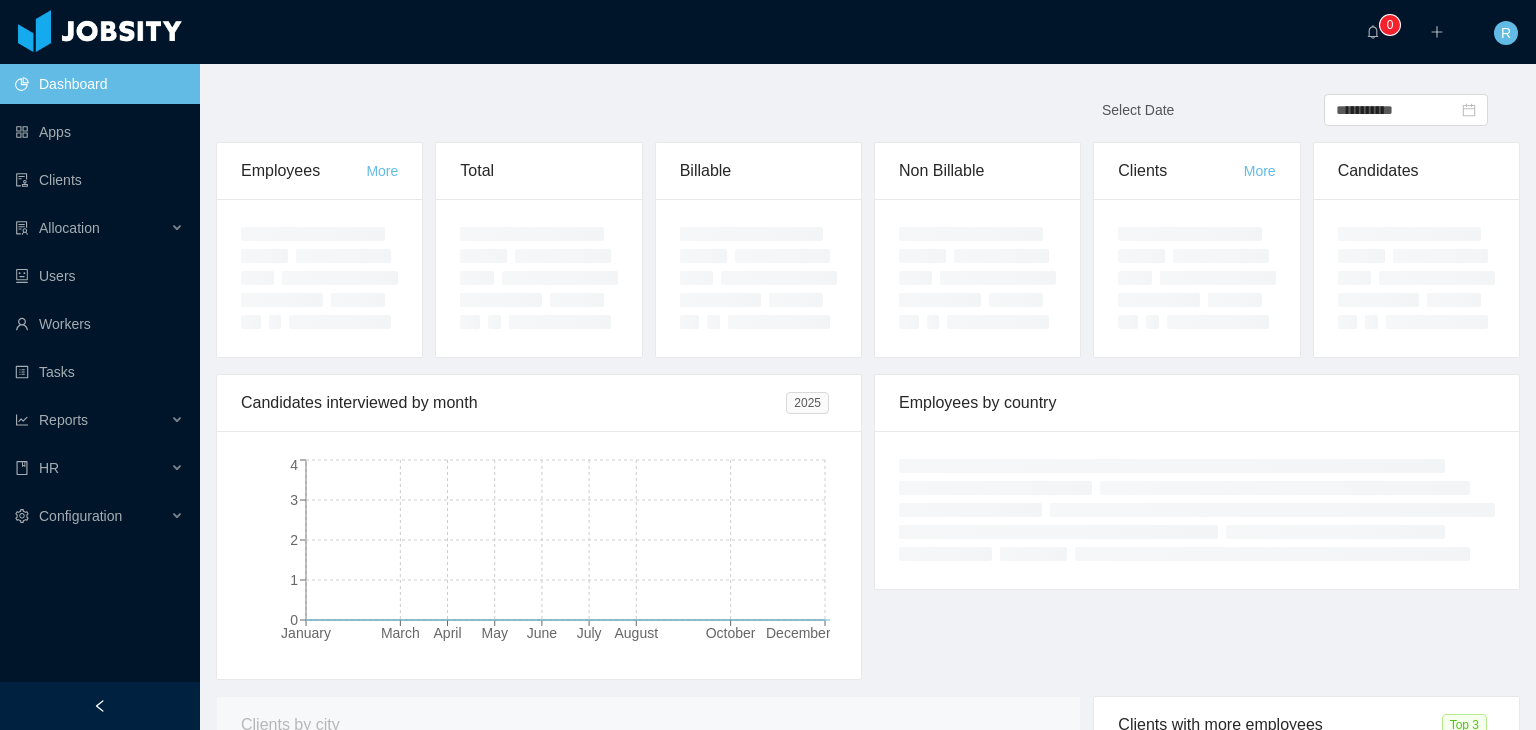 scroll, scrollTop: 0, scrollLeft: 0, axis: both 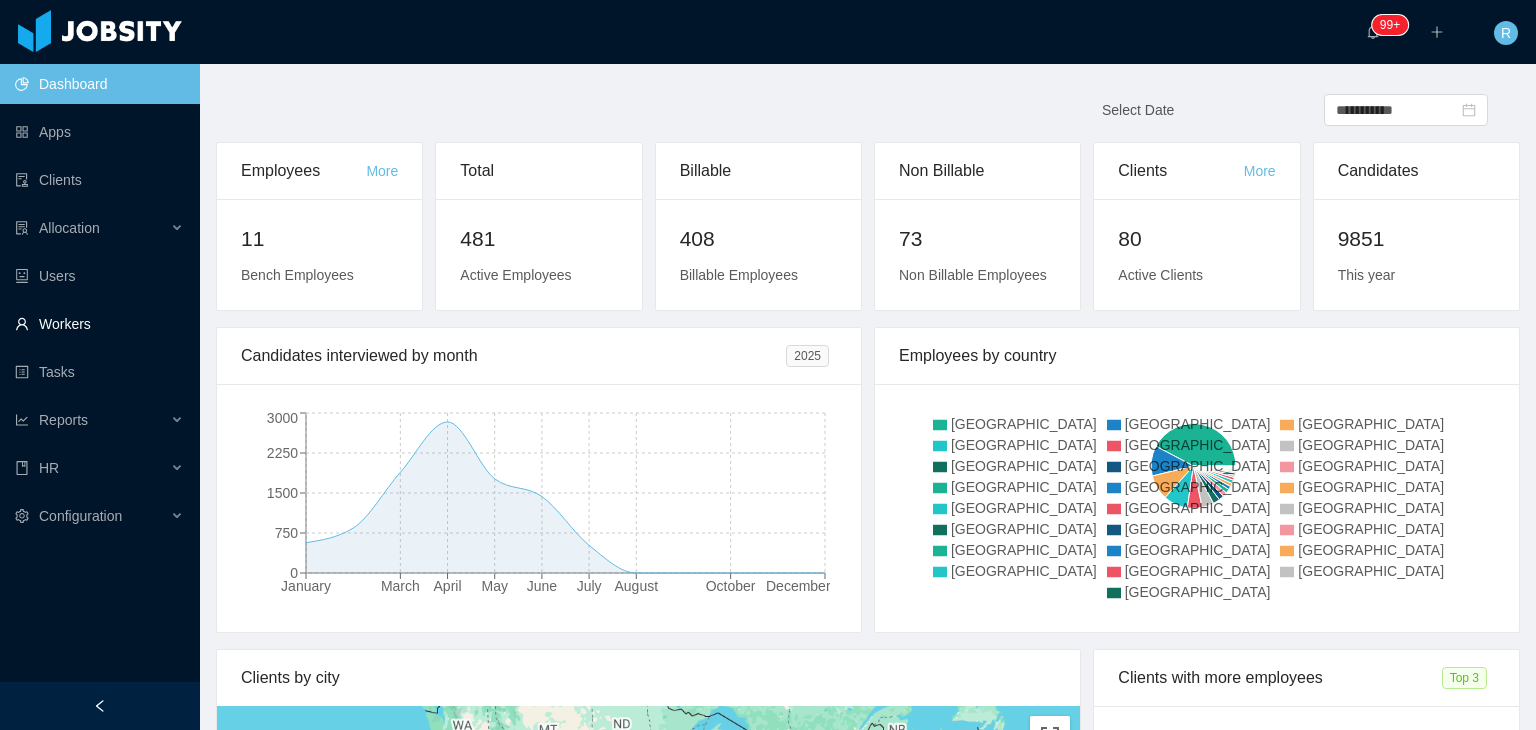 click on "Workers" at bounding box center [99, 324] 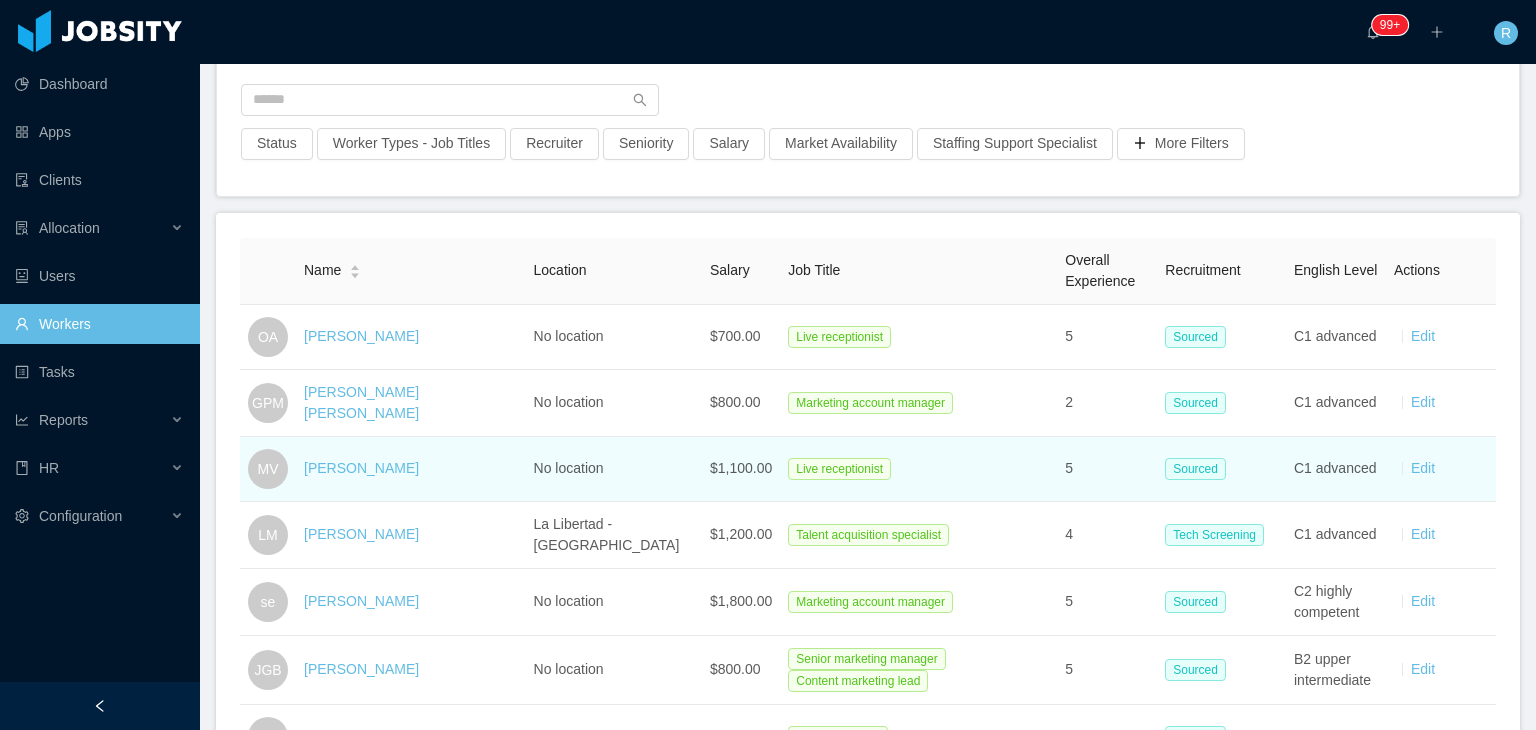 scroll, scrollTop: 143, scrollLeft: 0, axis: vertical 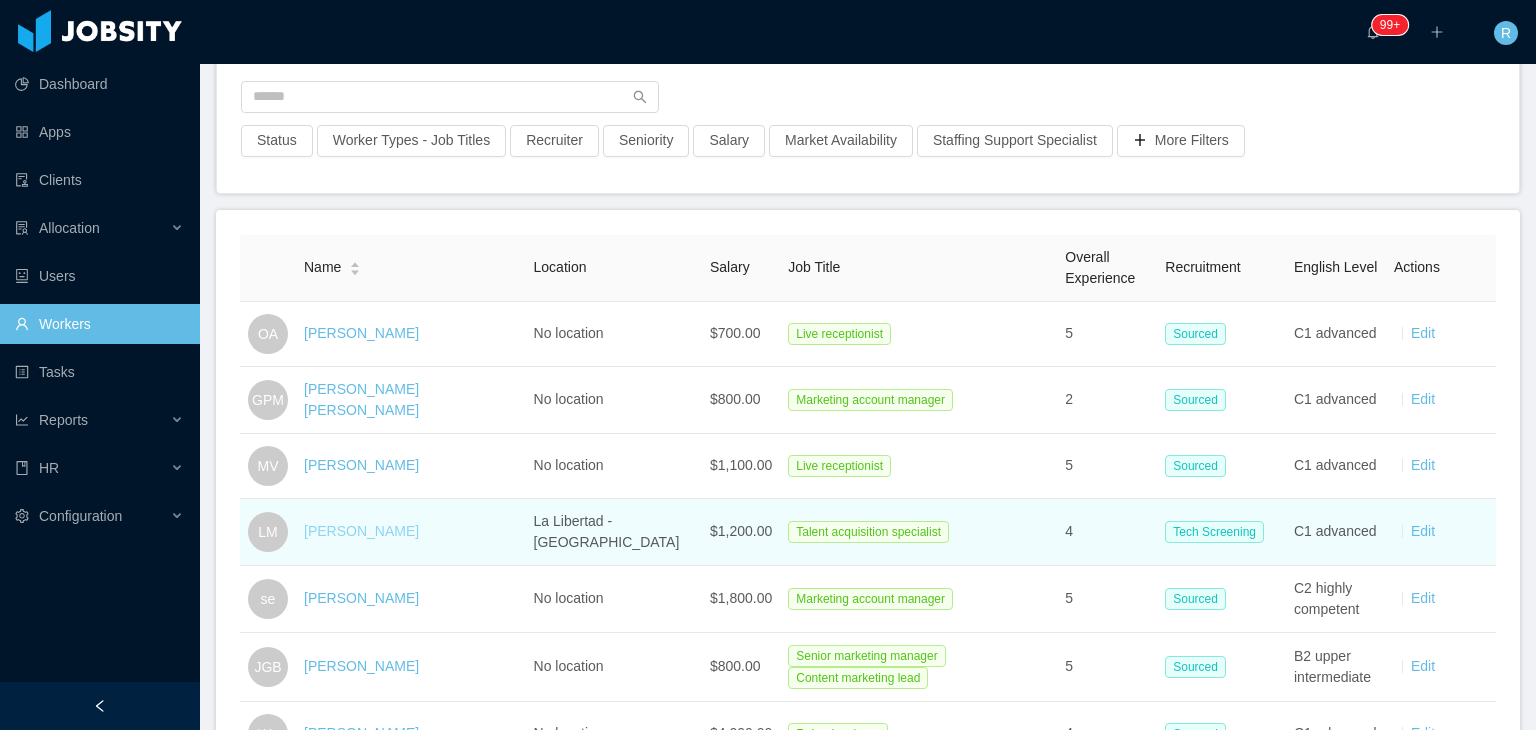 click on "[PERSON_NAME]" at bounding box center (361, 531) 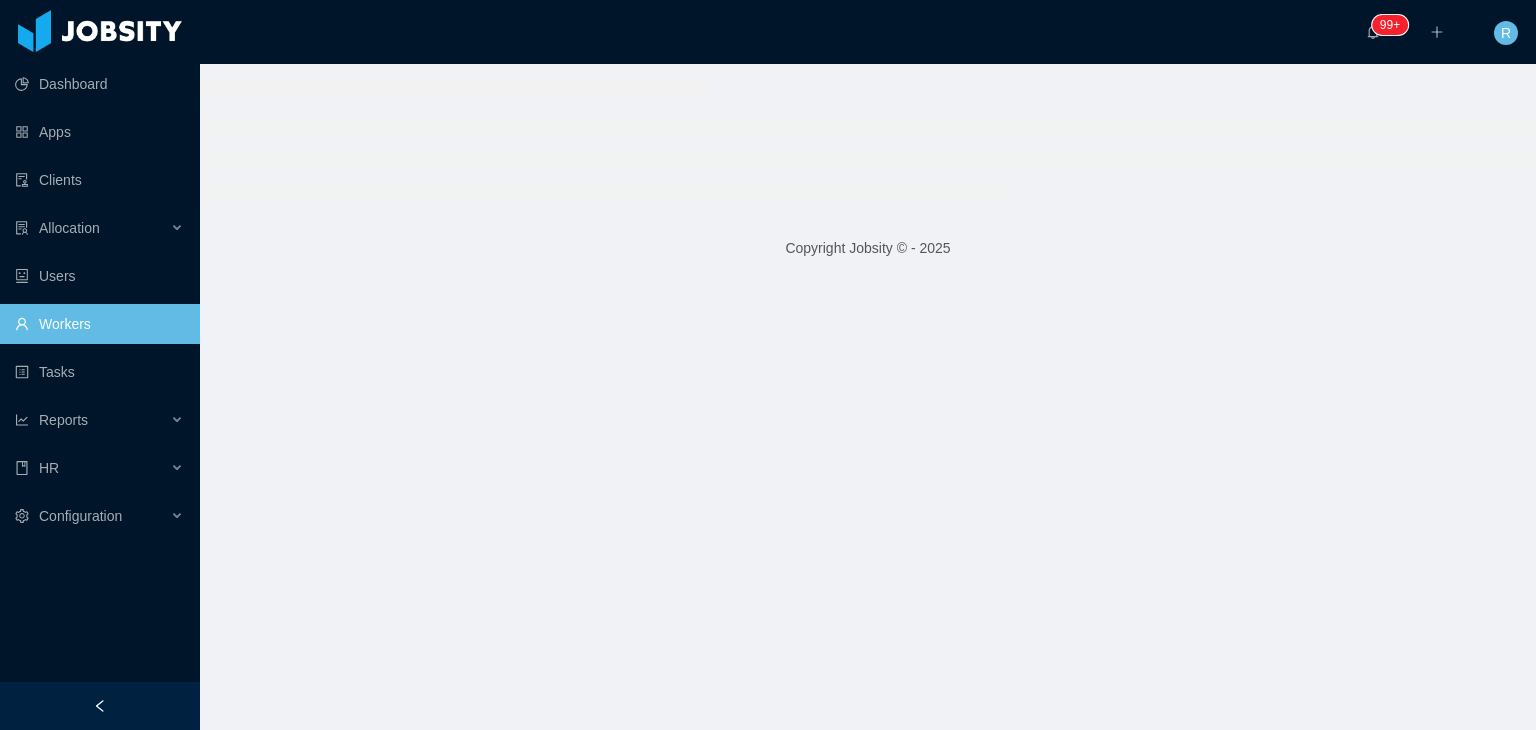 scroll, scrollTop: 0, scrollLeft: 0, axis: both 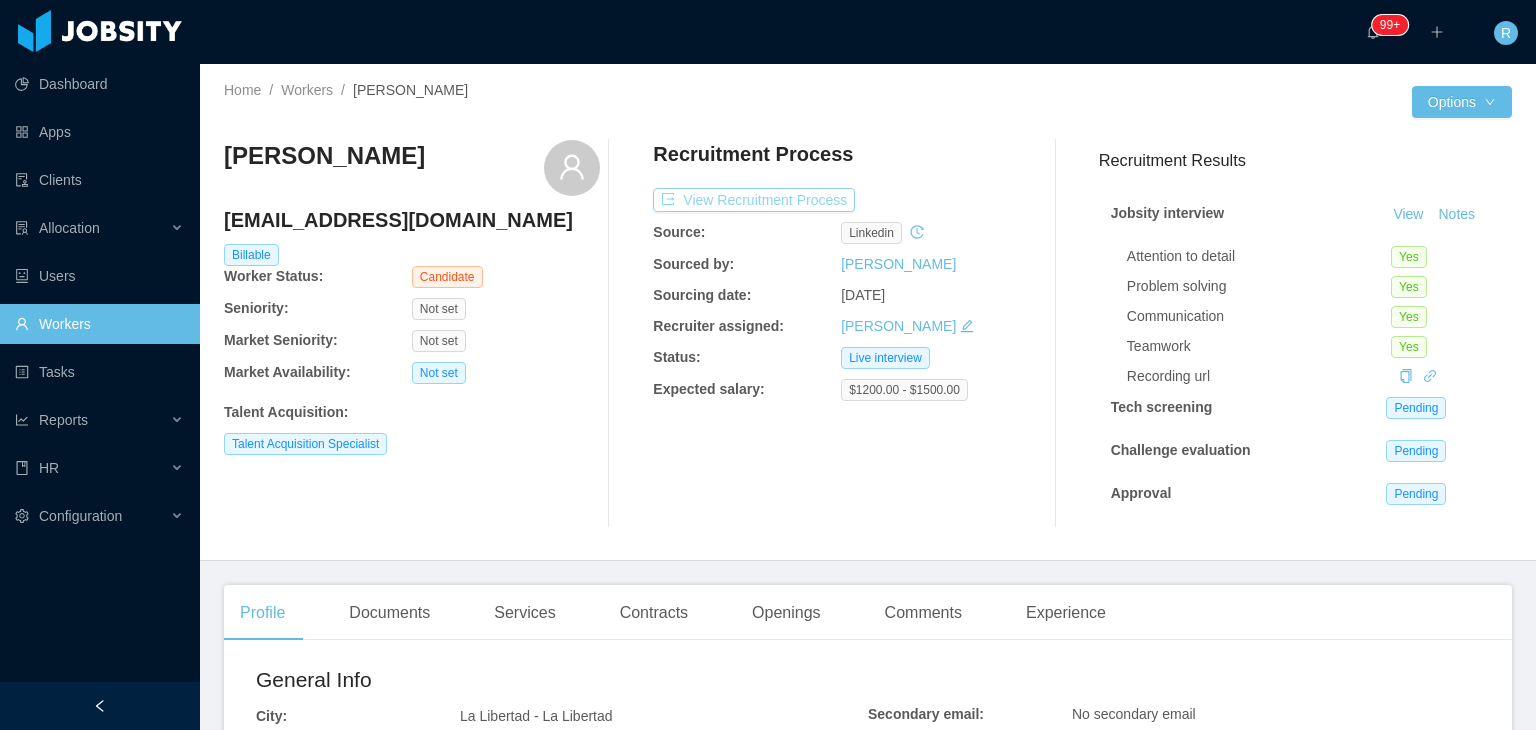 click on "View Recruitment Process" at bounding box center [754, 200] 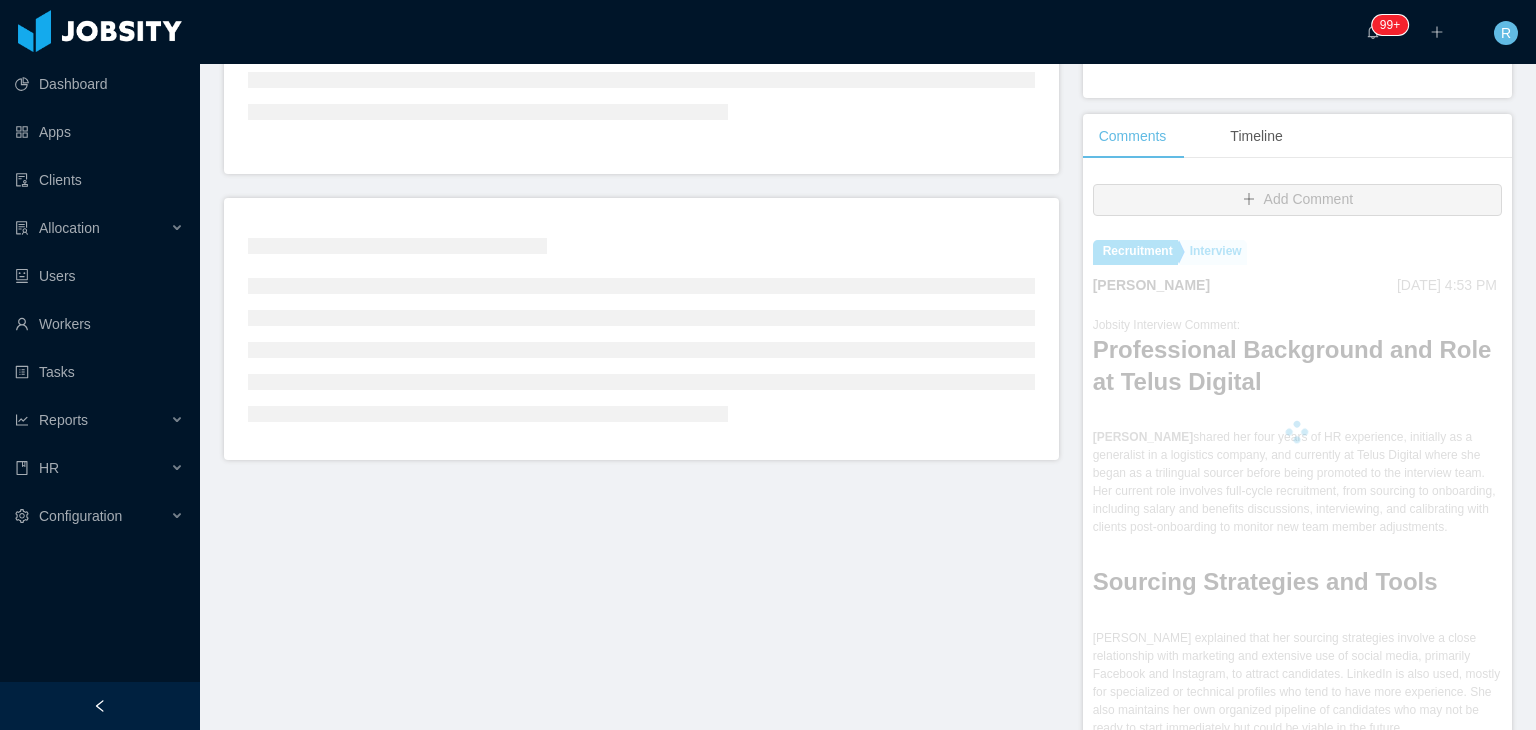 scroll, scrollTop: 382, scrollLeft: 0, axis: vertical 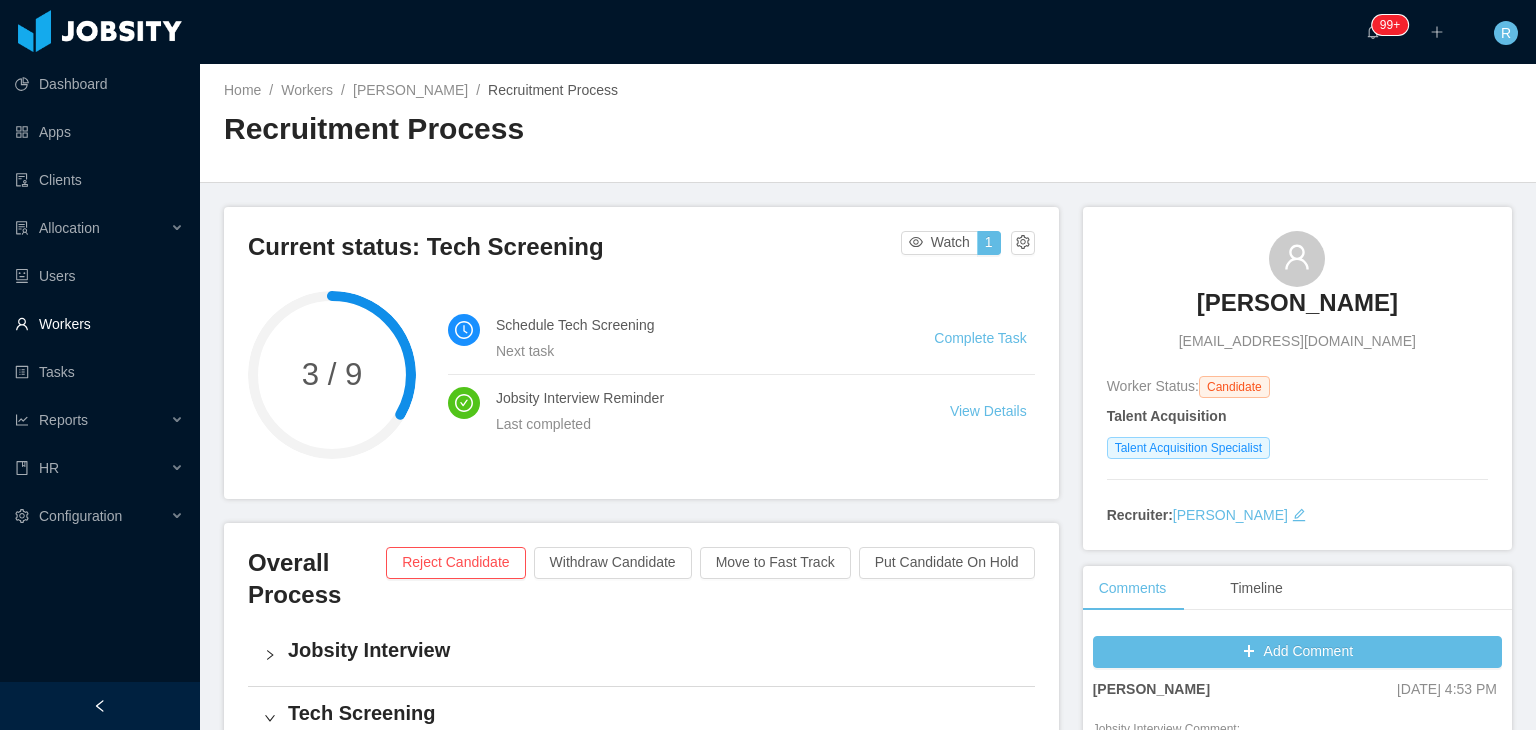 click on "Workers" at bounding box center [99, 324] 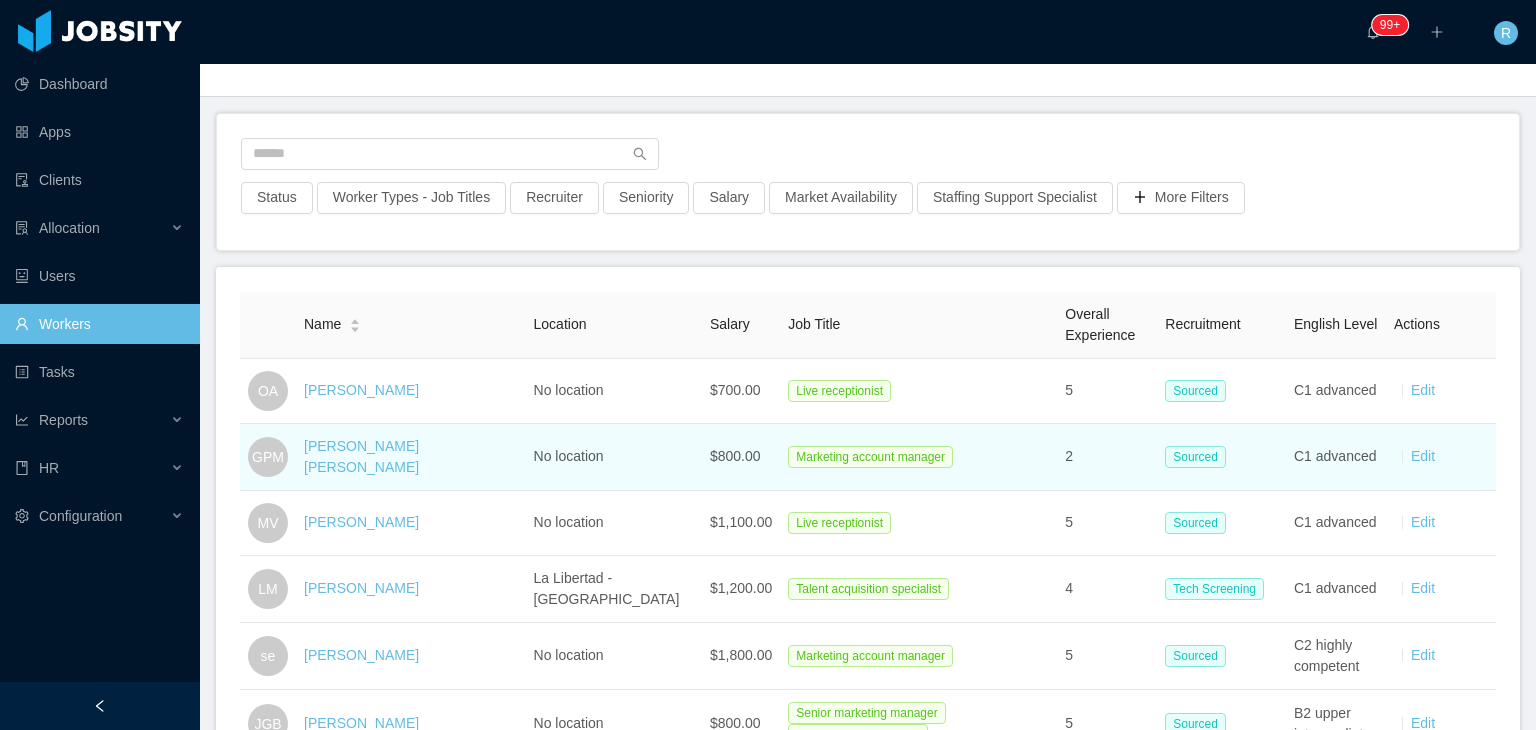 scroll, scrollTop: 96, scrollLeft: 0, axis: vertical 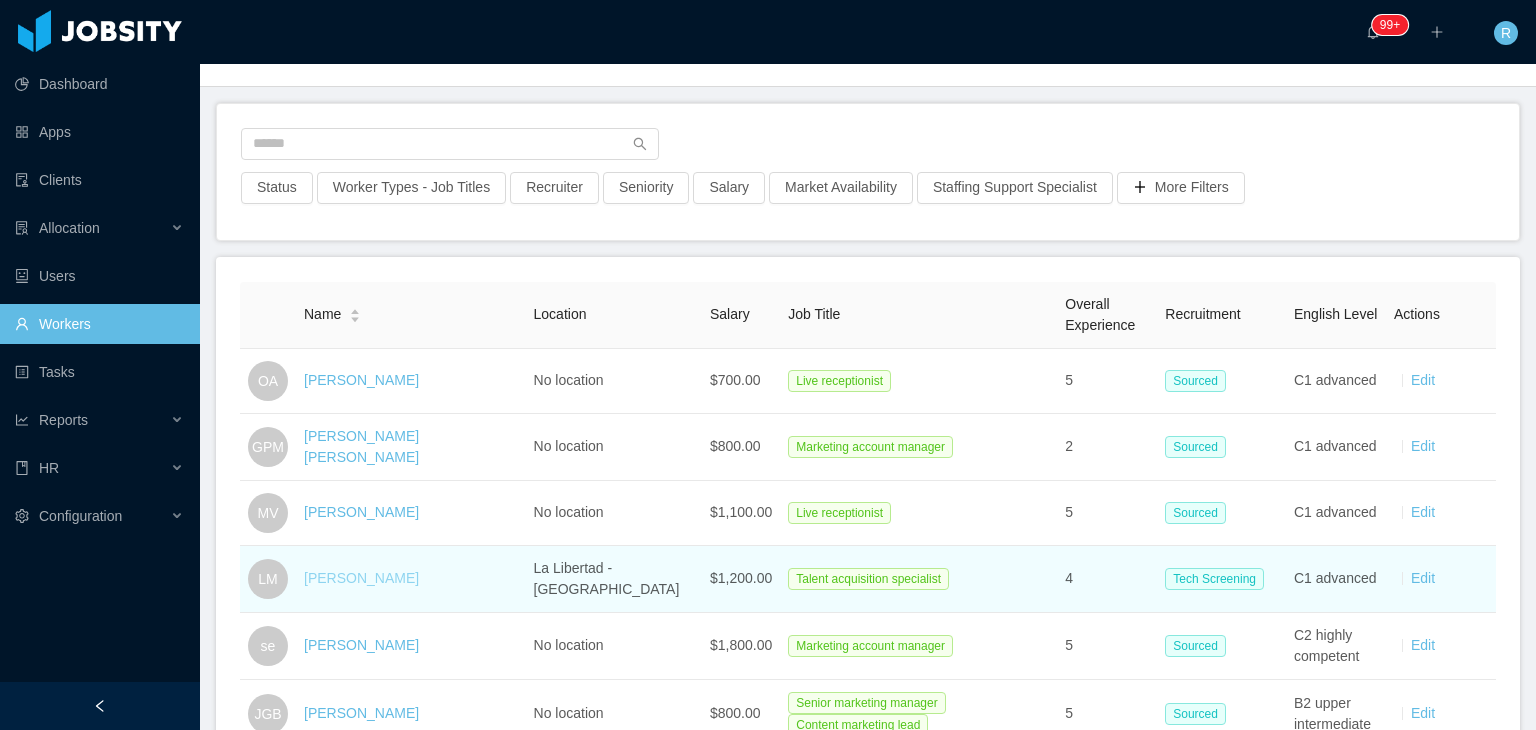click on "[PERSON_NAME]" at bounding box center [361, 578] 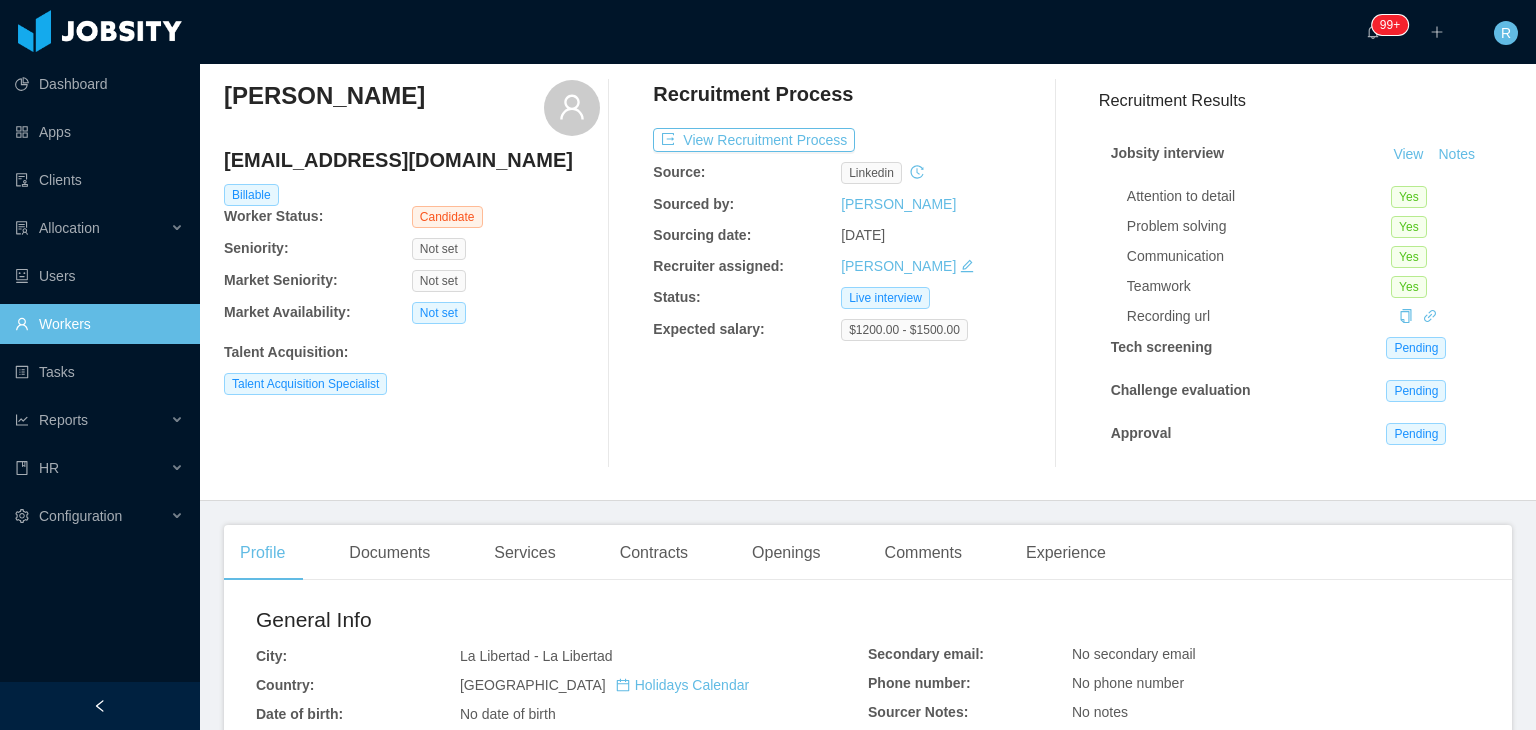 scroll, scrollTop: 36, scrollLeft: 0, axis: vertical 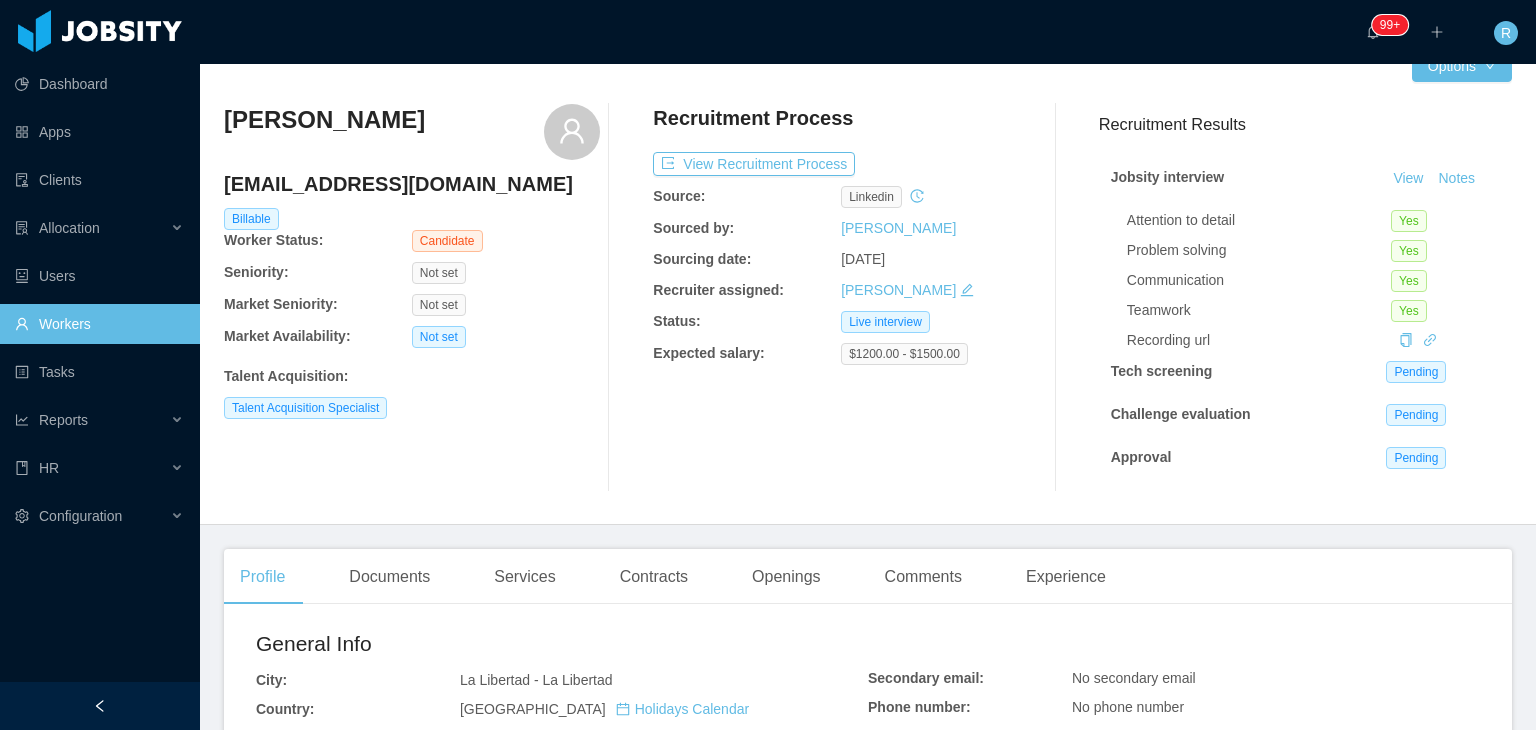 click on "Recruitment Process View Recruitment Process  Source: linkedin Sourced by: [PERSON_NAME] Sourcing date: [DATE] Recruiter assigned: [PERSON_NAME]   Status: Live interview Expected salary: $1200.00 - $1500.00" at bounding box center (841, 298) 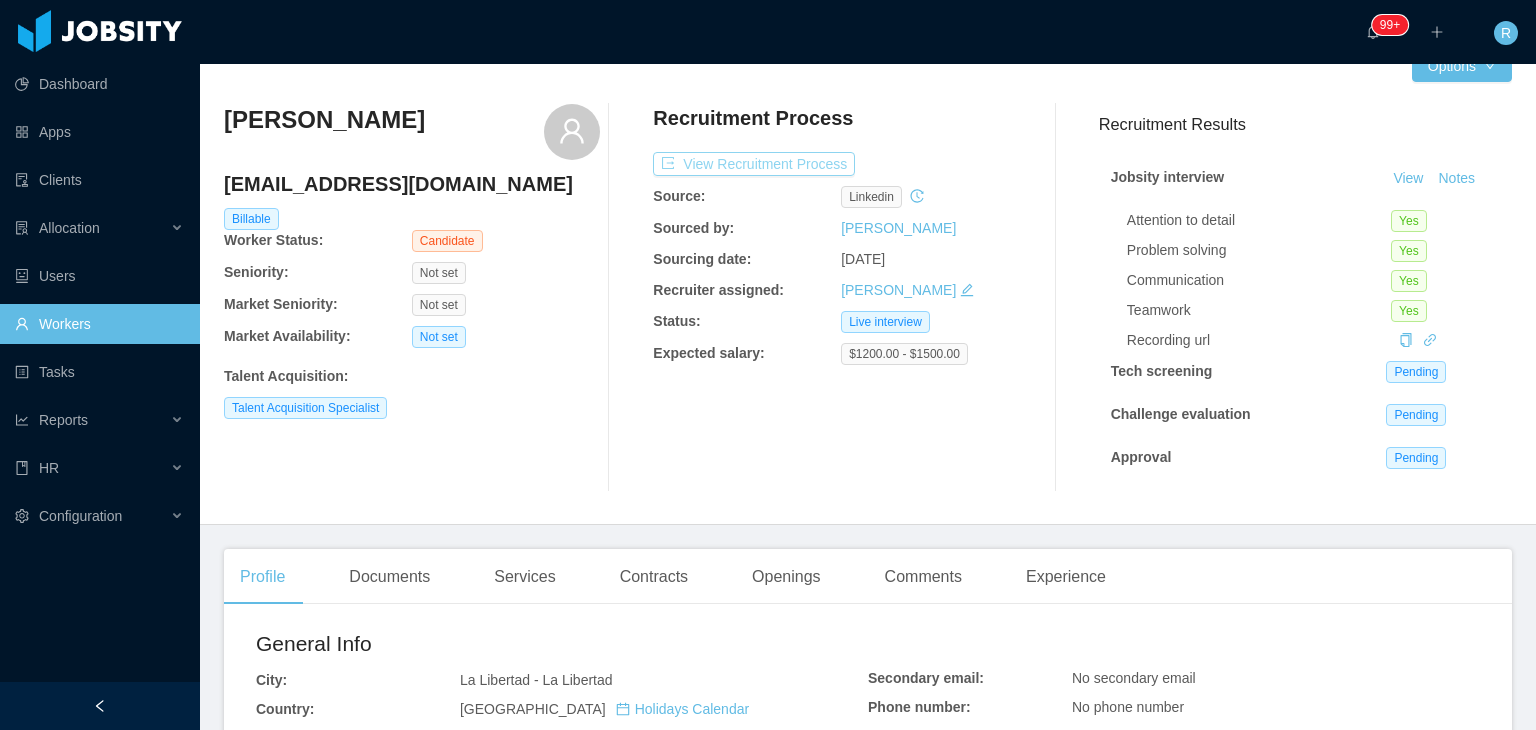 click on "View Recruitment Process" at bounding box center (754, 164) 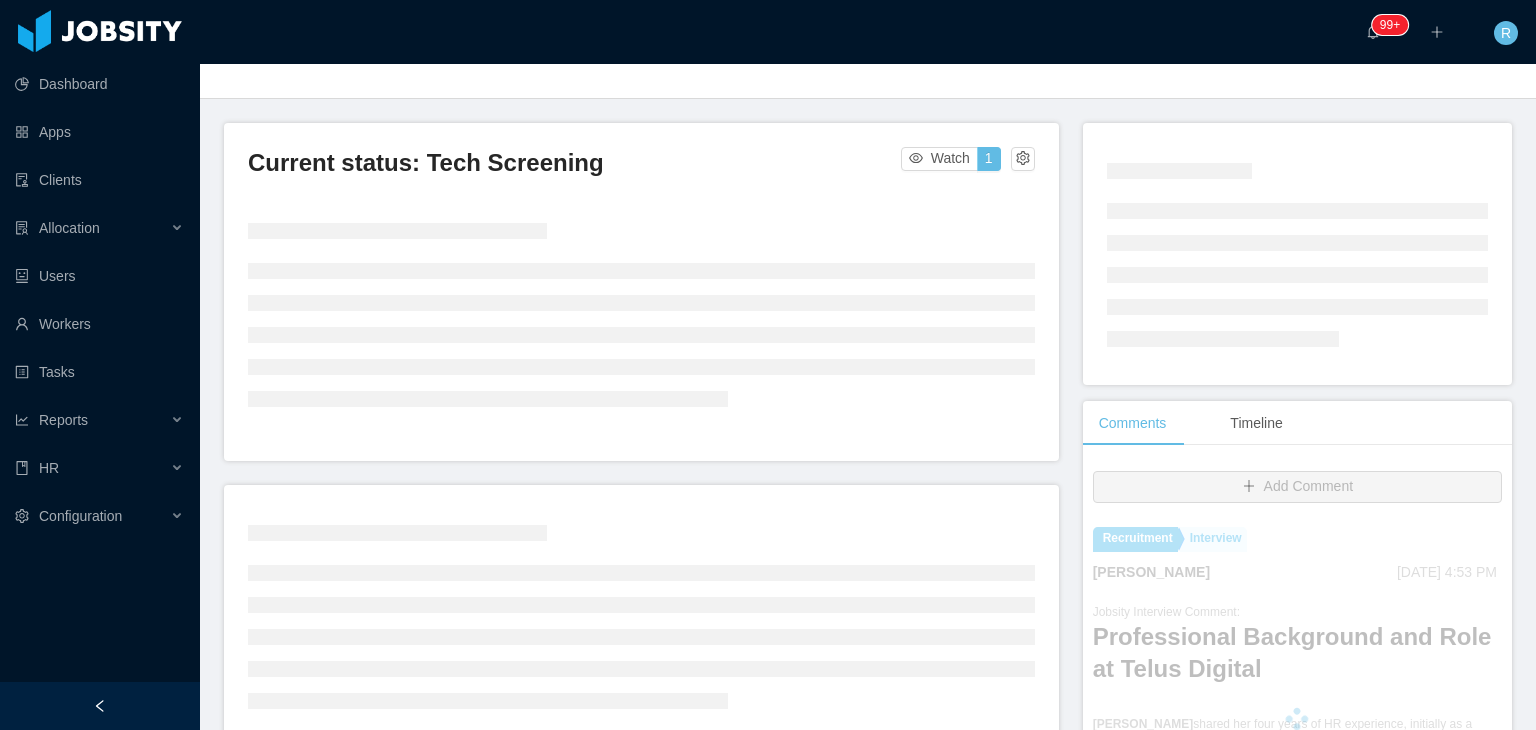 scroll, scrollTop: 0, scrollLeft: 0, axis: both 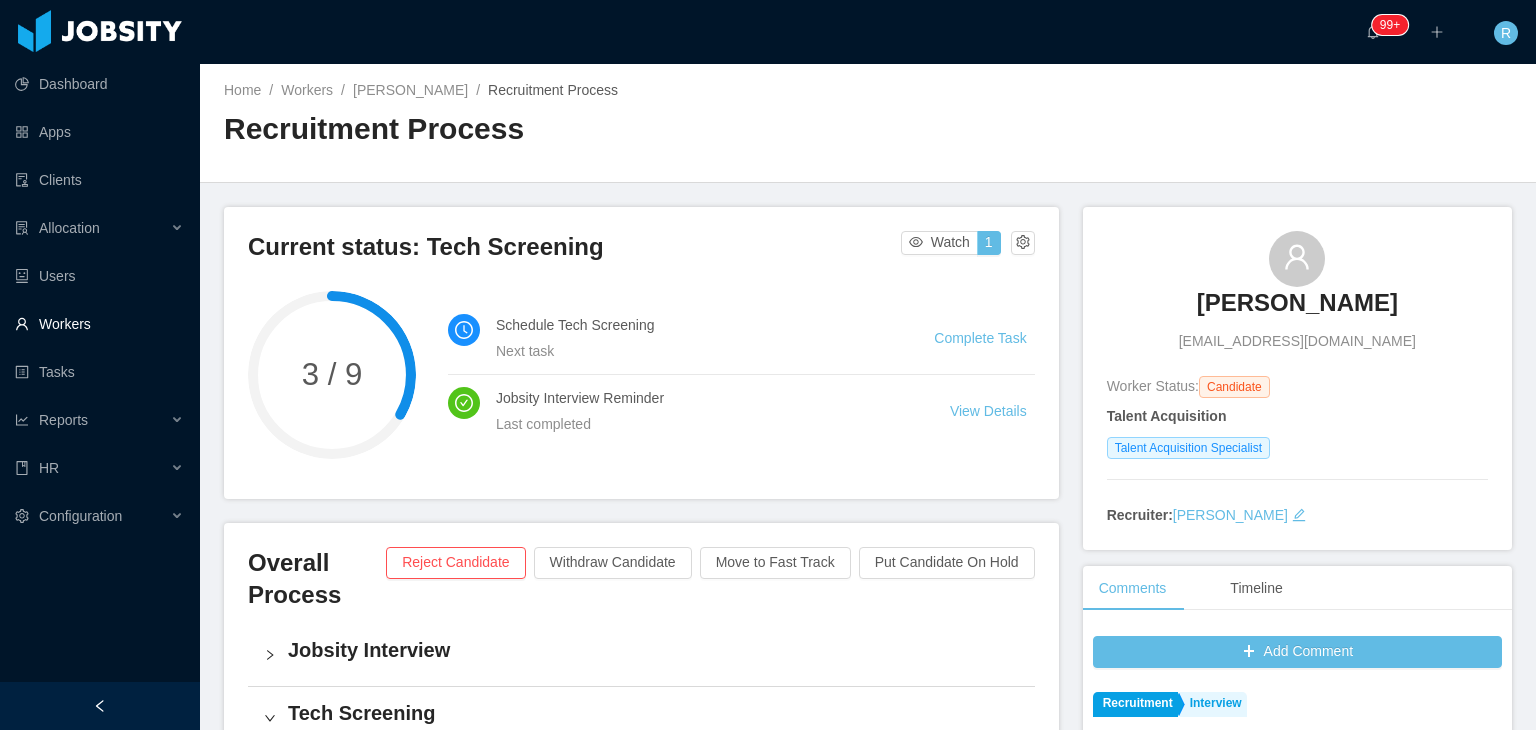 click on "Workers" at bounding box center [99, 324] 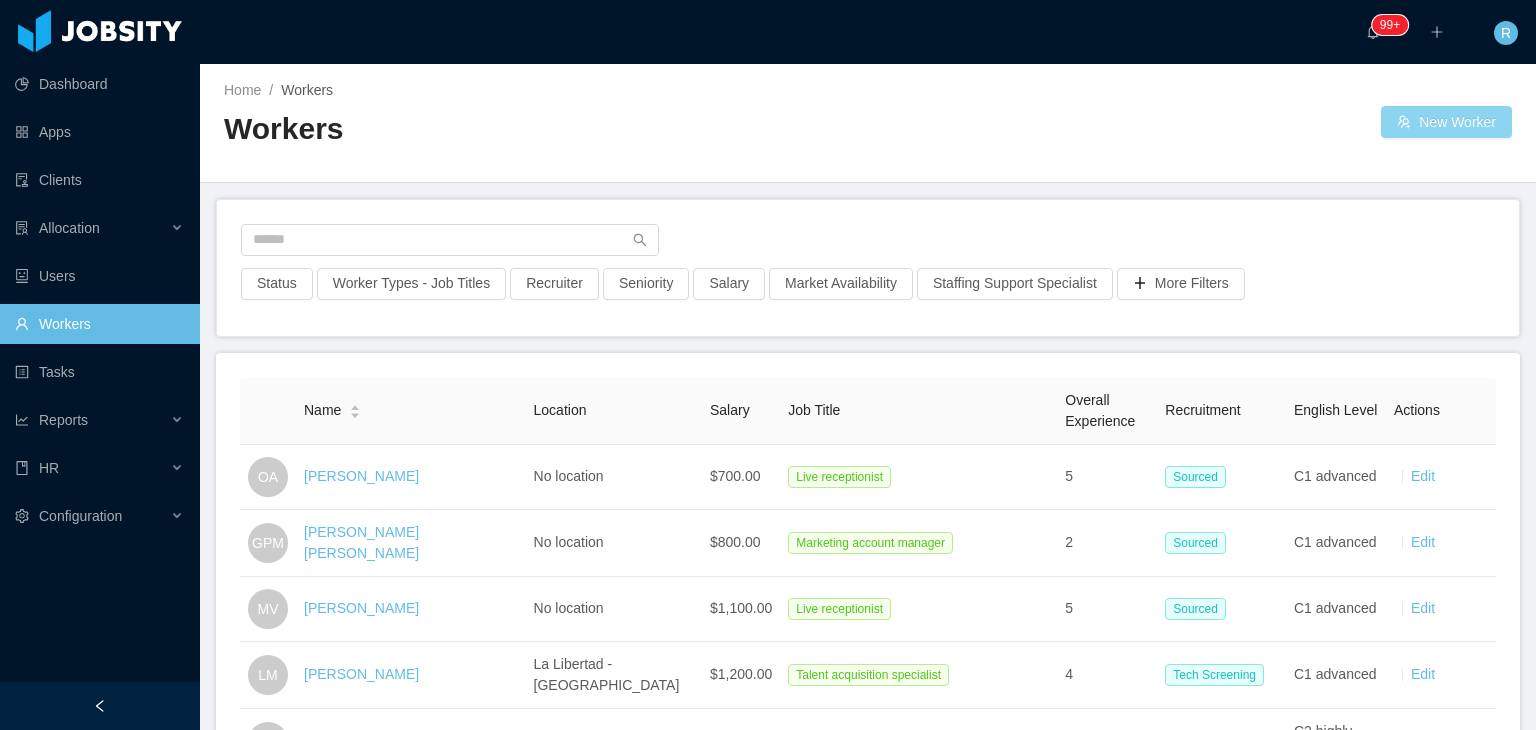 click on "New Worker" at bounding box center [1446, 122] 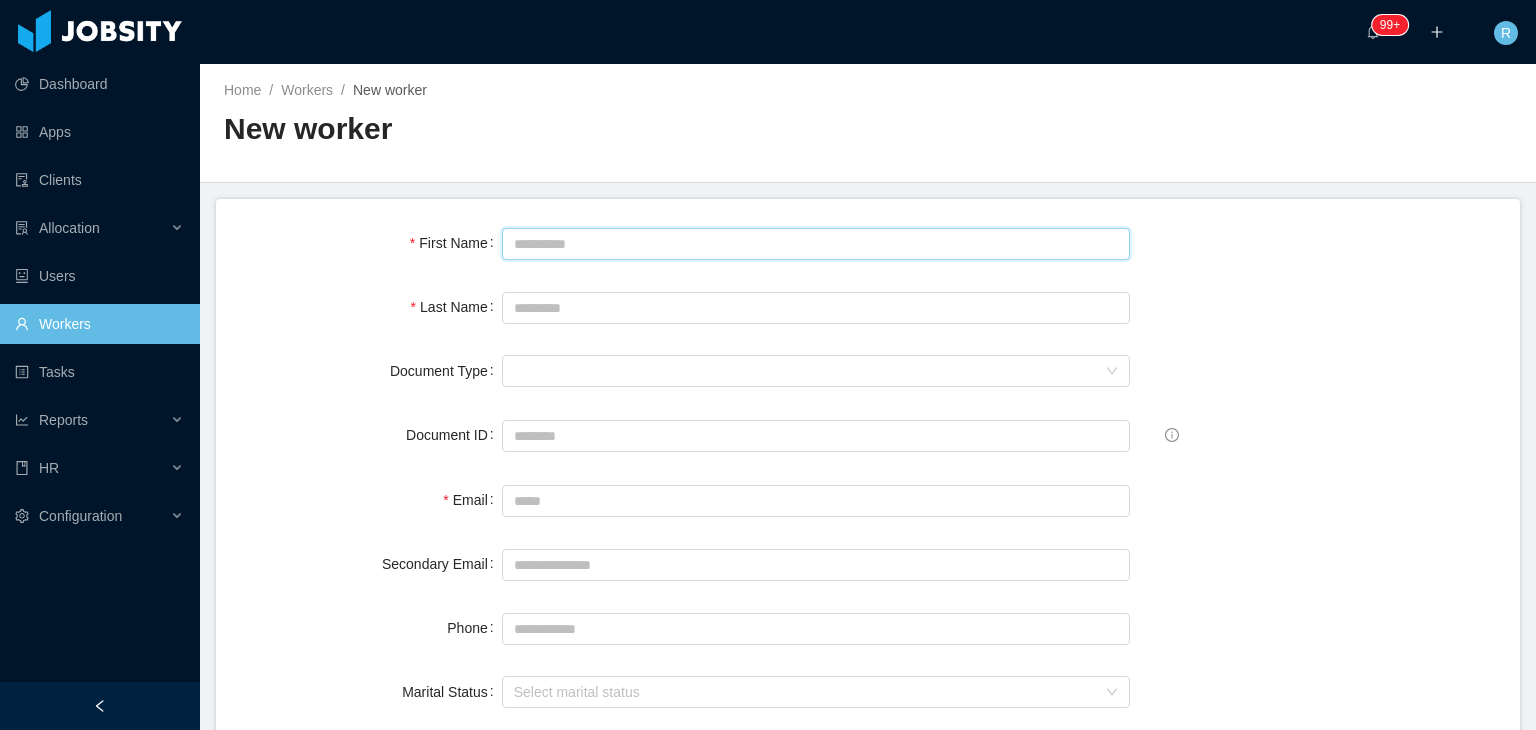click on "First Name" at bounding box center (816, 244) 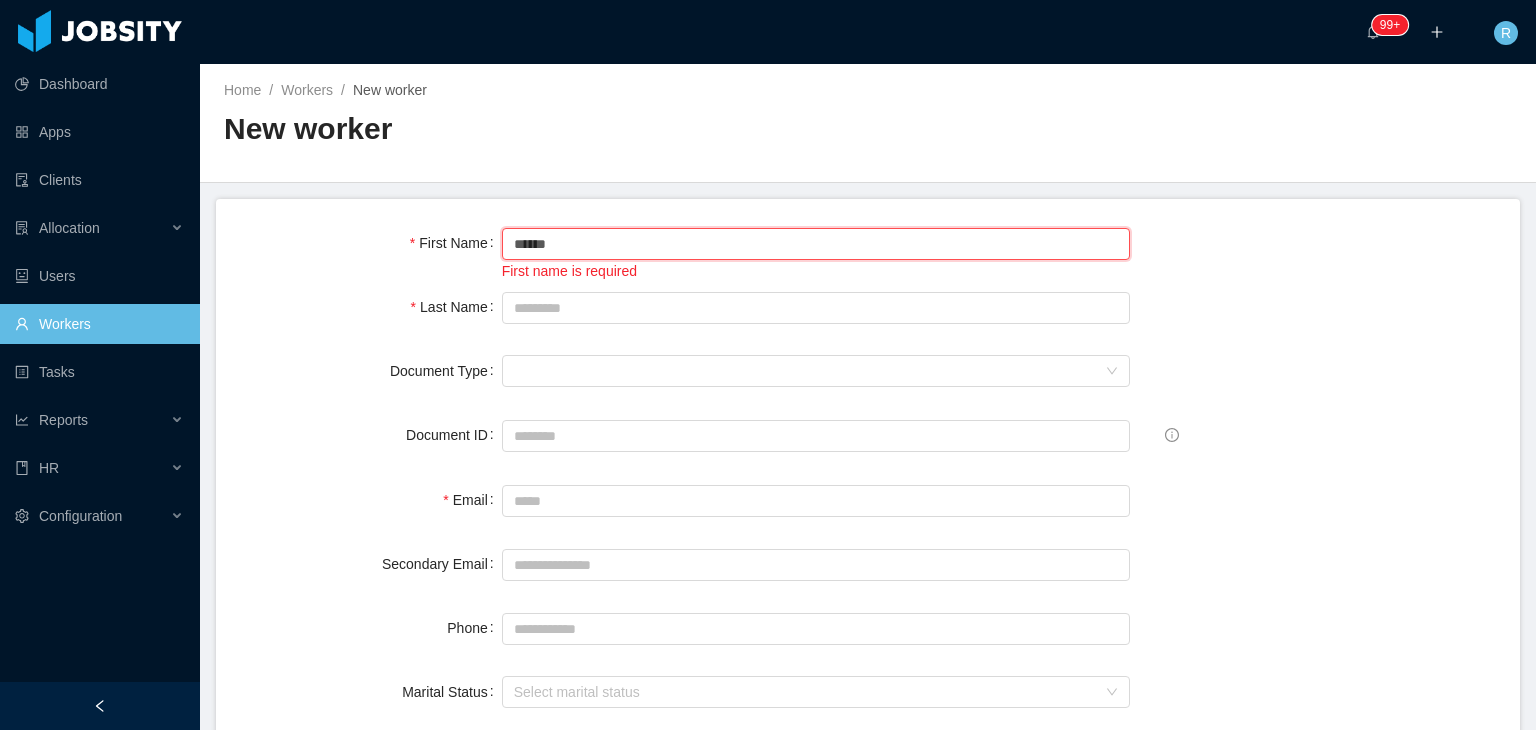 type on "******" 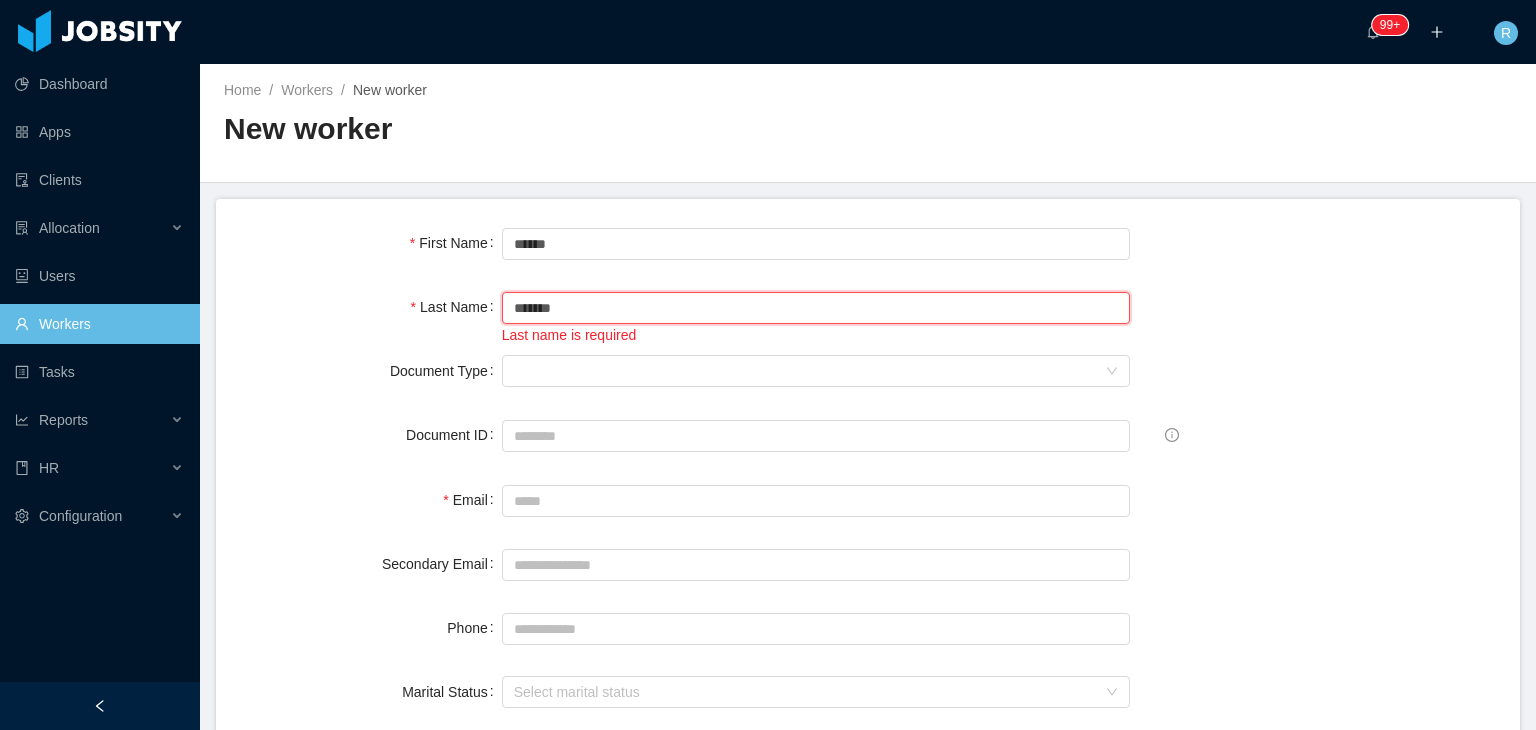 type on "*******" 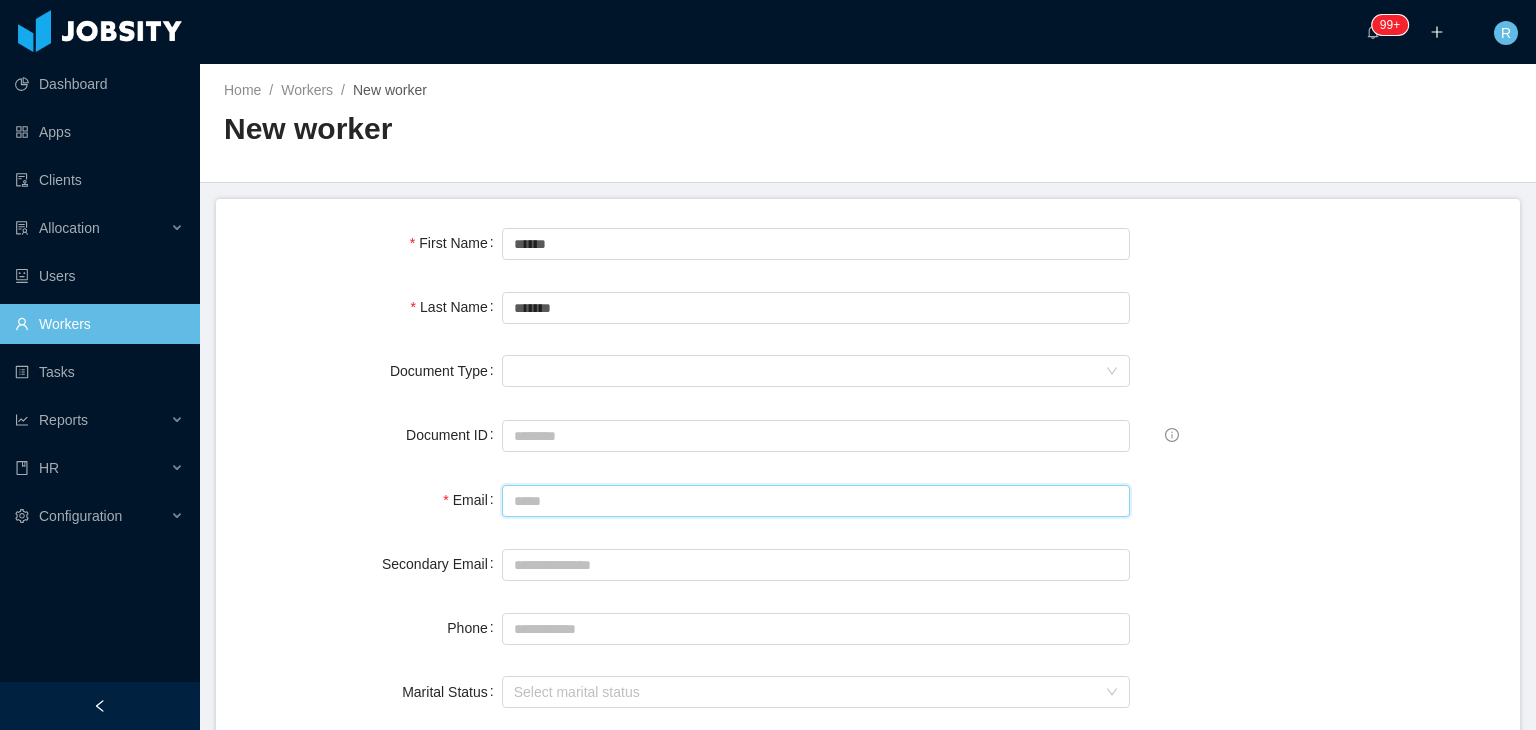 click on "Email" at bounding box center [816, 501] 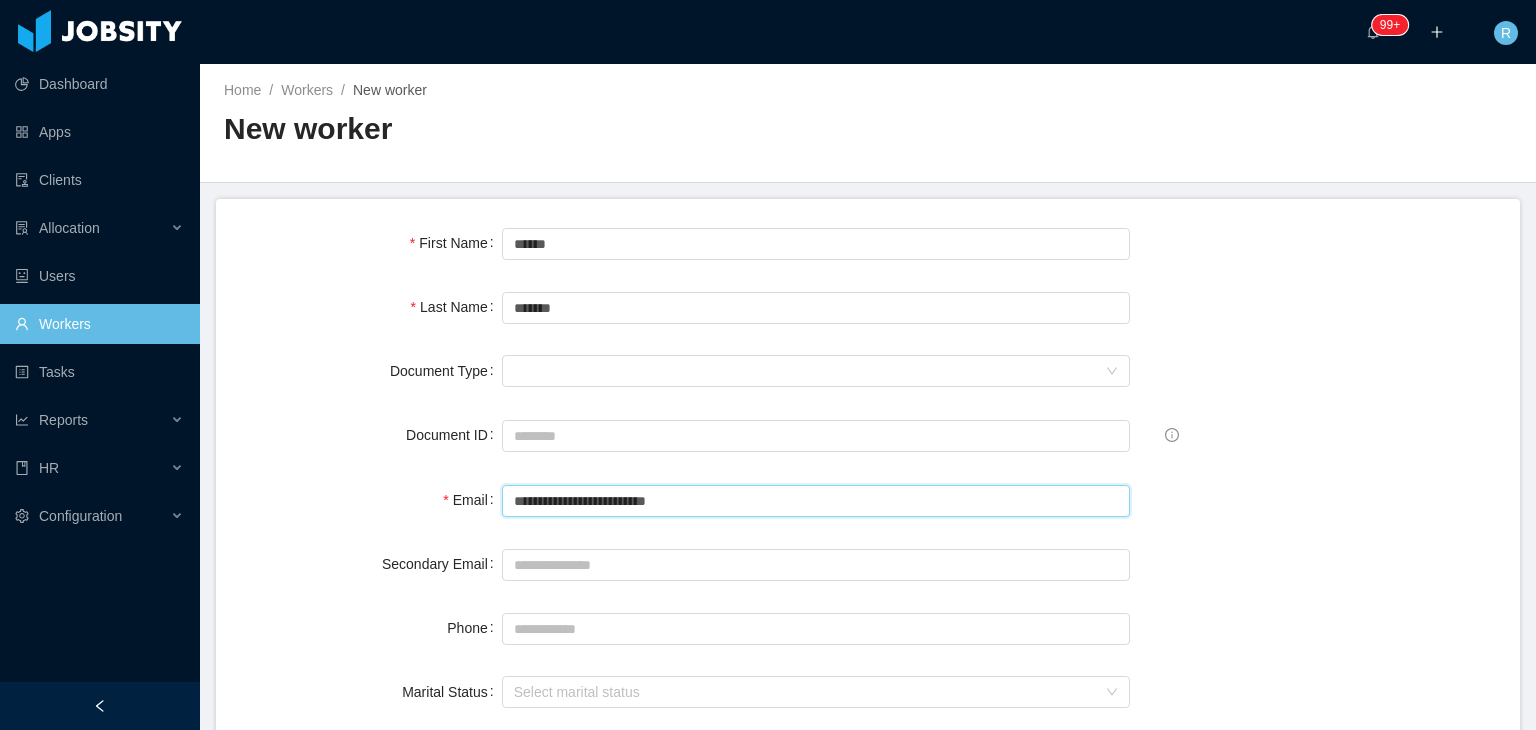 click on "**********" at bounding box center (816, 501) 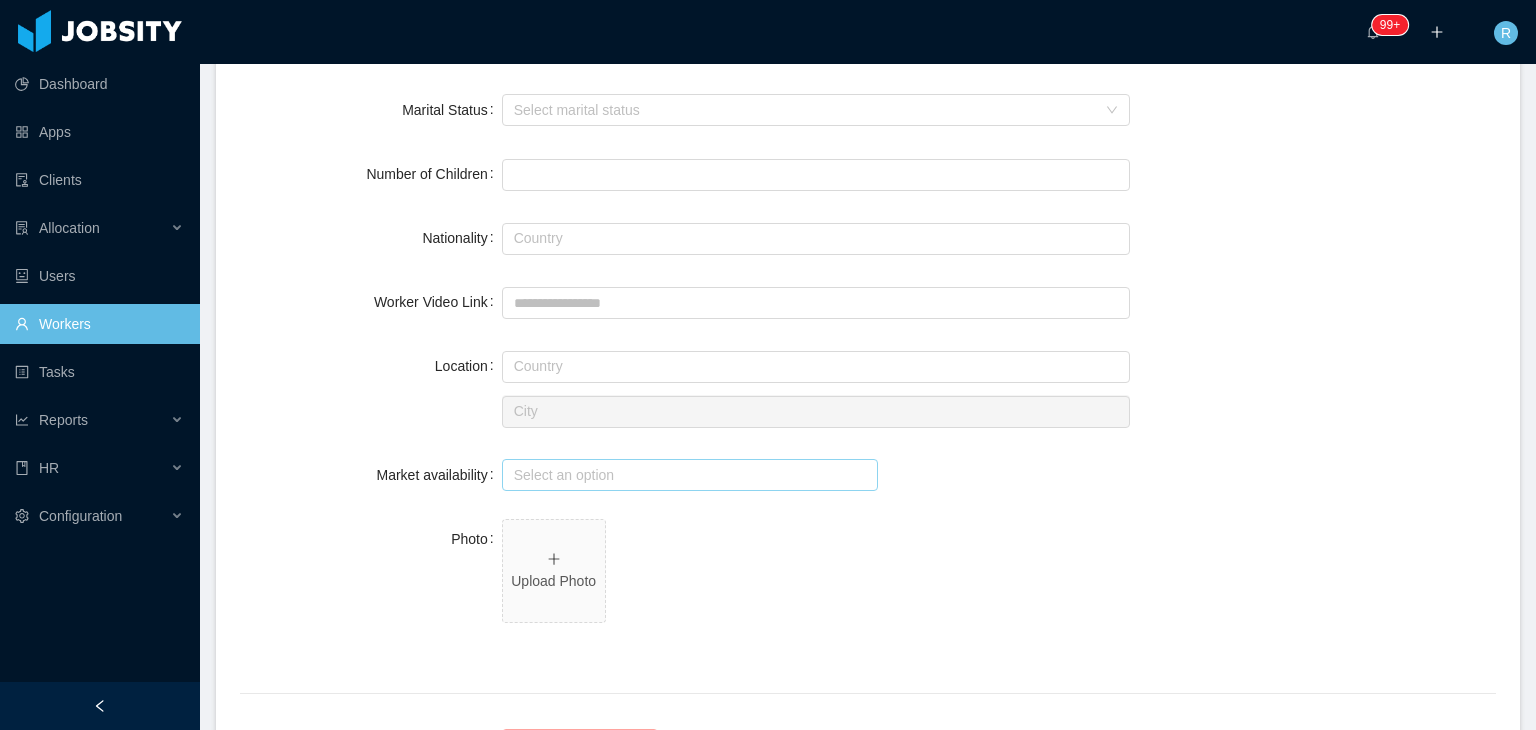scroll, scrollTop: 586, scrollLeft: 0, axis: vertical 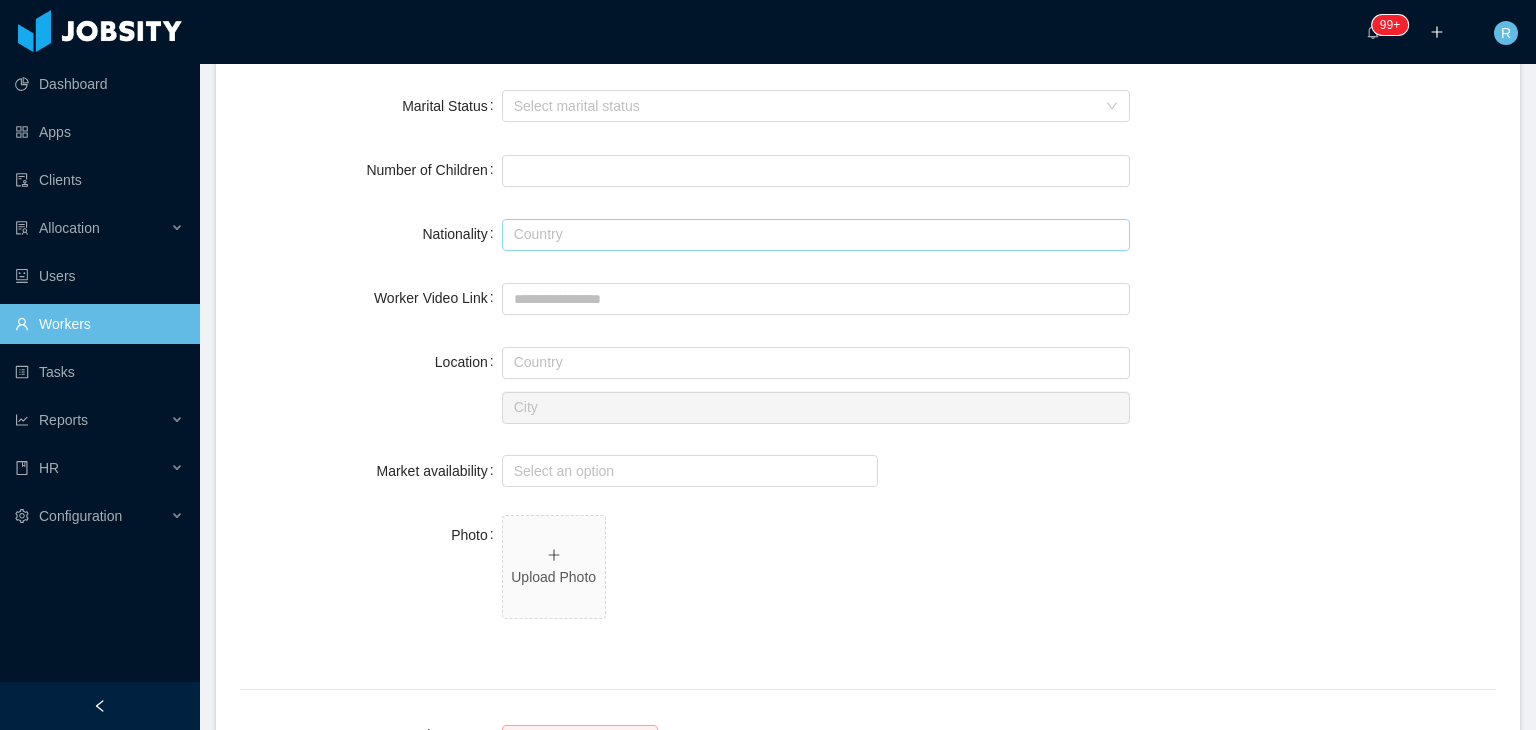 type on "**********" 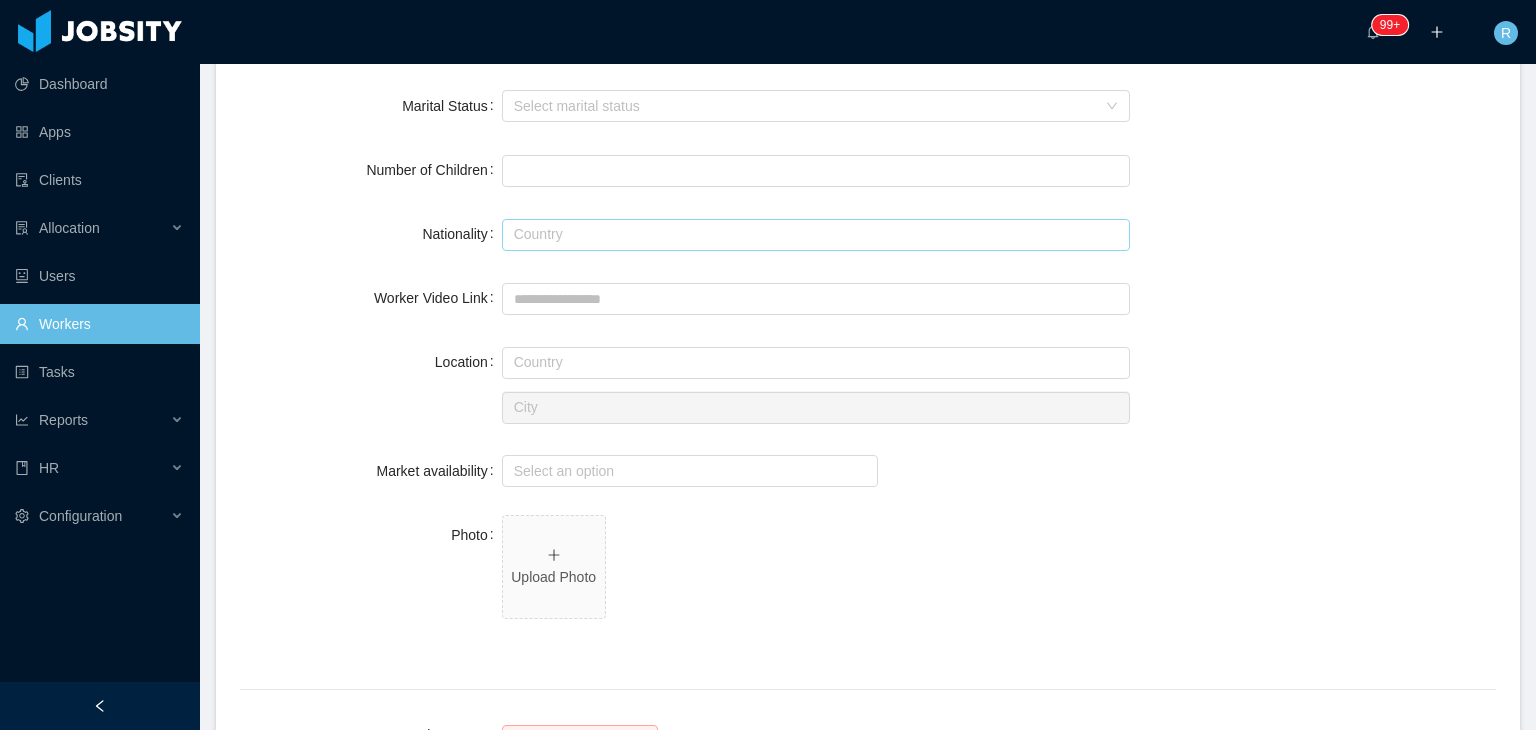 click at bounding box center [816, 235] 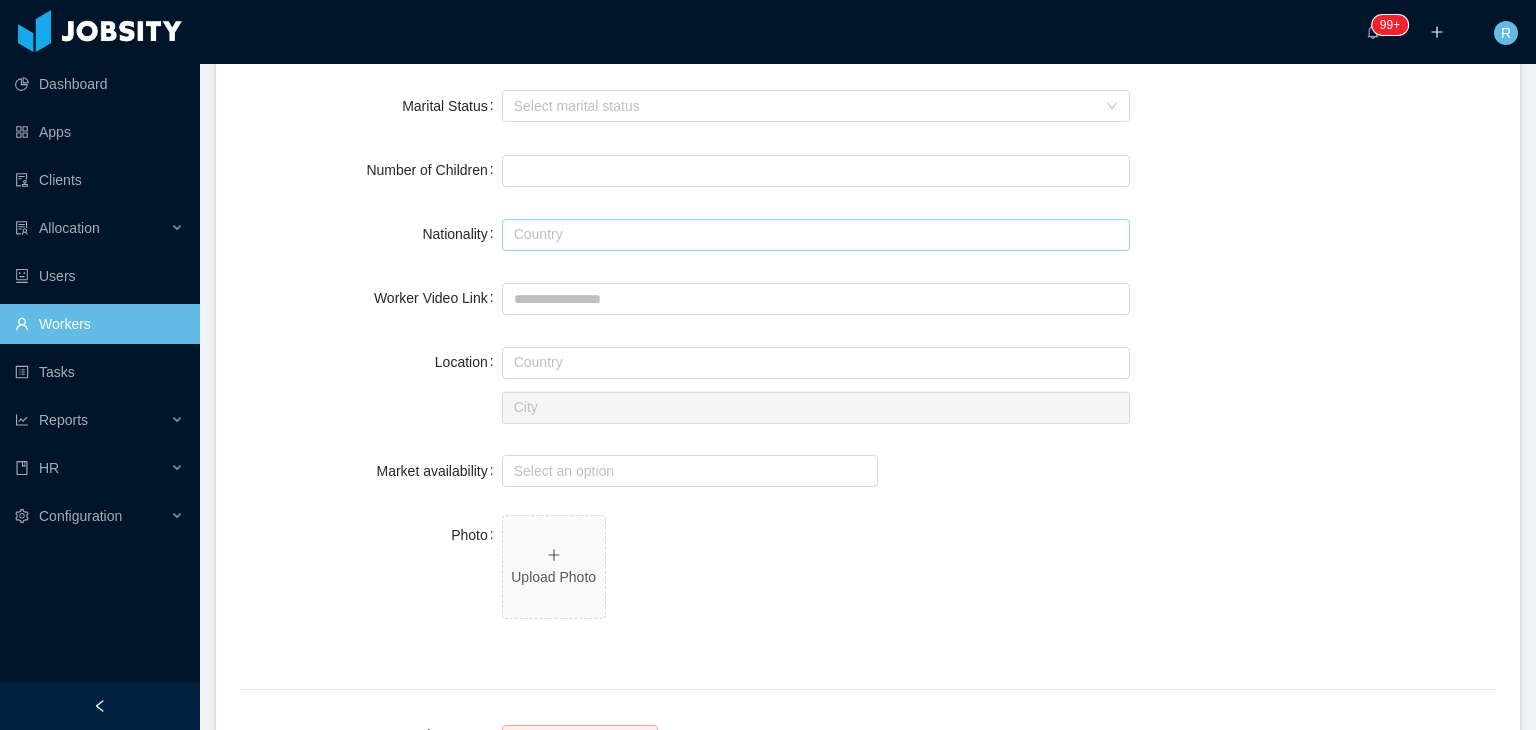 type on "*" 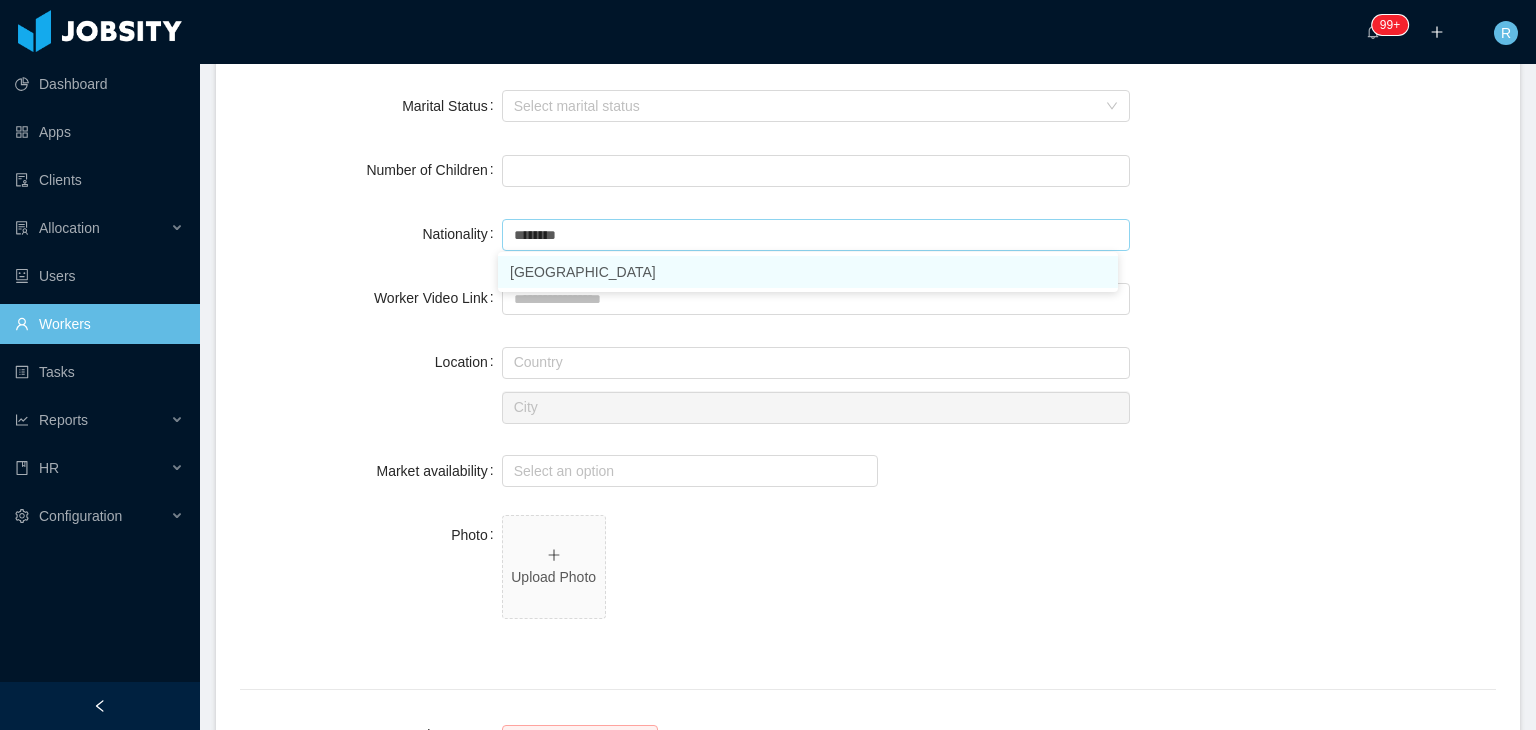 click on "[GEOGRAPHIC_DATA]" at bounding box center [808, 272] 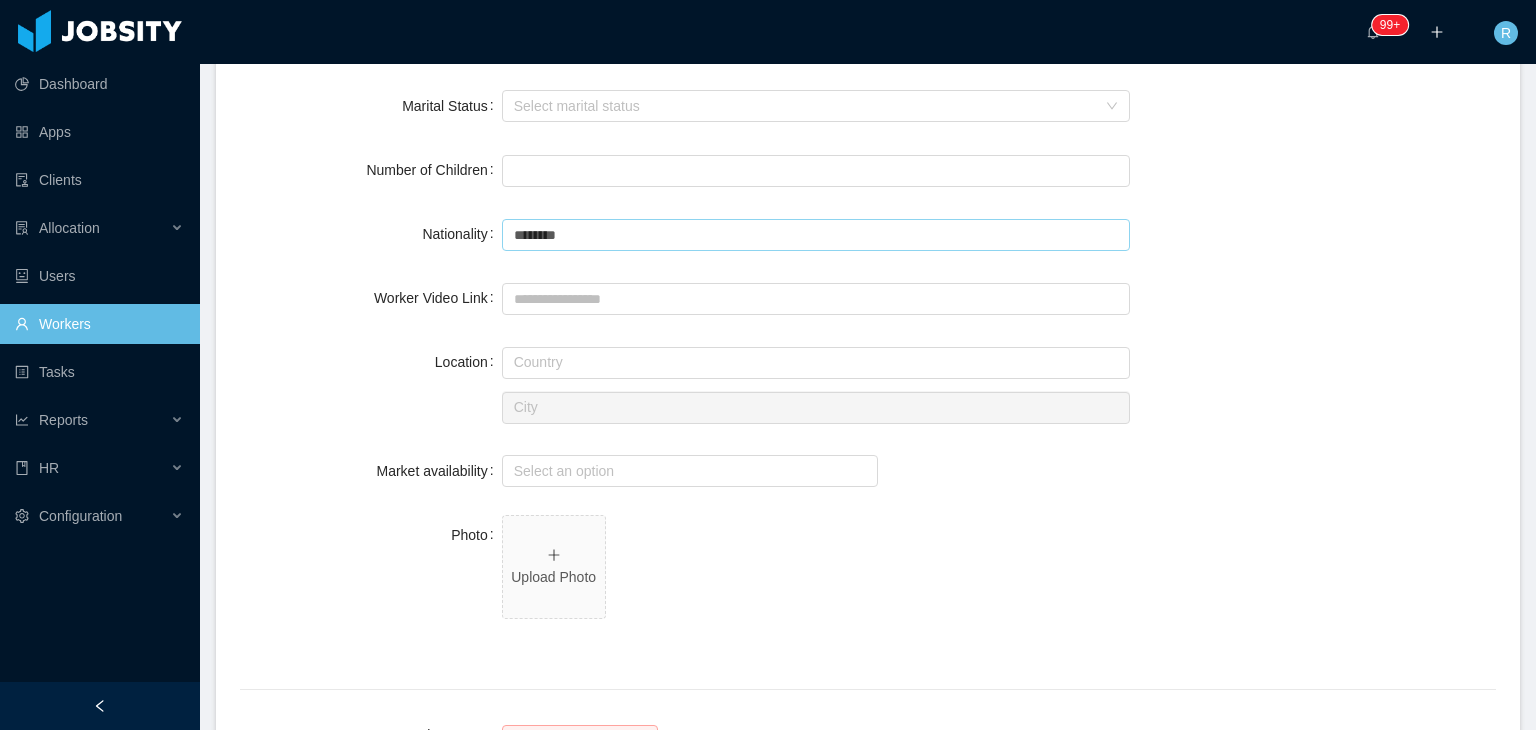 type on "********" 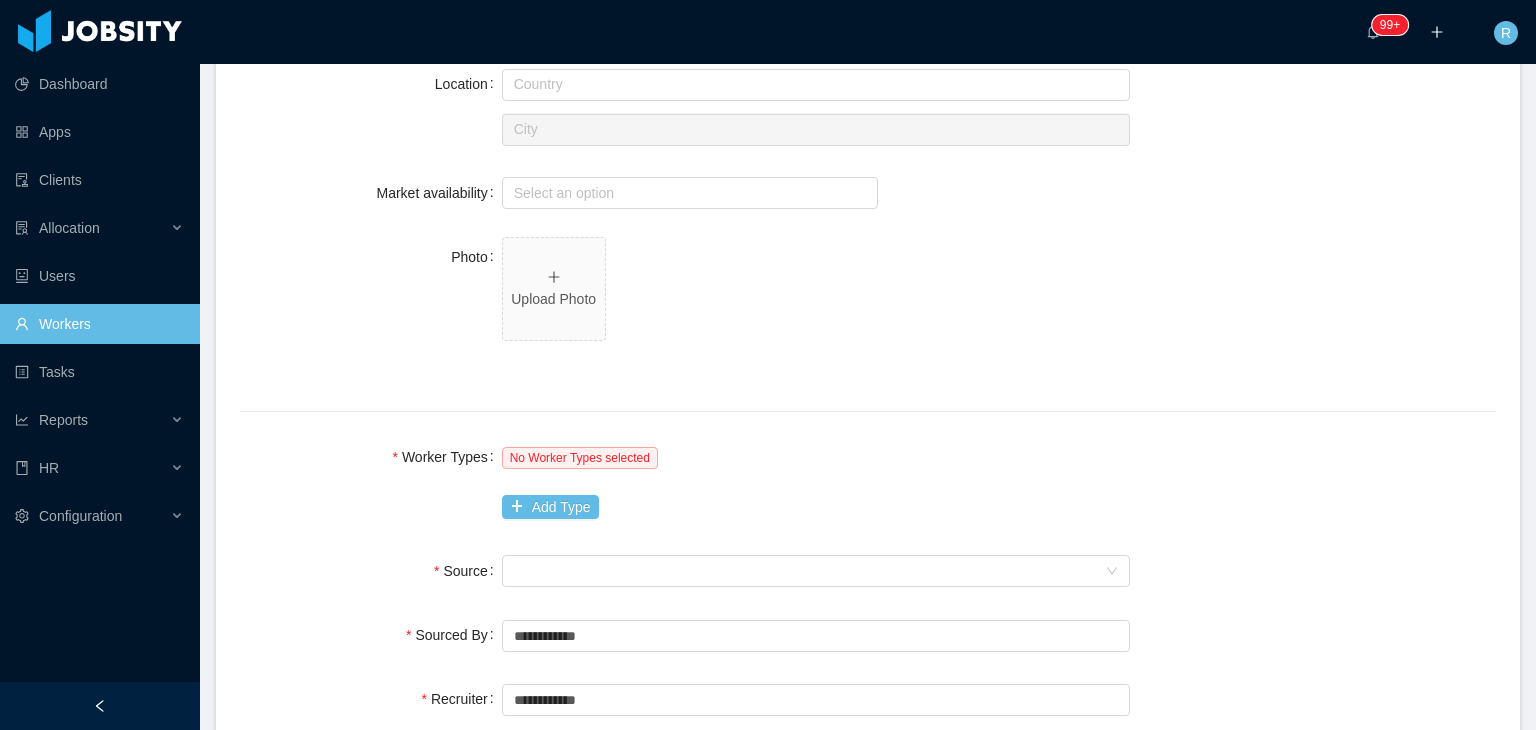 scroll, scrollTop: 874, scrollLeft: 0, axis: vertical 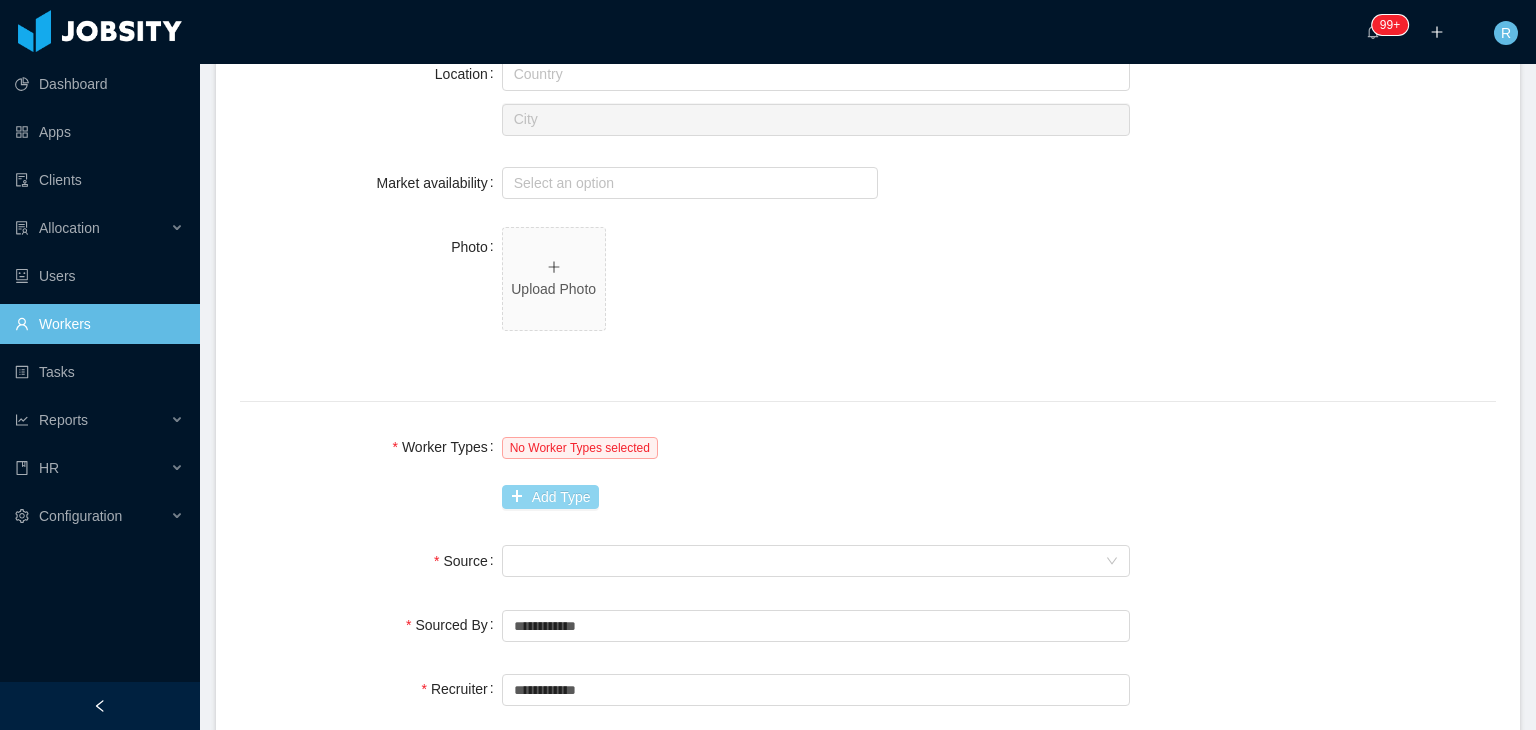 click on "Add Type" at bounding box center [550, 497] 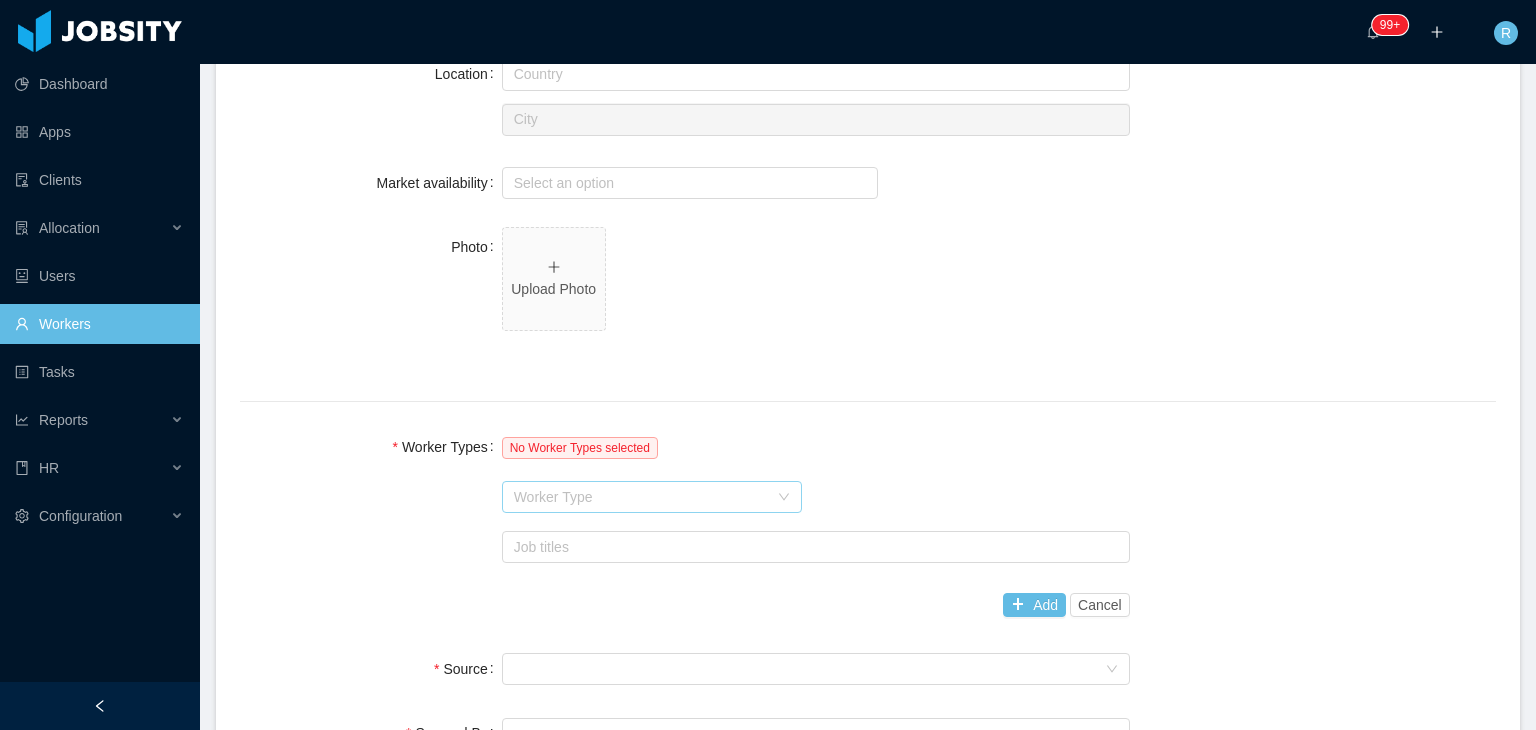 click on "Worker Type" at bounding box center [641, 497] 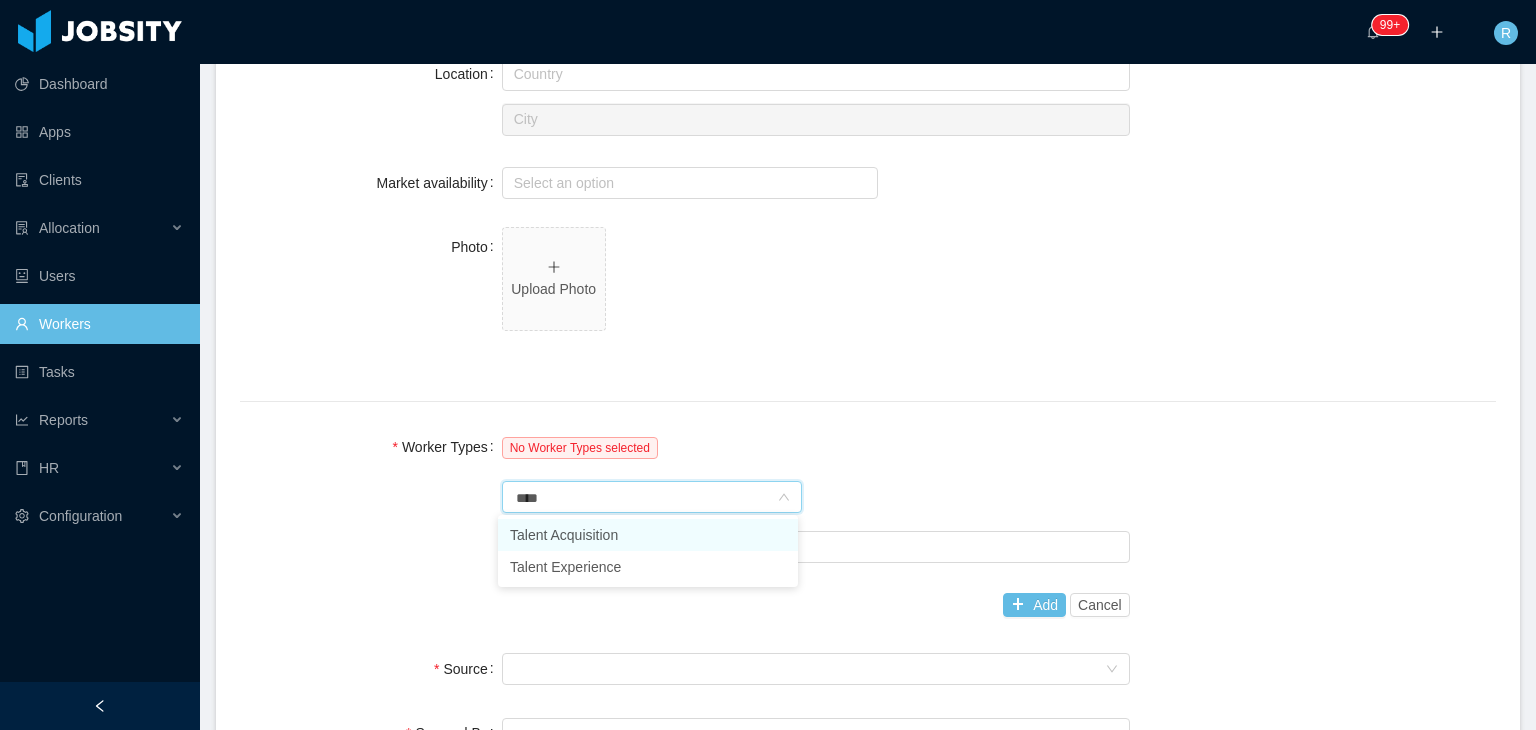 type on "*****" 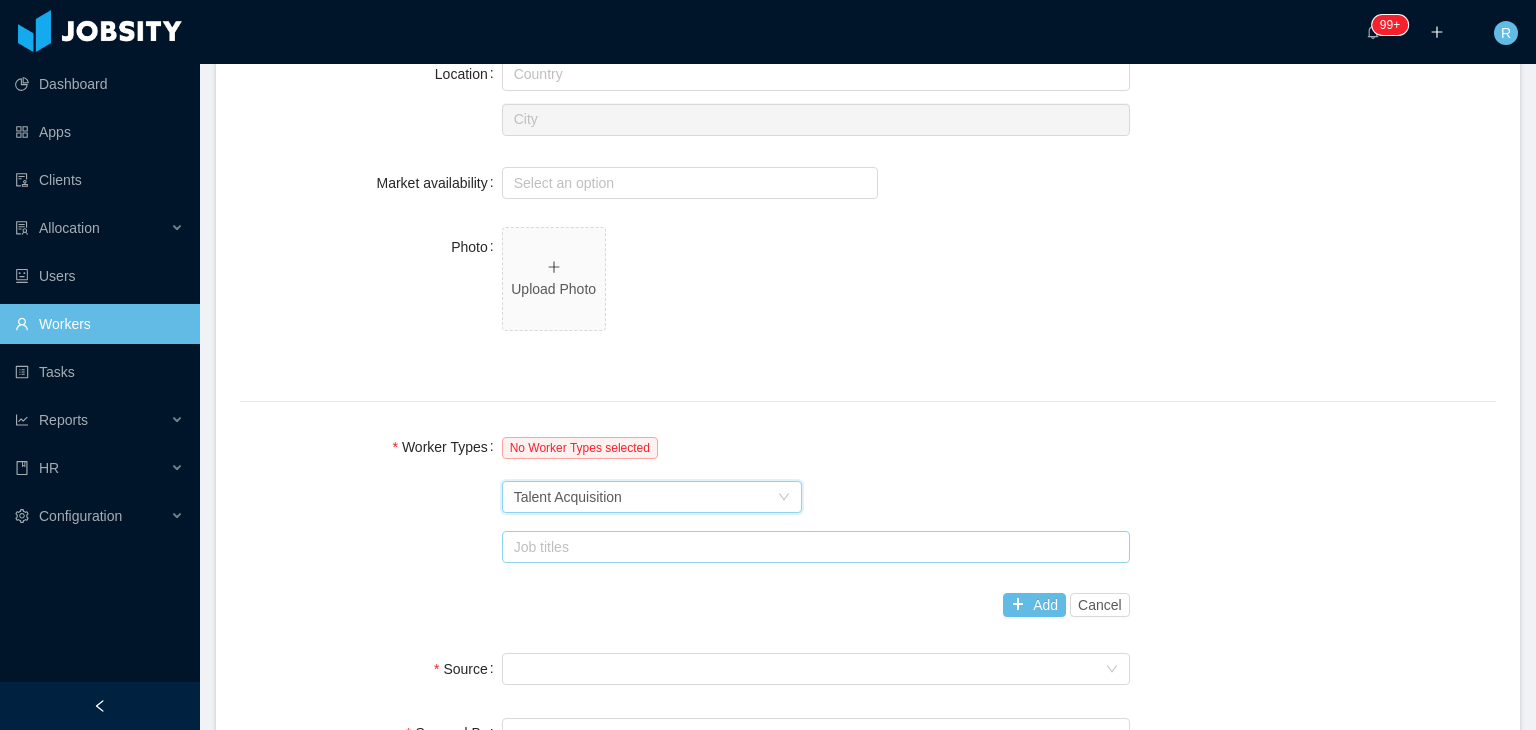 click on "Job titles" at bounding box center (811, 547) 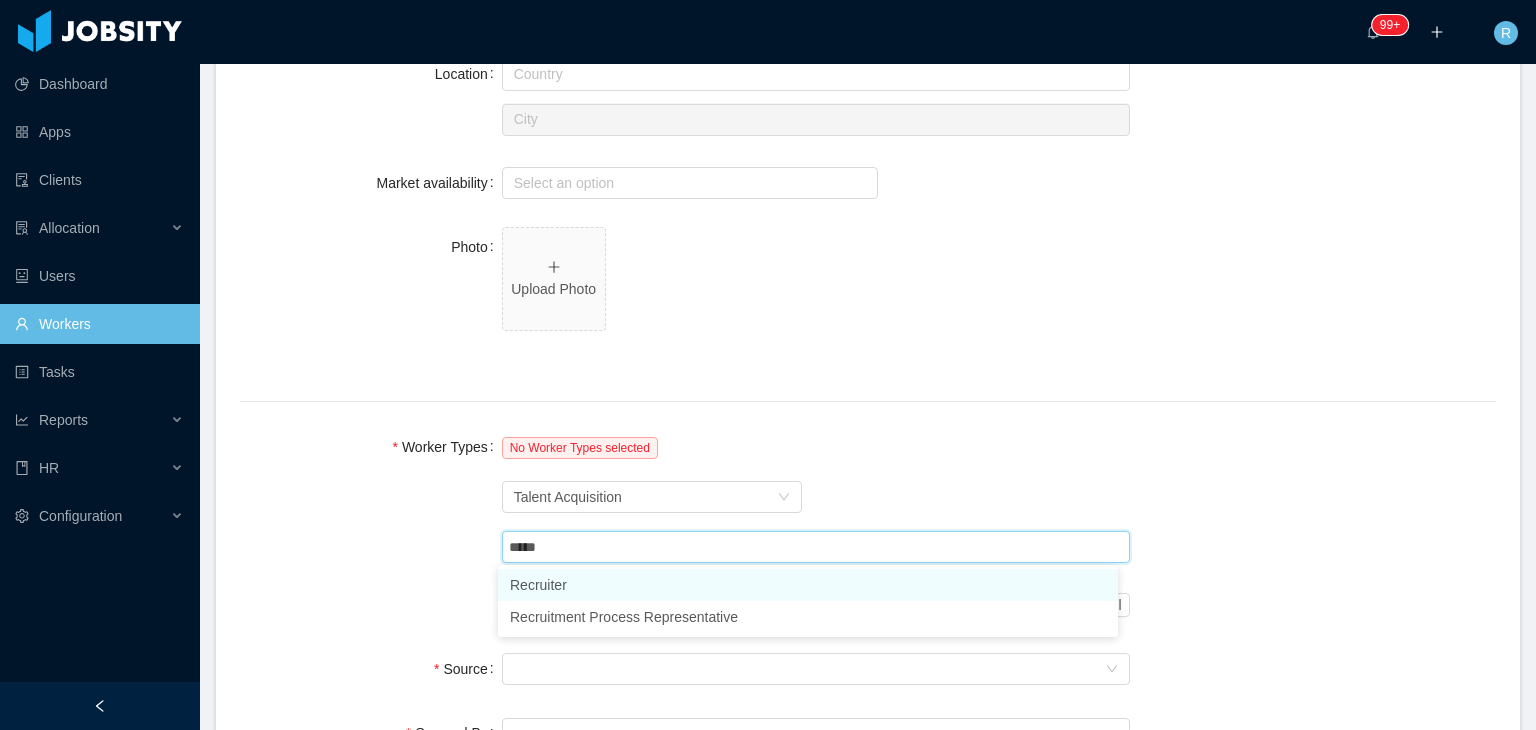 type on "******" 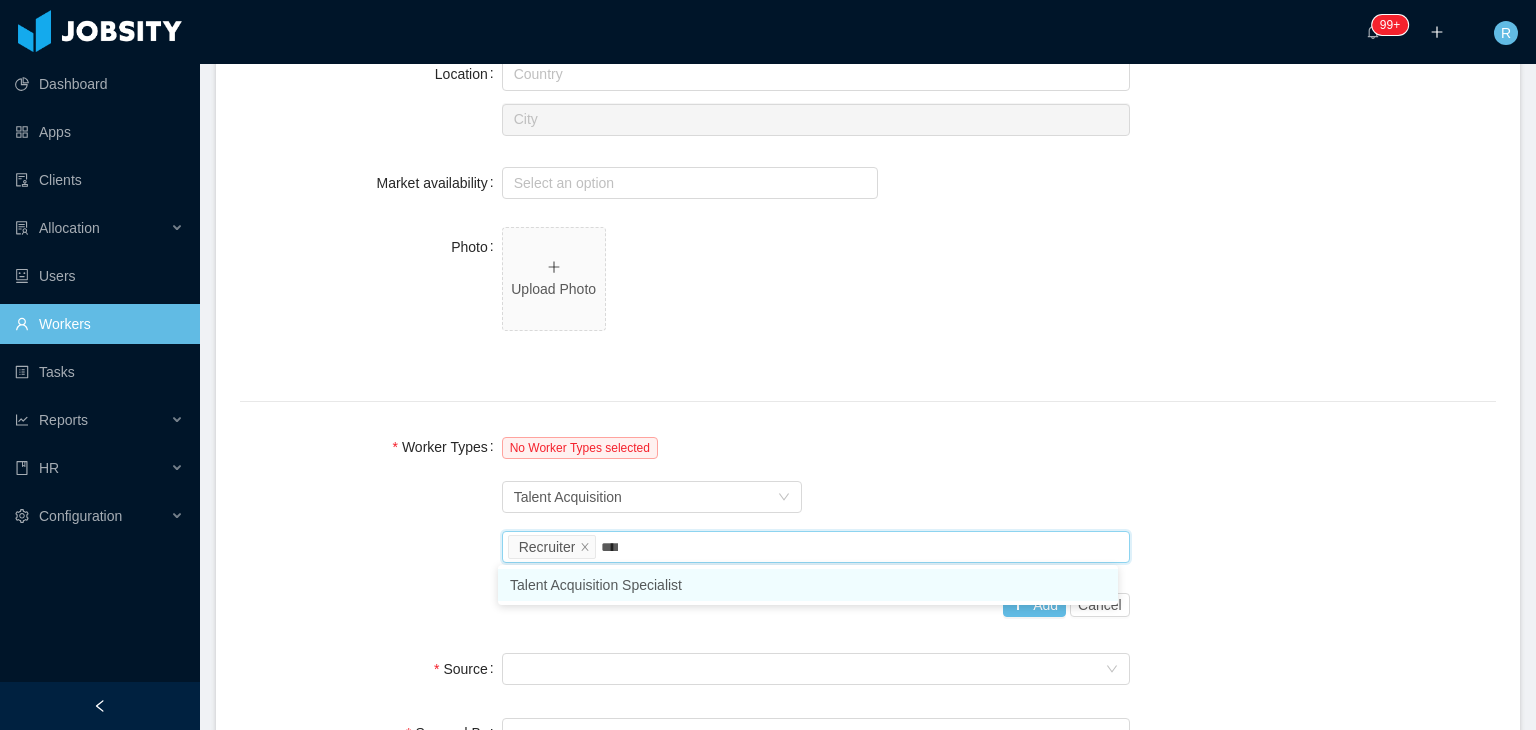 type on "*****" 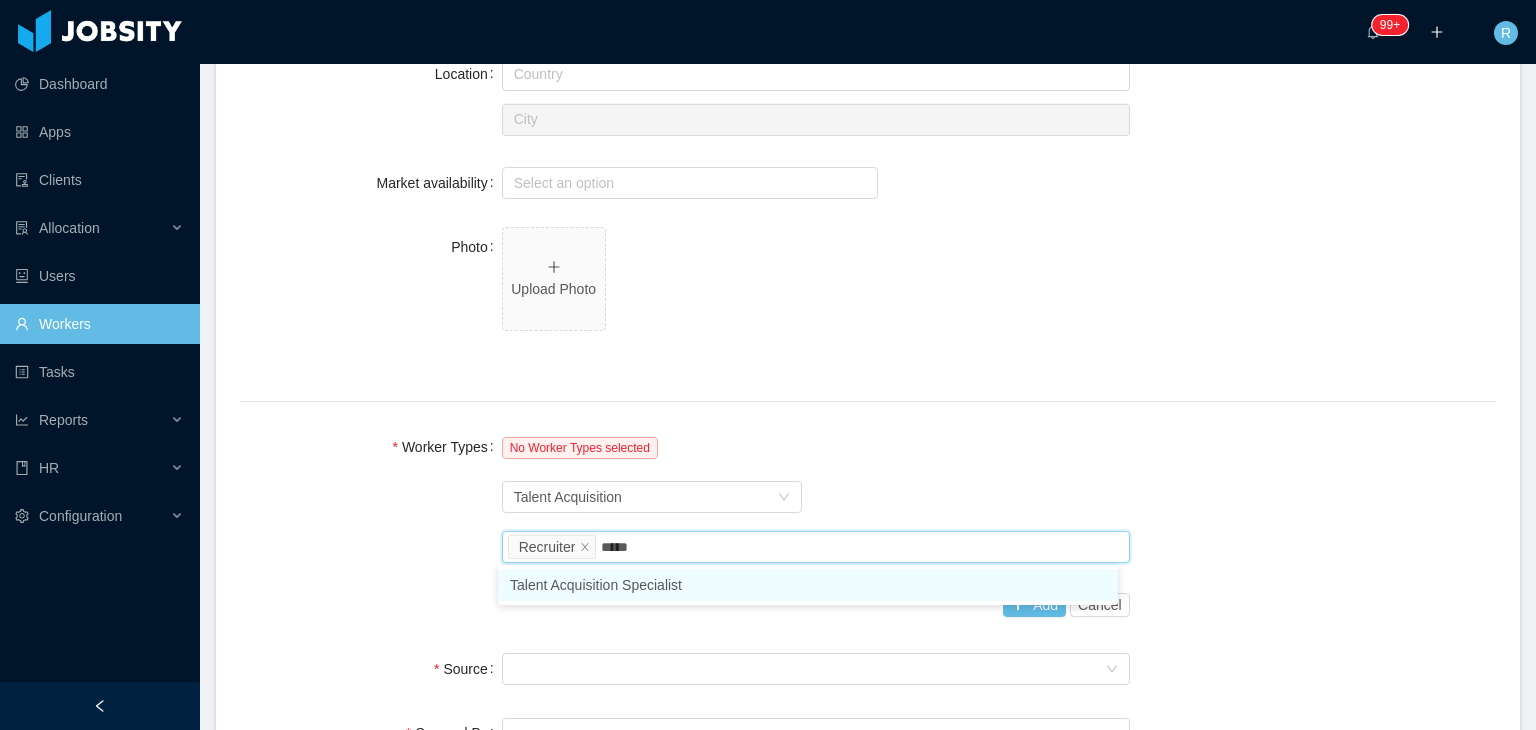type 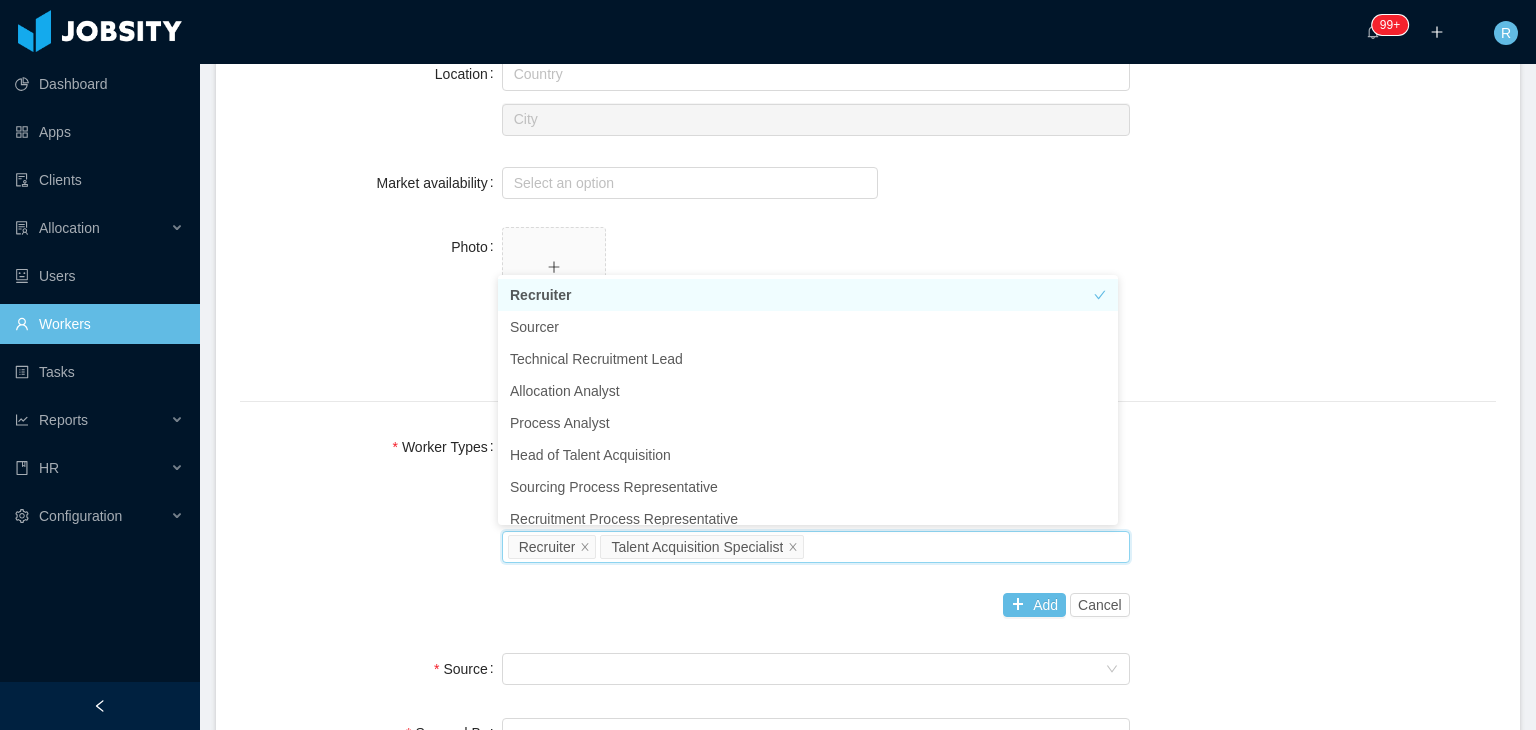 scroll, scrollTop: 891, scrollLeft: 0, axis: vertical 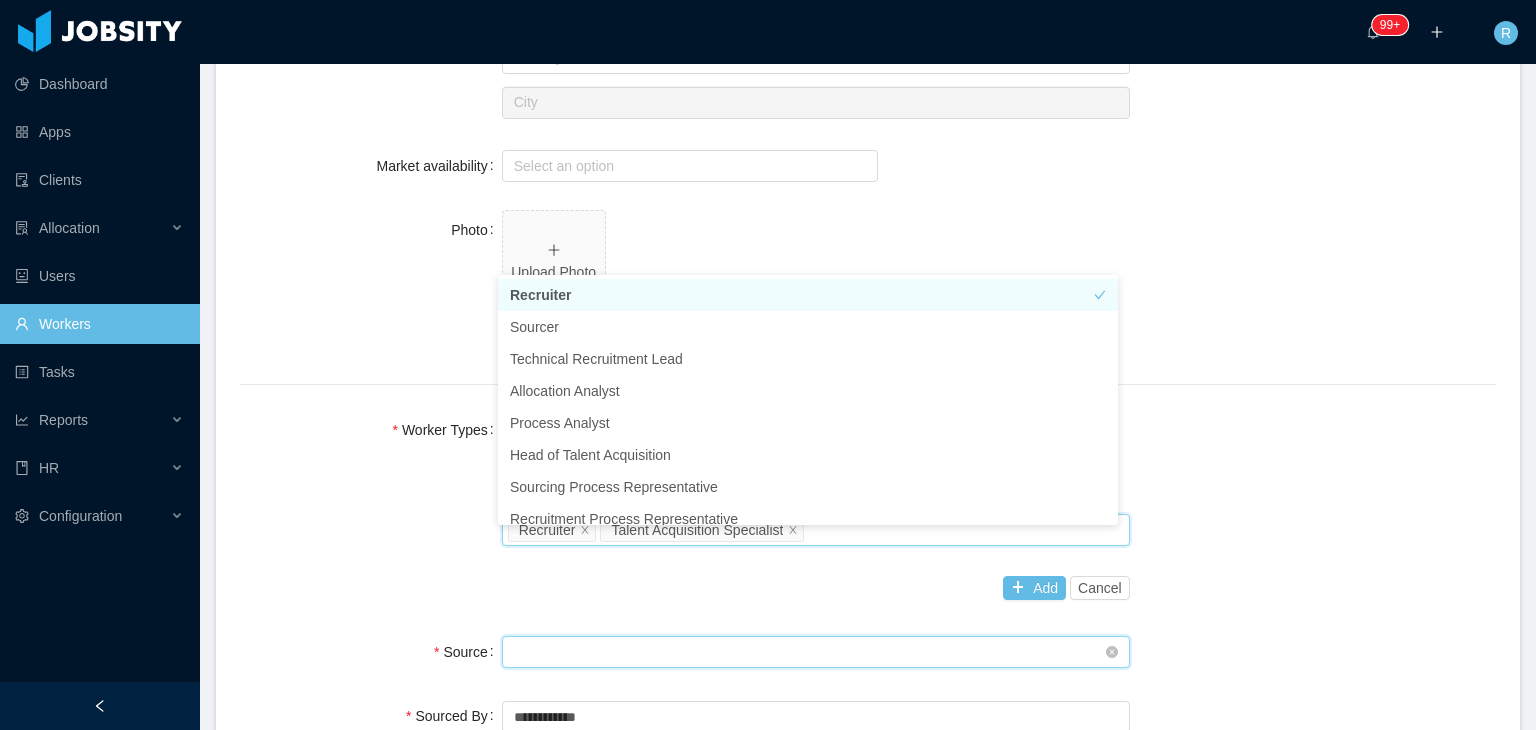 click on "Seniority" at bounding box center [809, 652] 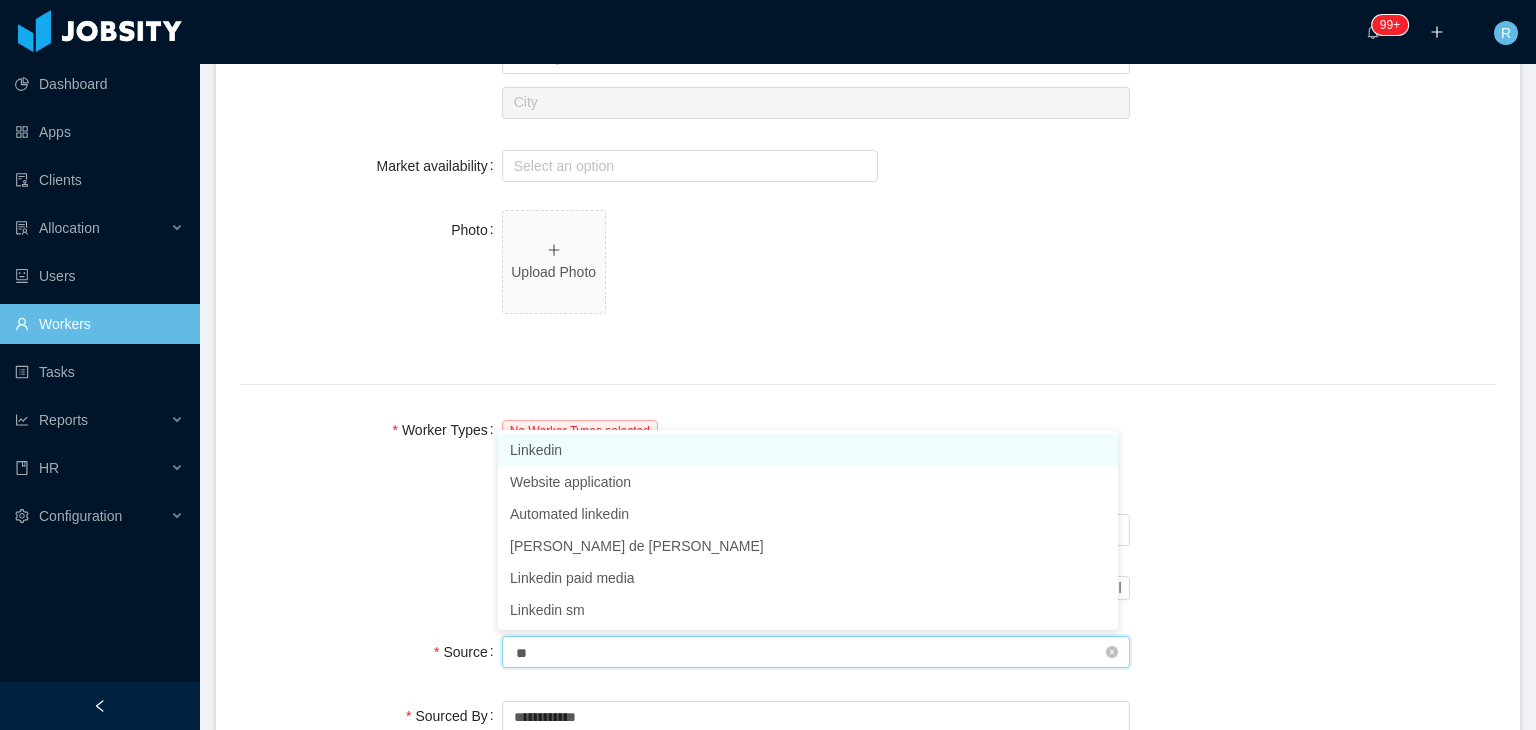 type on "***" 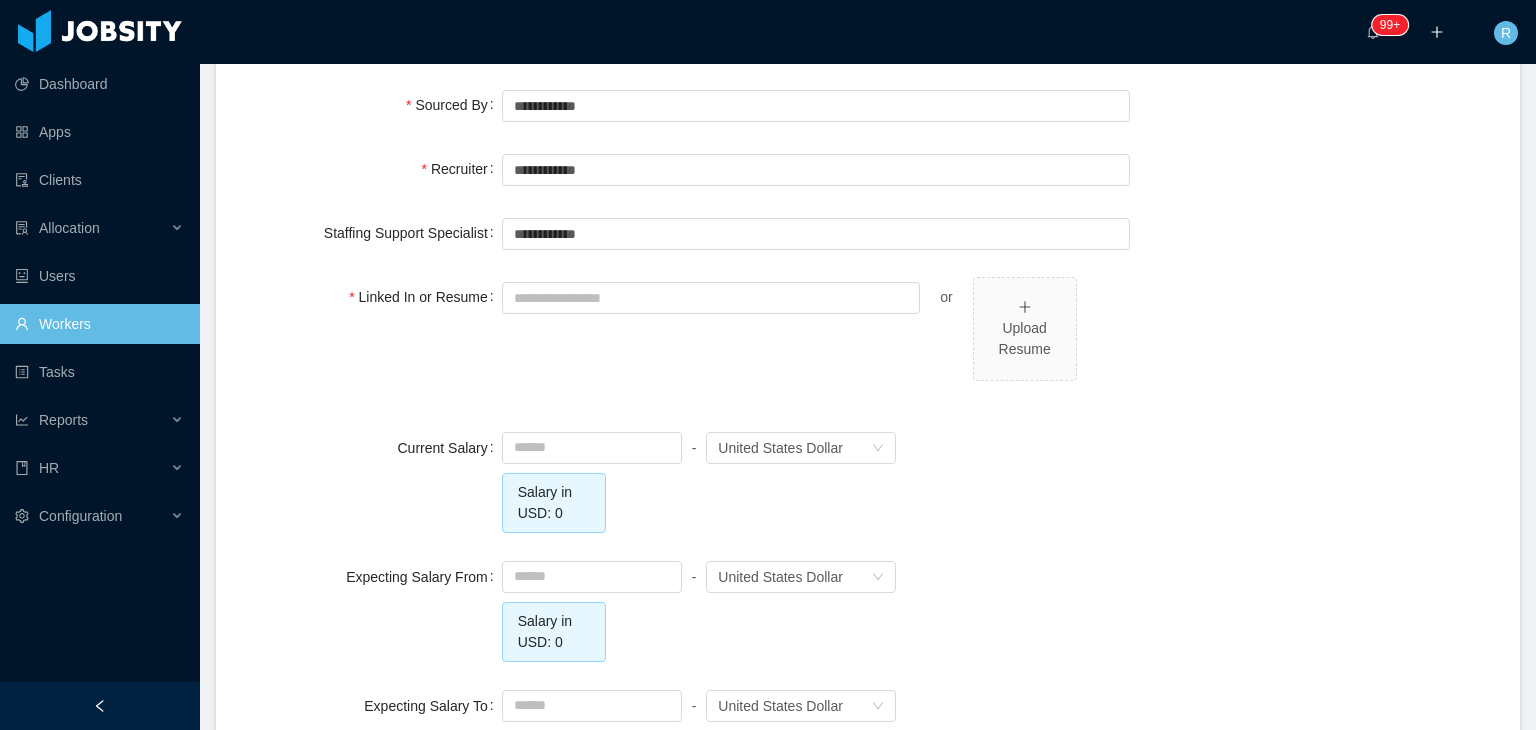 scroll, scrollTop: 1510, scrollLeft: 0, axis: vertical 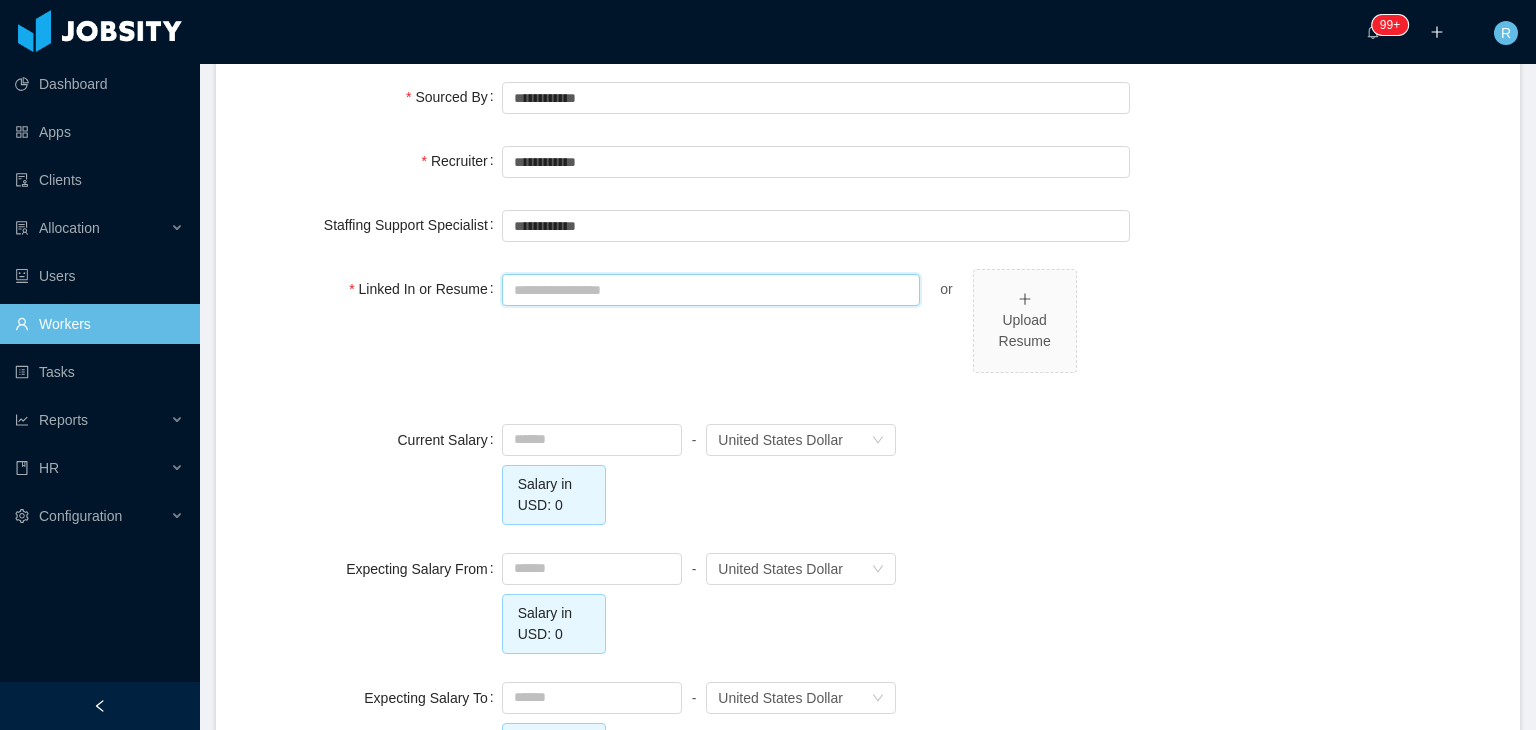 click on "Linked In or Resume" at bounding box center [711, 290] 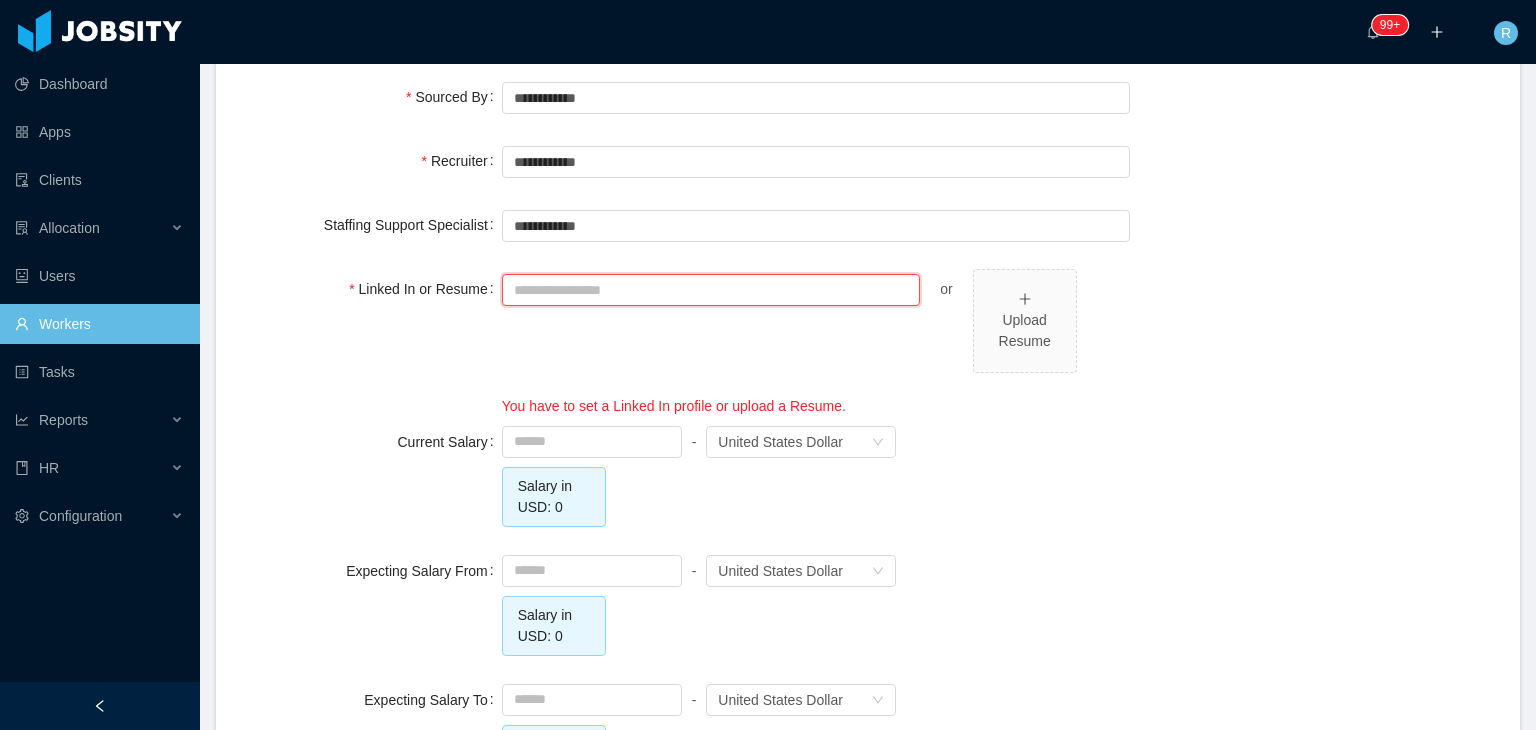 paste on "**********" 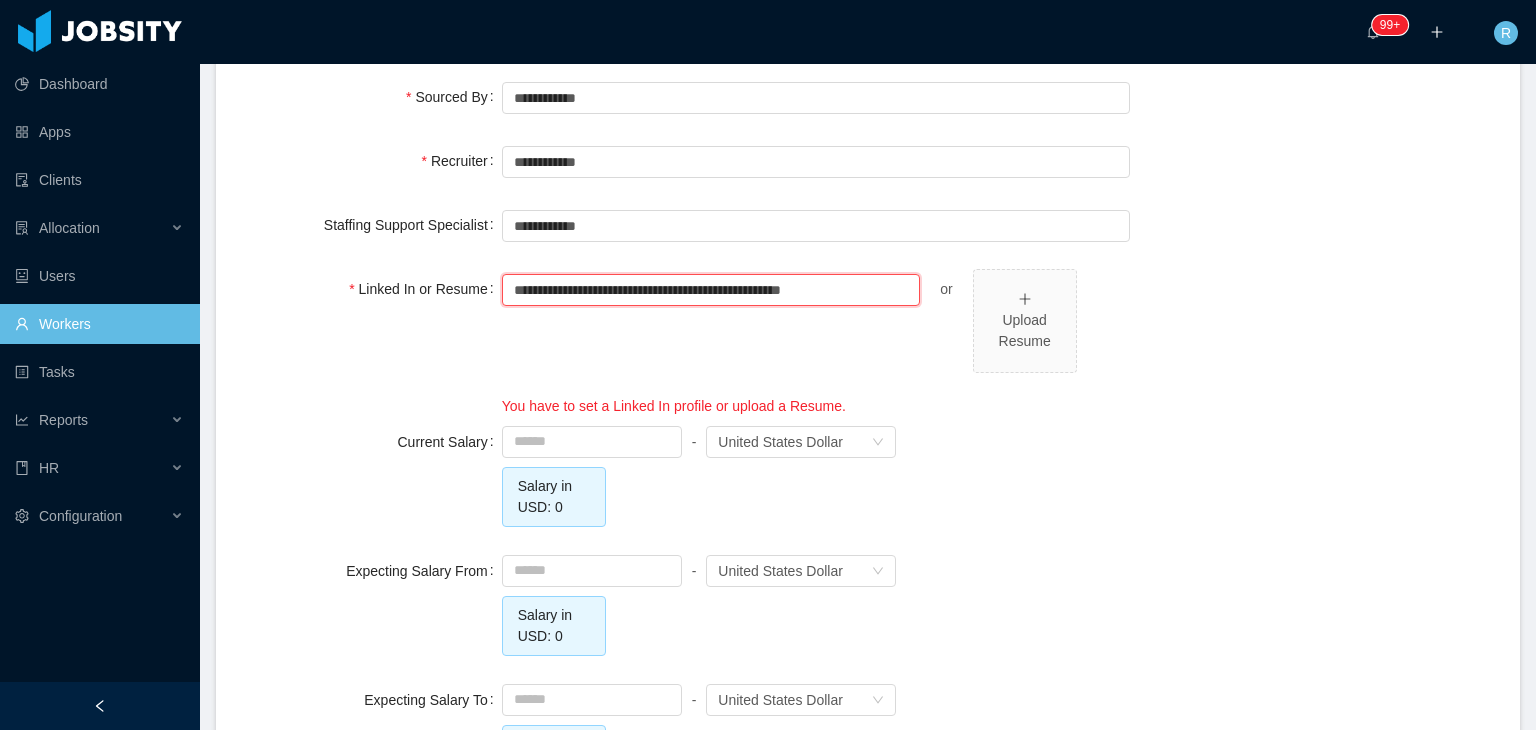 type on "**********" 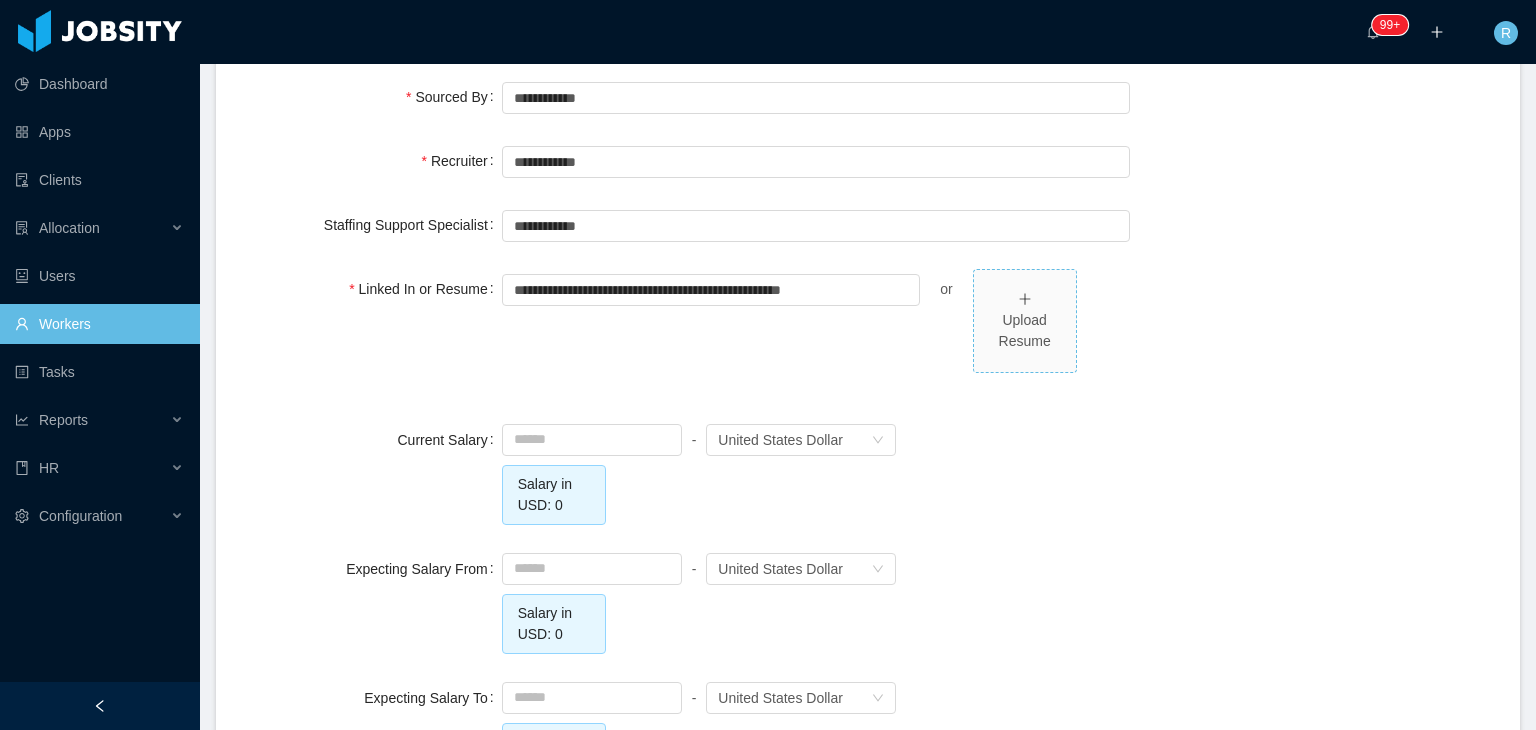 click on "Upload Resume" at bounding box center (1025, 331) 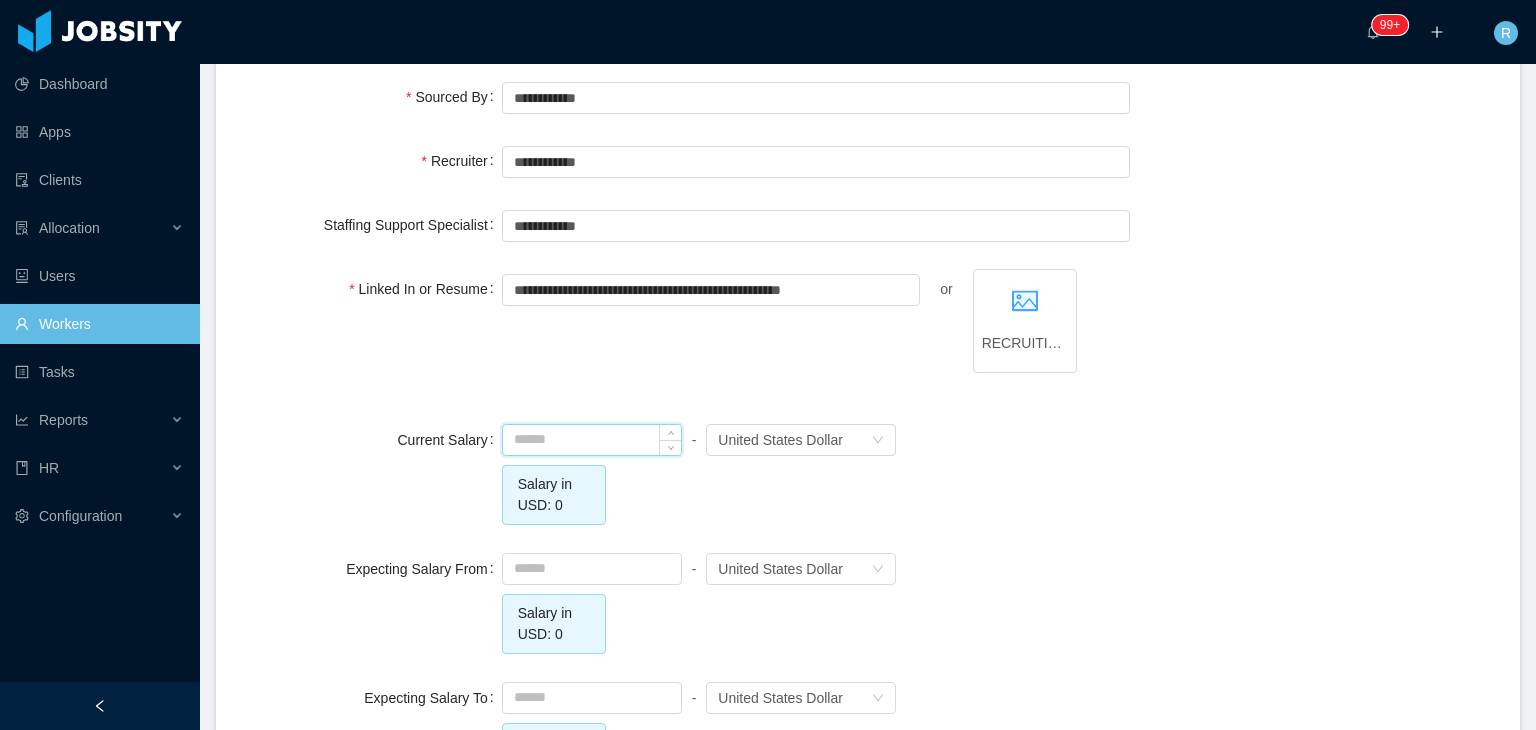 click at bounding box center [592, 440] 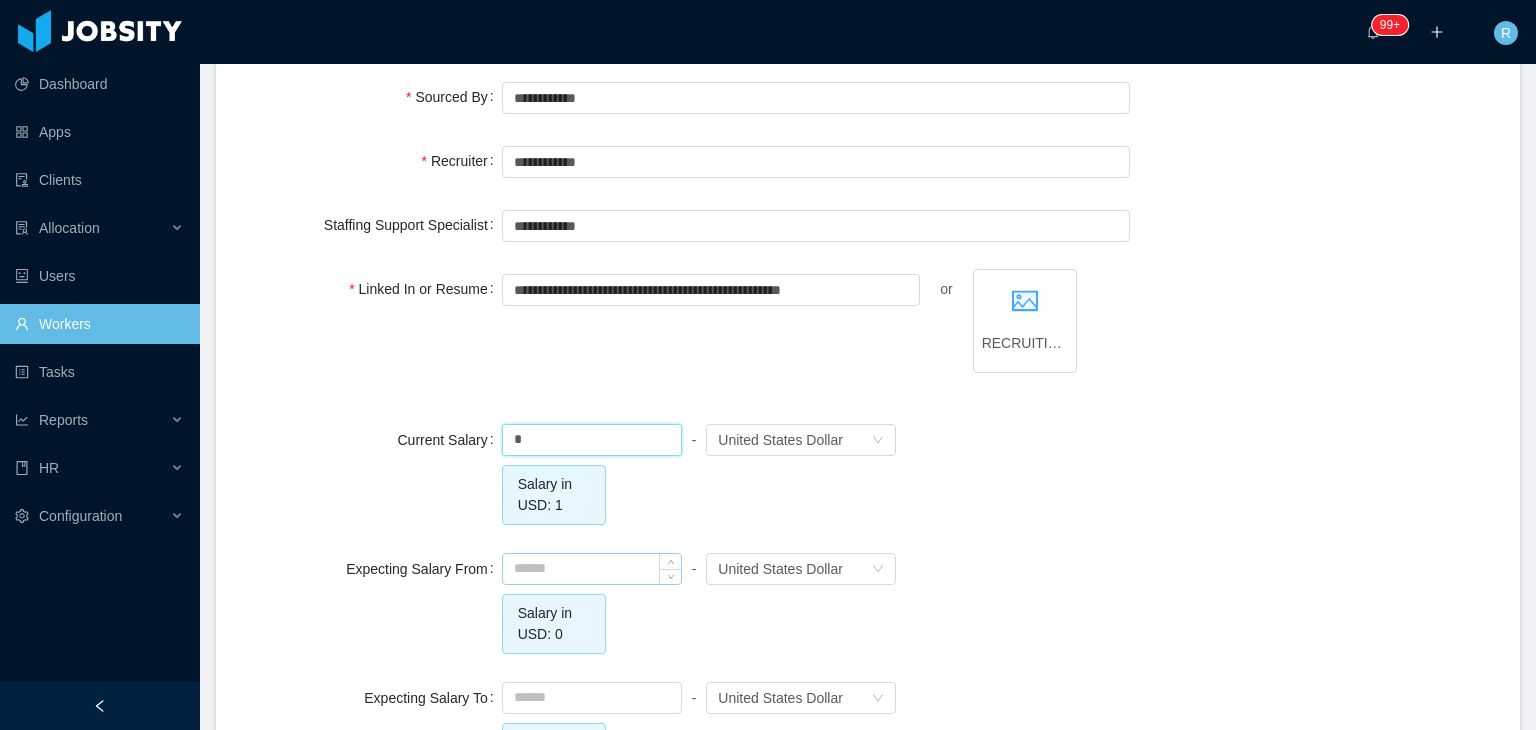 type on "****" 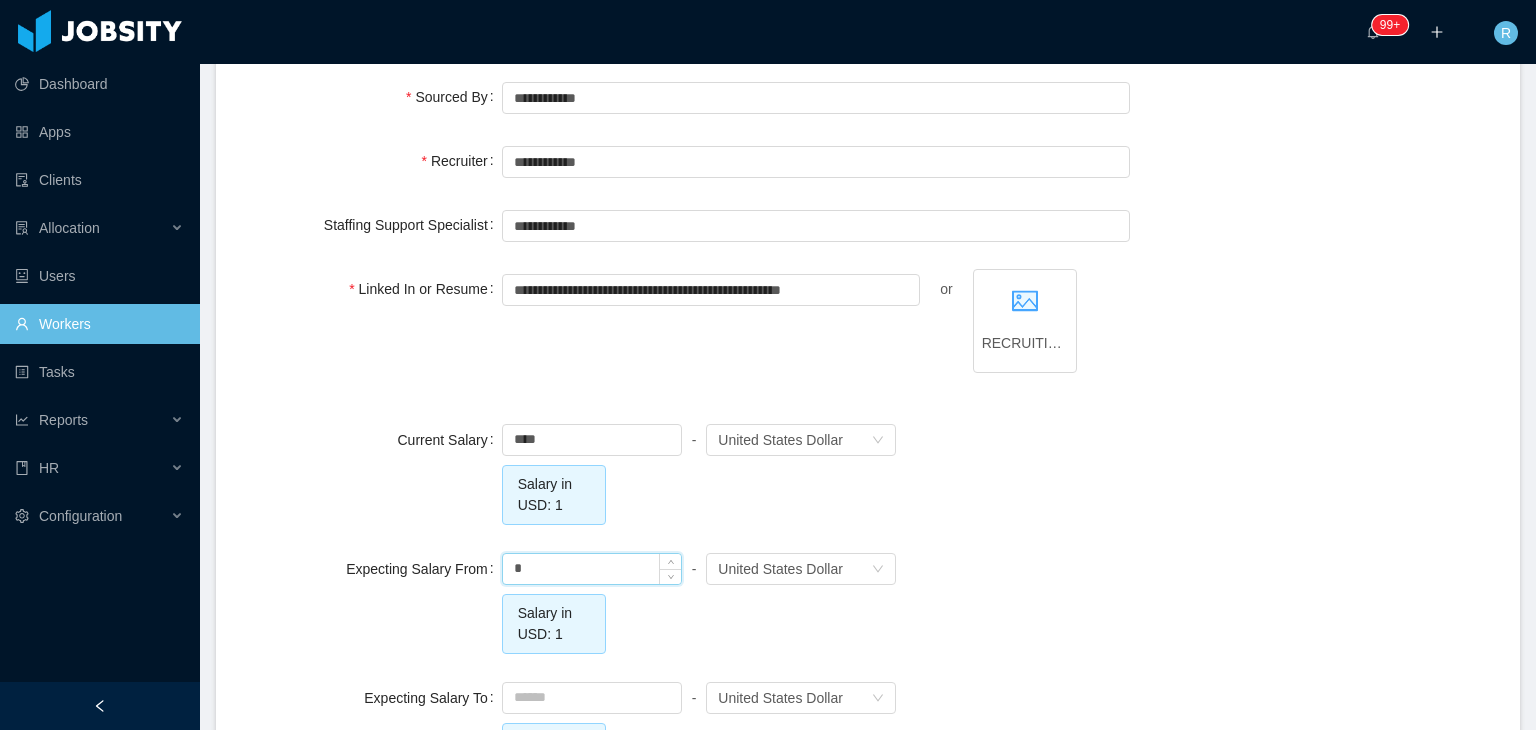 click on "*" at bounding box center [592, 569] 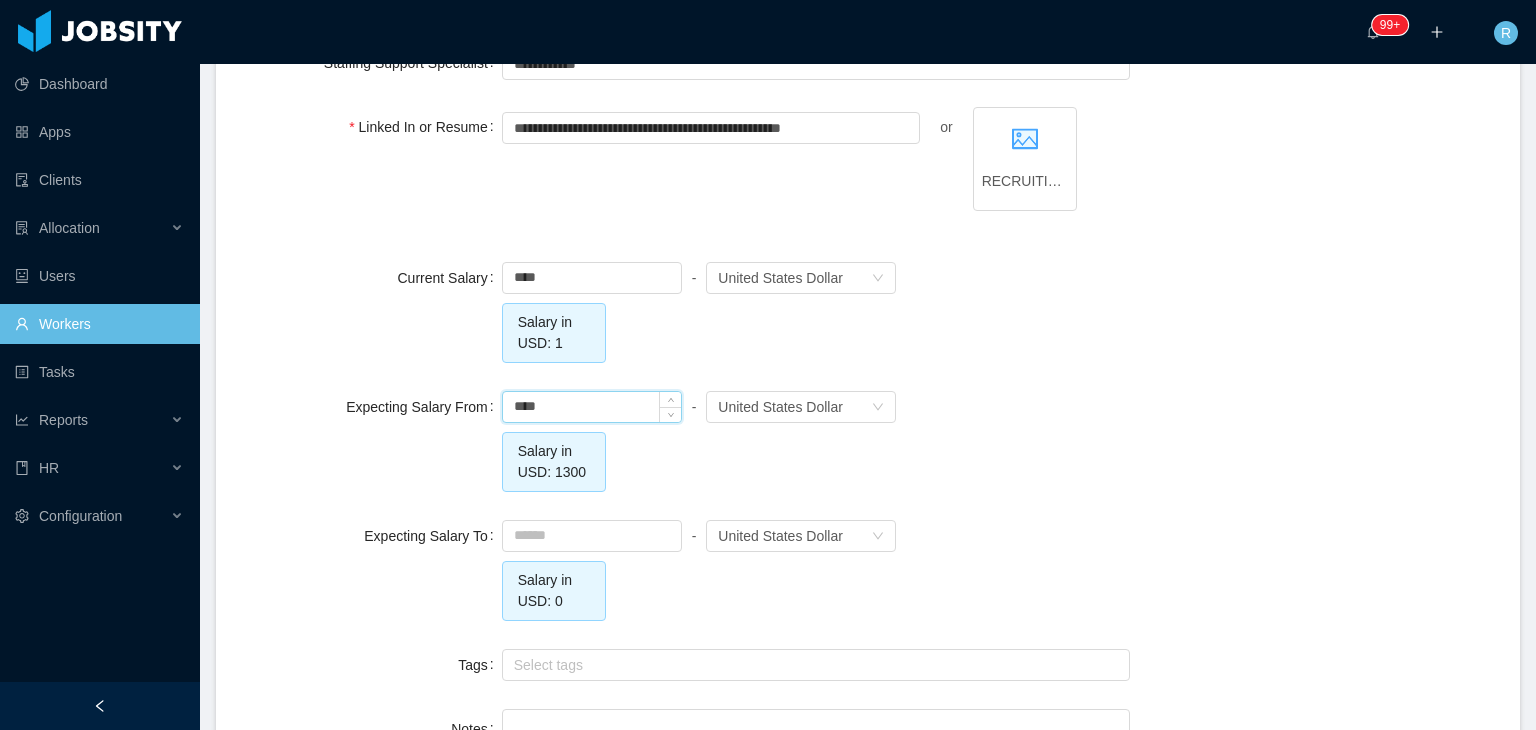 scroll, scrollTop: 1678, scrollLeft: 0, axis: vertical 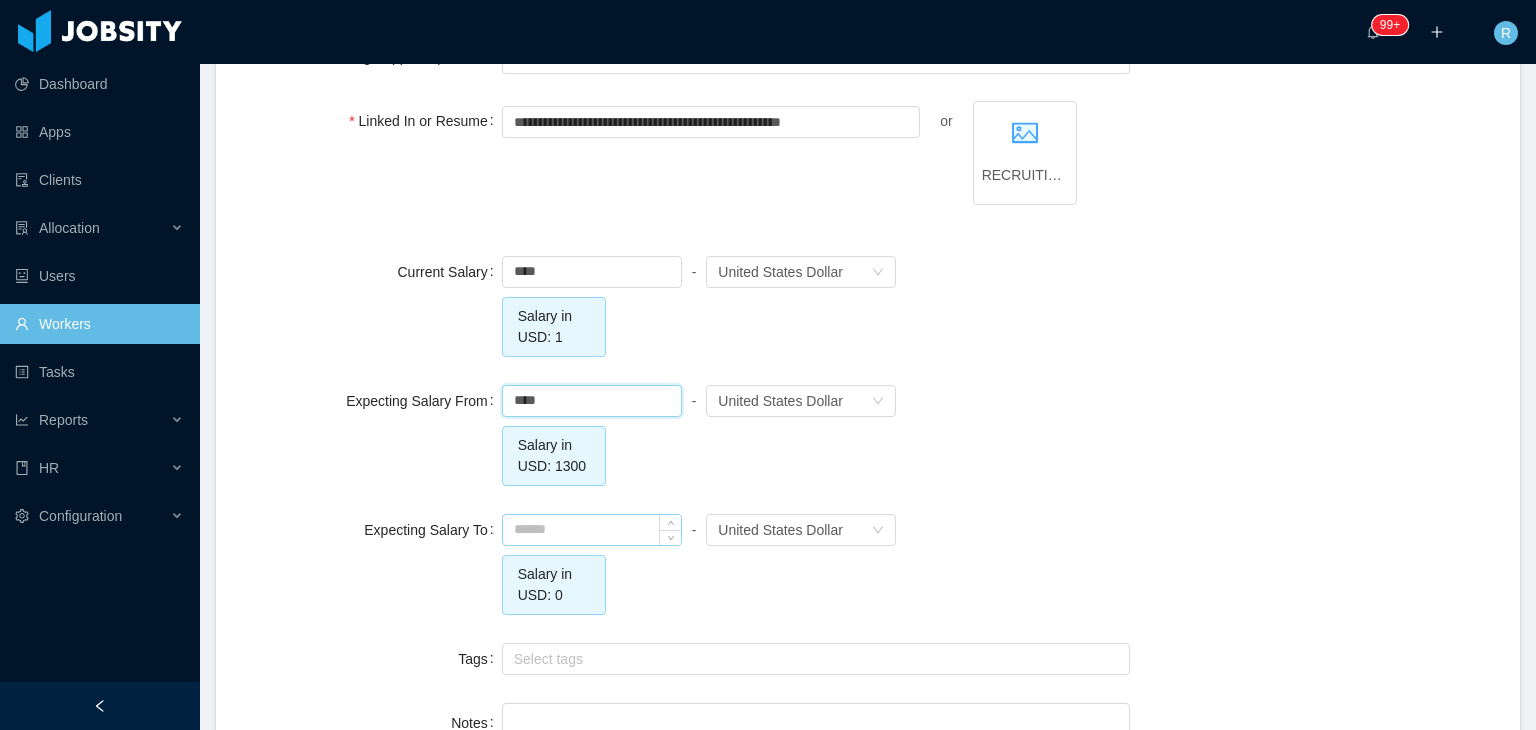 type on "*******" 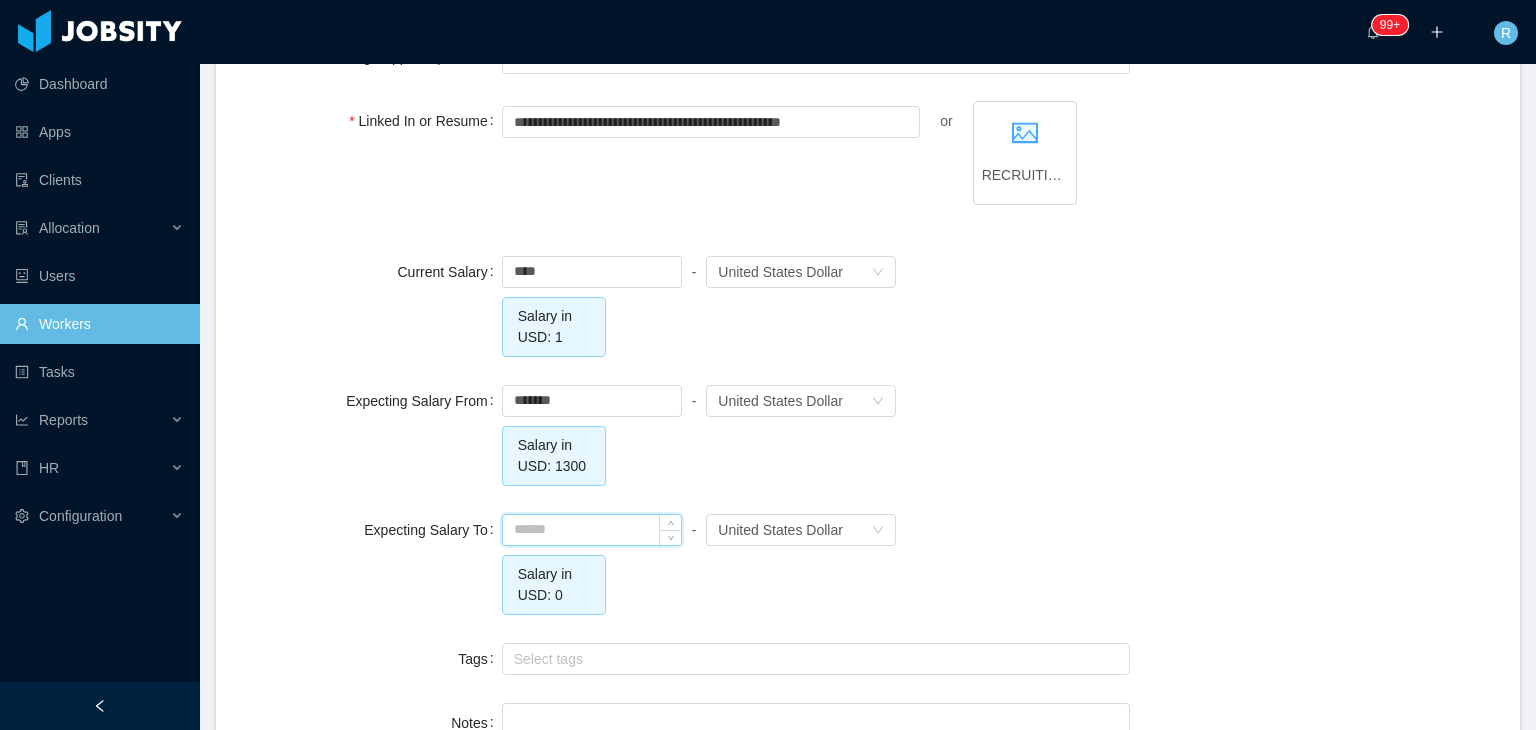 click at bounding box center (592, 530) 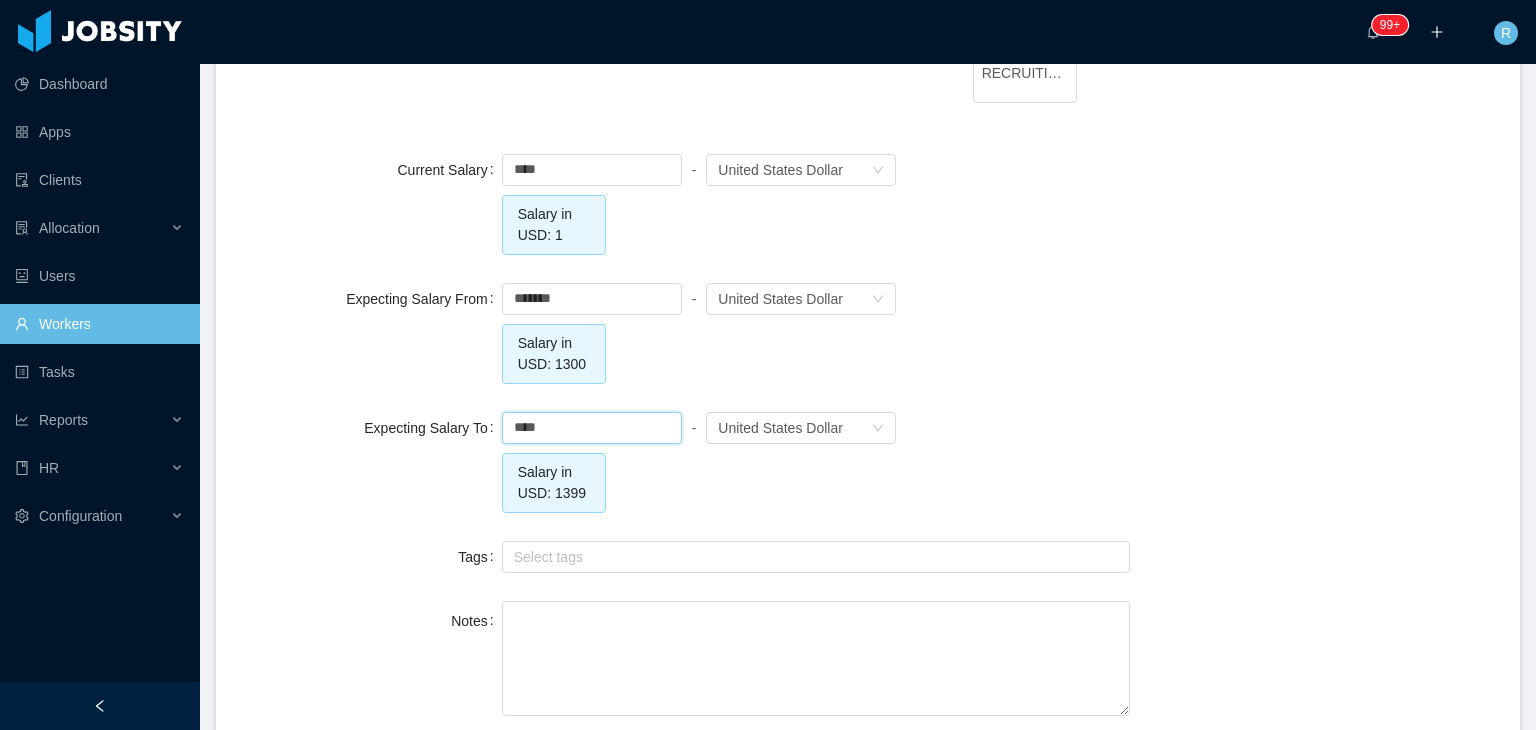 type on "*******" 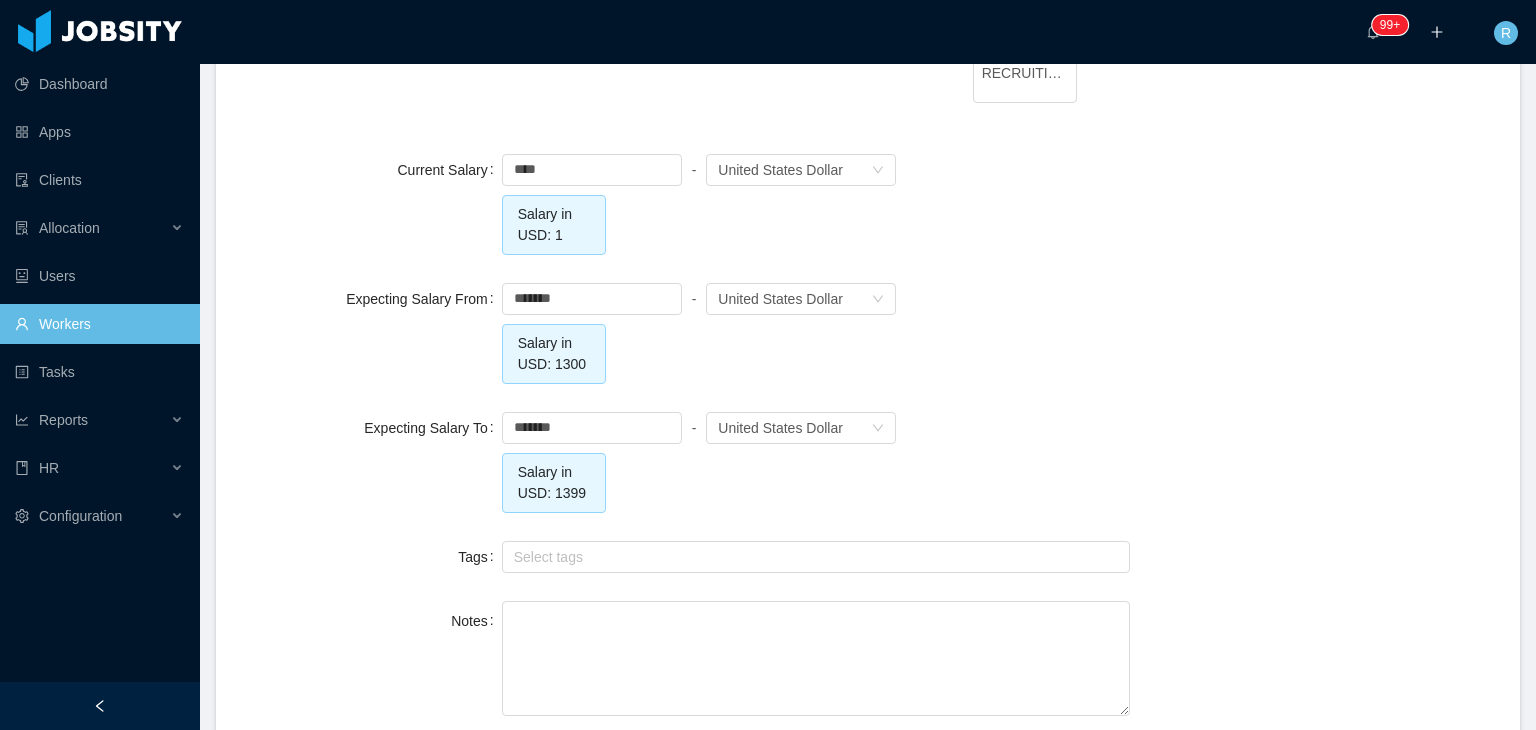 click on "******* - Currency United States Dollar   Salary in USD: 1399" at bounding box center (816, 460) 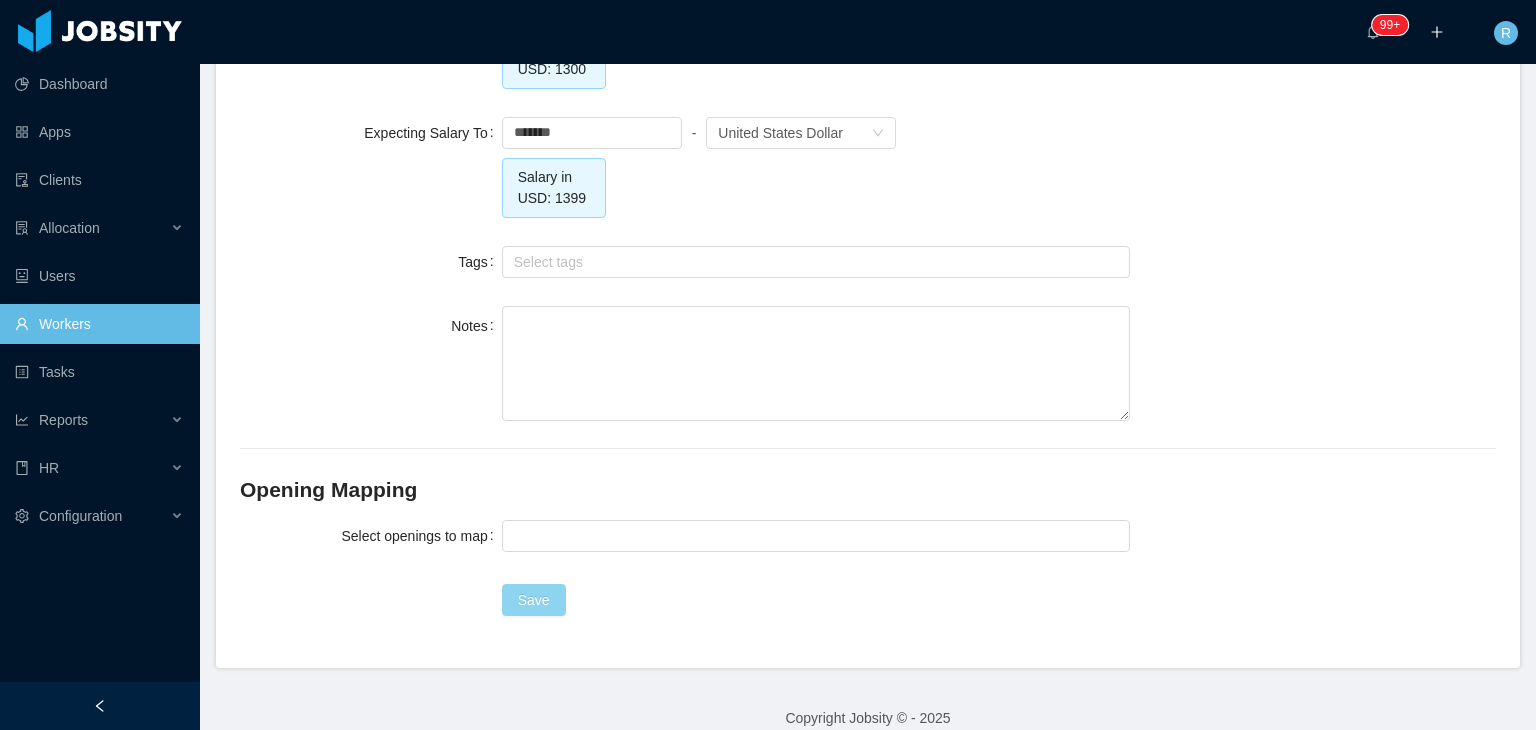 click on "Save" at bounding box center [534, 600] 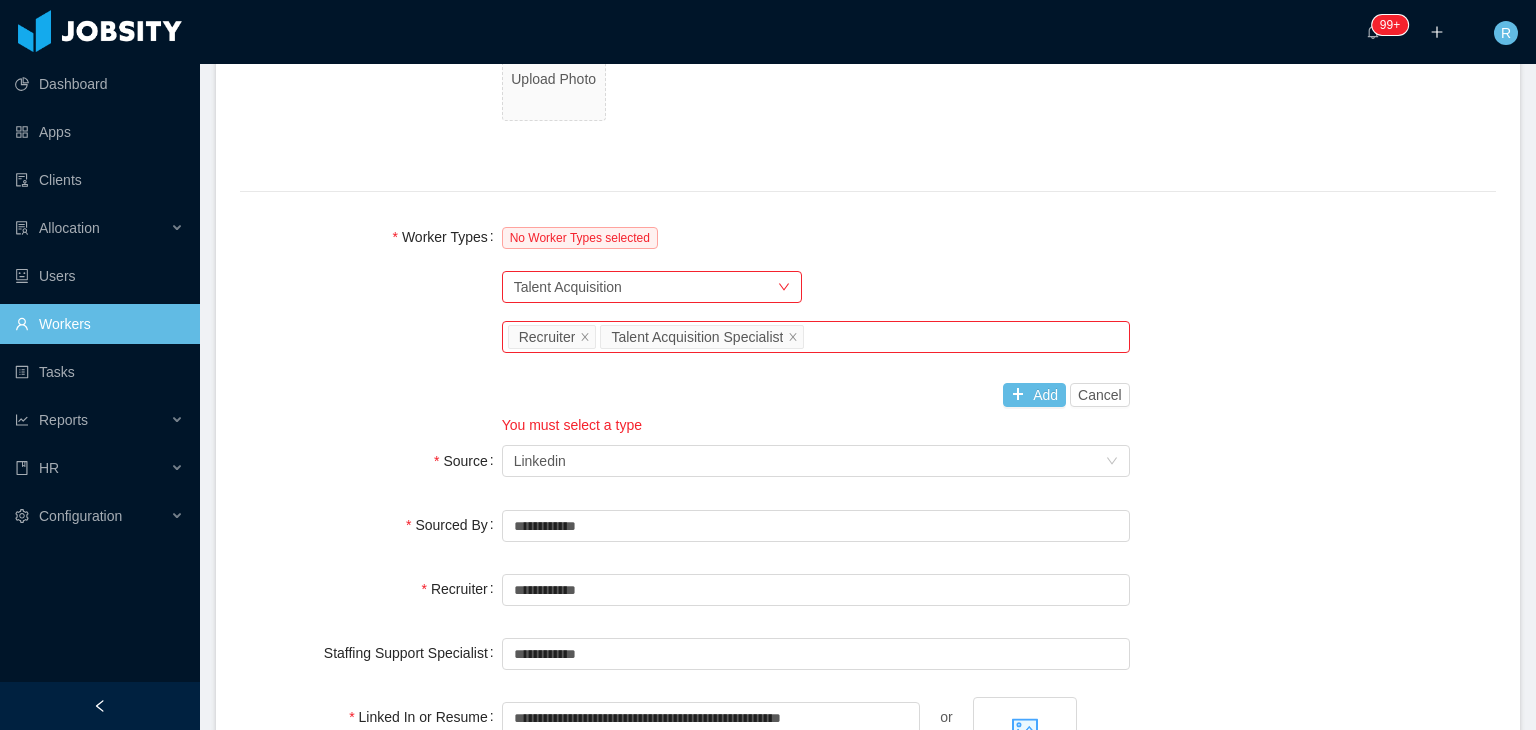 scroll, scrollTop: 1004, scrollLeft: 0, axis: vertical 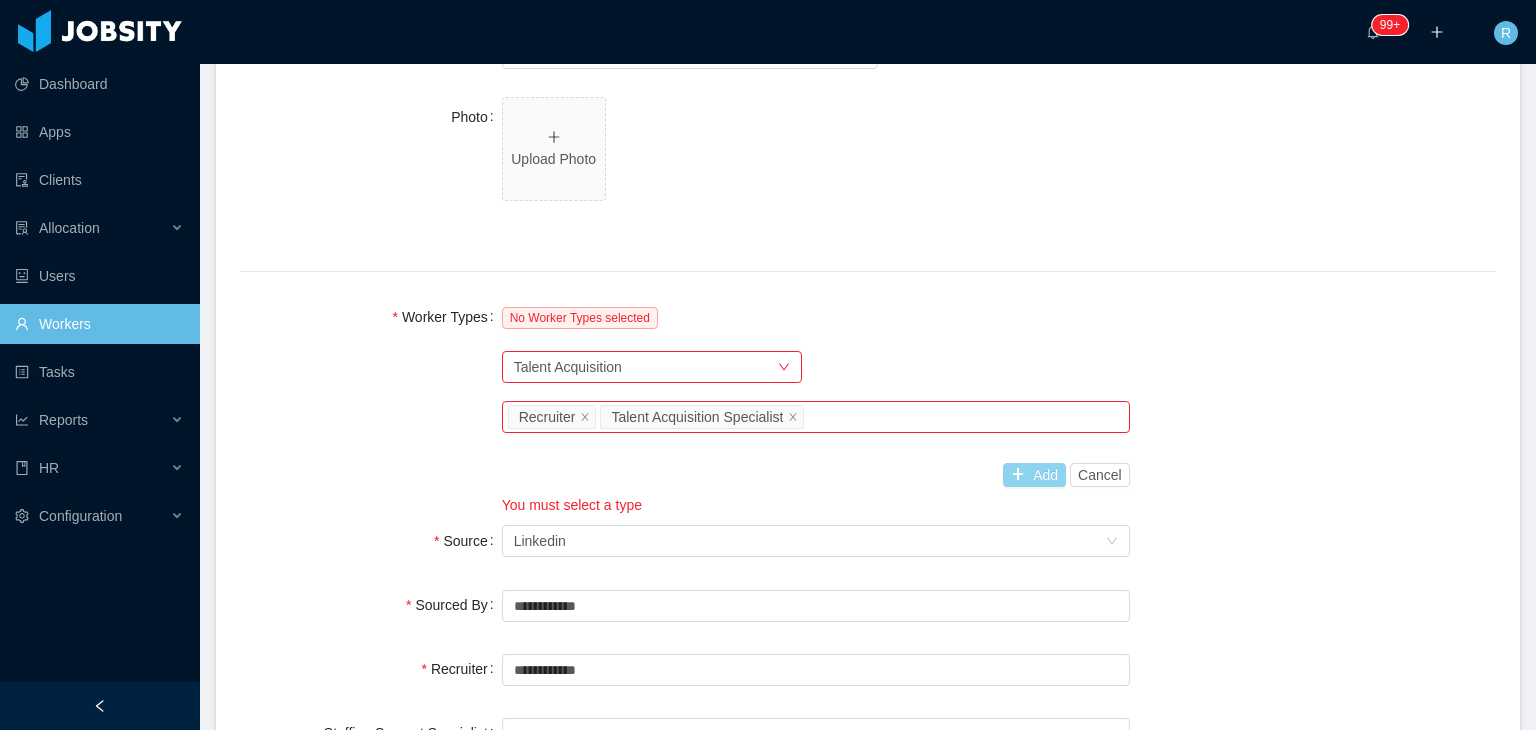 drag, startPoint x: 1032, startPoint y: 488, endPoint x: 1024, endPoint y: 476, distance: 14.422205 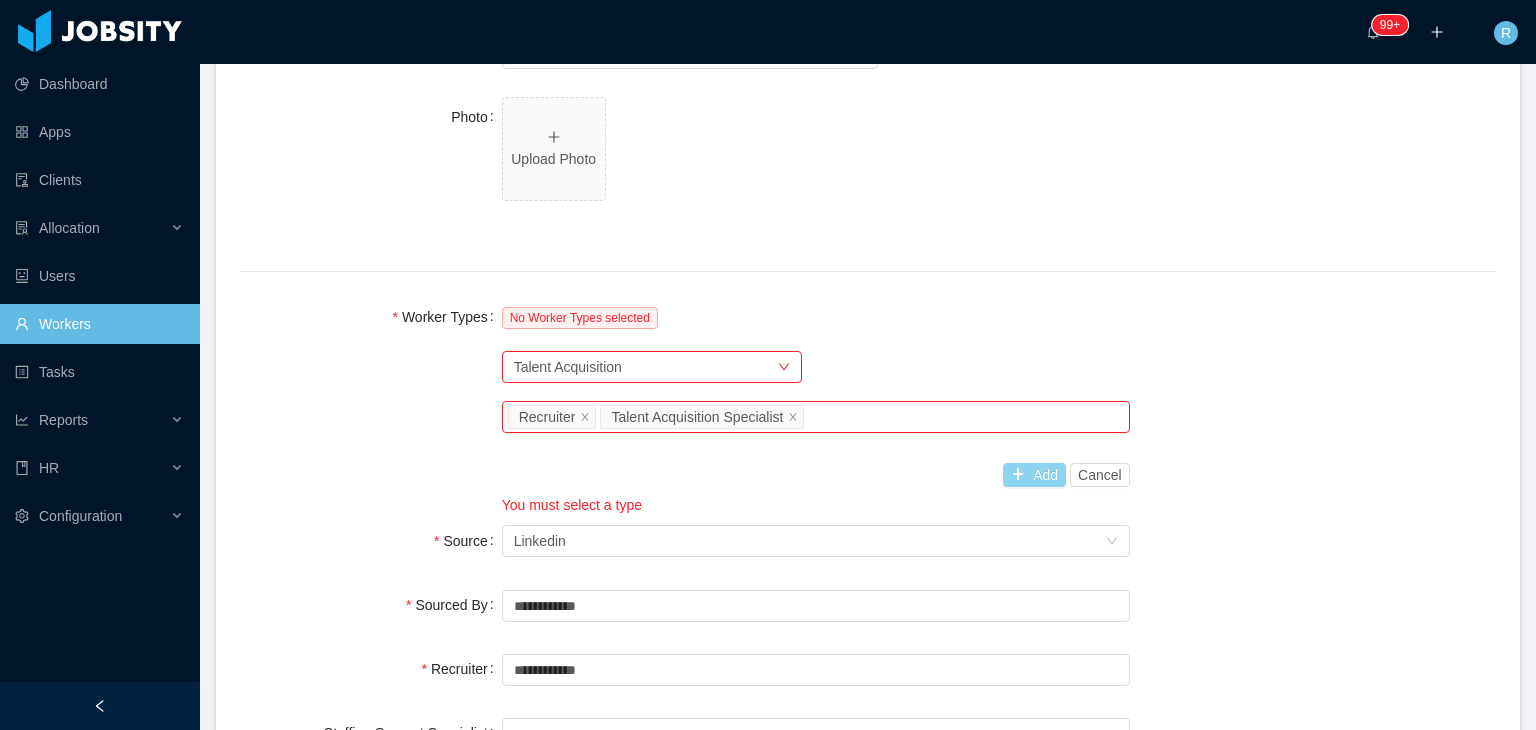 click on "Add" at bounding box center [1034, 475] 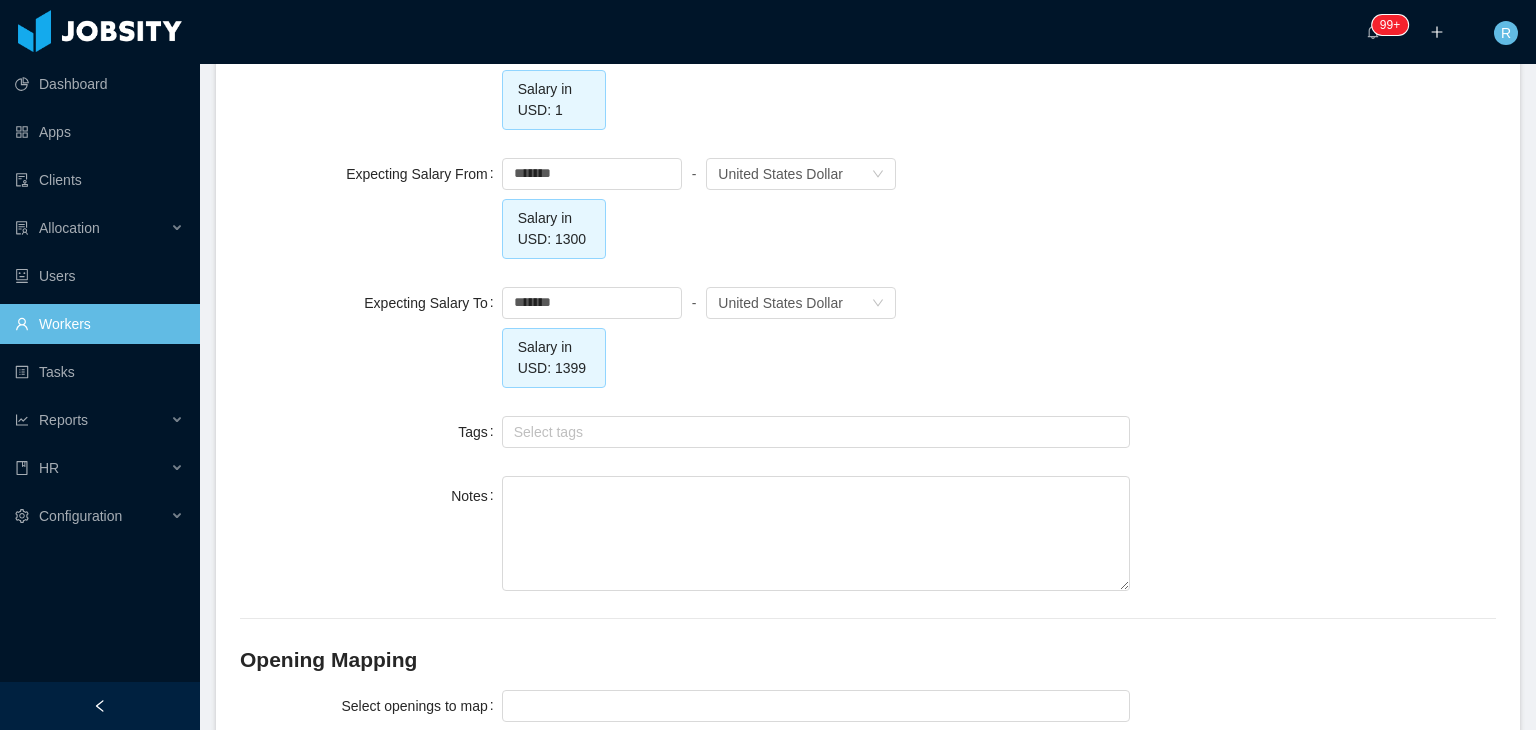 scroll, scrollTop: 2029, scrollLeft: 0, axis: vertical 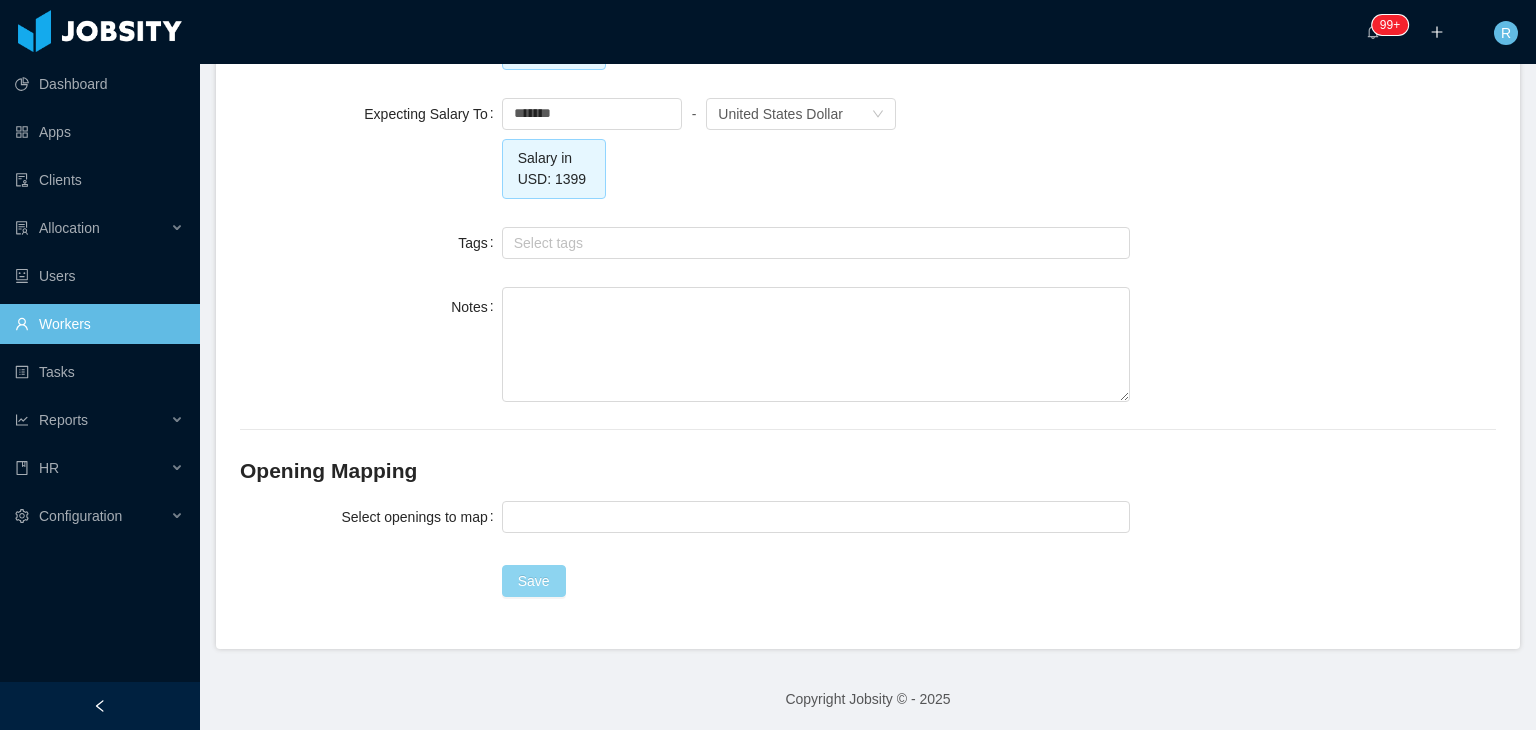 click on "Save" at bounding box center (534, 581) 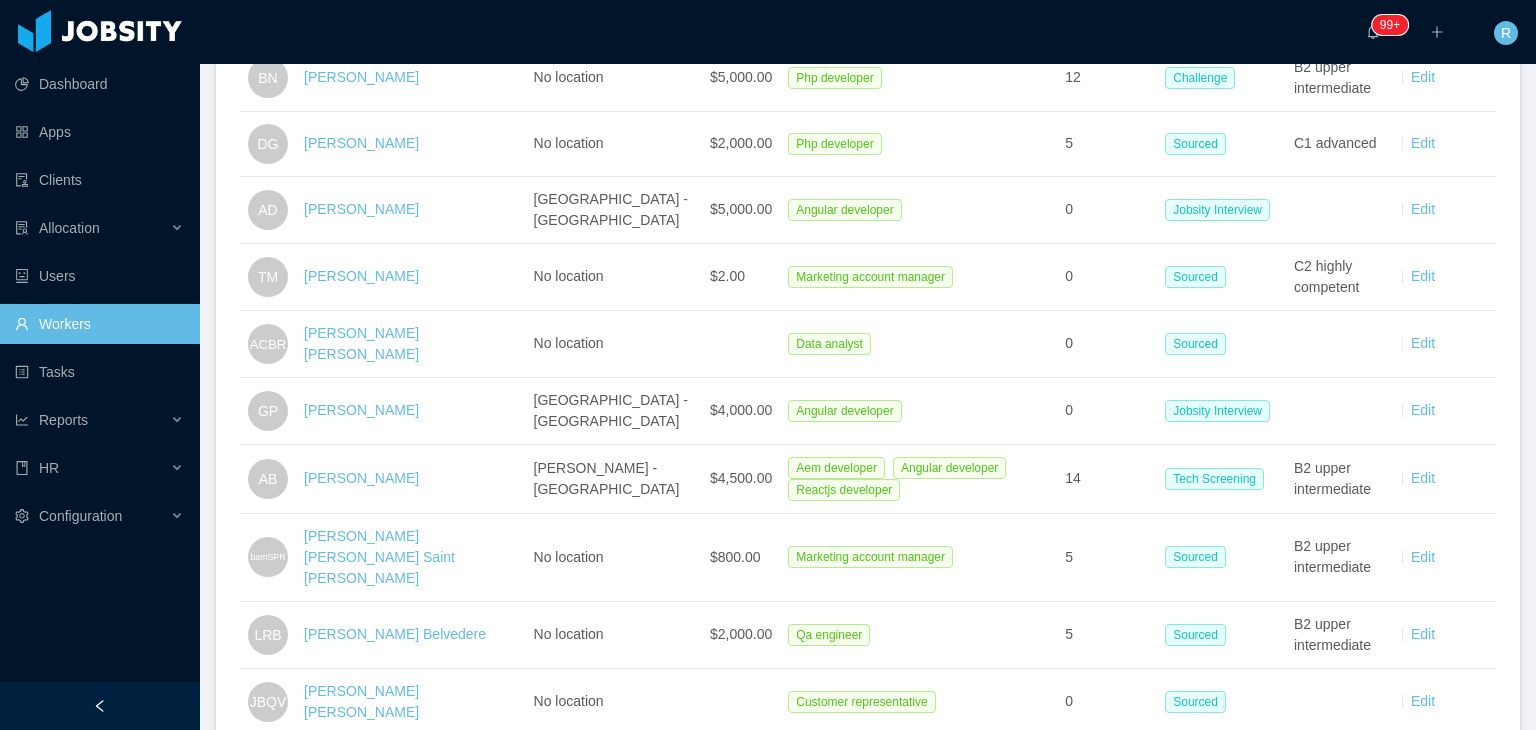 scroll, scrollTop: 0, scrollLeft: 0, axis: both 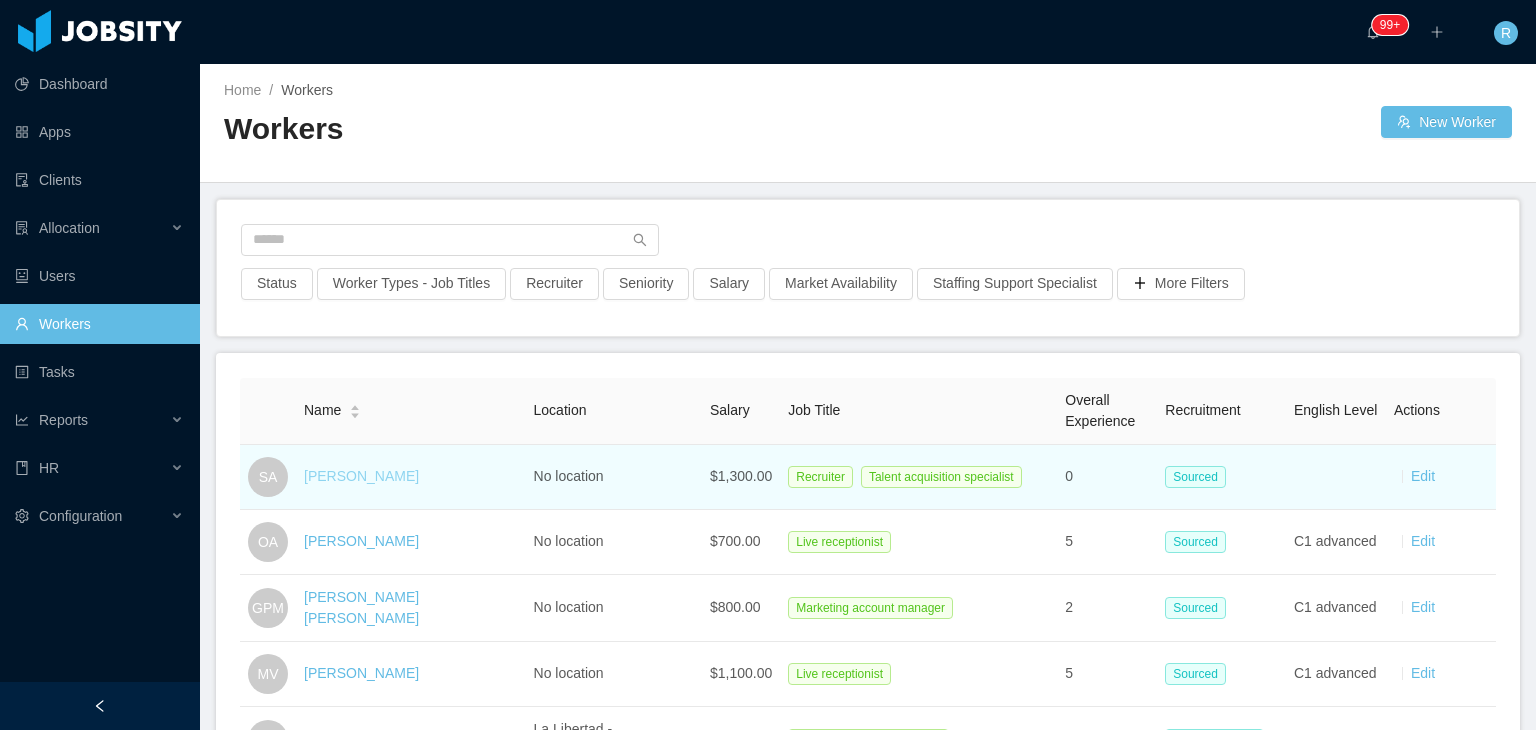 click on "[PERSON_NAME]" at bounding box center (361, 476) 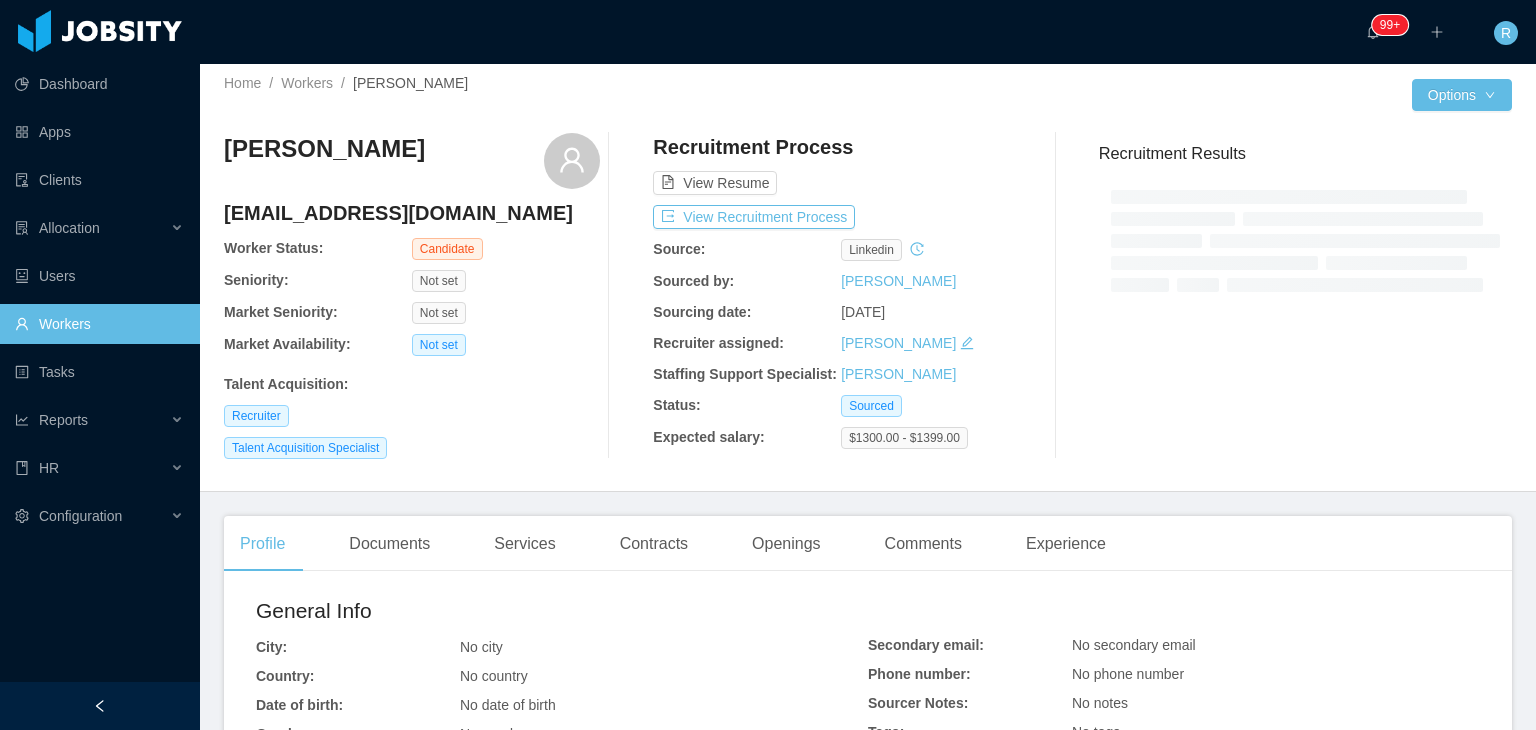 scroll, scrollTop: 2, scrollLeft: 0, axis: vertical 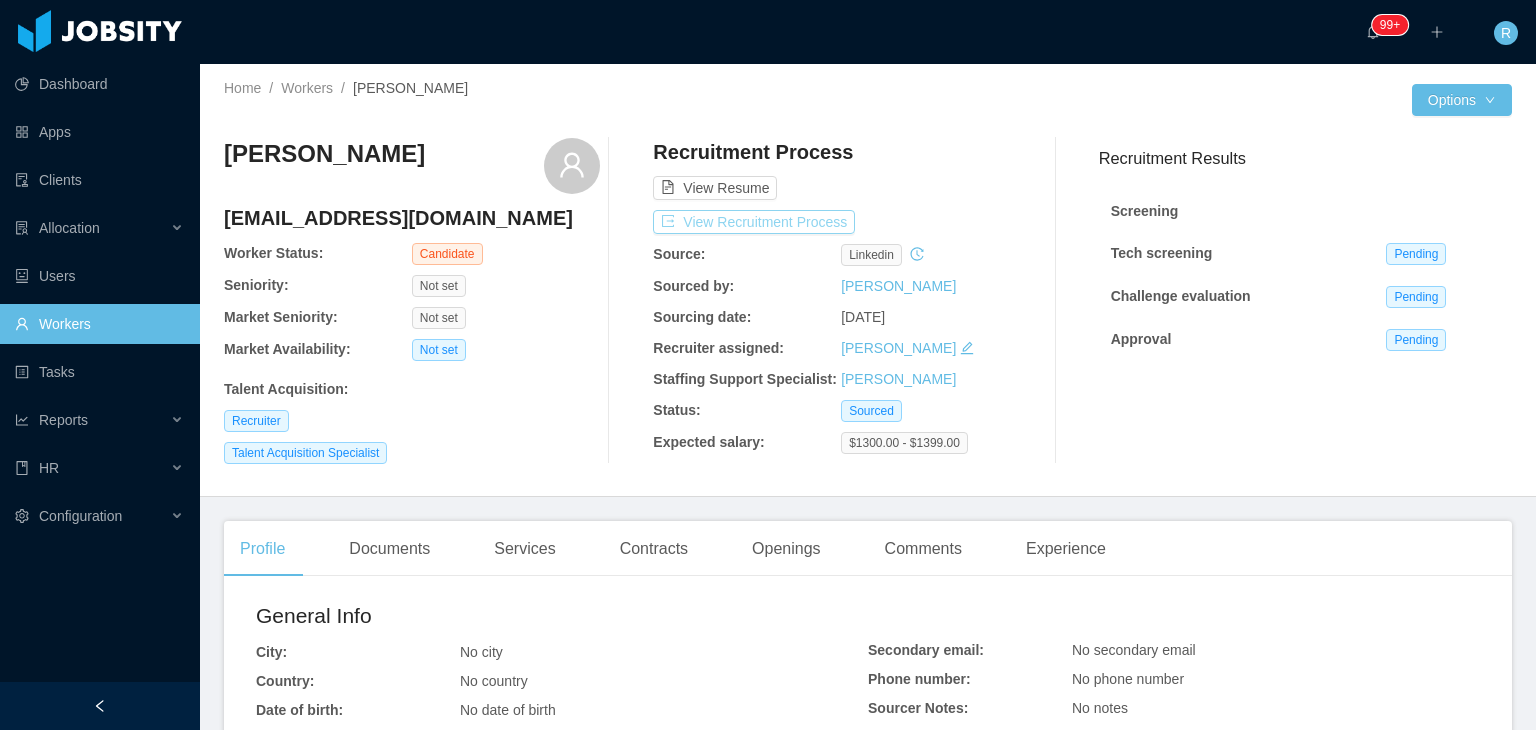 click on "View Recruitment Process" at bounding box center (754, 222) 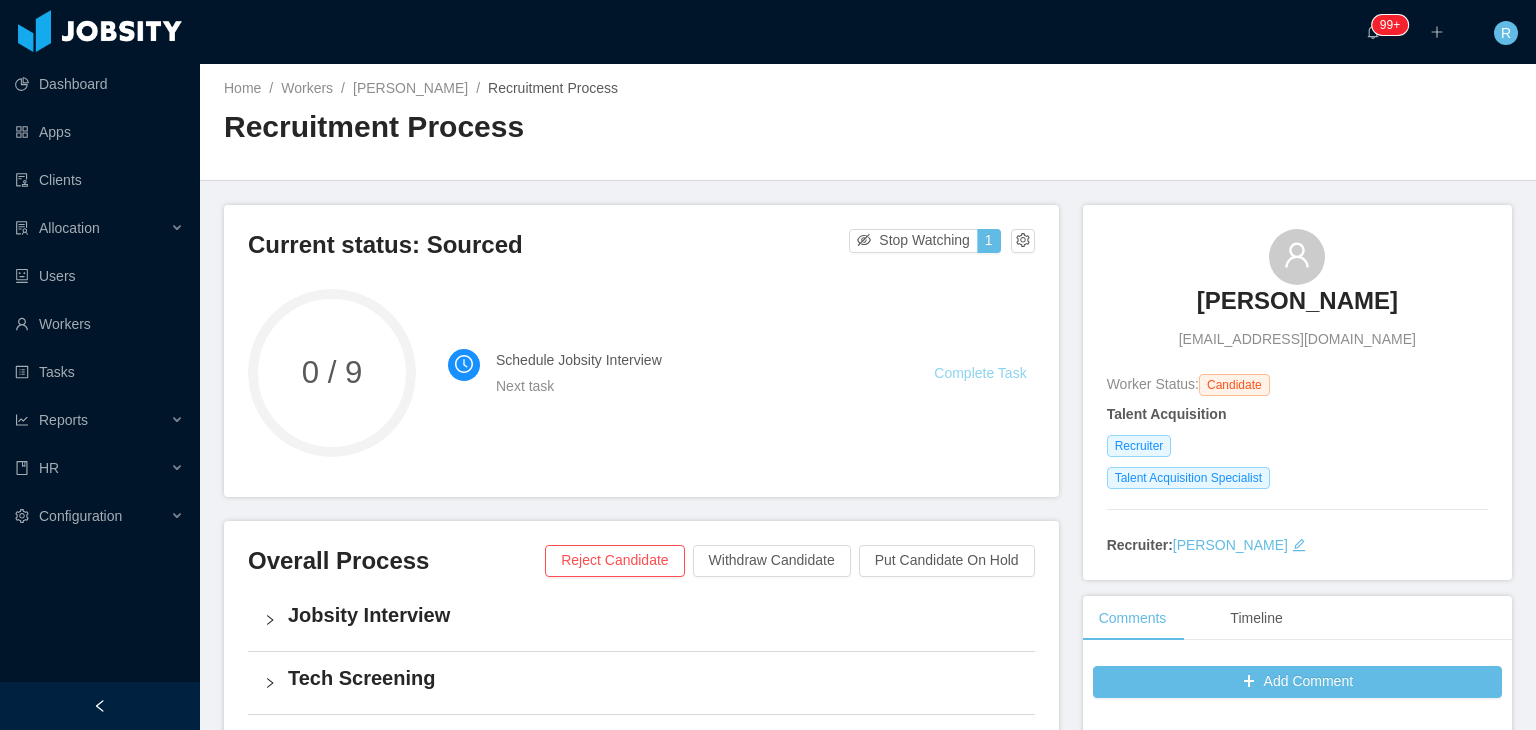 click on "Complete Task" at bounding box center (980, 373) 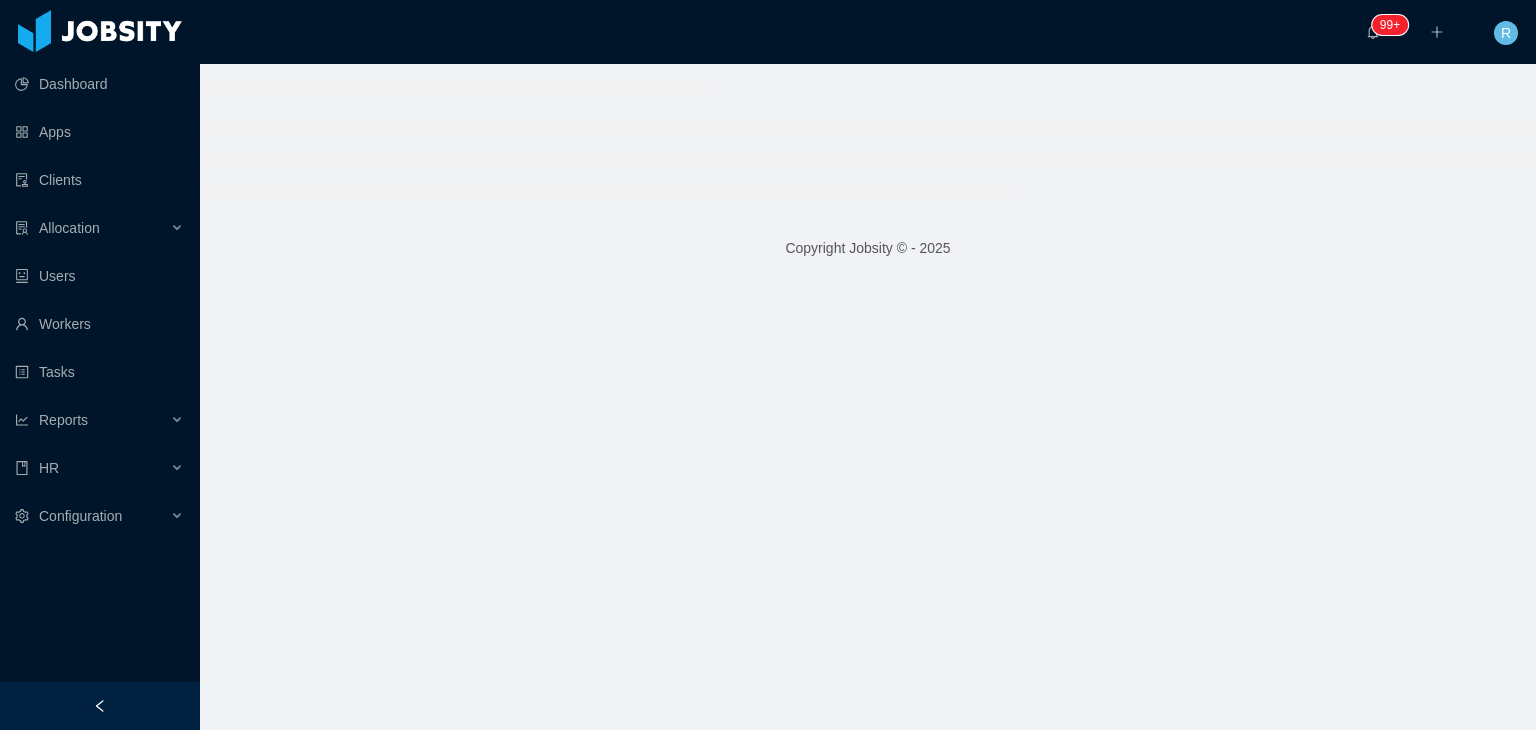 scroll, scrollTop: 0, scrollLeft: 0, axis: both 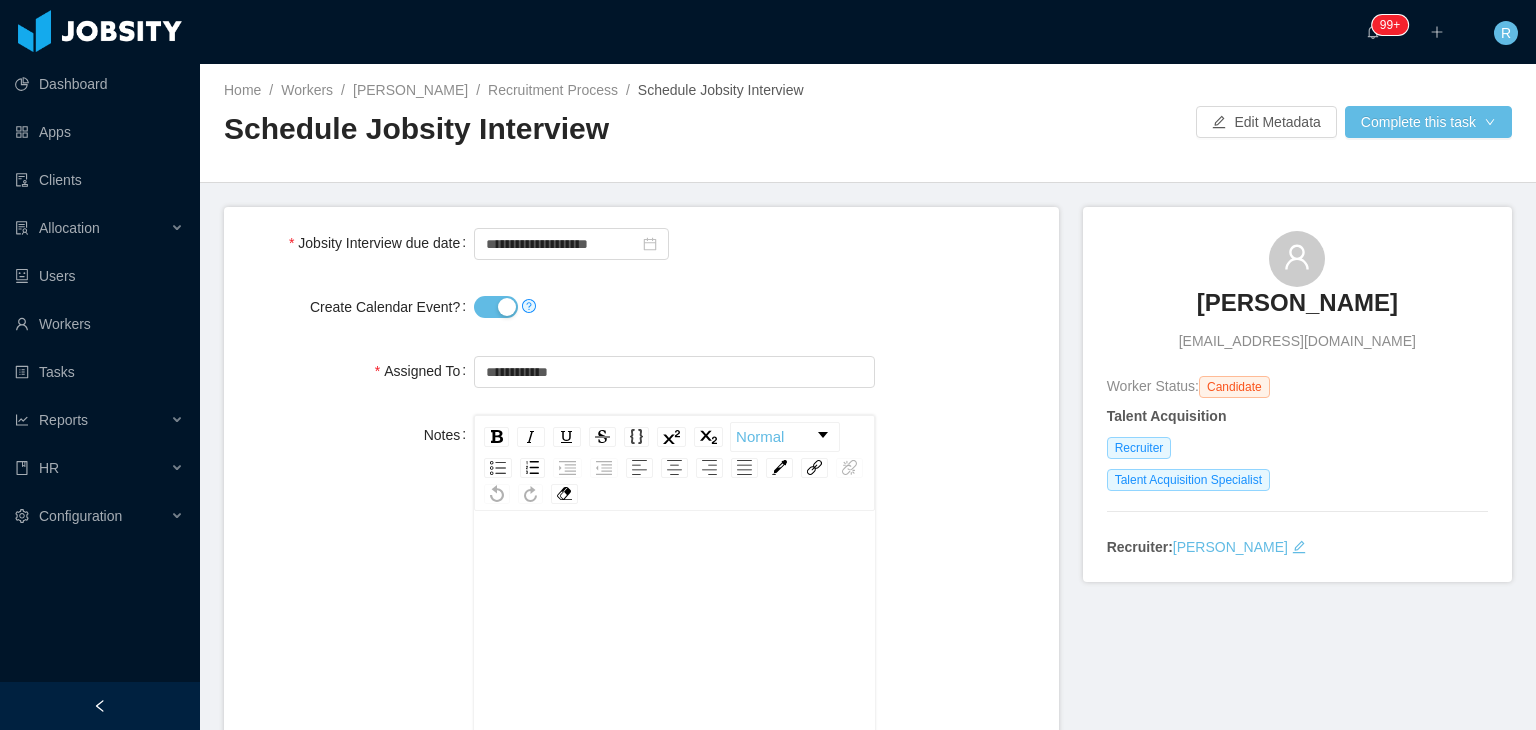 click on "**********" at bounding box center (641, 588) 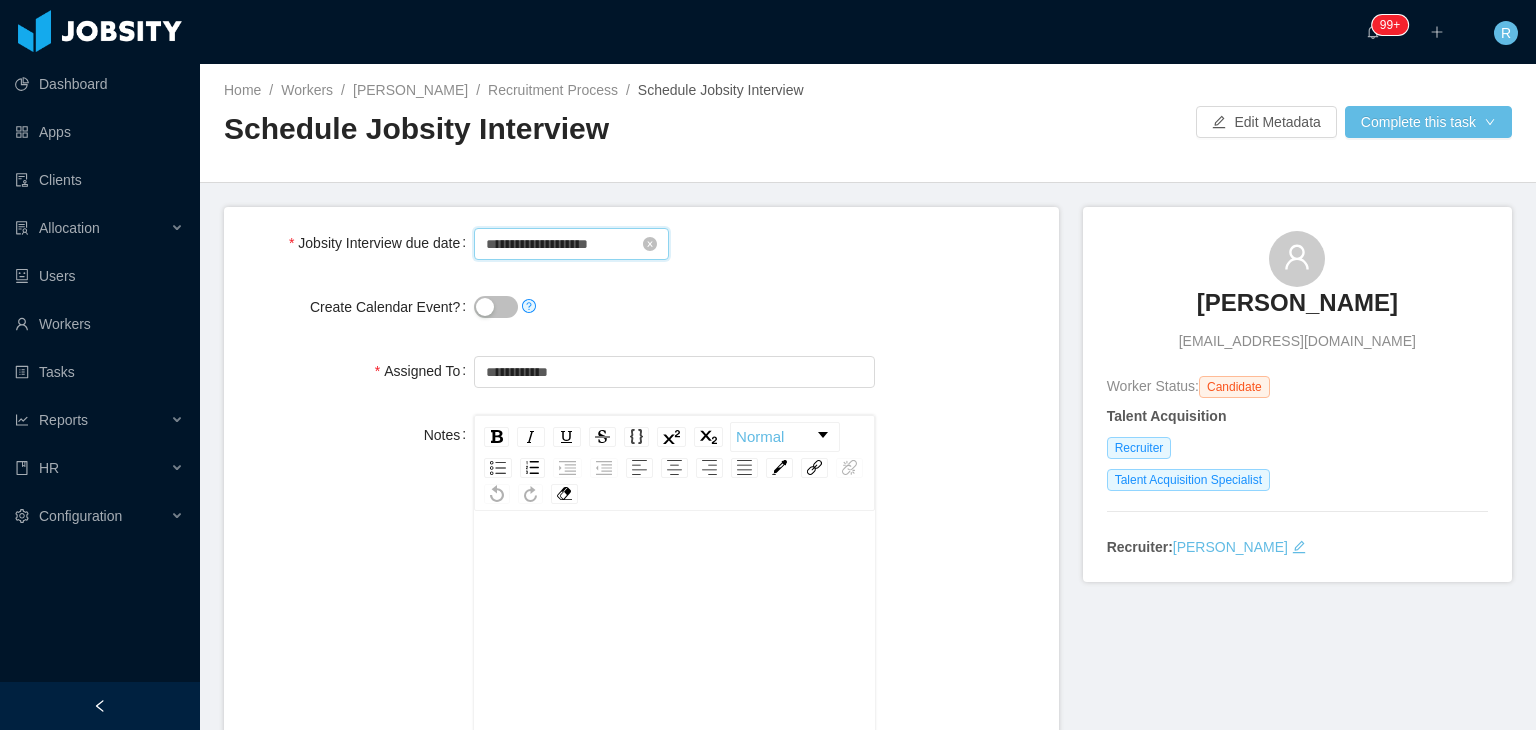 click on "**********" at bounding box center [571, 244] 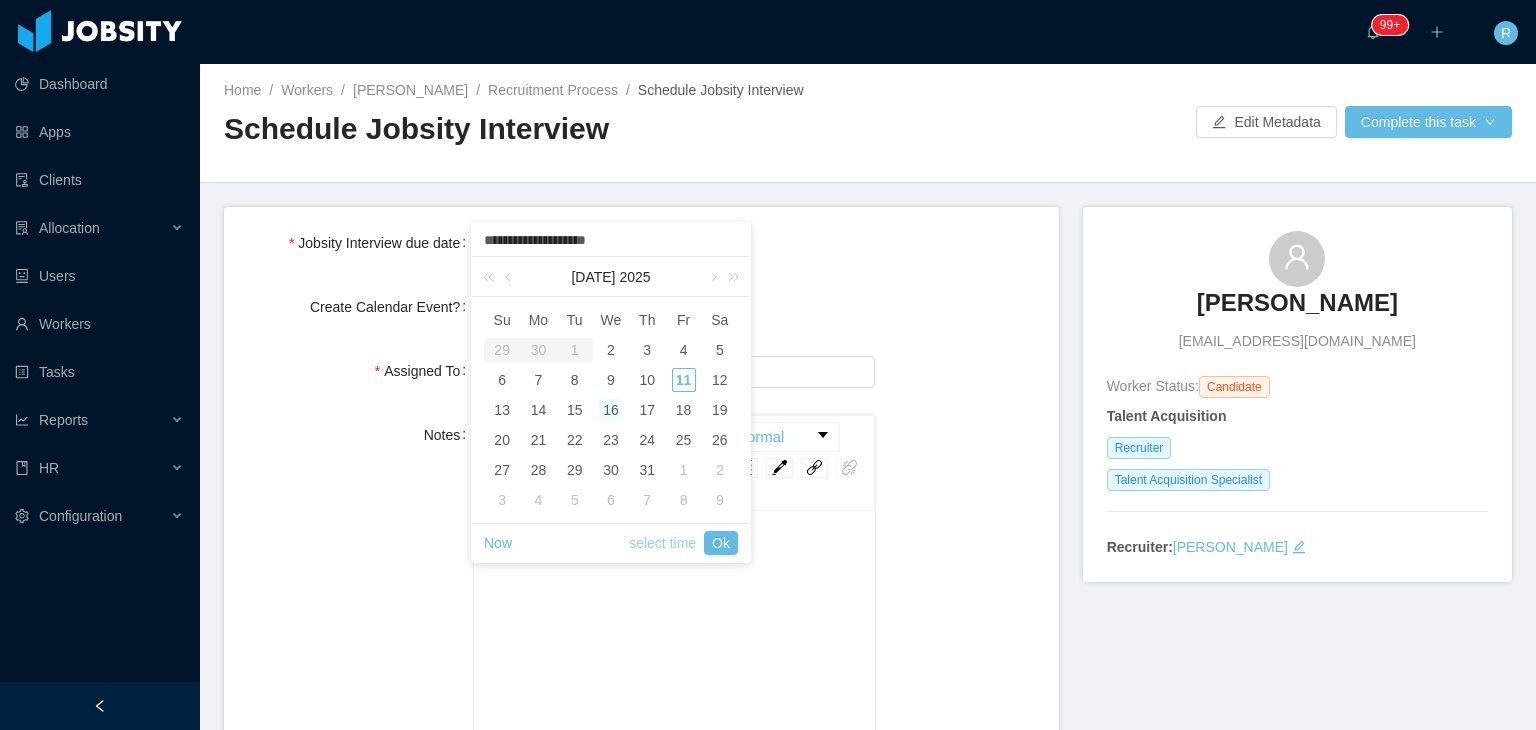 click on "select time" at bounding box center [662, 543] 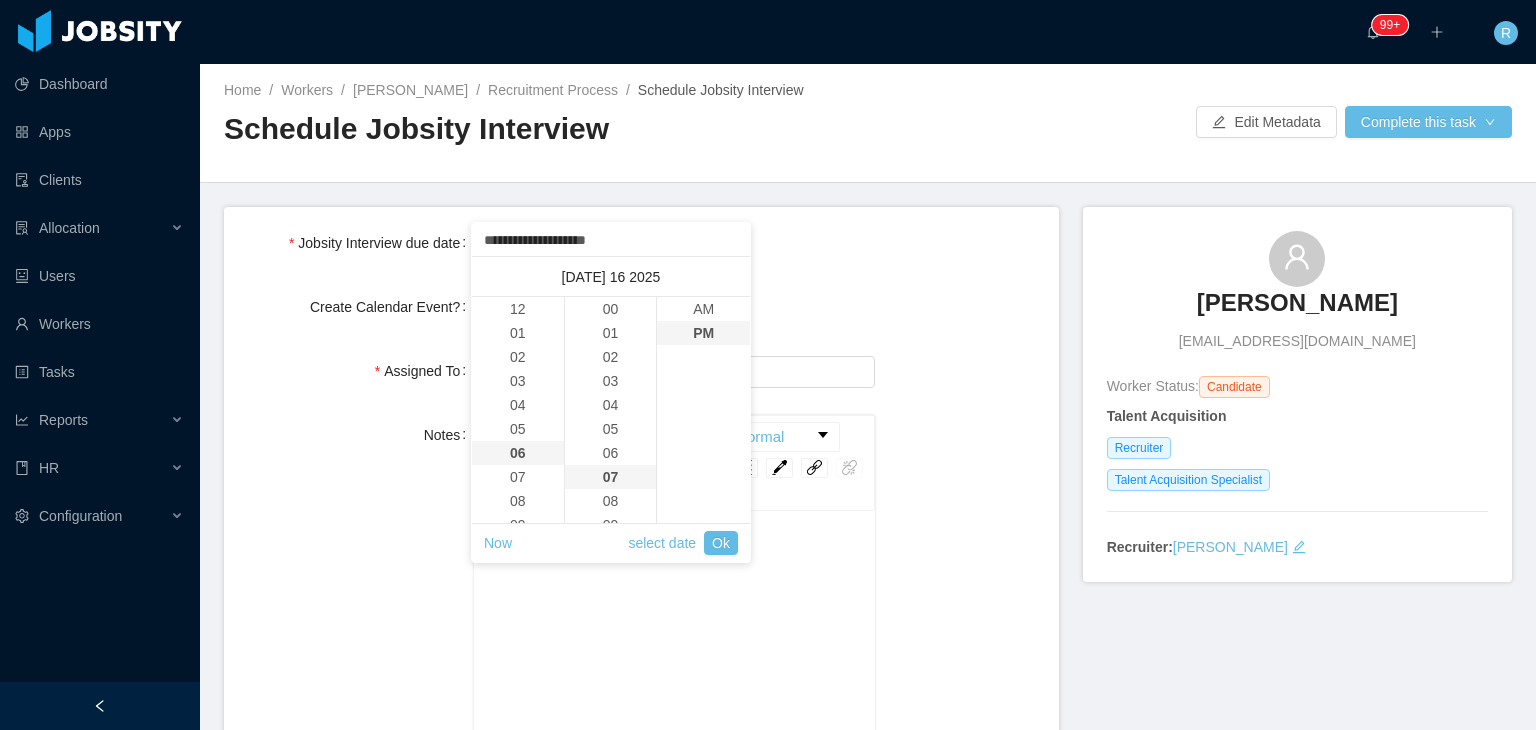 scroll, scrollTop: 144, scrollLeft: 0, axis: vertical 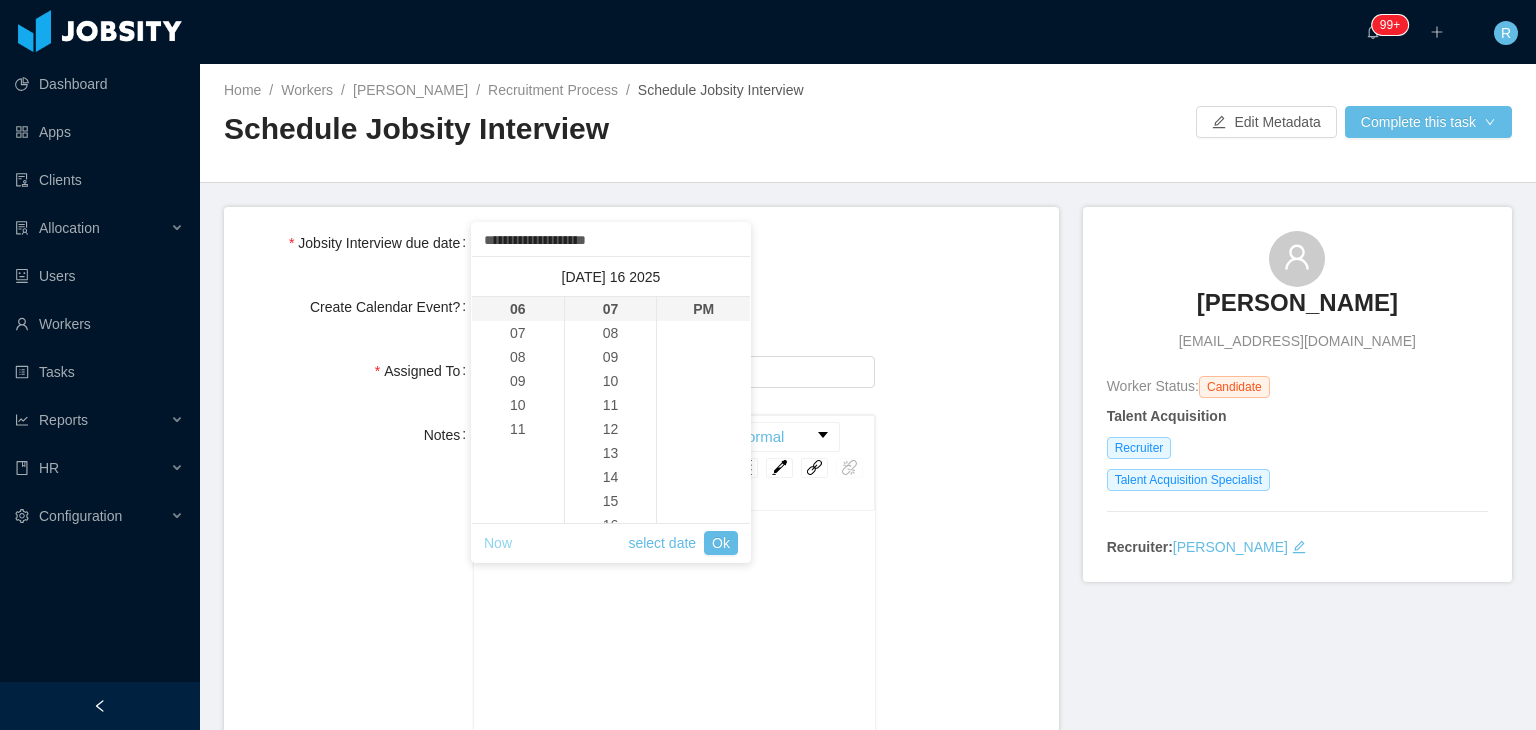 click on "Now" at bounding box center (498, 543) 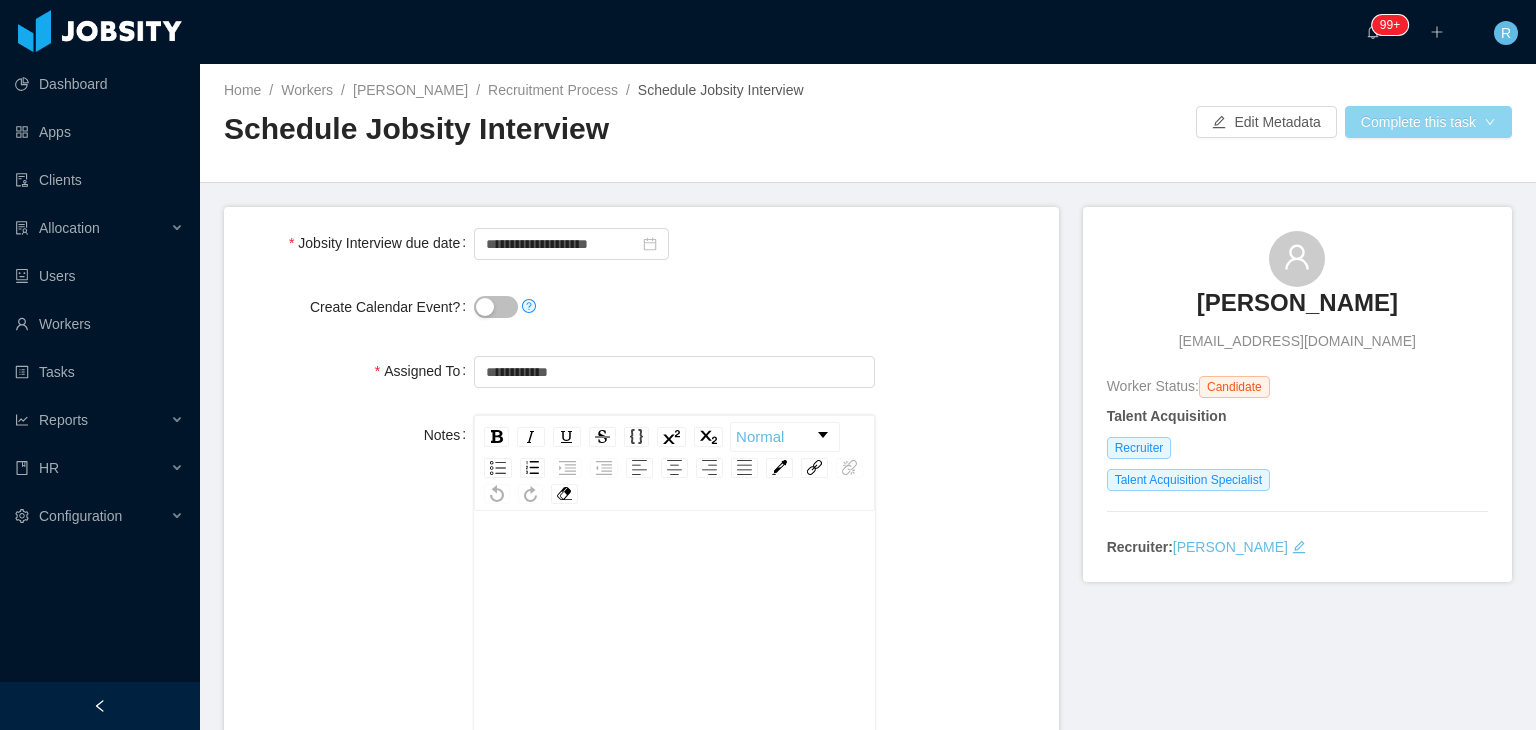click on "Complete this task" at bounding box center [1428, 122] 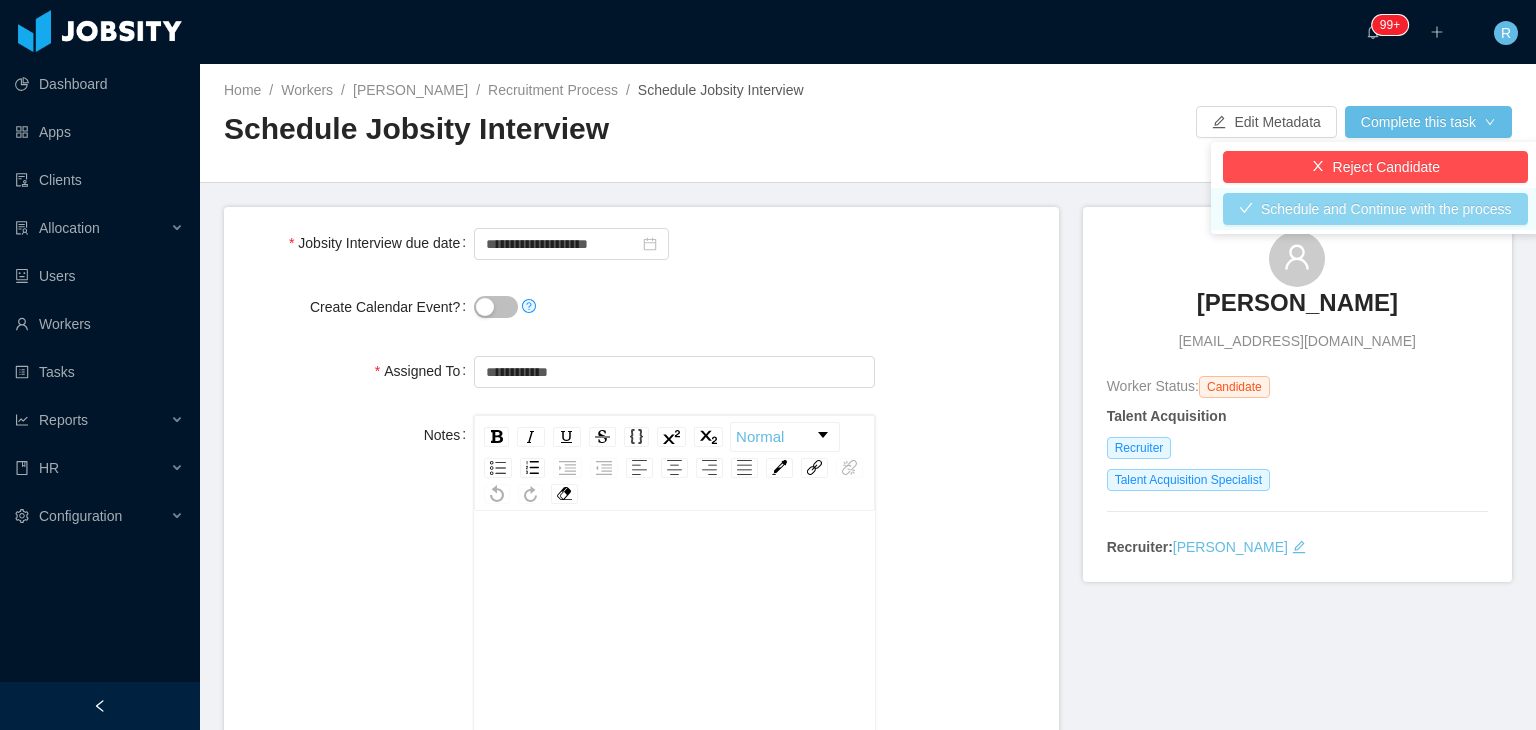click on "Schedule and Continue with the process" at bounding box center [1375, 209] 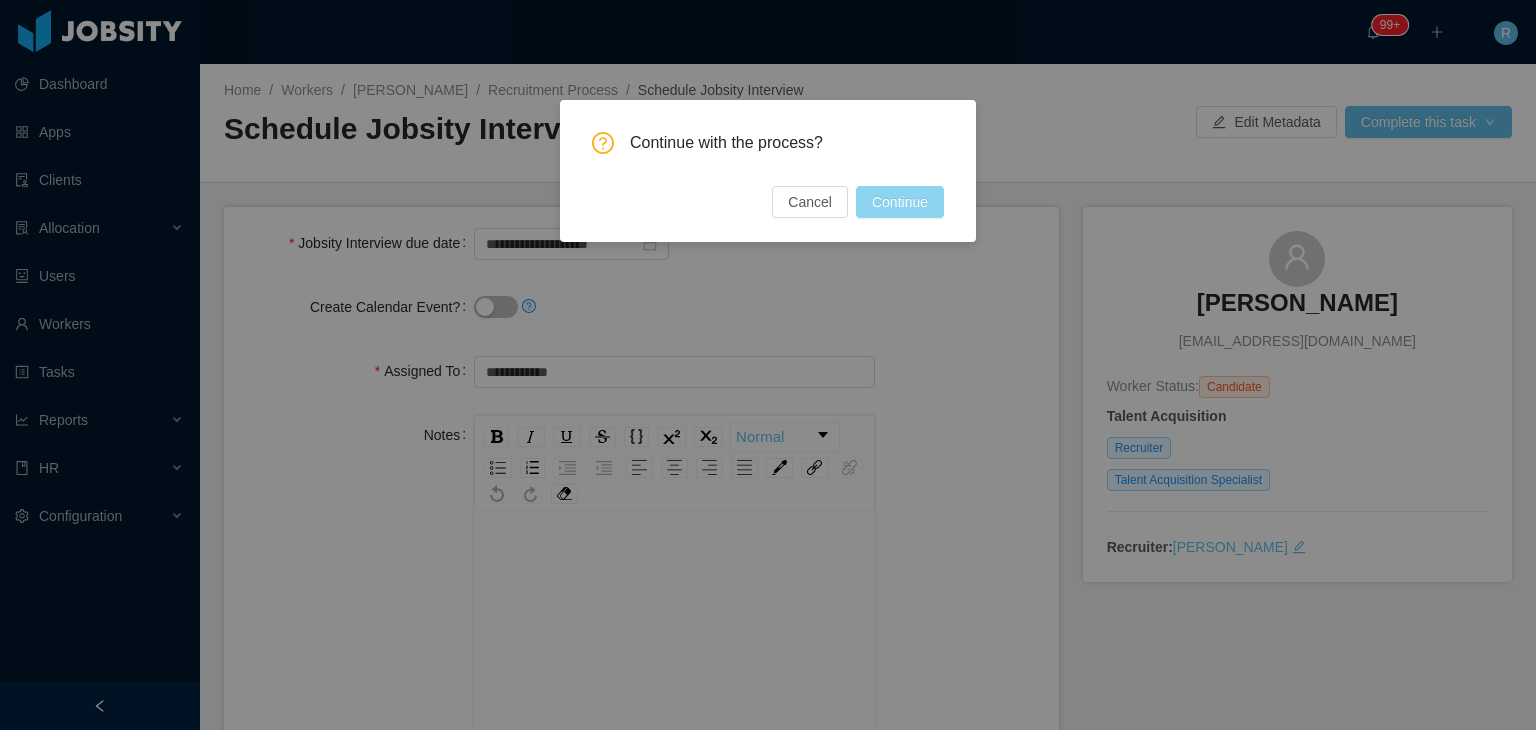 click on "Continue" at bounding box center [900, 202] 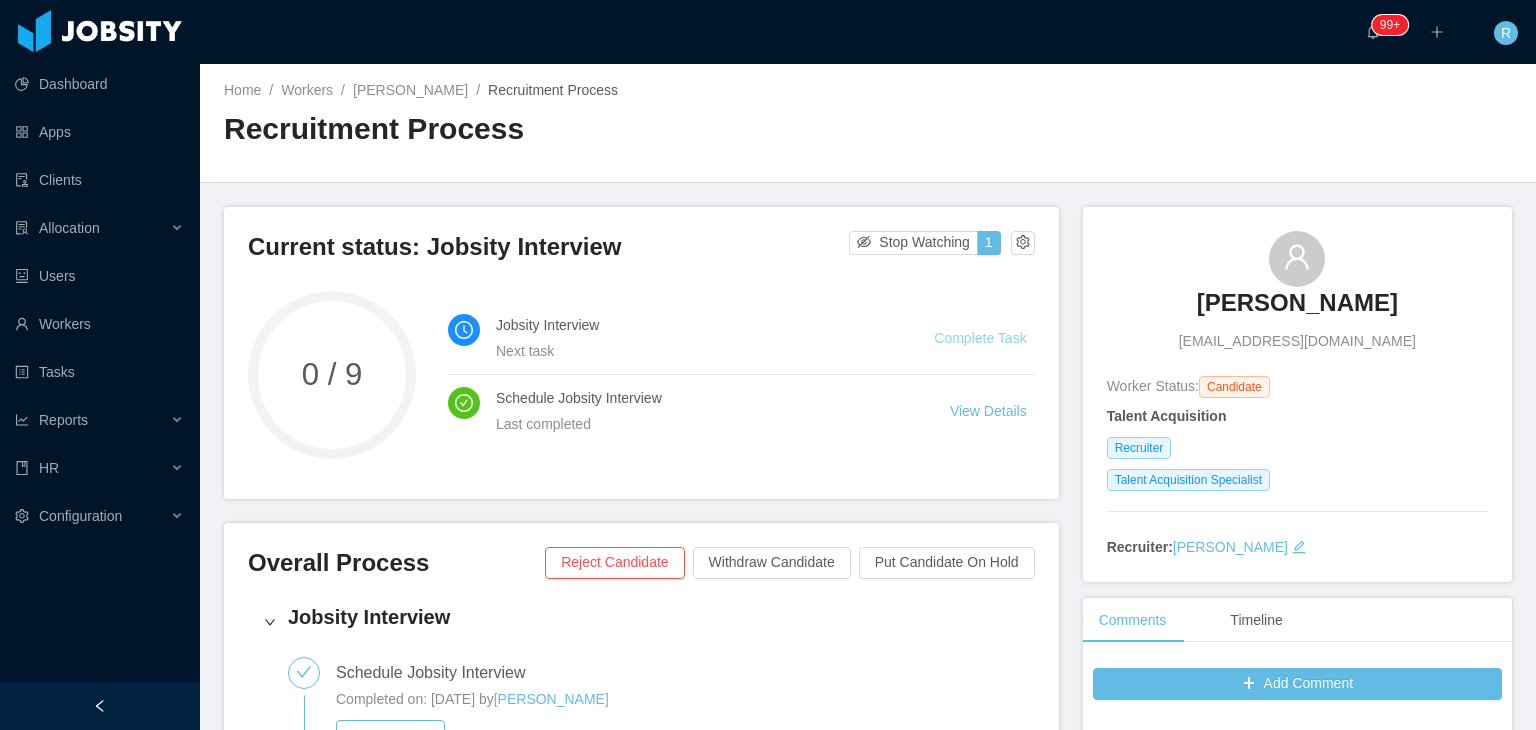 click on "Complete Task" at bounding box center (980, 338) 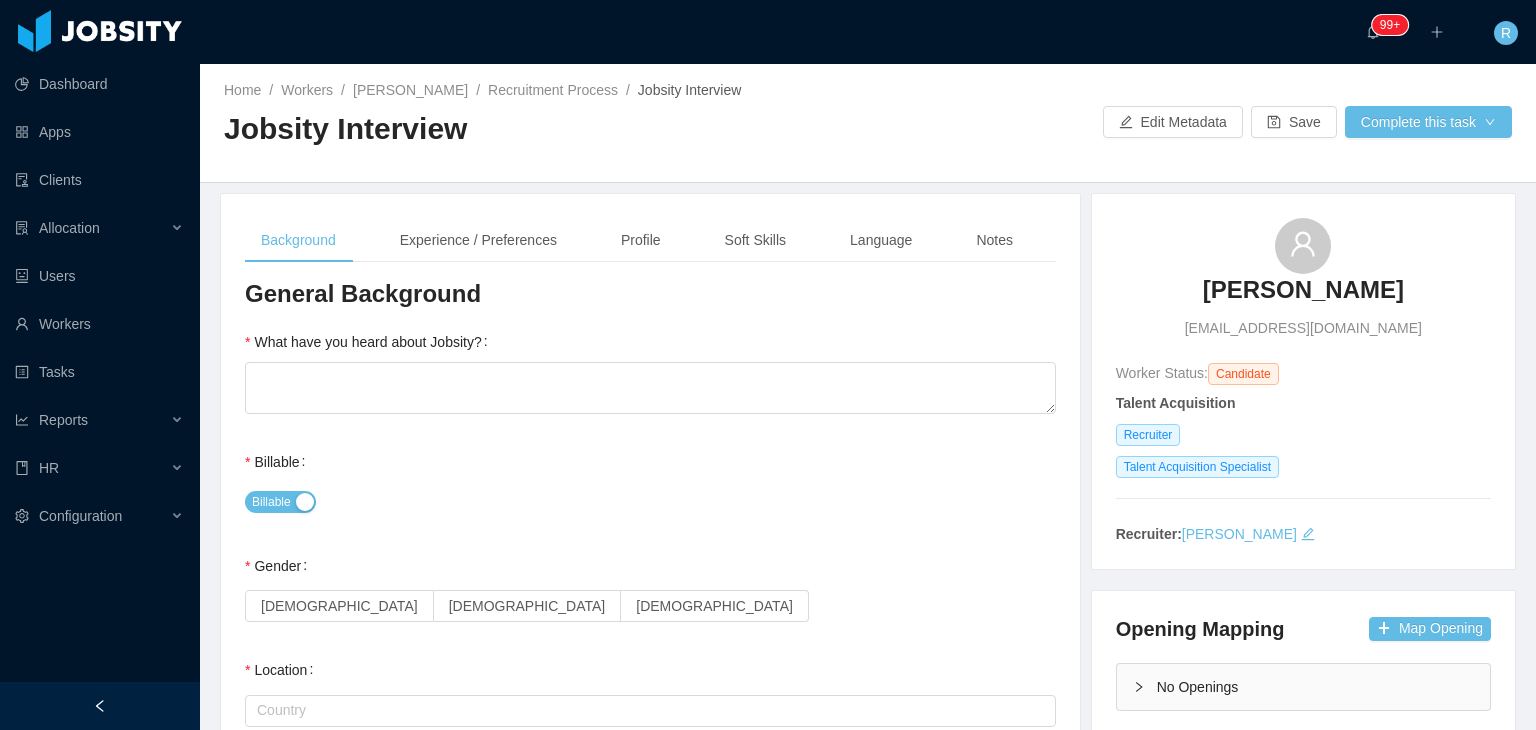 type 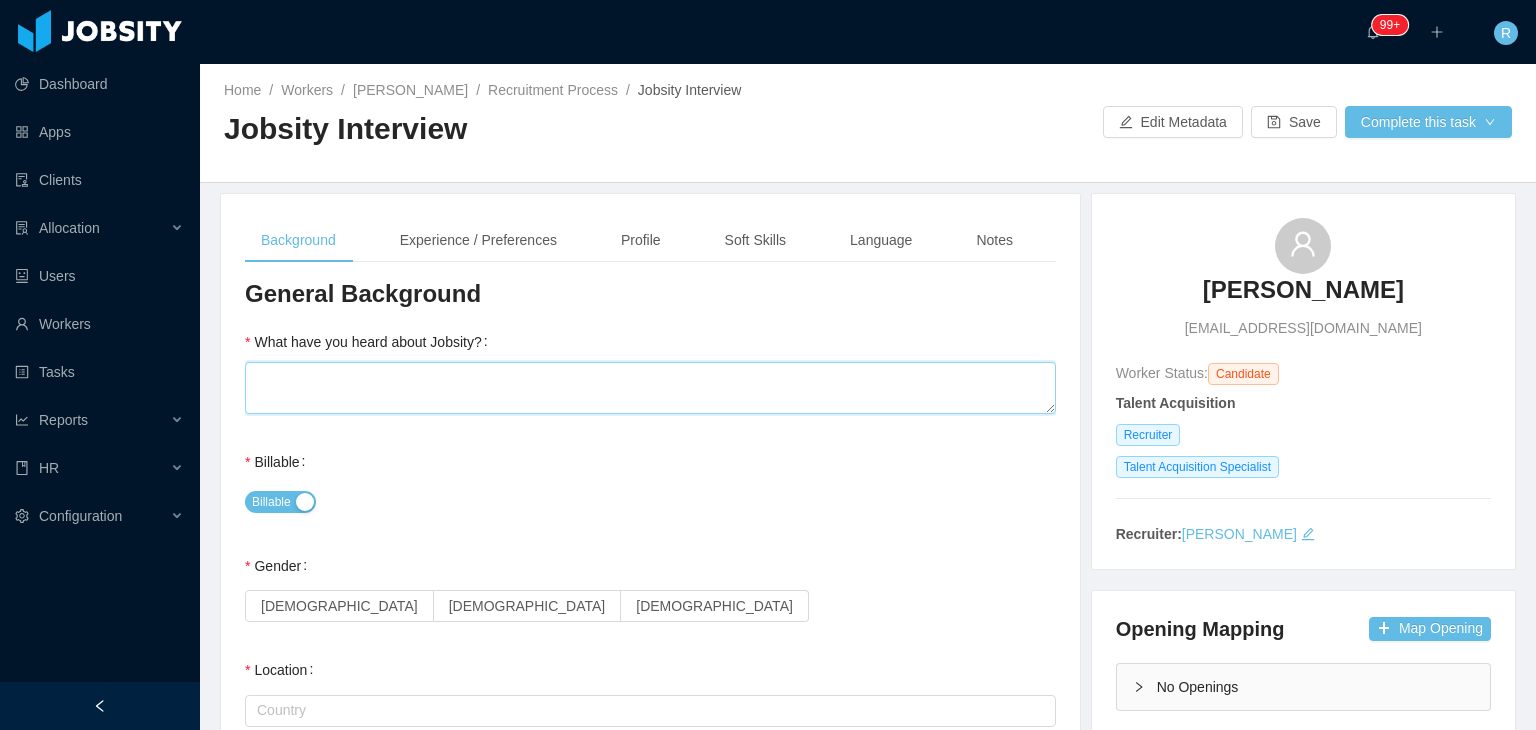 click on "What have you heard about Jobsity?" at bounding box center [650, 388] 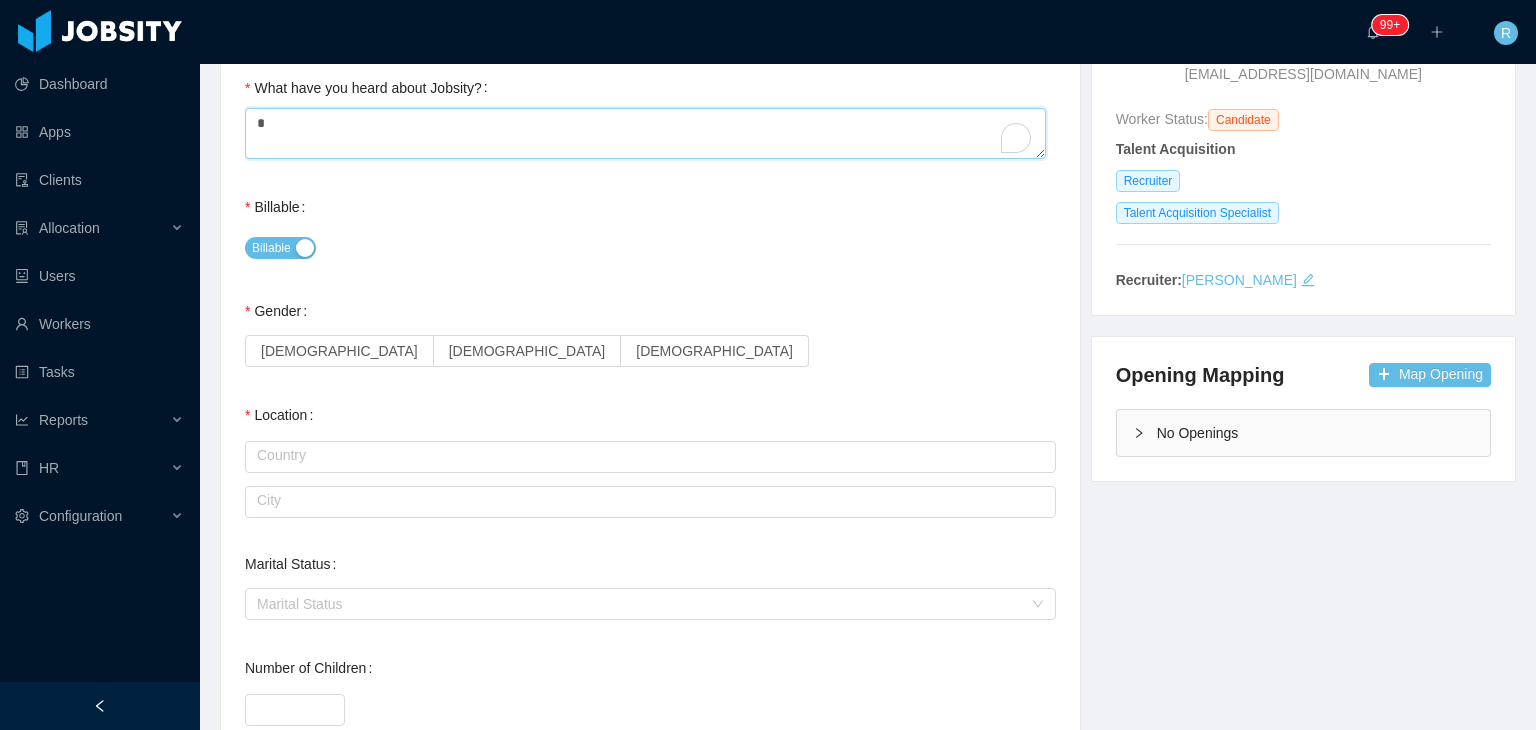 scroll, scrollTop: 424, scrollLeft: 0, axis: vertical 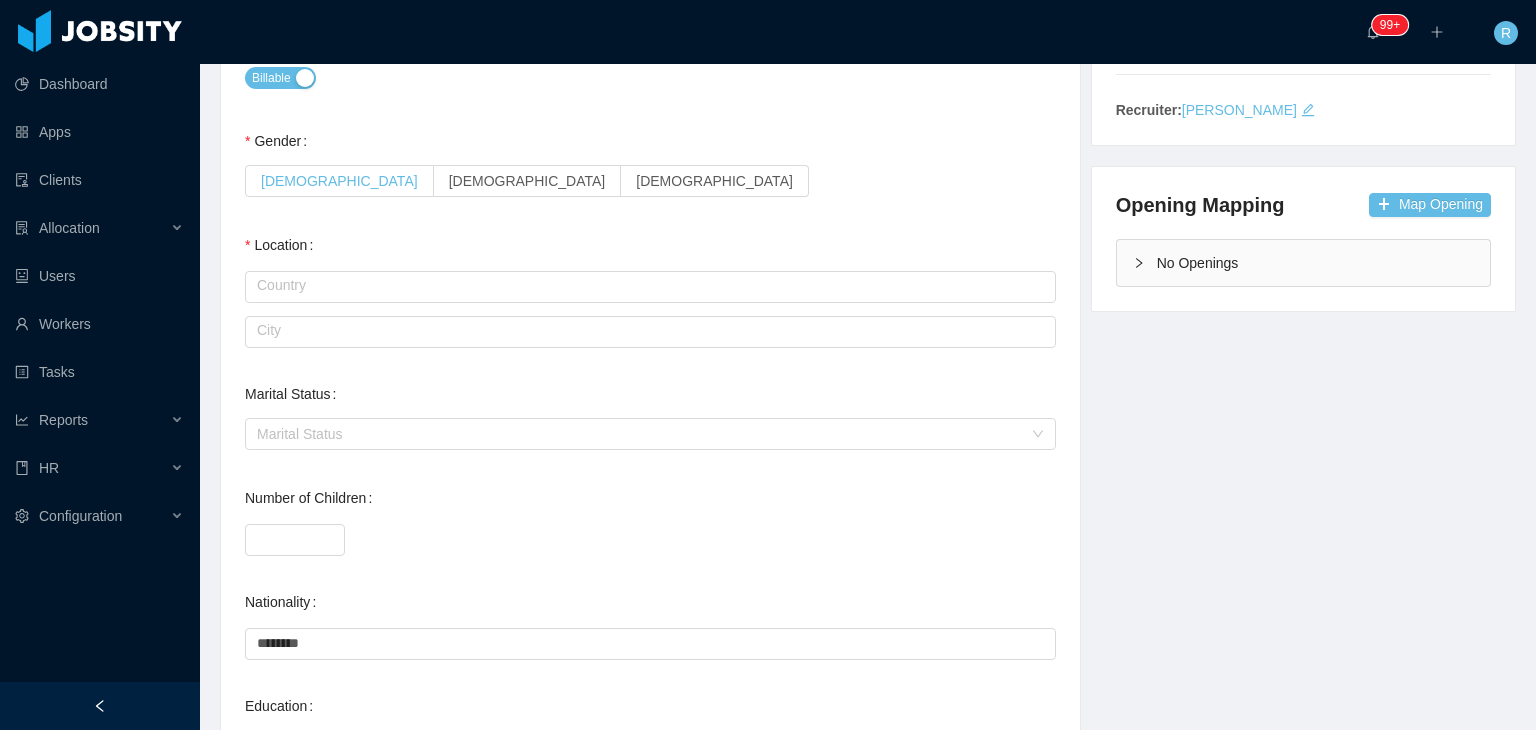 type on "*" 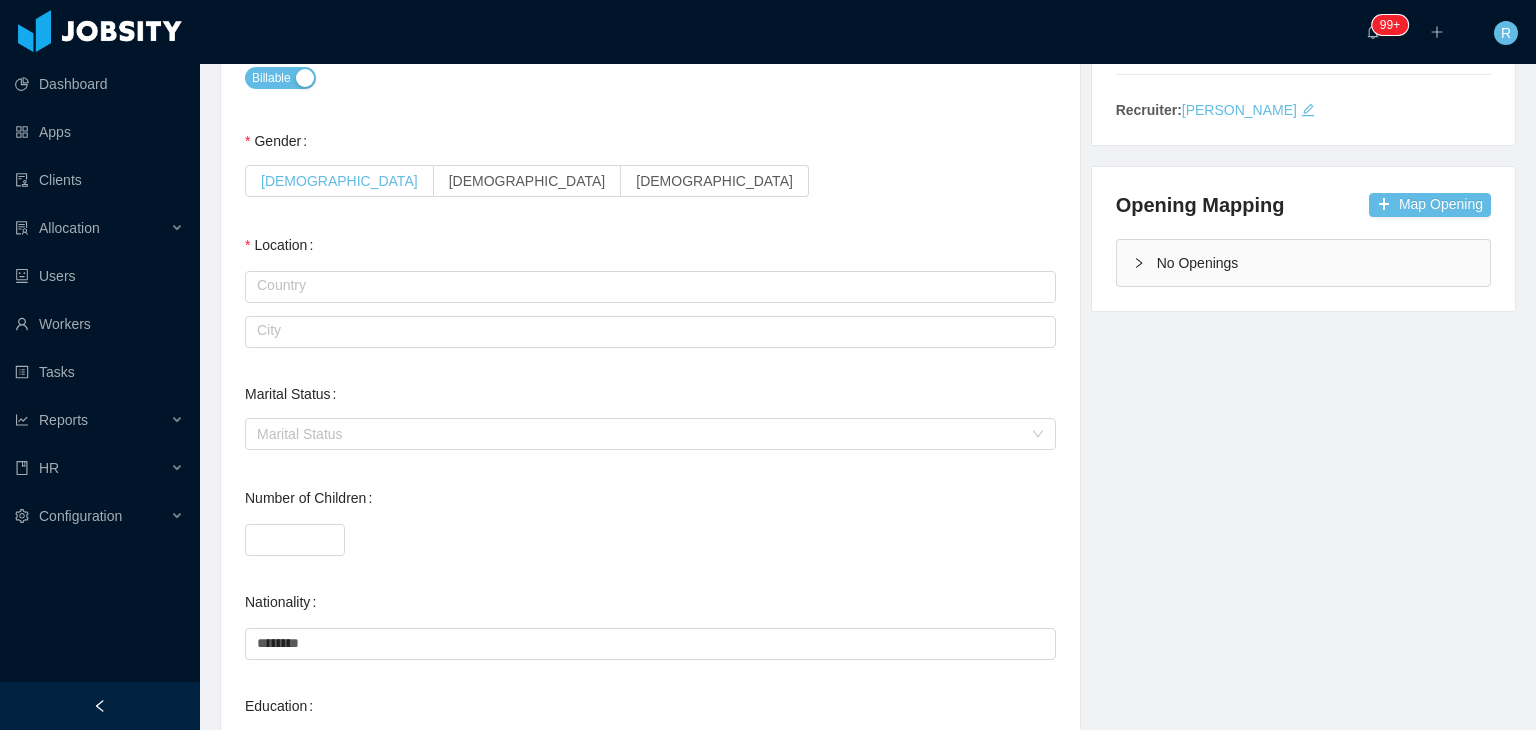 click on "[DEMOGRAPHIC_DATA]" at bounding box center [339, 181] 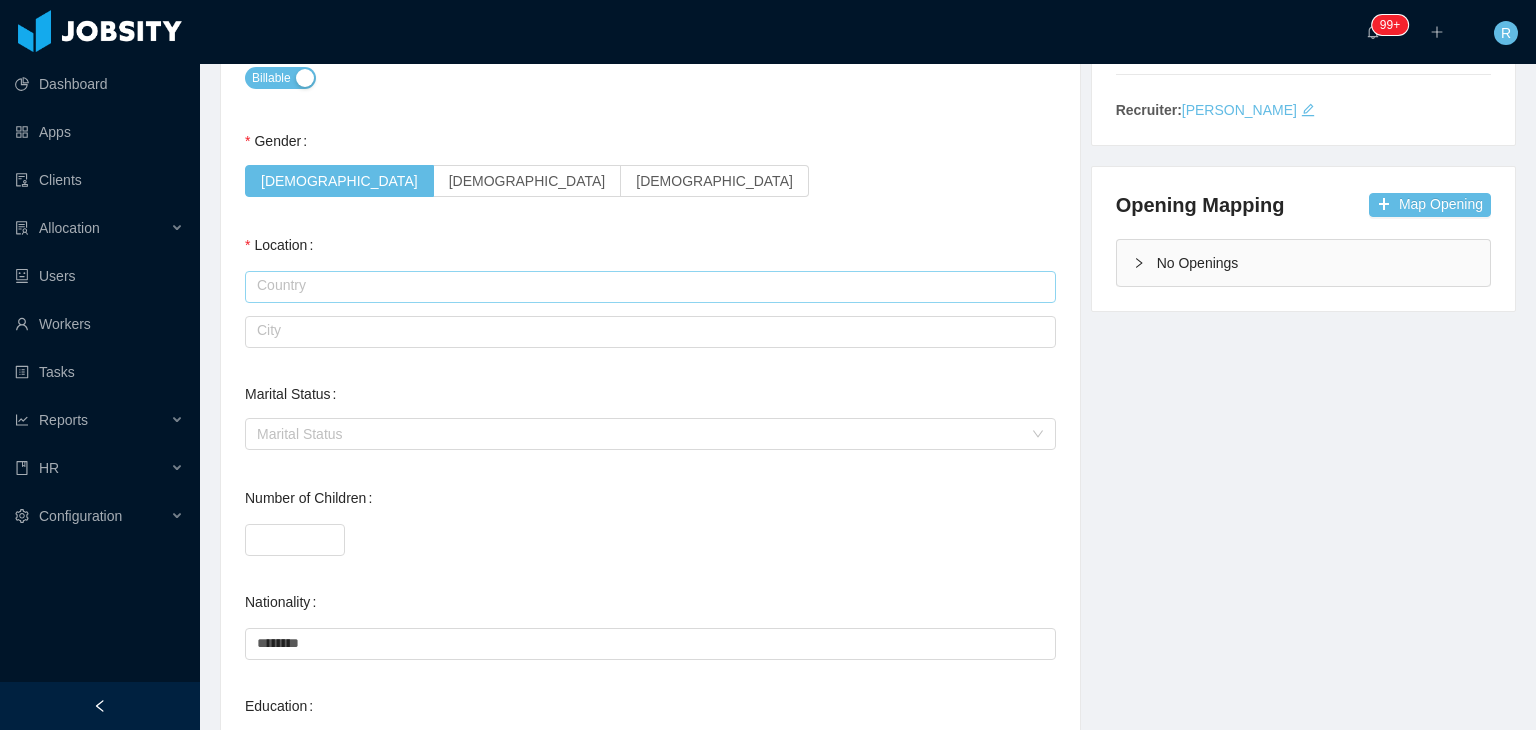 click at bounding box center (650, 287) 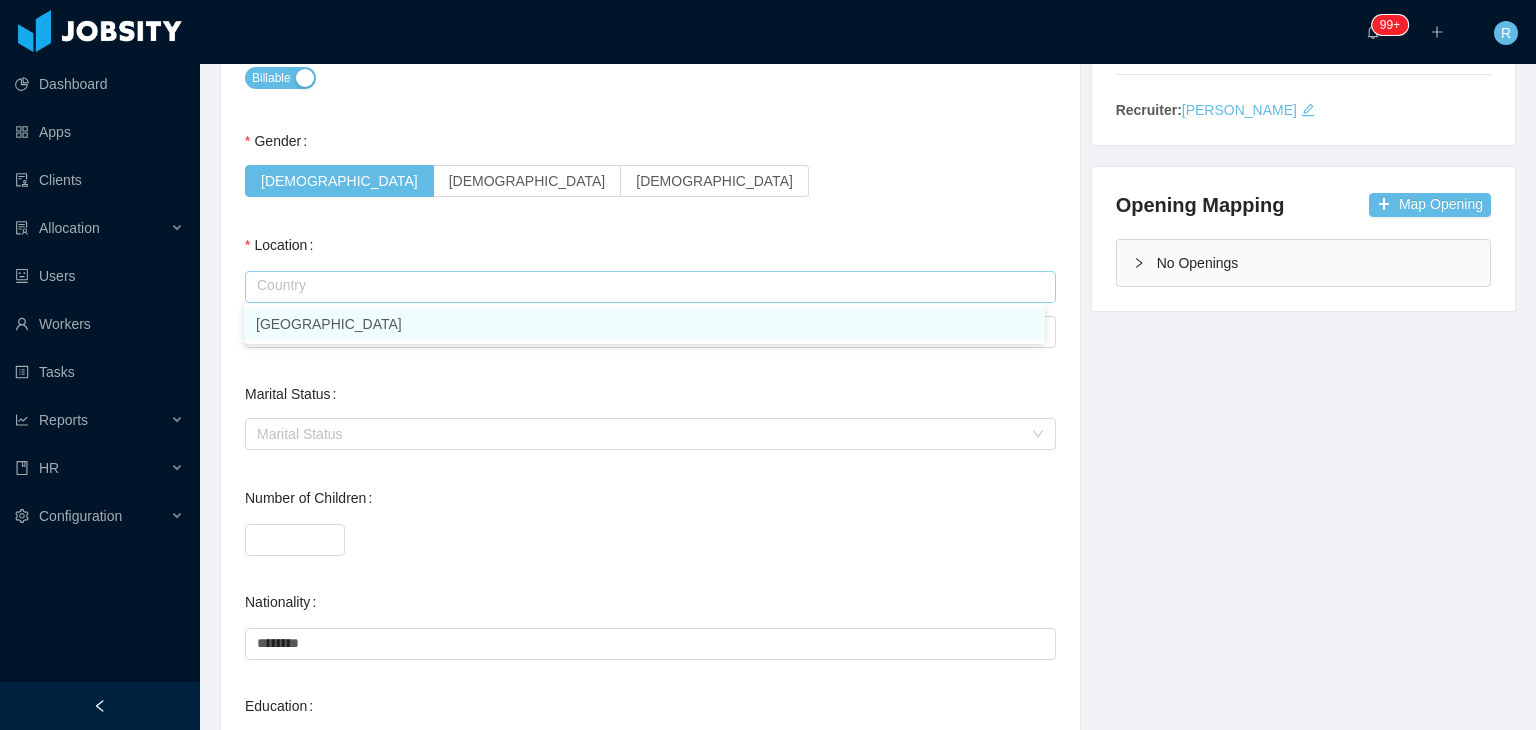 click on "[GEOGRAPHIC_DATA]" at bounding box center (644, 324) 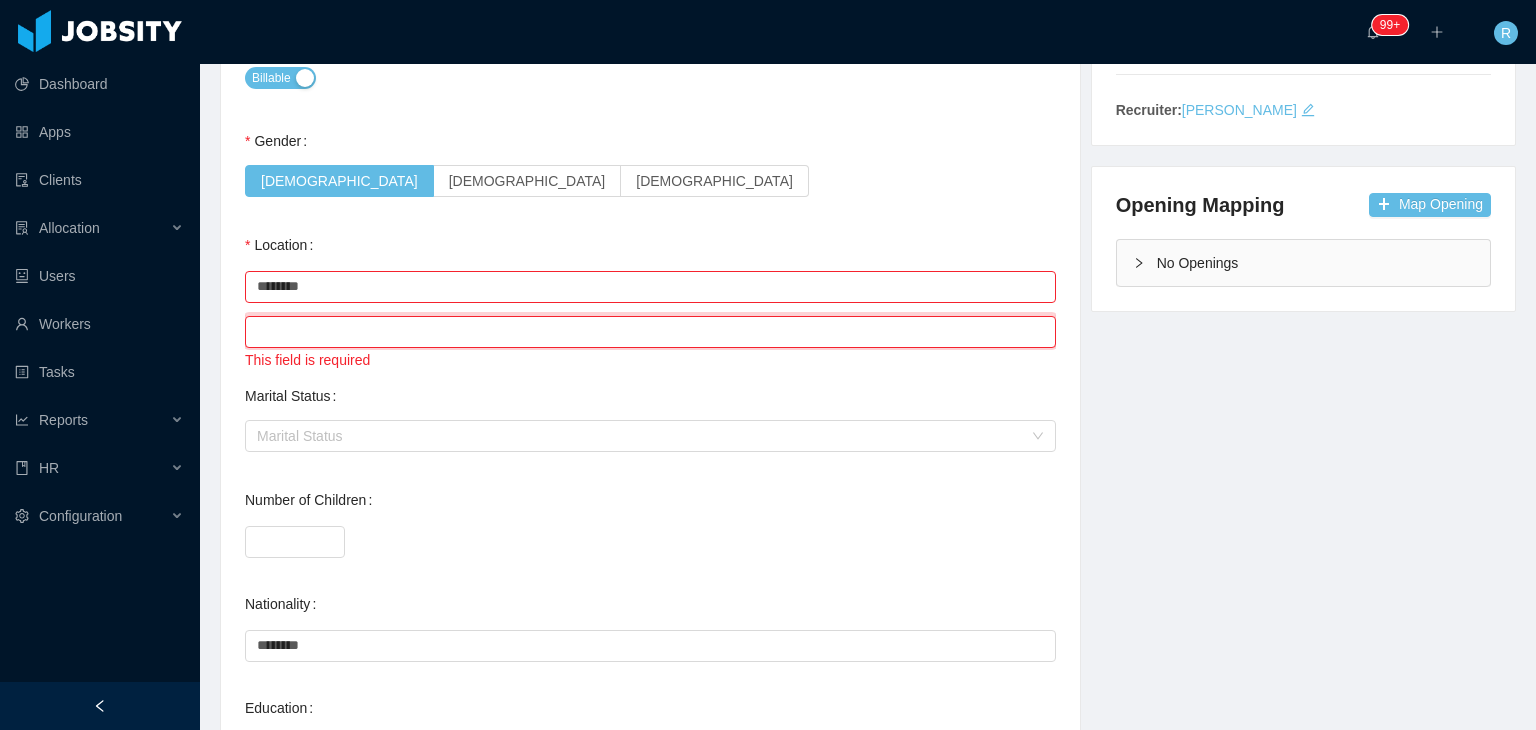 click at bounding box center [650, 332] 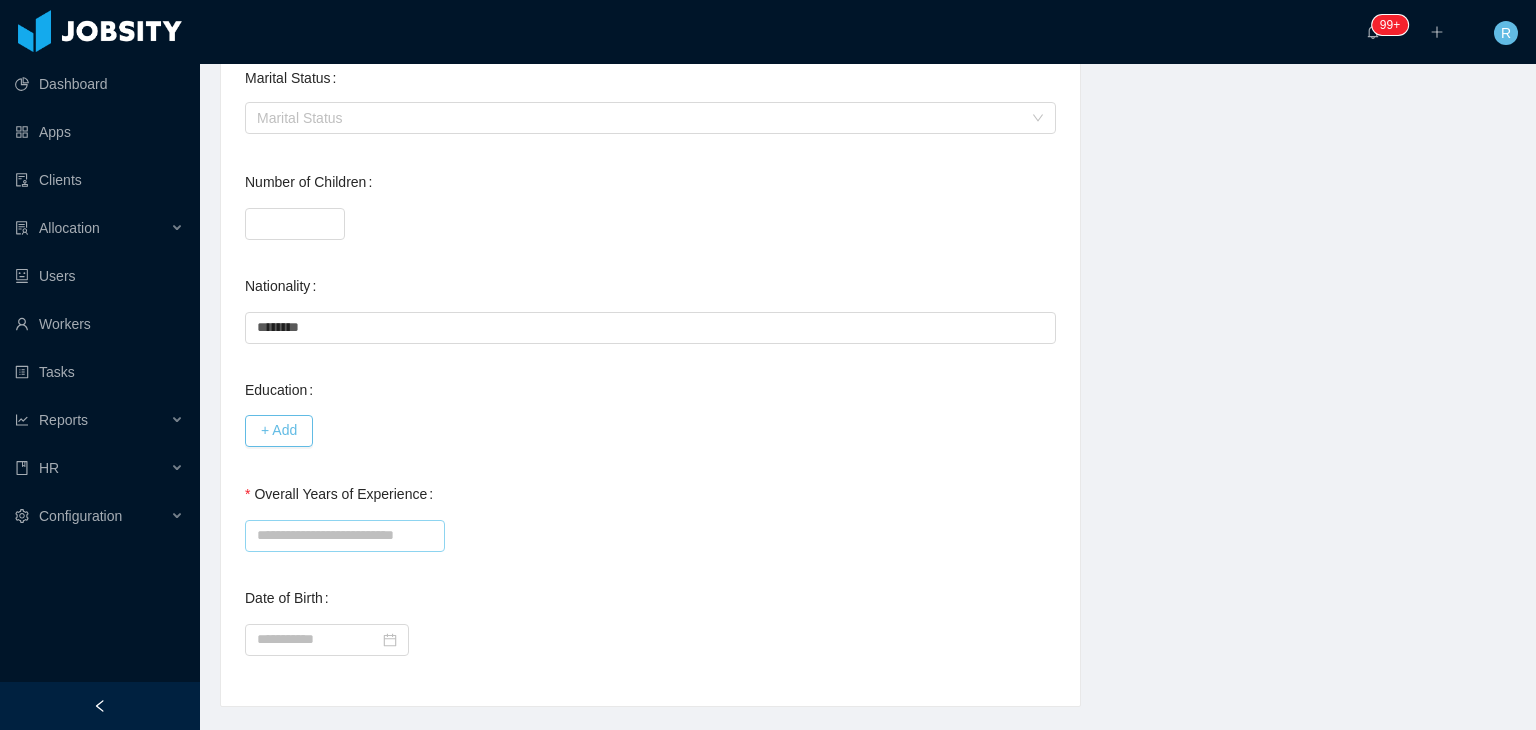 scroll, scrollTop: 743, scrollLeft: 0, axis: vertical 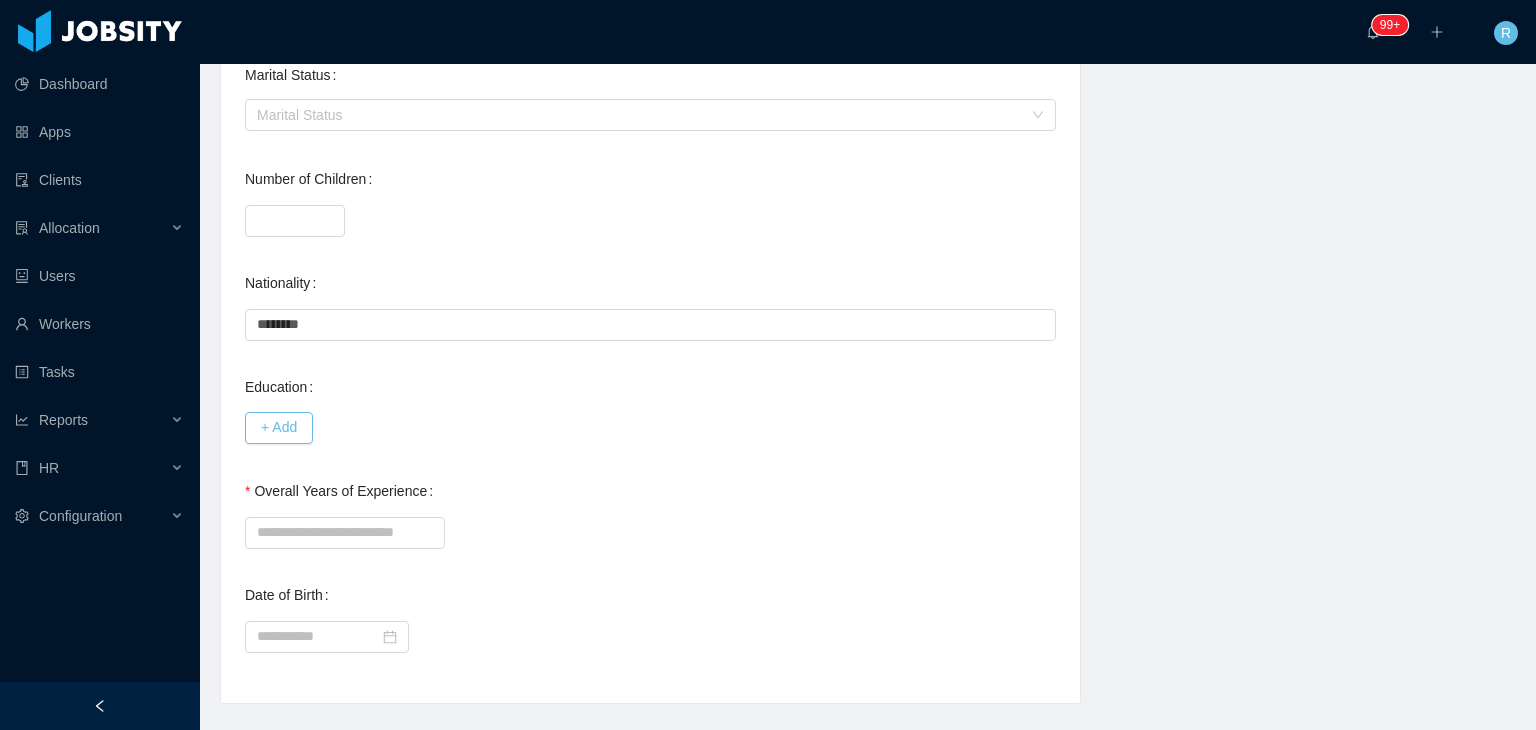 type on "******" 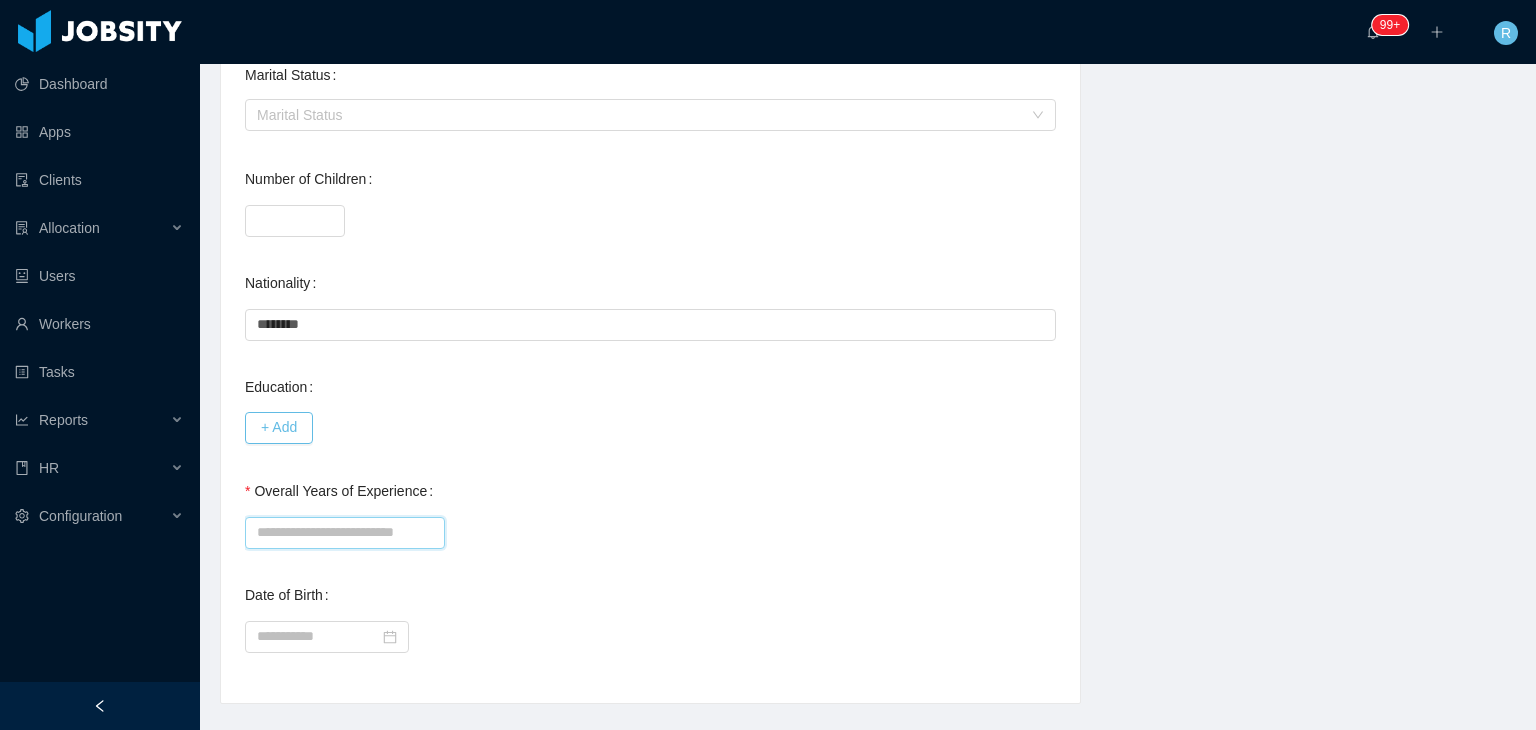 click on "Overall Years of Experience" at bounding box center (345, 533) 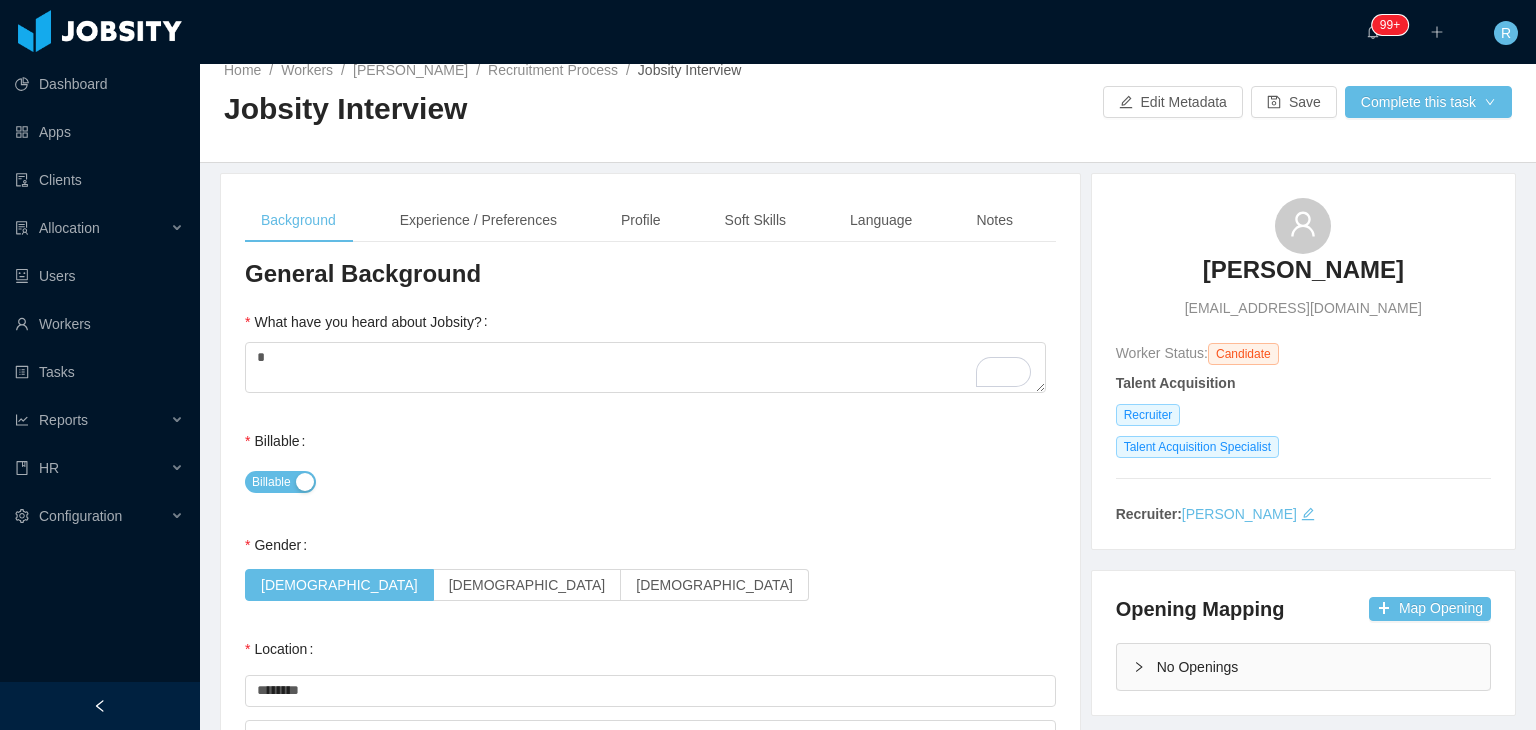 scroll, scrollTop: 0, scrollLeft: 0, axis: both 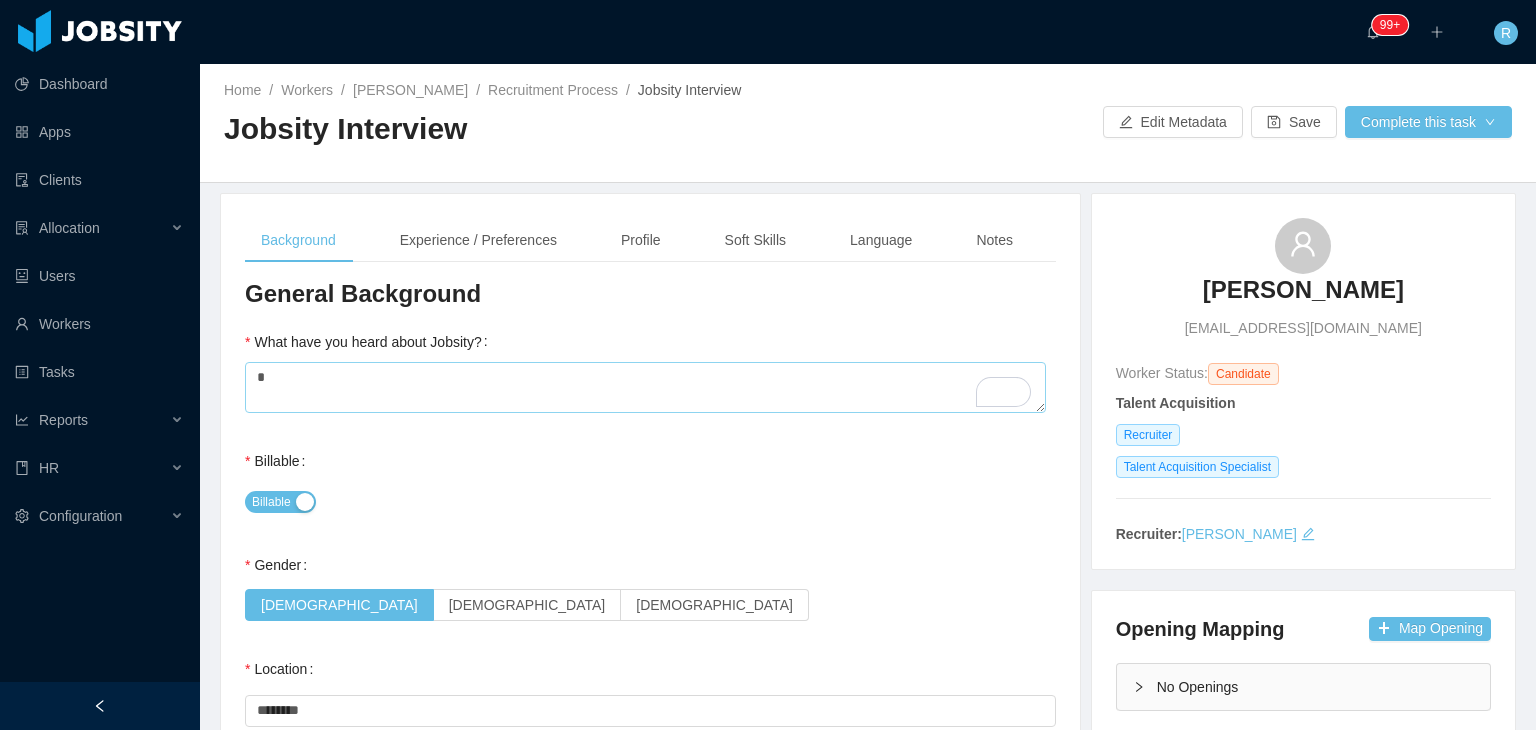 type on "*" 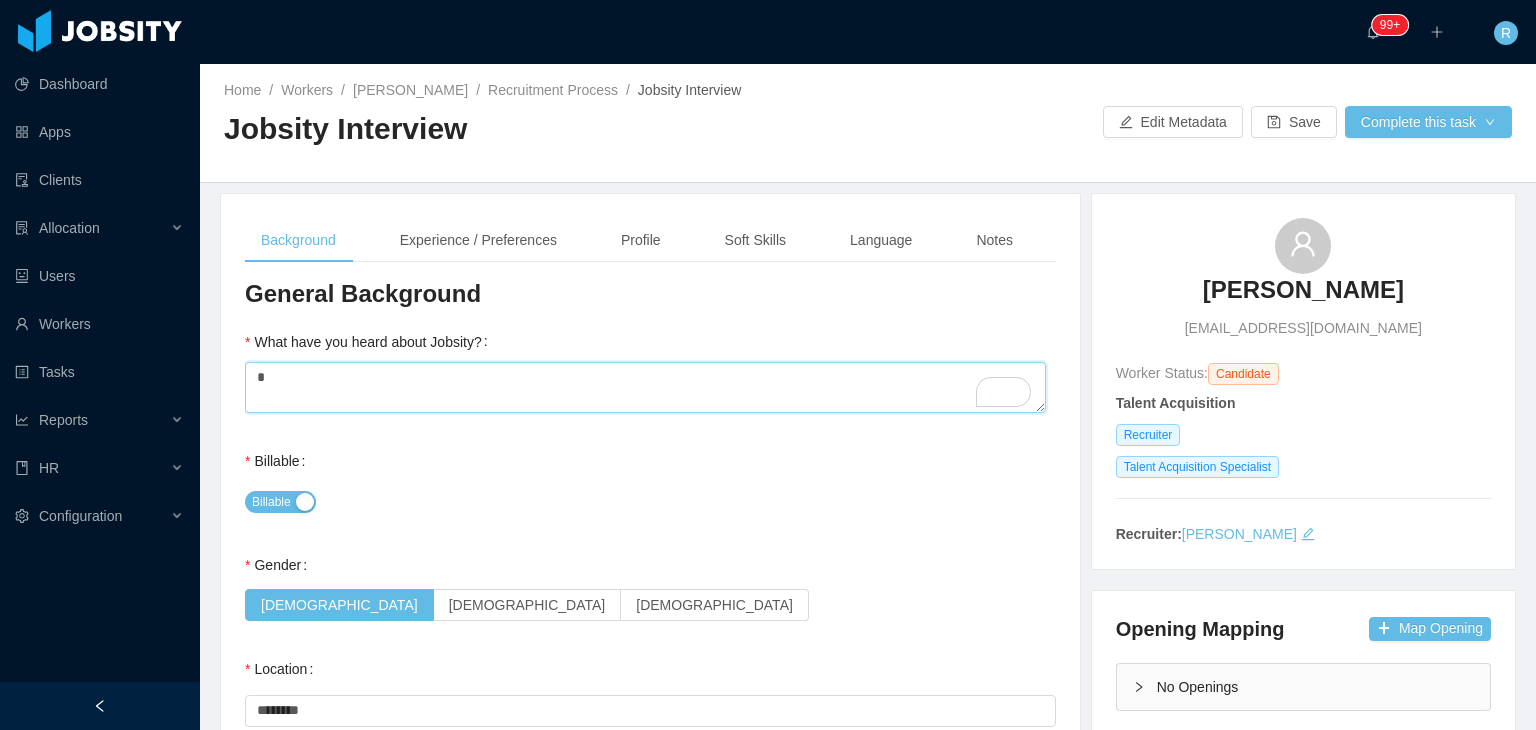 click on "*" at bounding box center (645, 388) 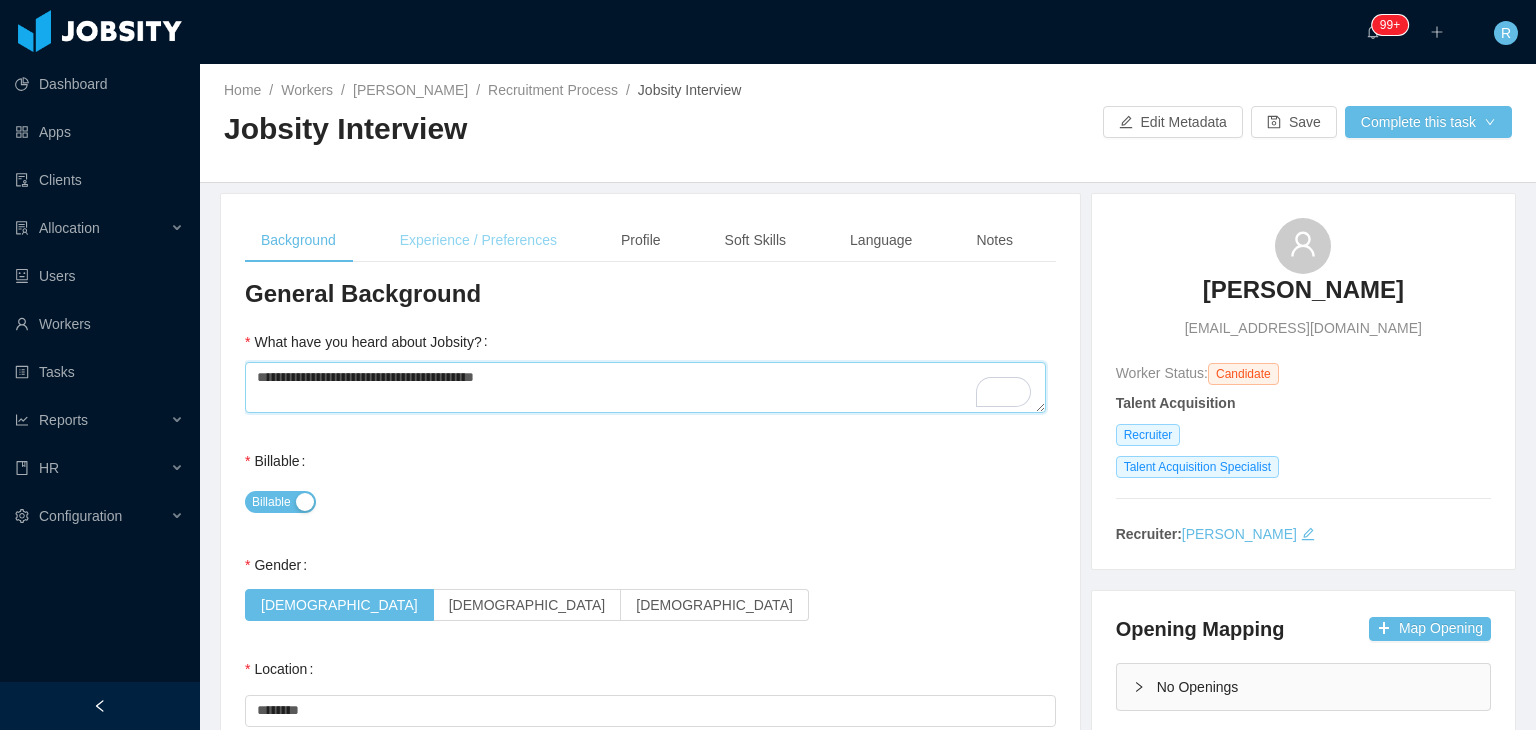 type on "**********" 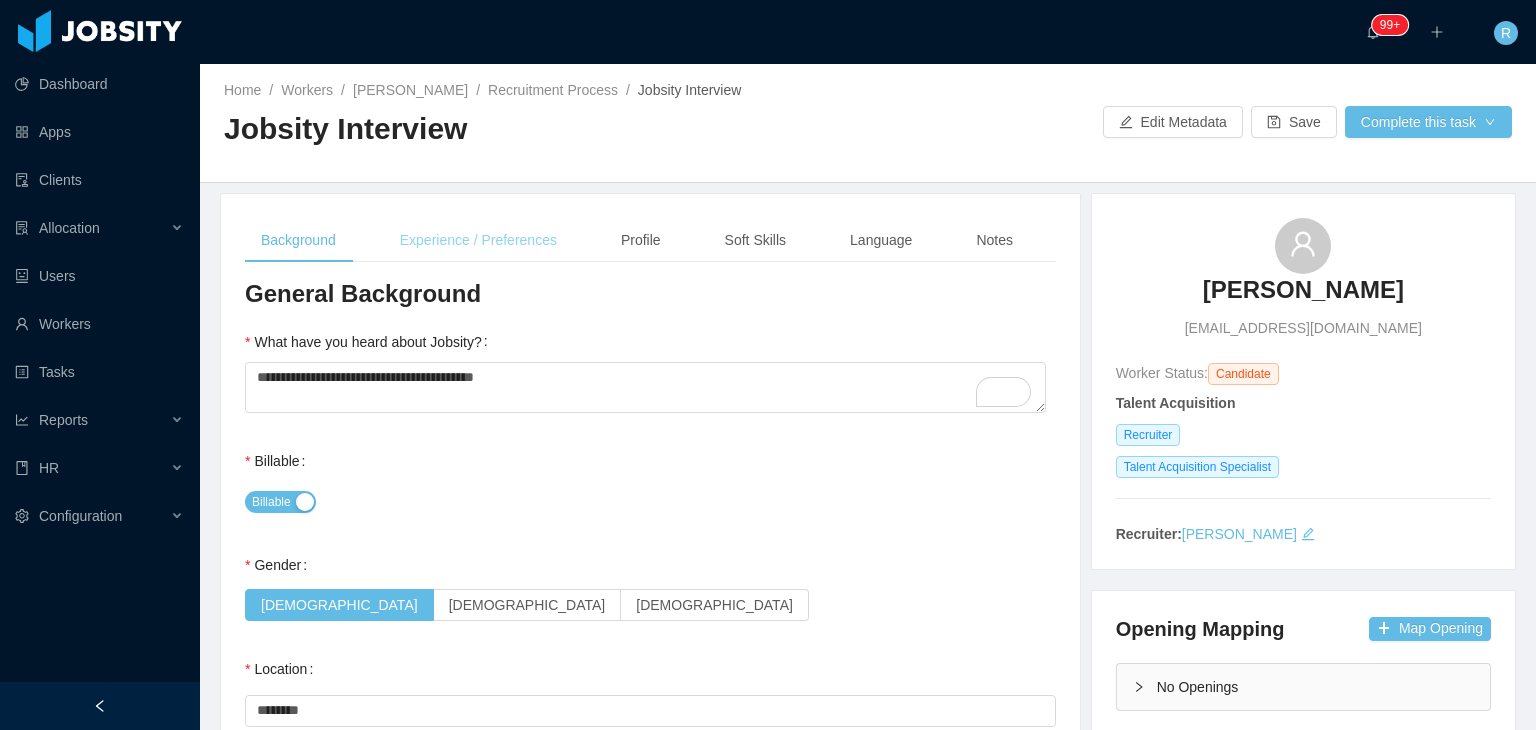 click on "Experience / Preferences" at bounding box center (478, 240) 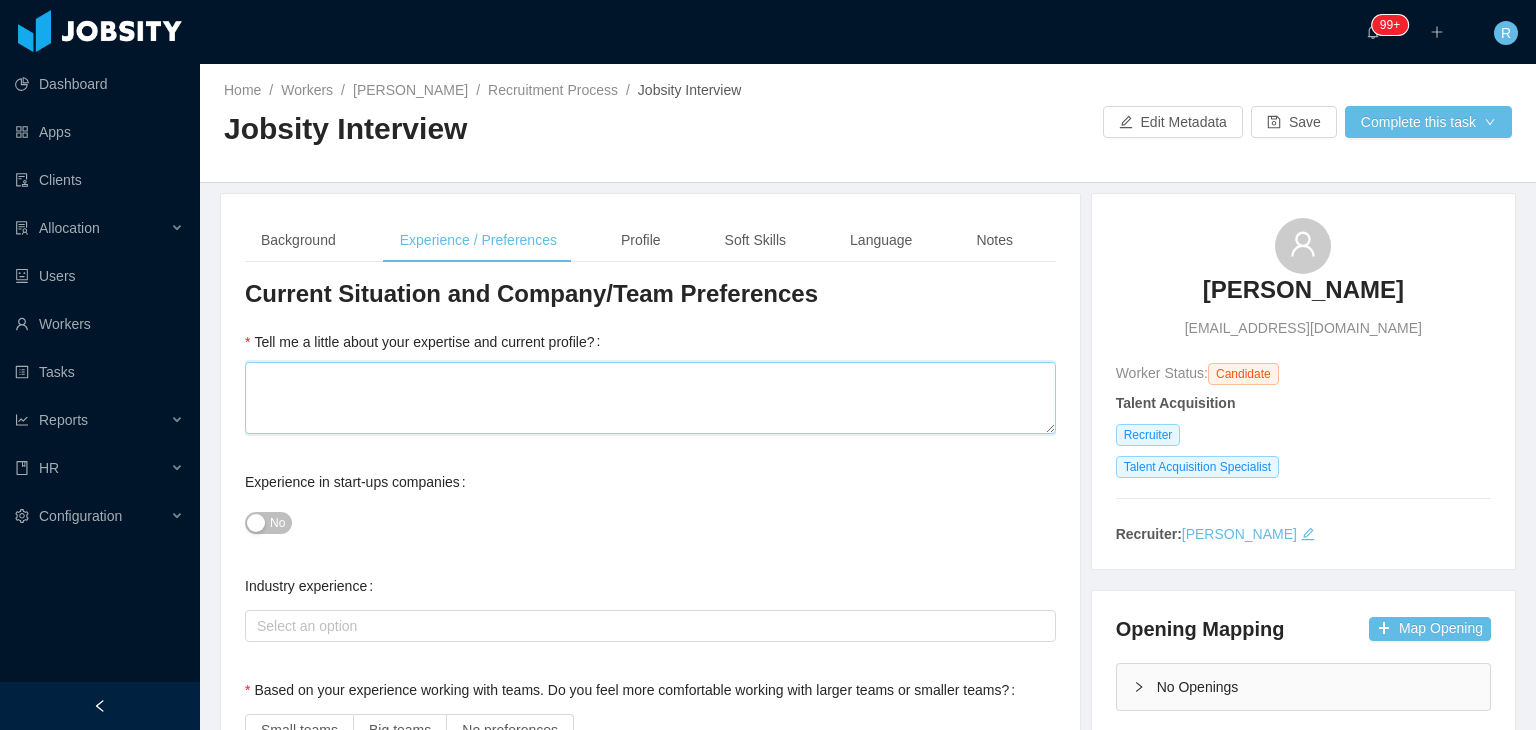 click on "Tell me a little about your expertise and current profile?" at bounding box center [650, 398] 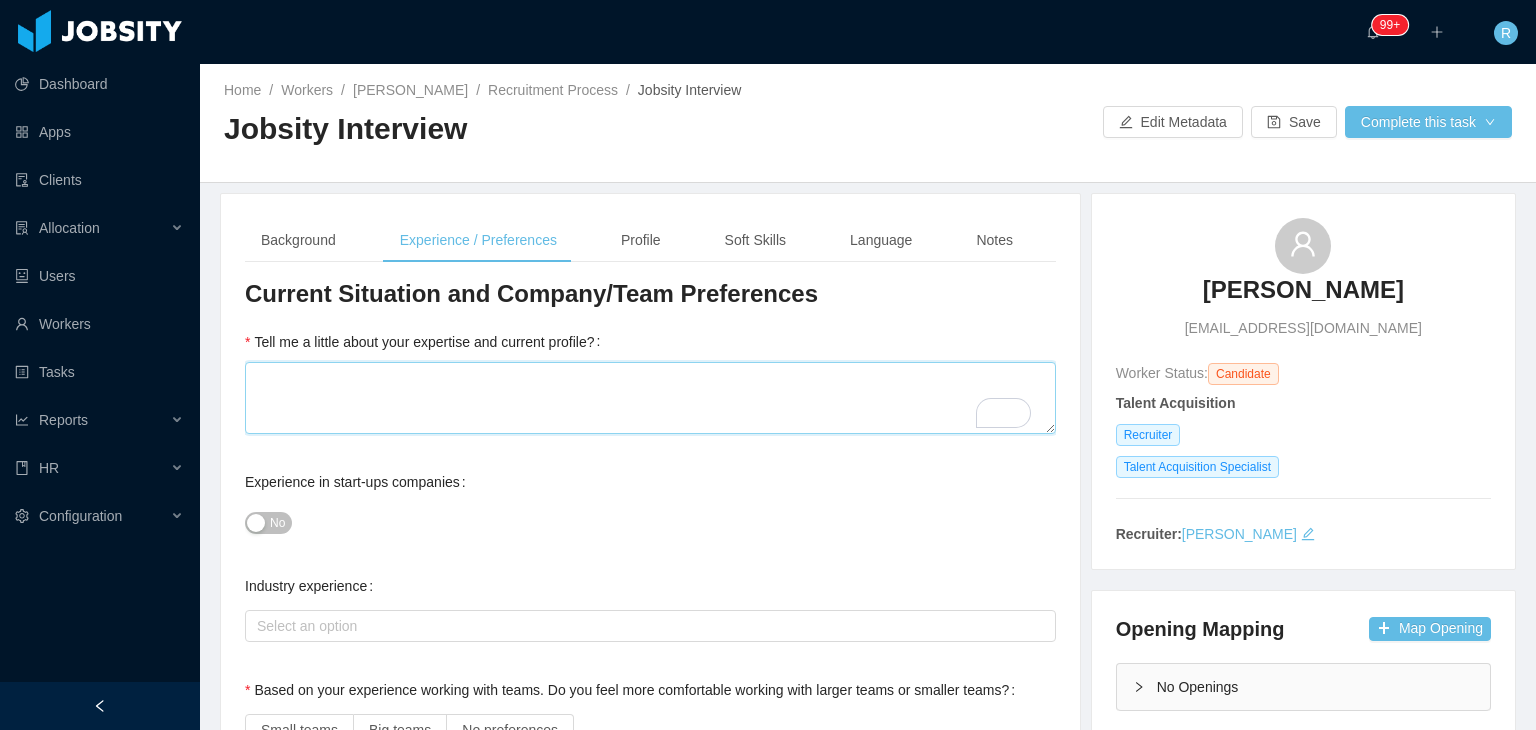 type 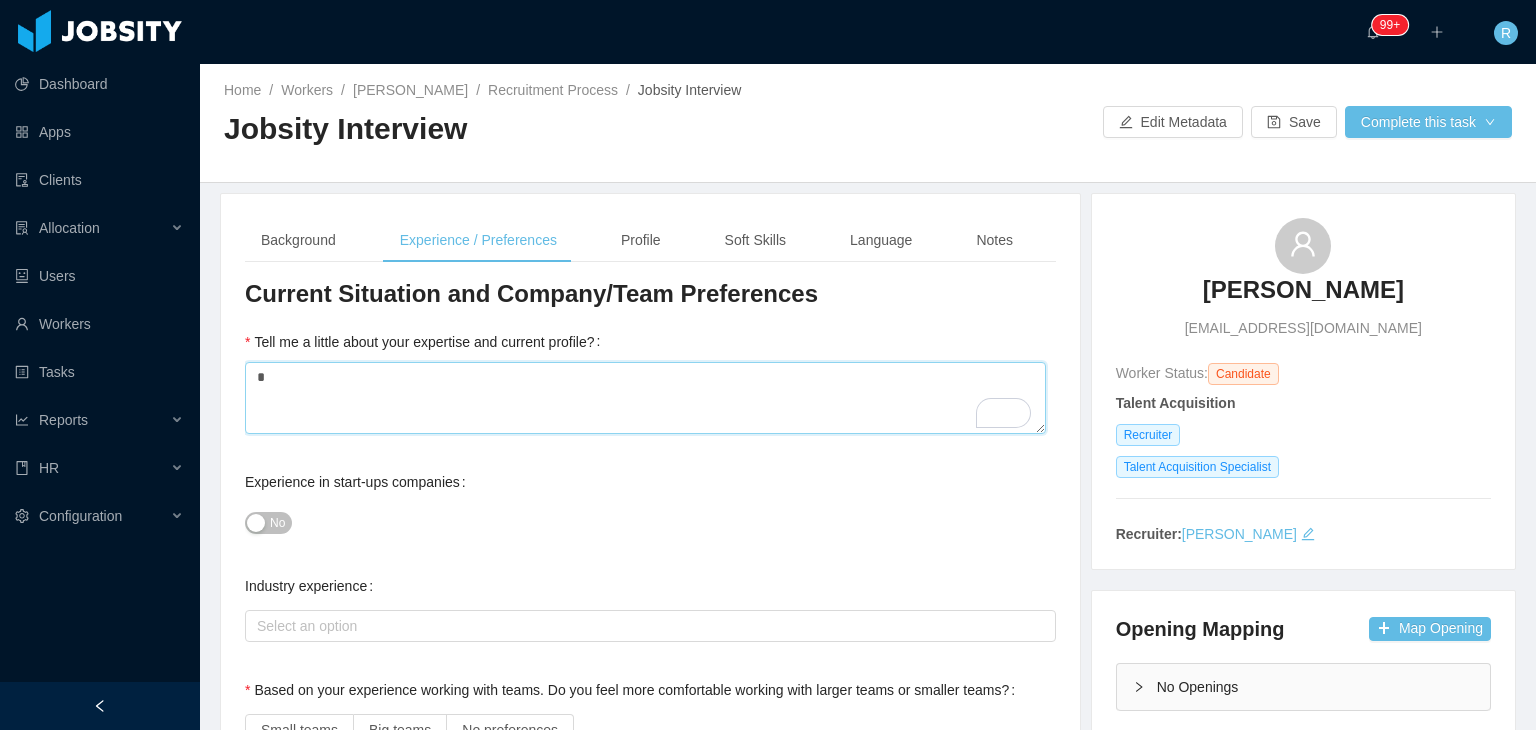 type 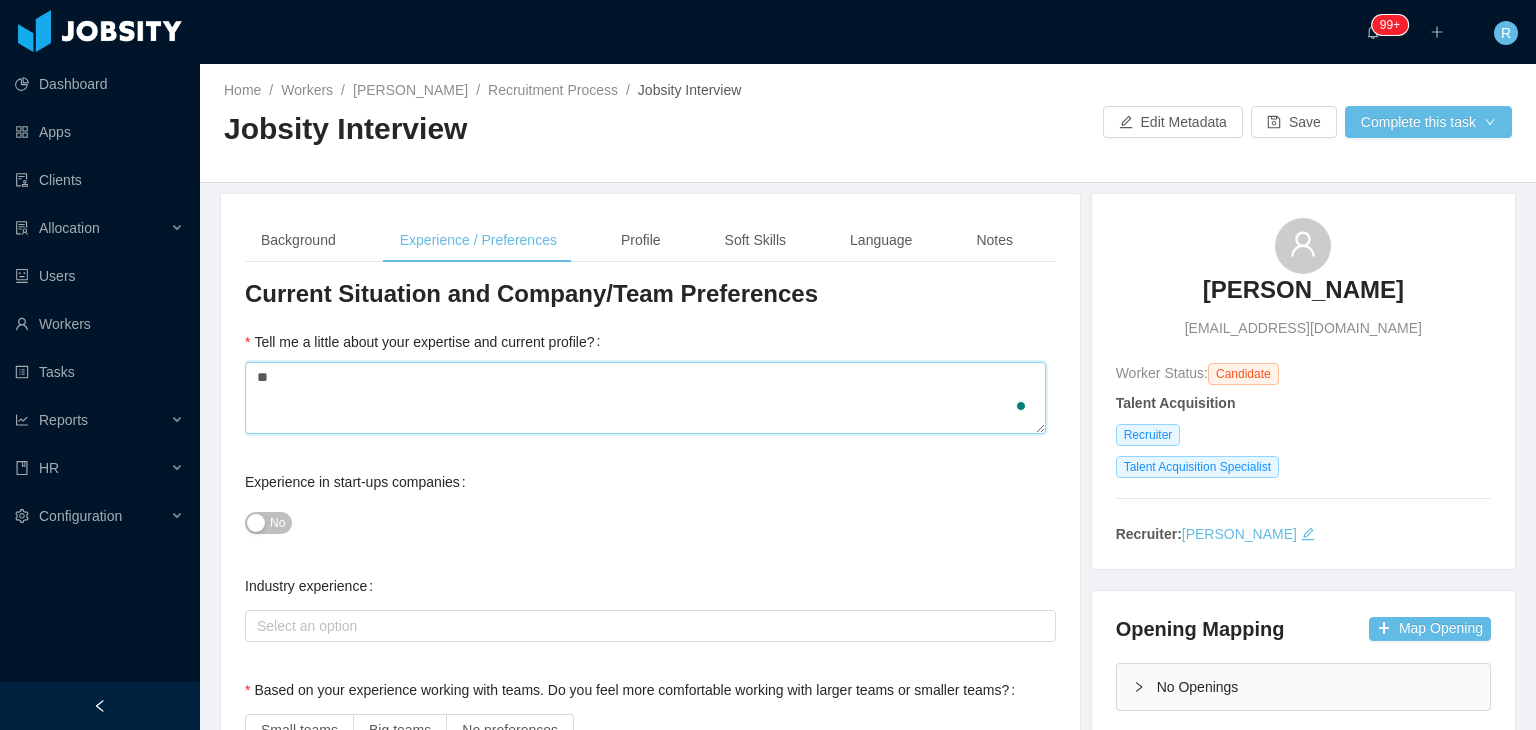 type 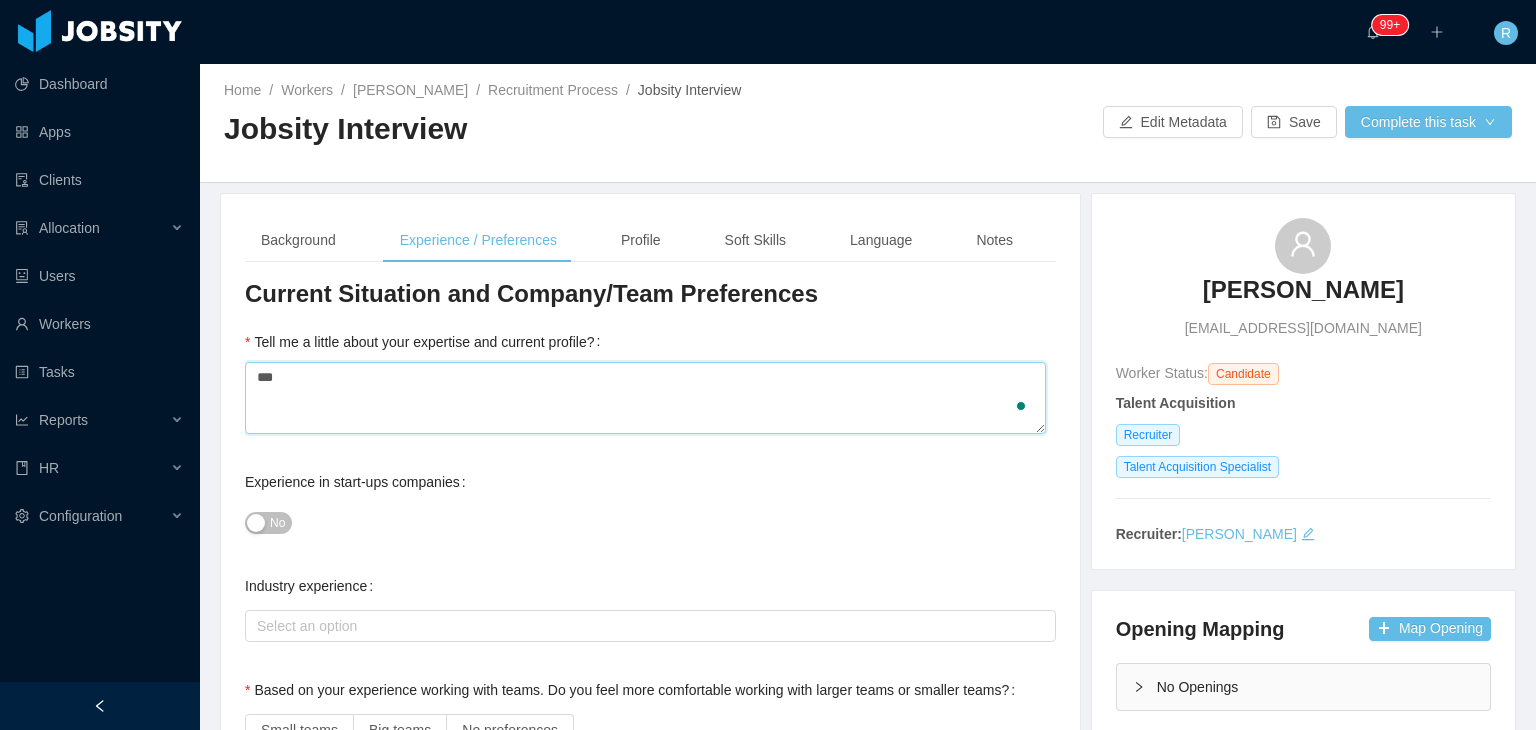 type 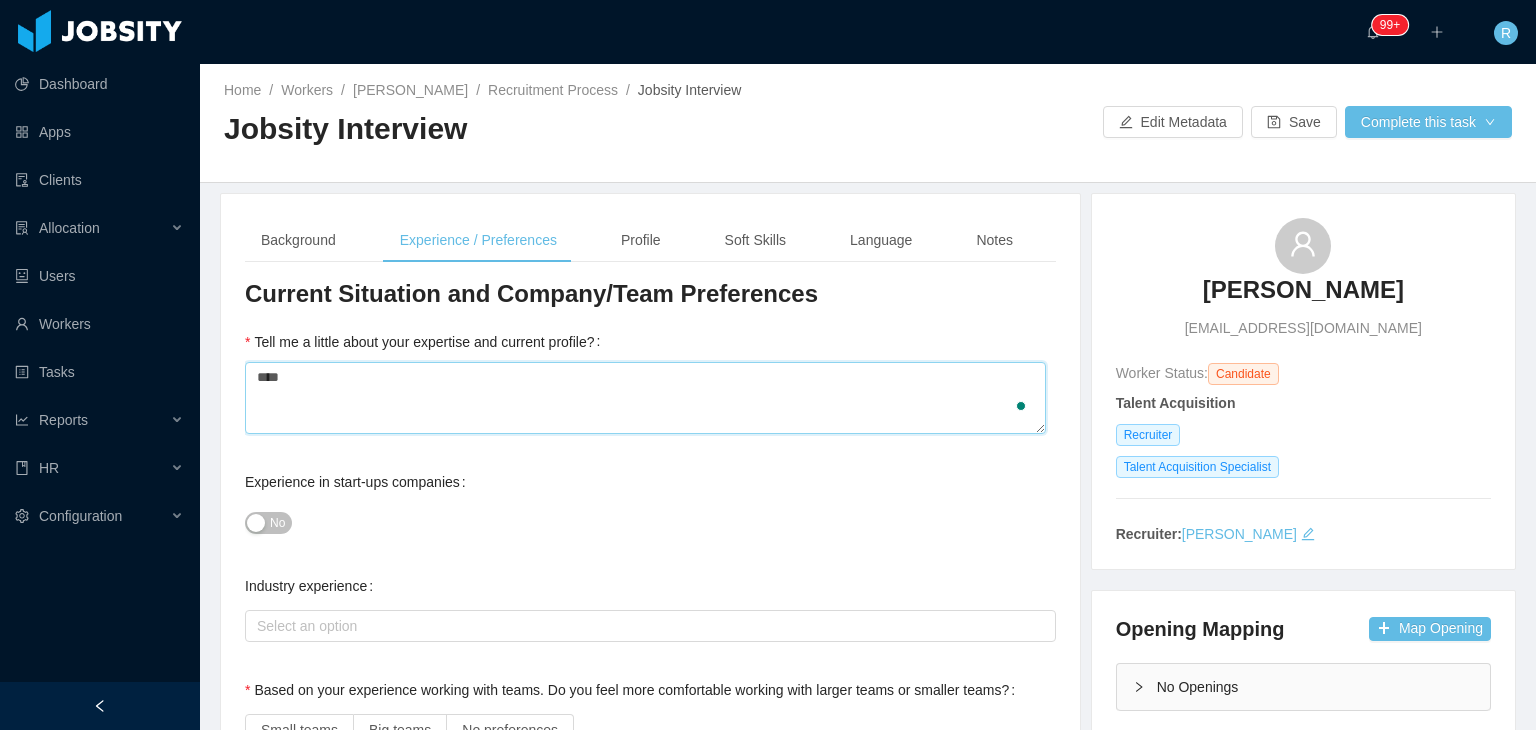 type 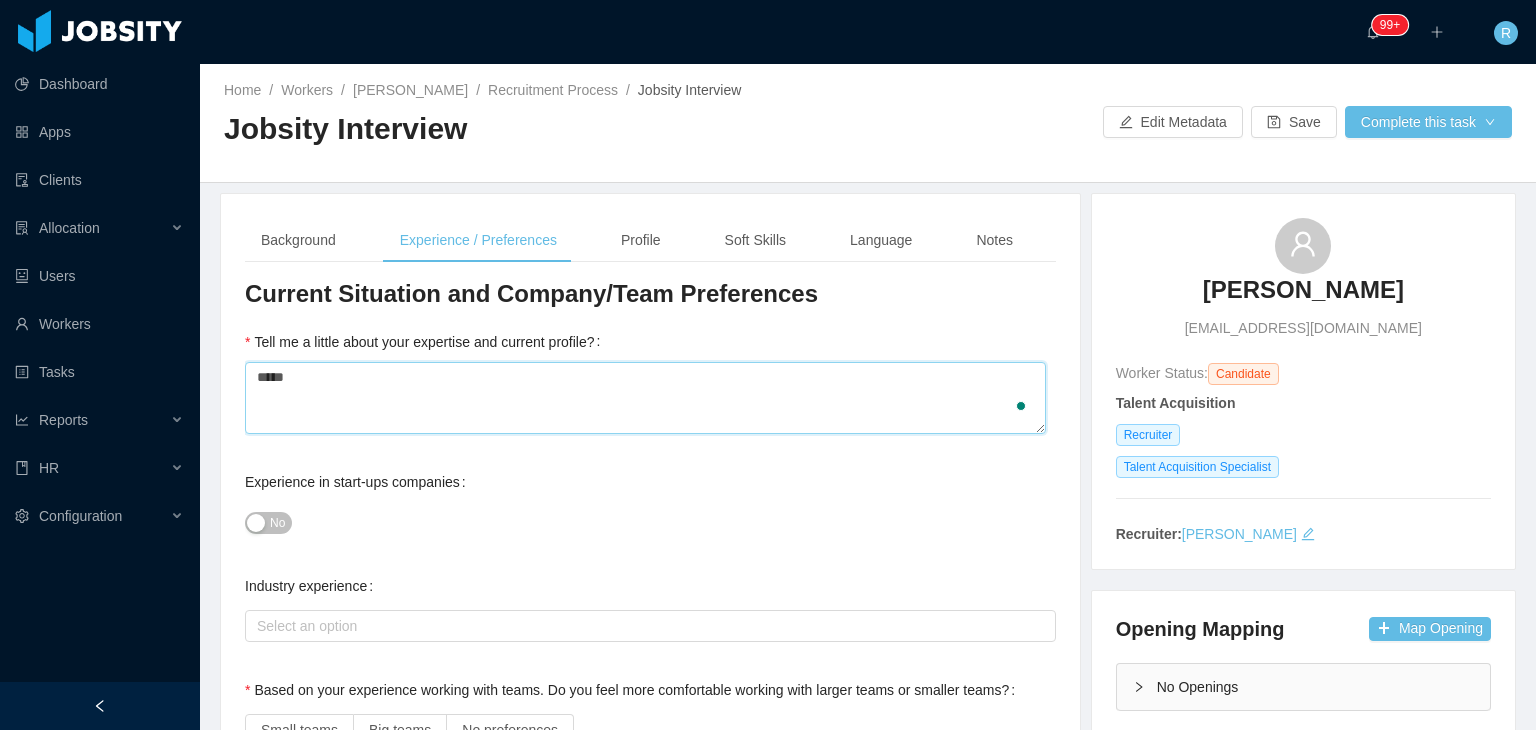 type 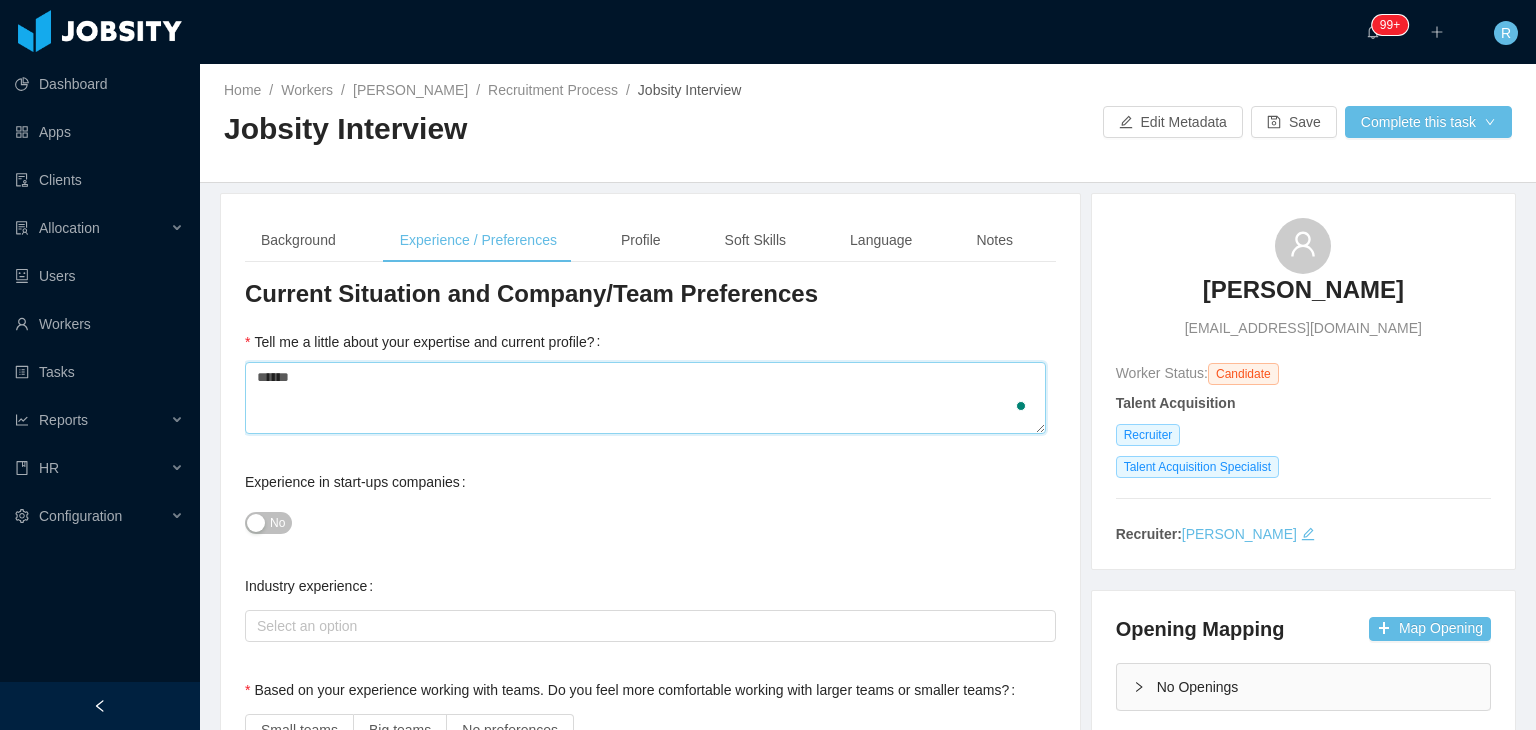 type 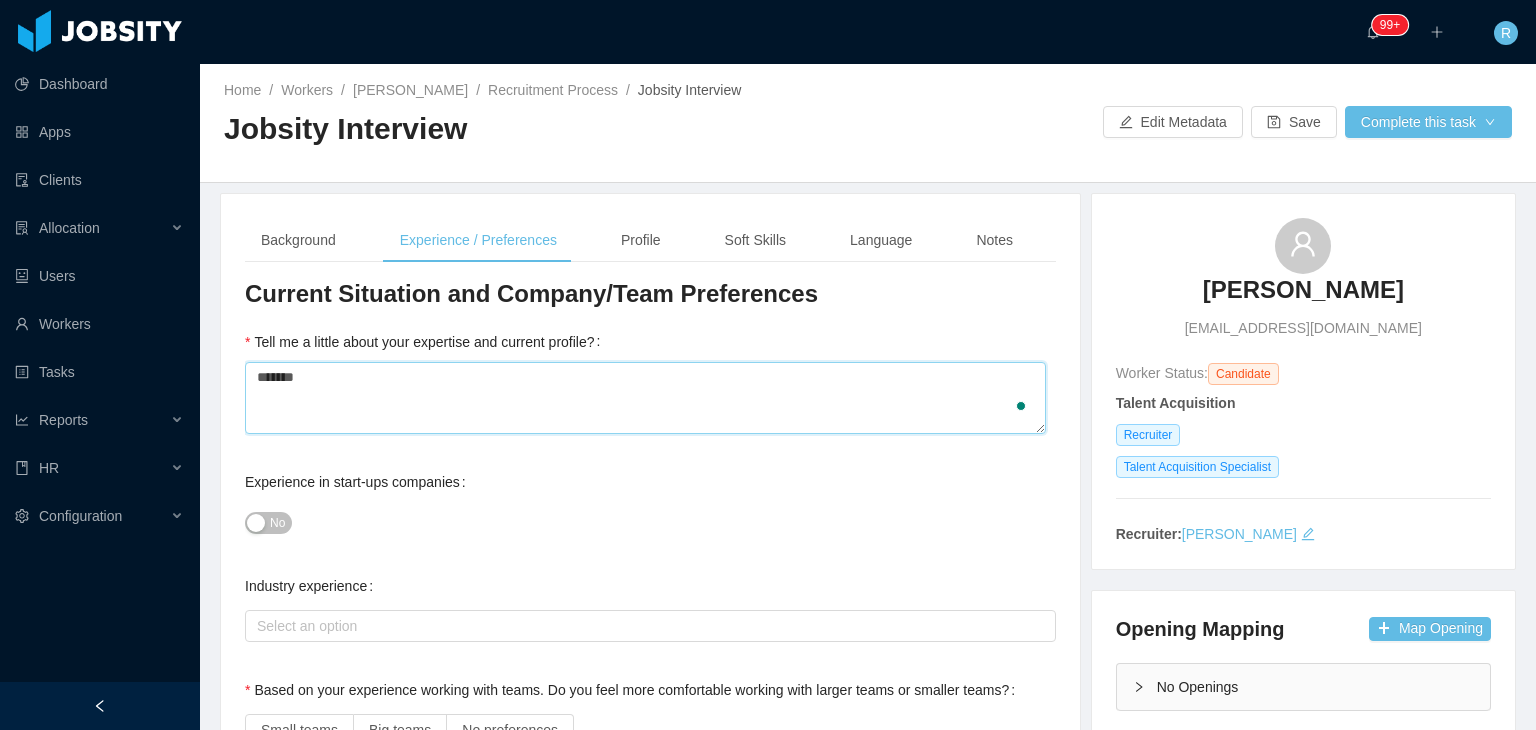 type 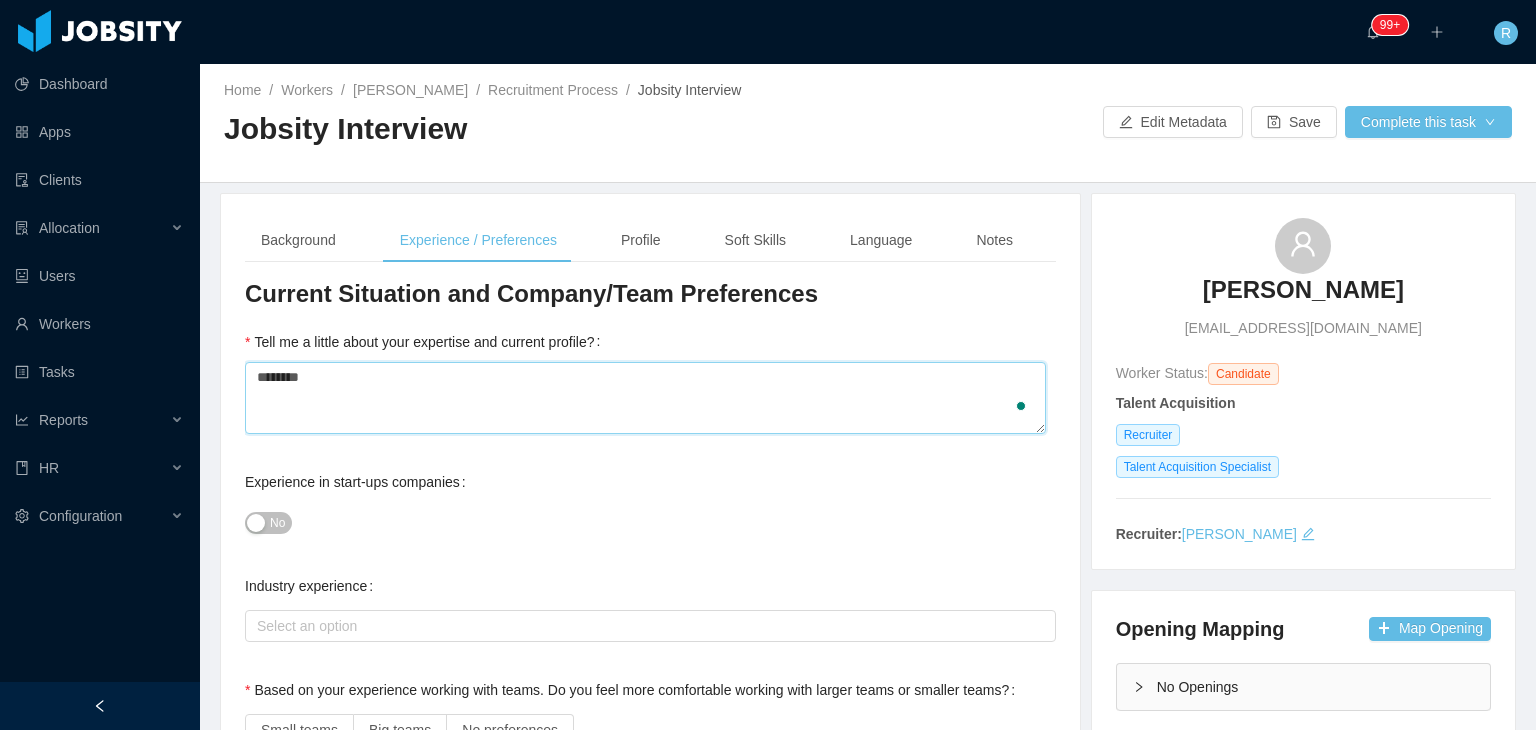 type 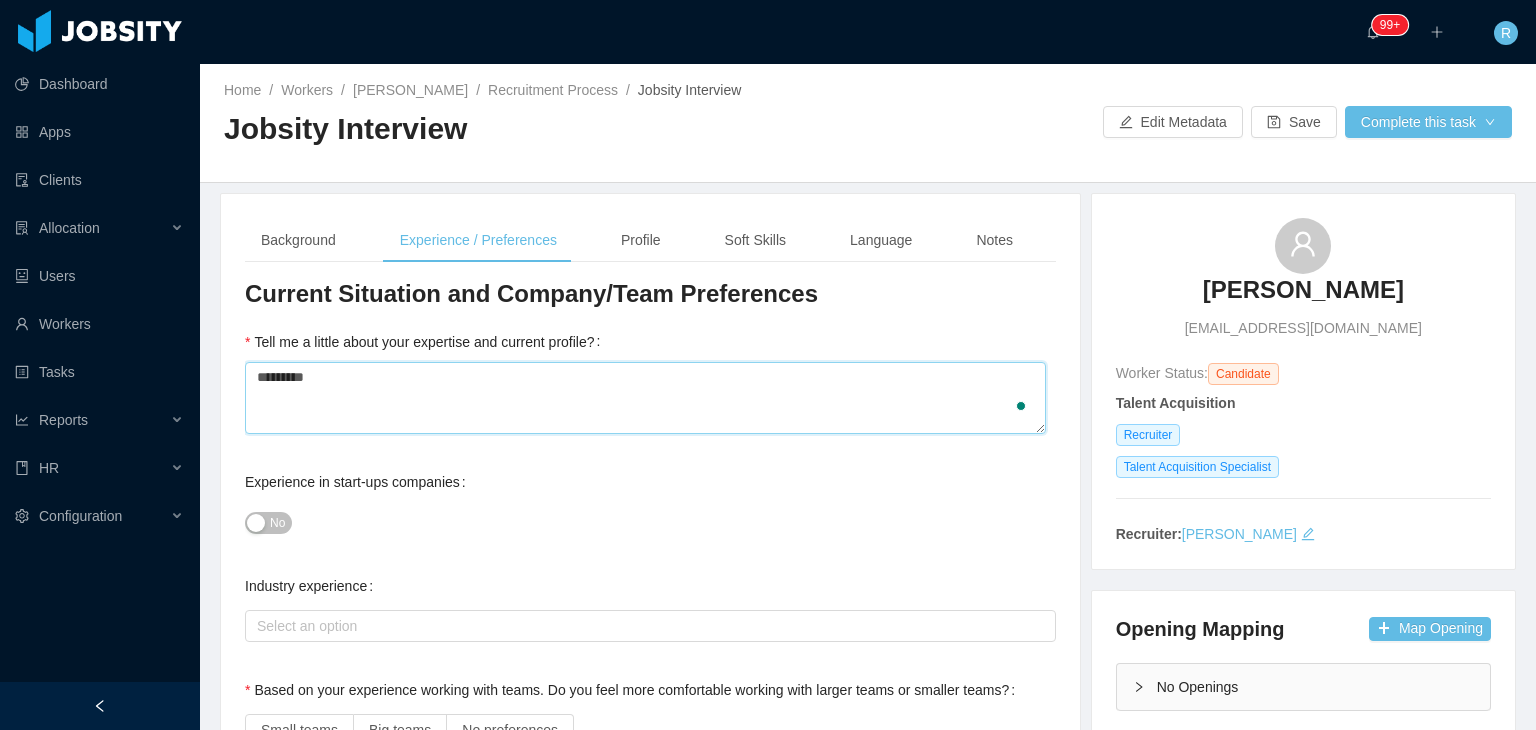 type 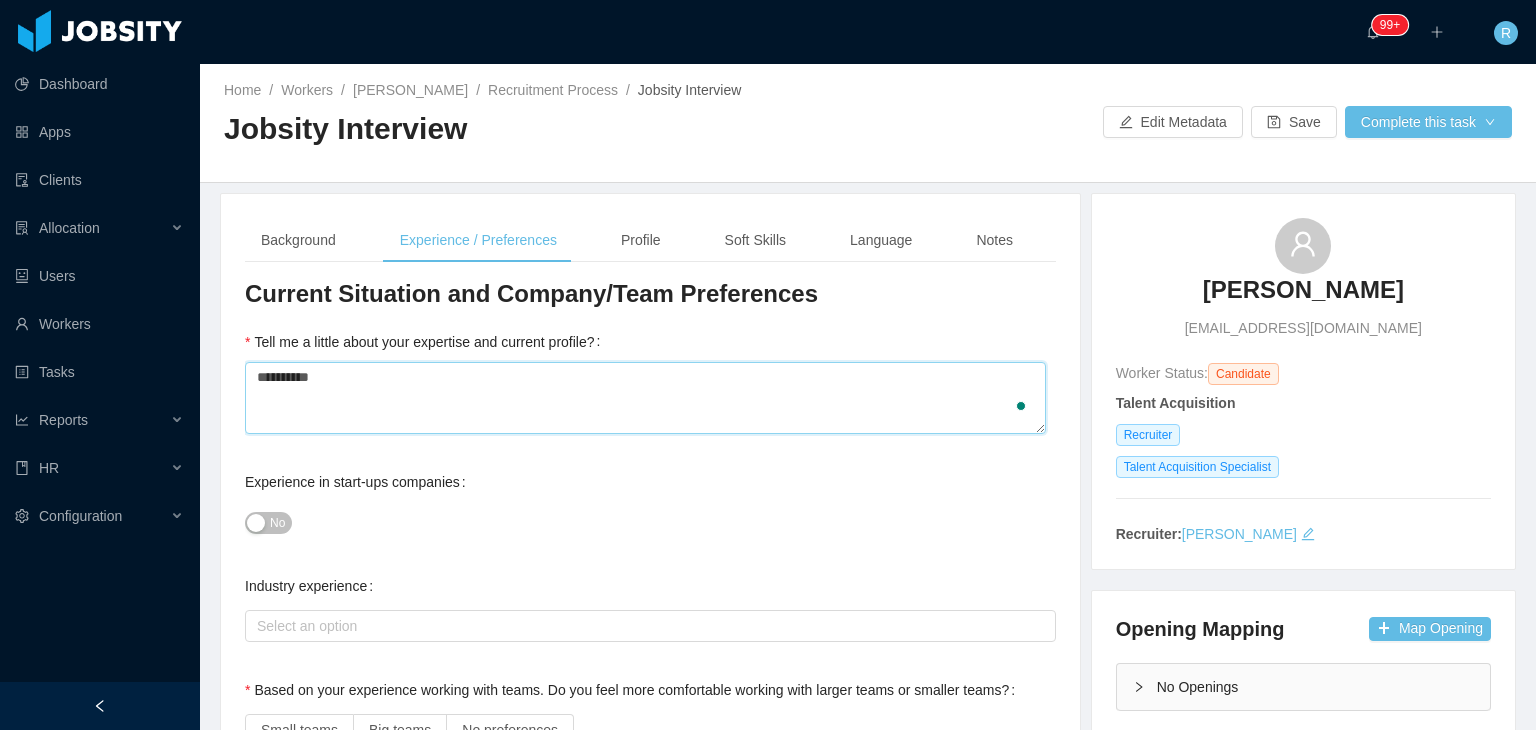 type 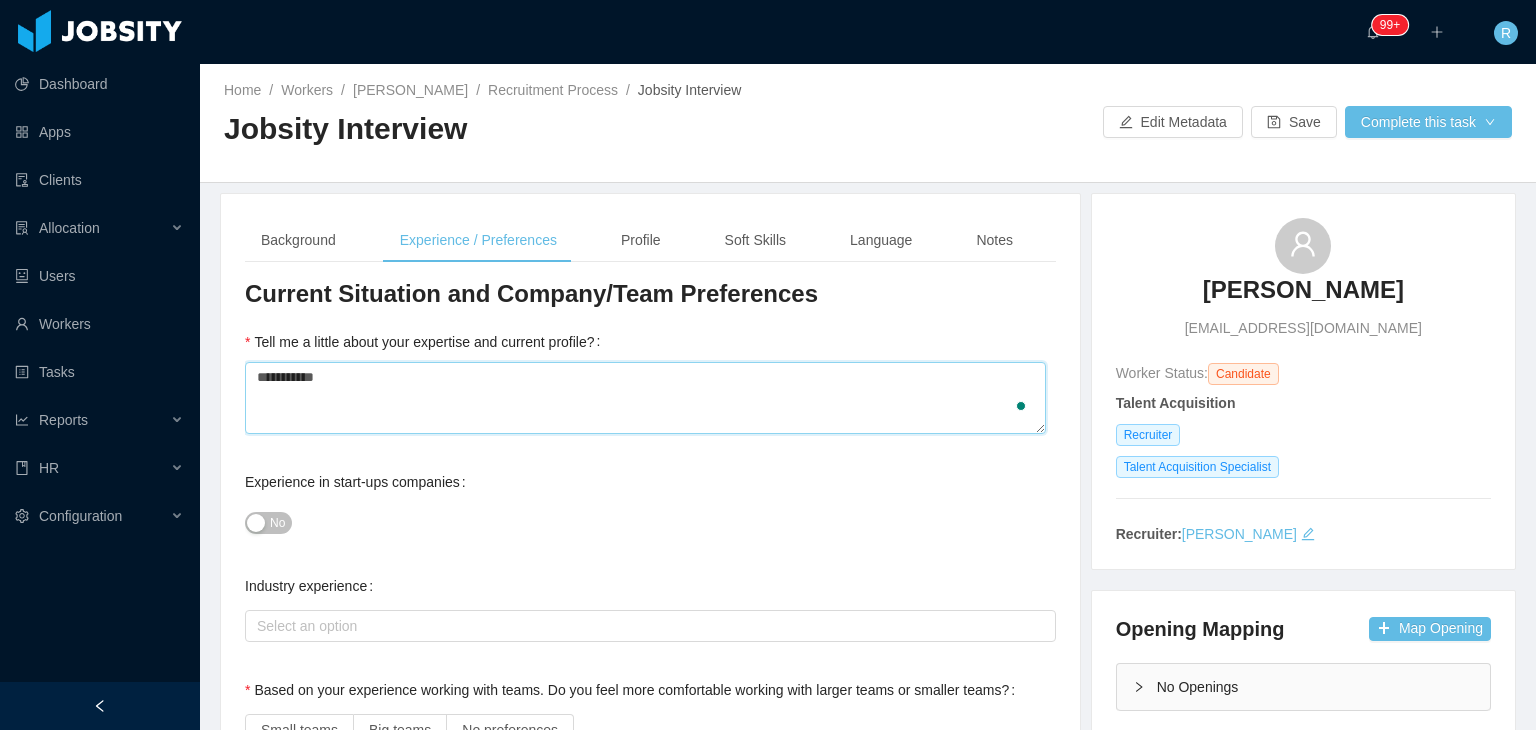 type 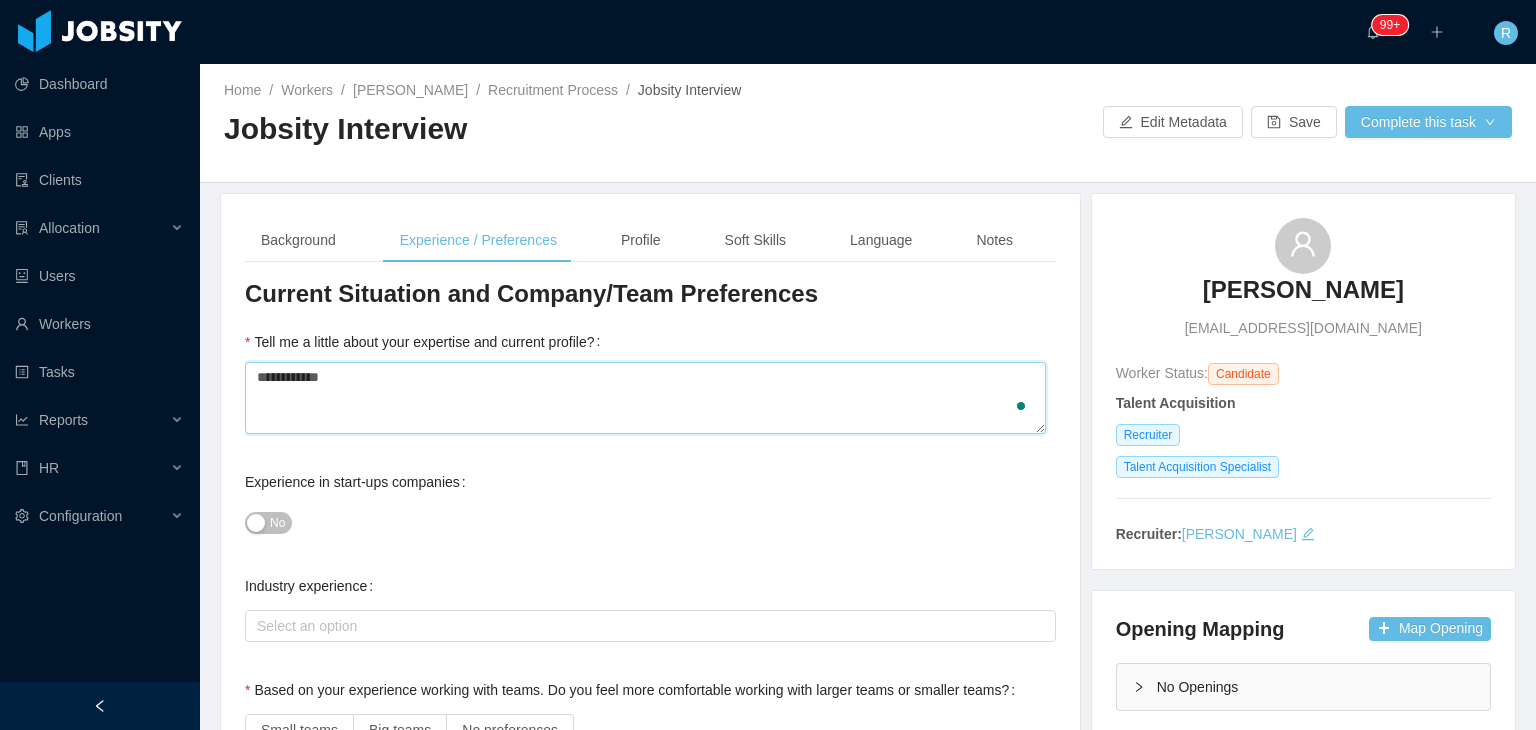 type on "**********" 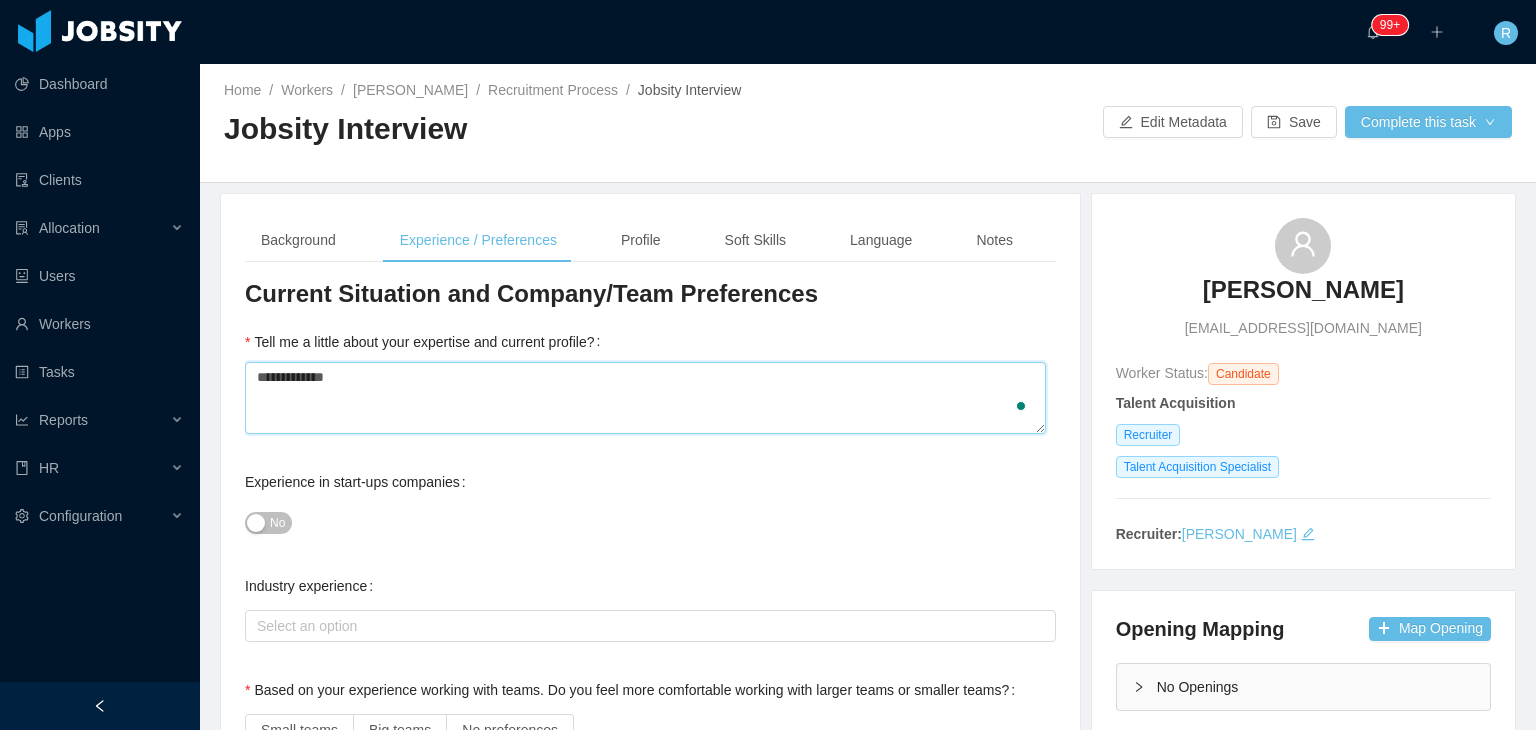 type 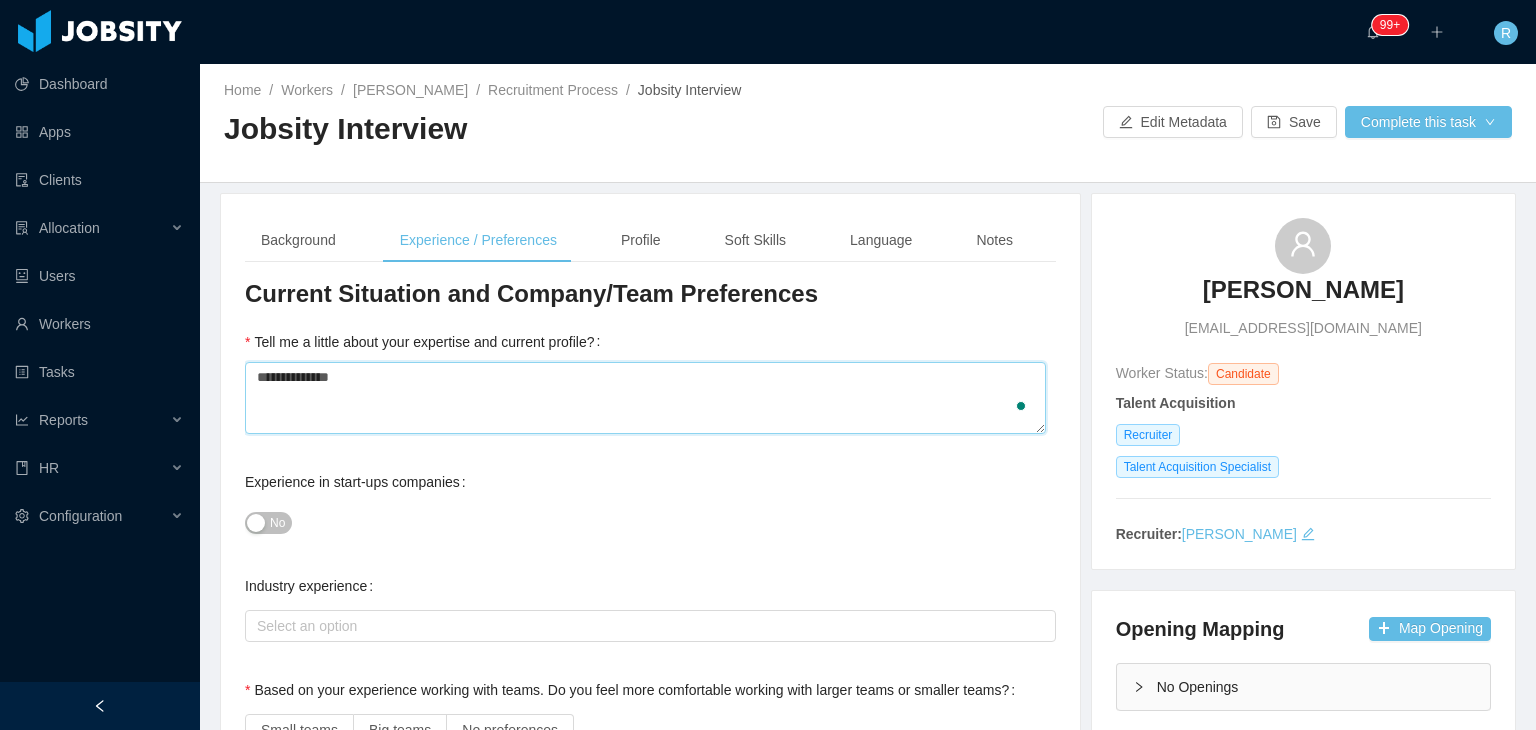 type 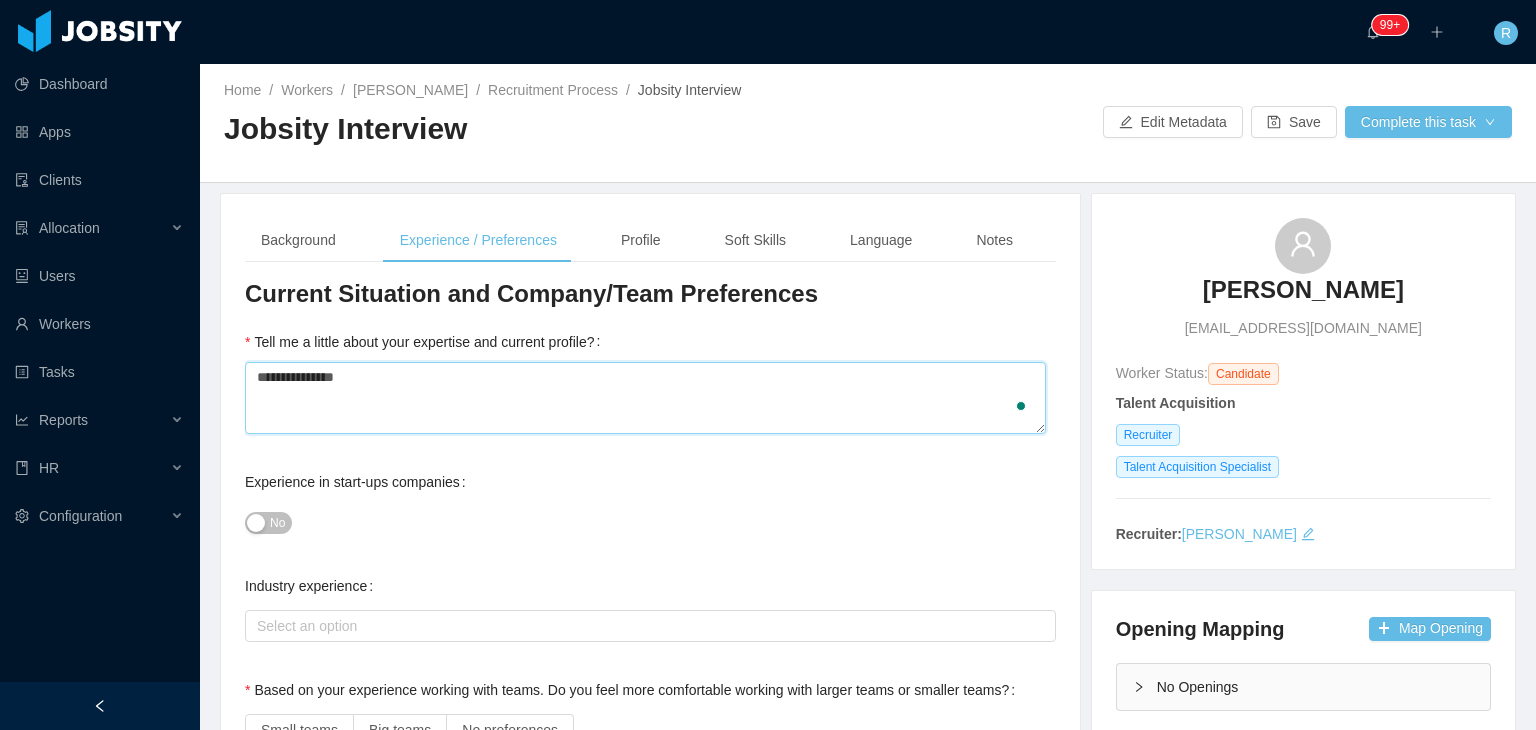type 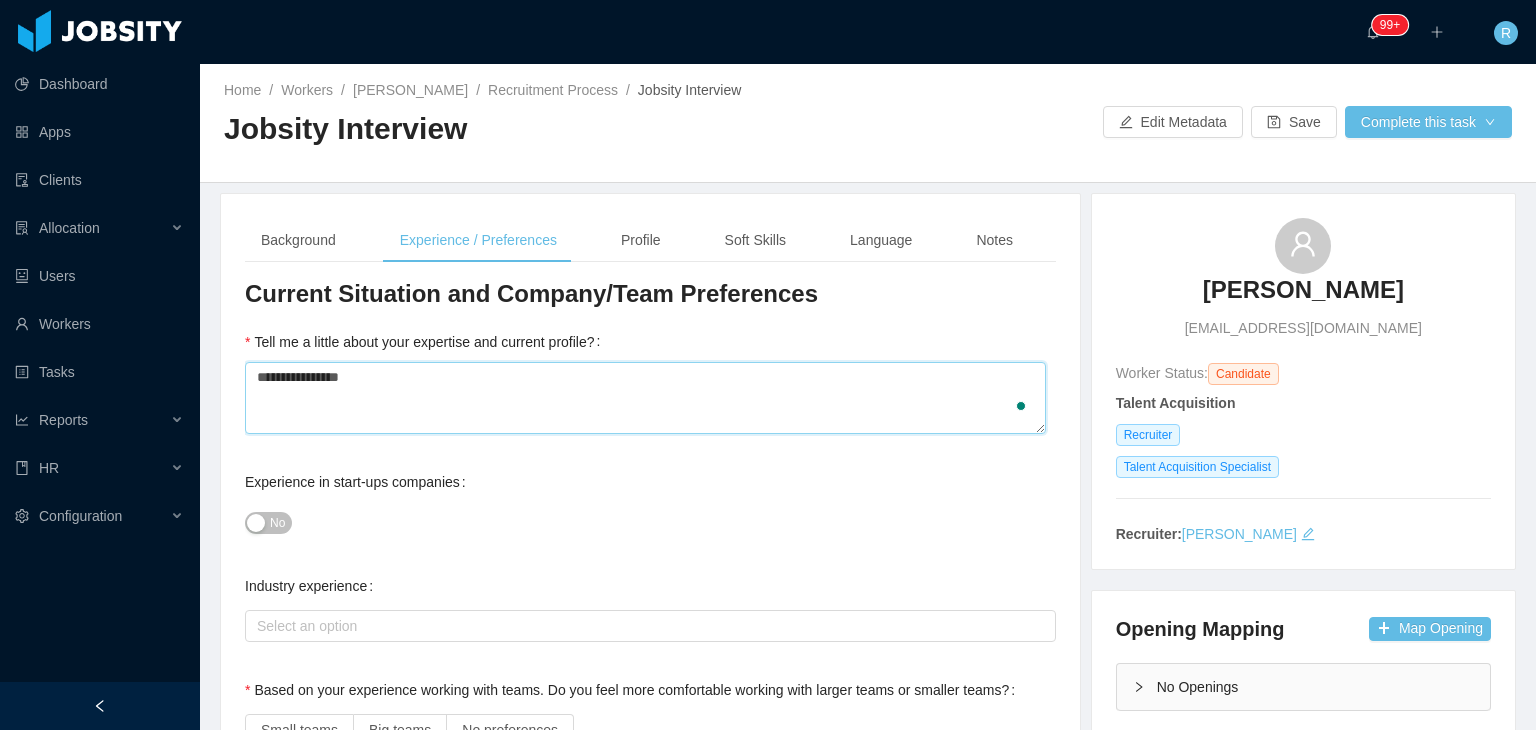 type 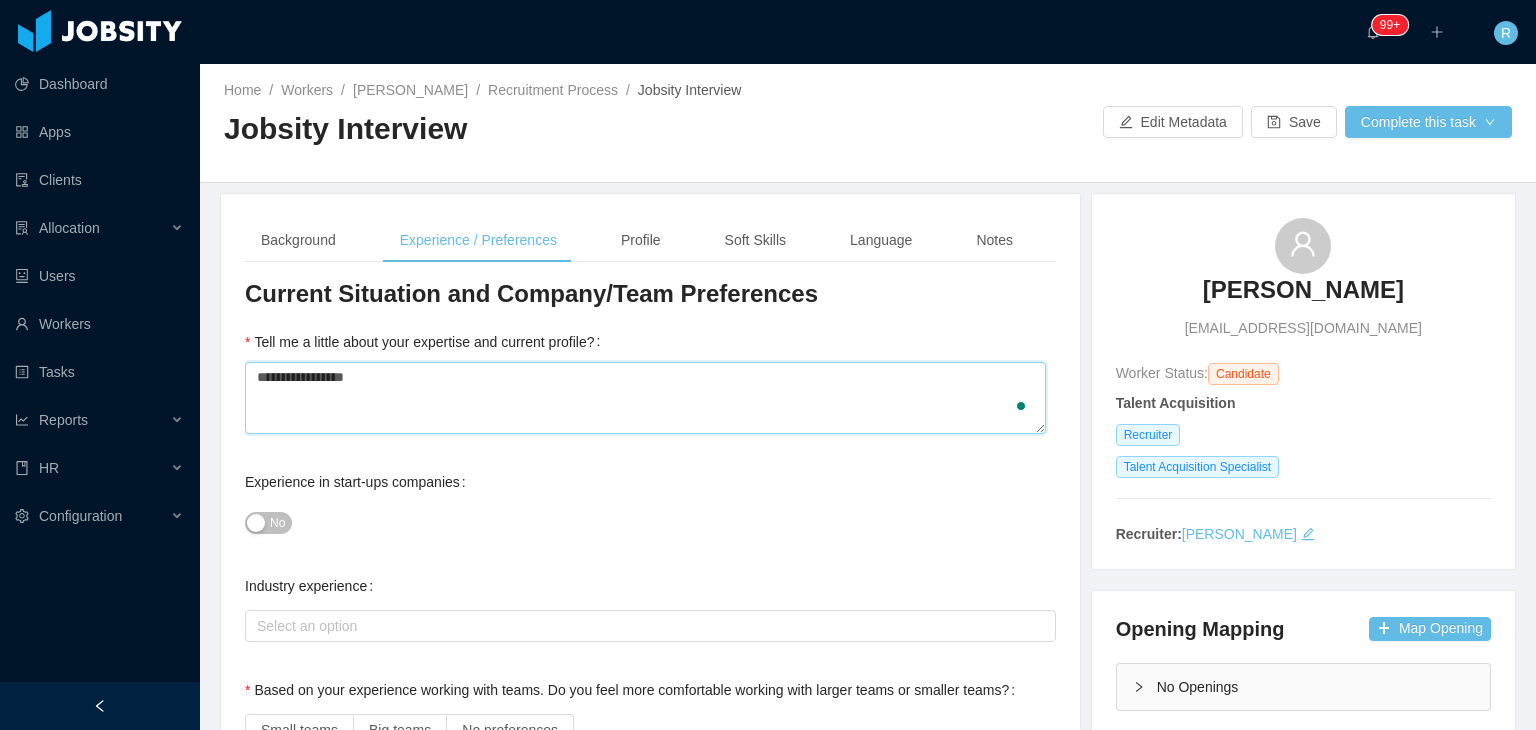 type 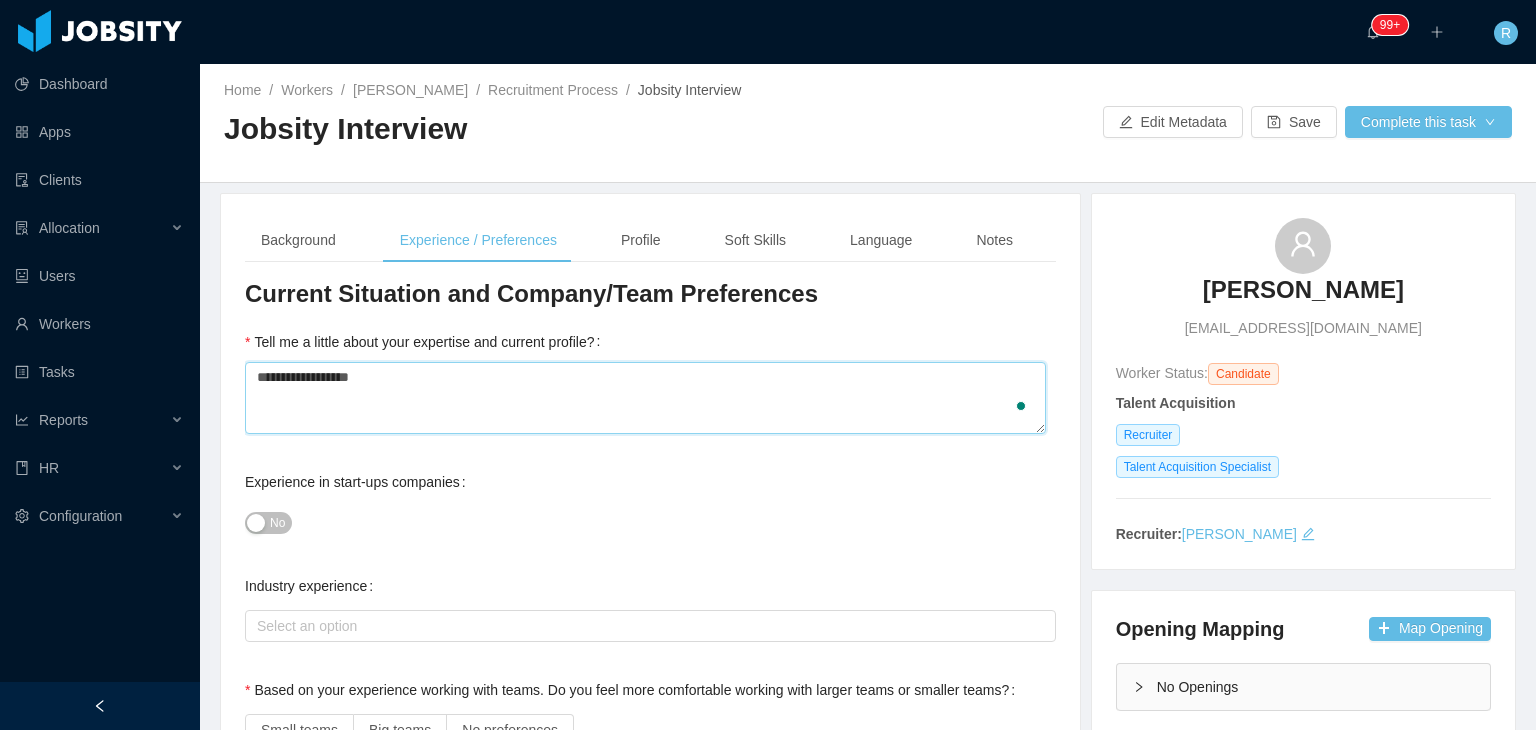 type on "**********" 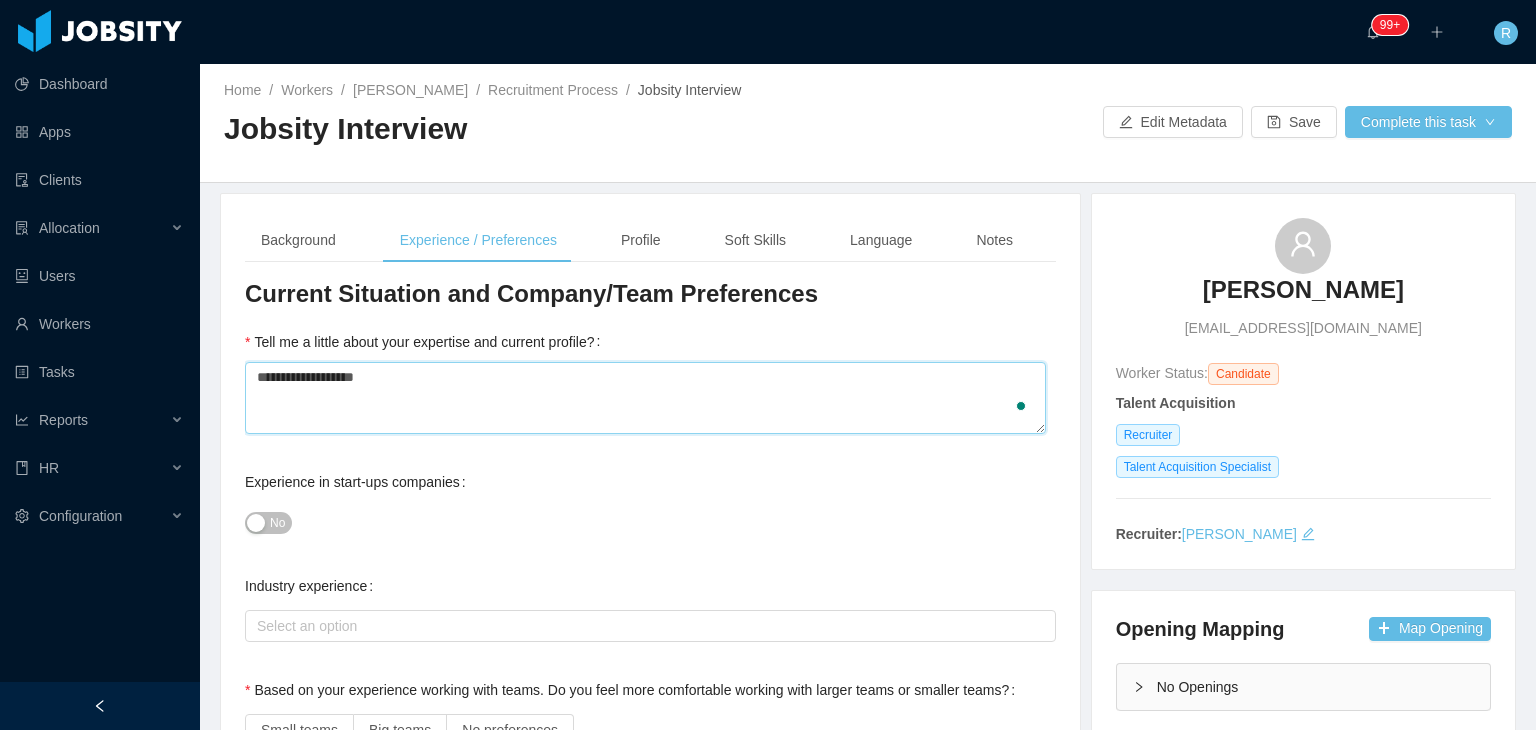 type 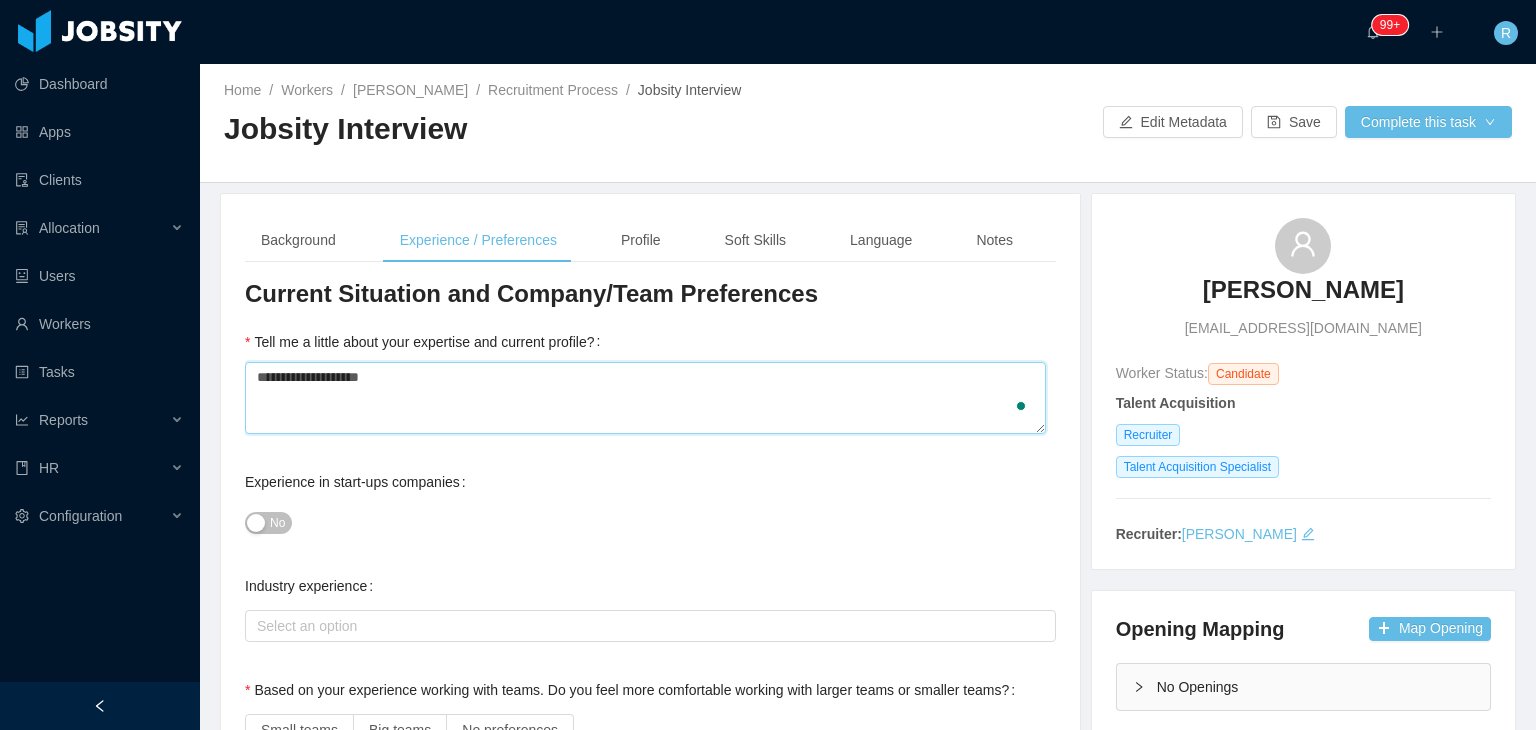 type 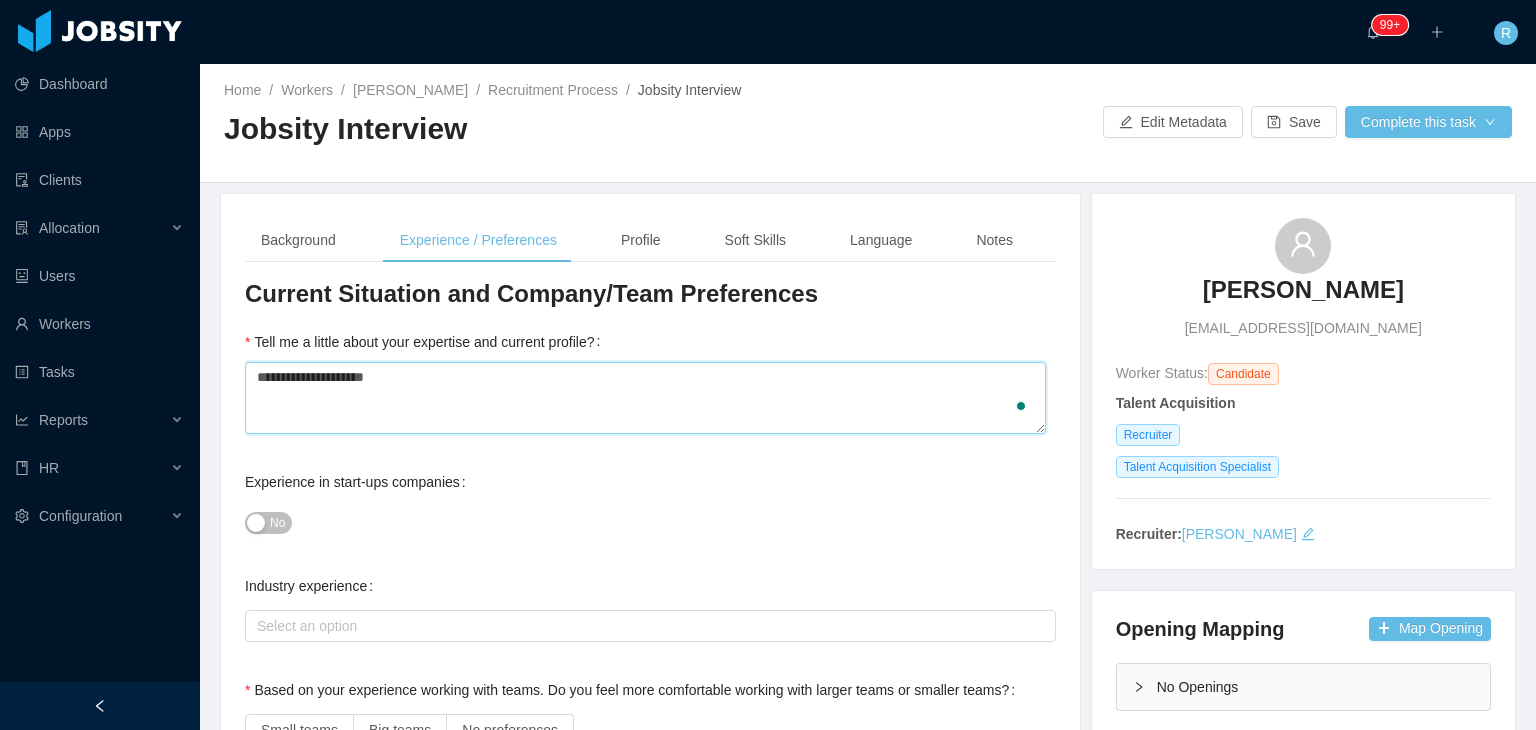 type on "**********" 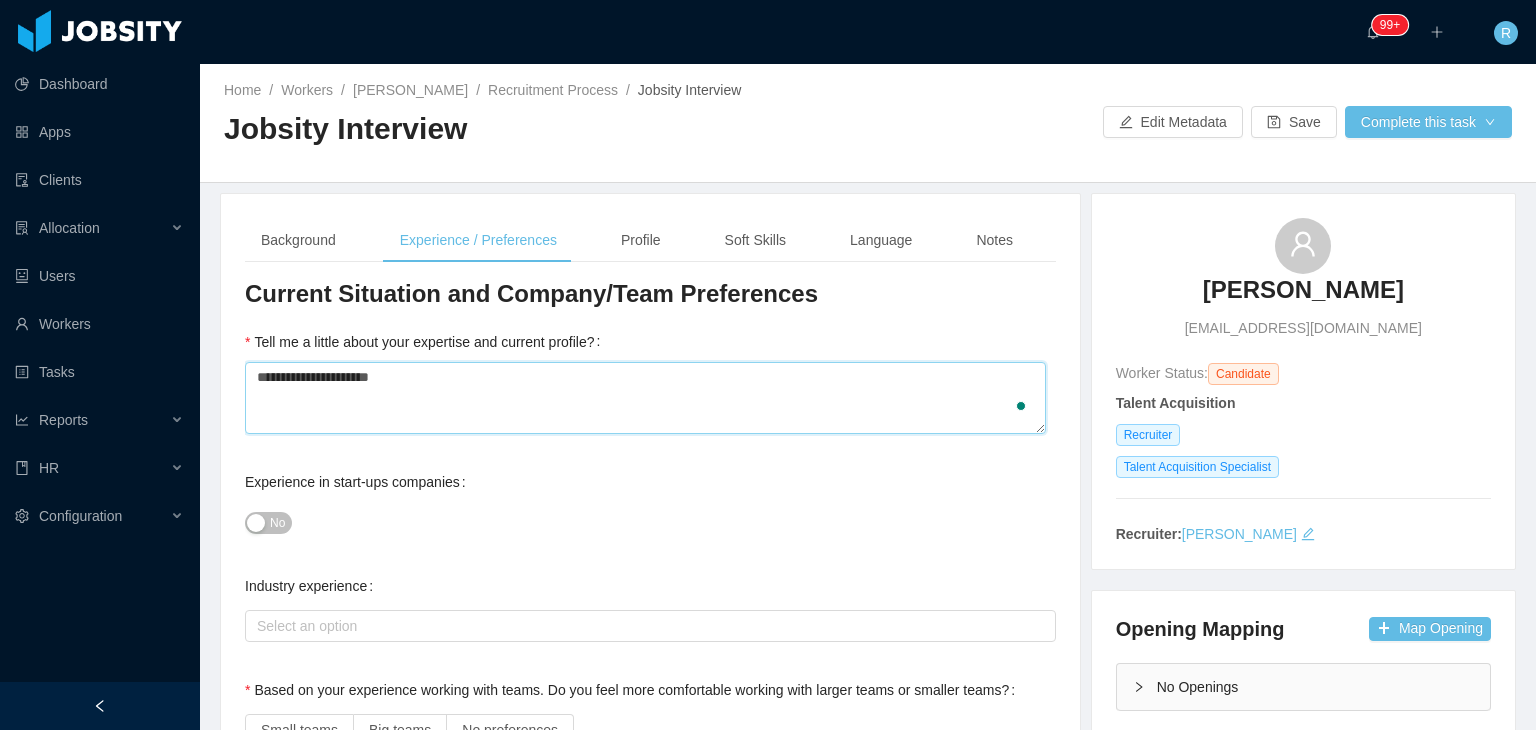 type 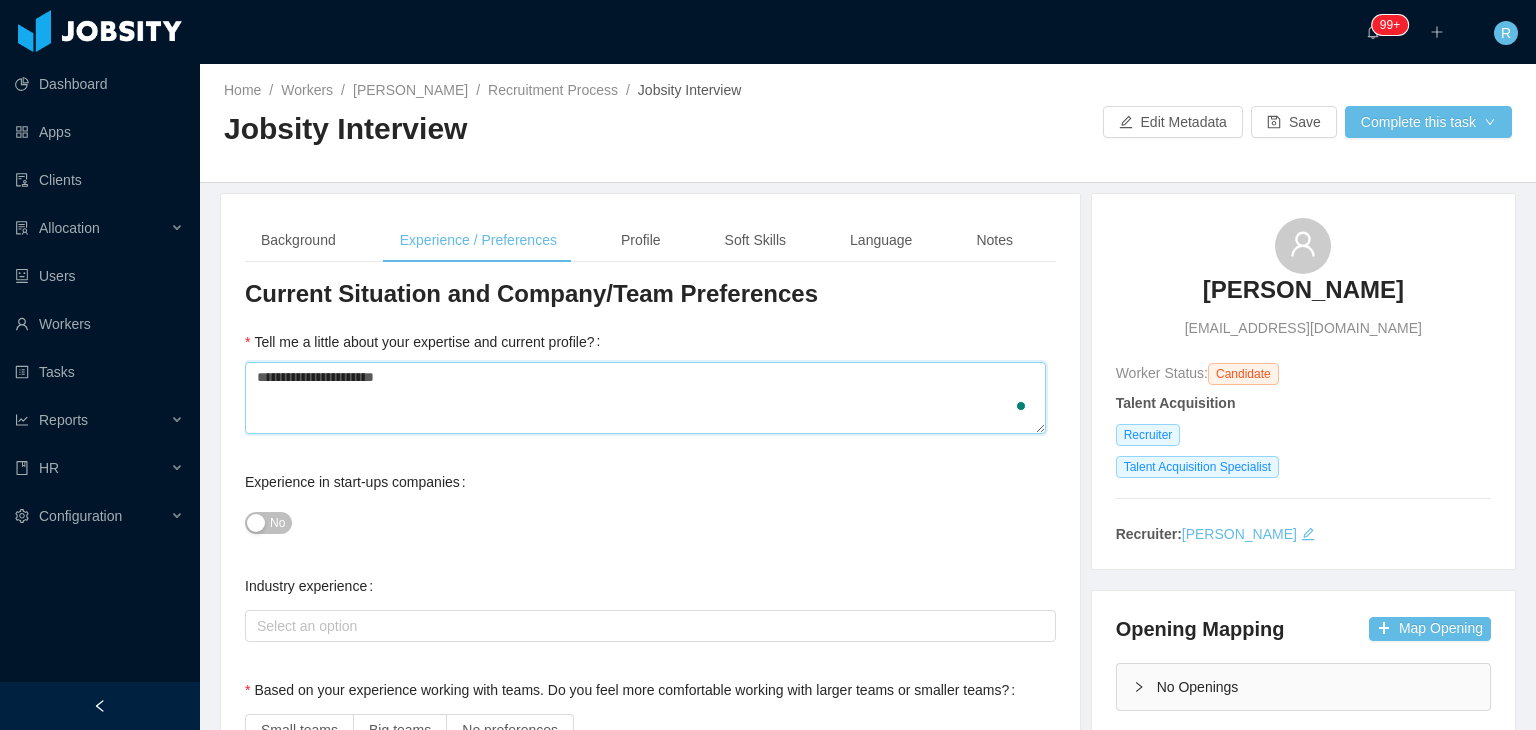 type 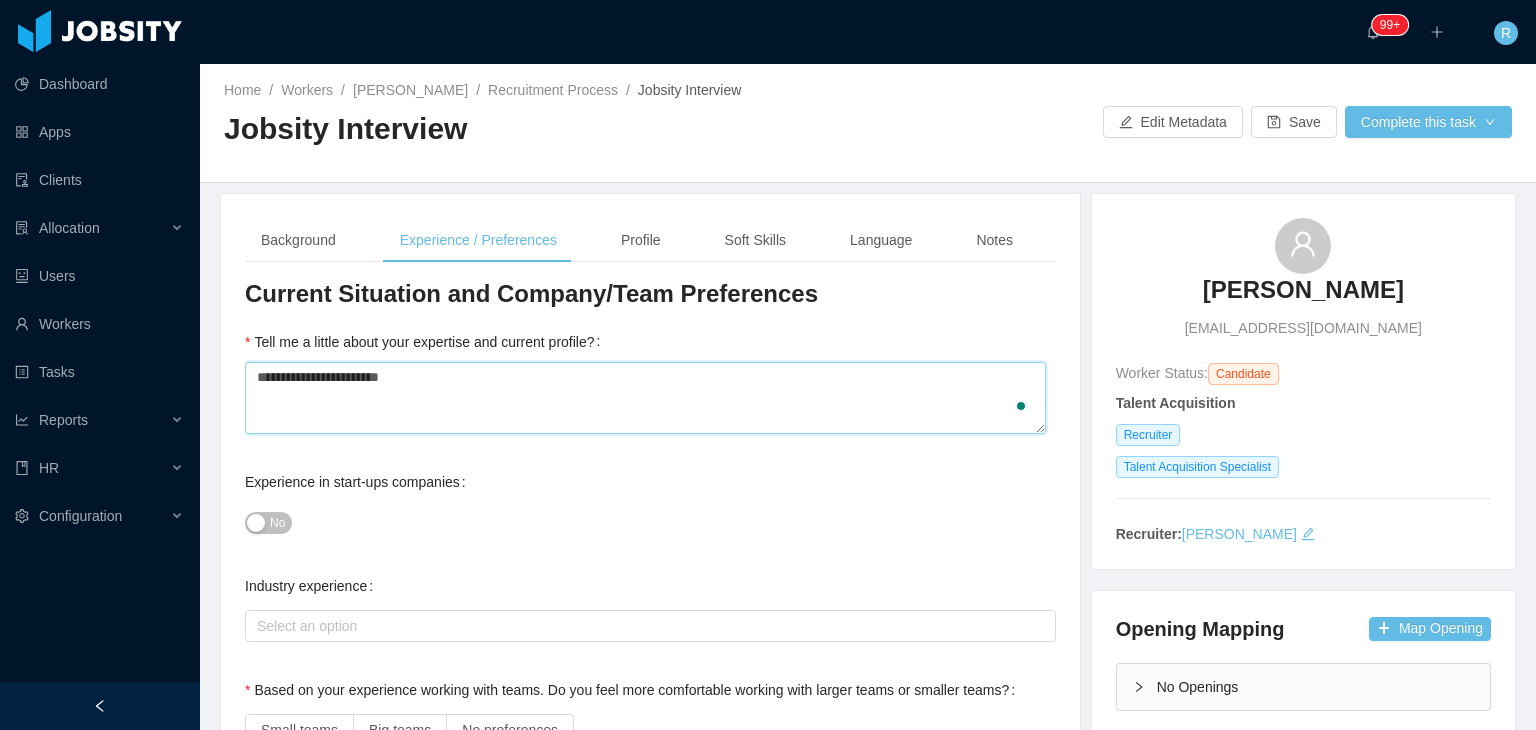 type 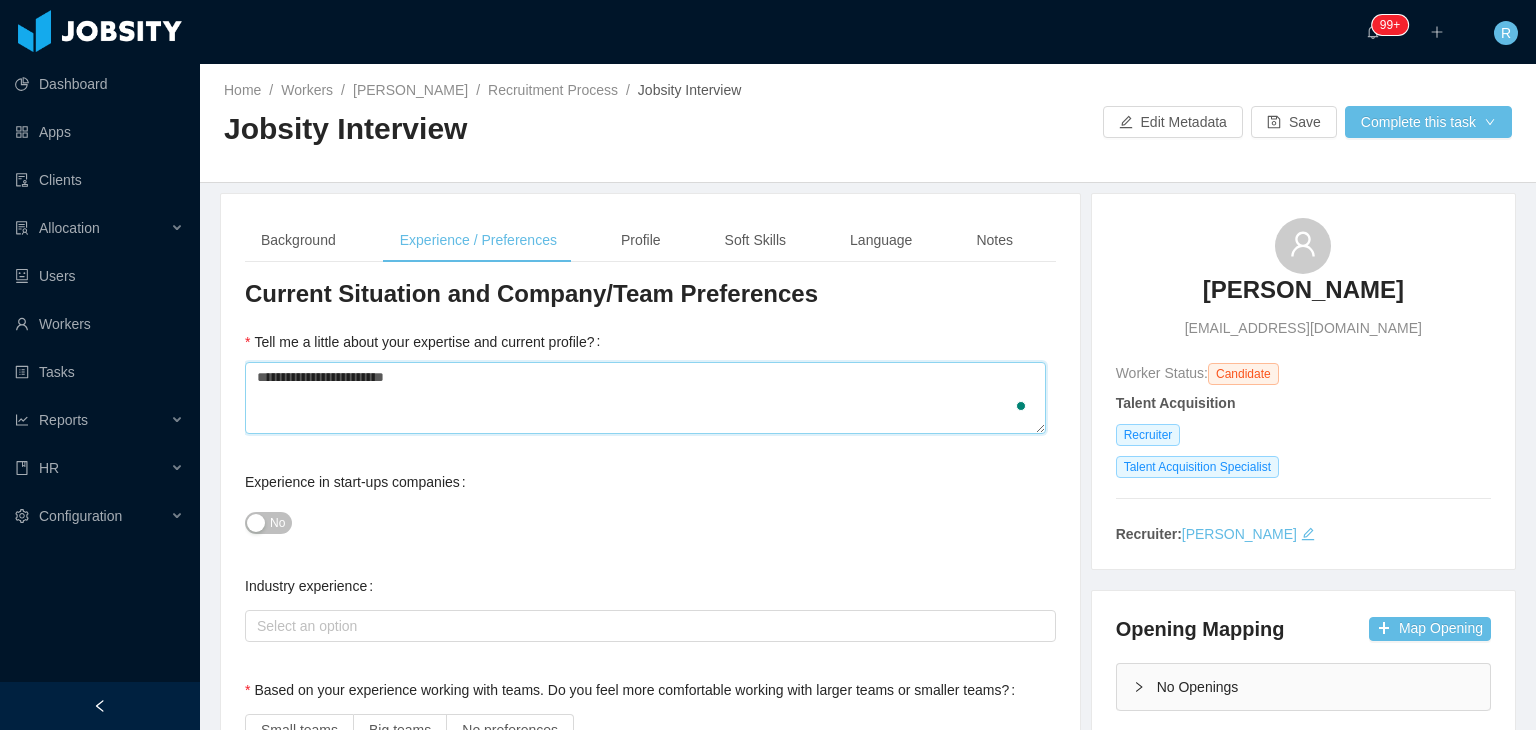 type 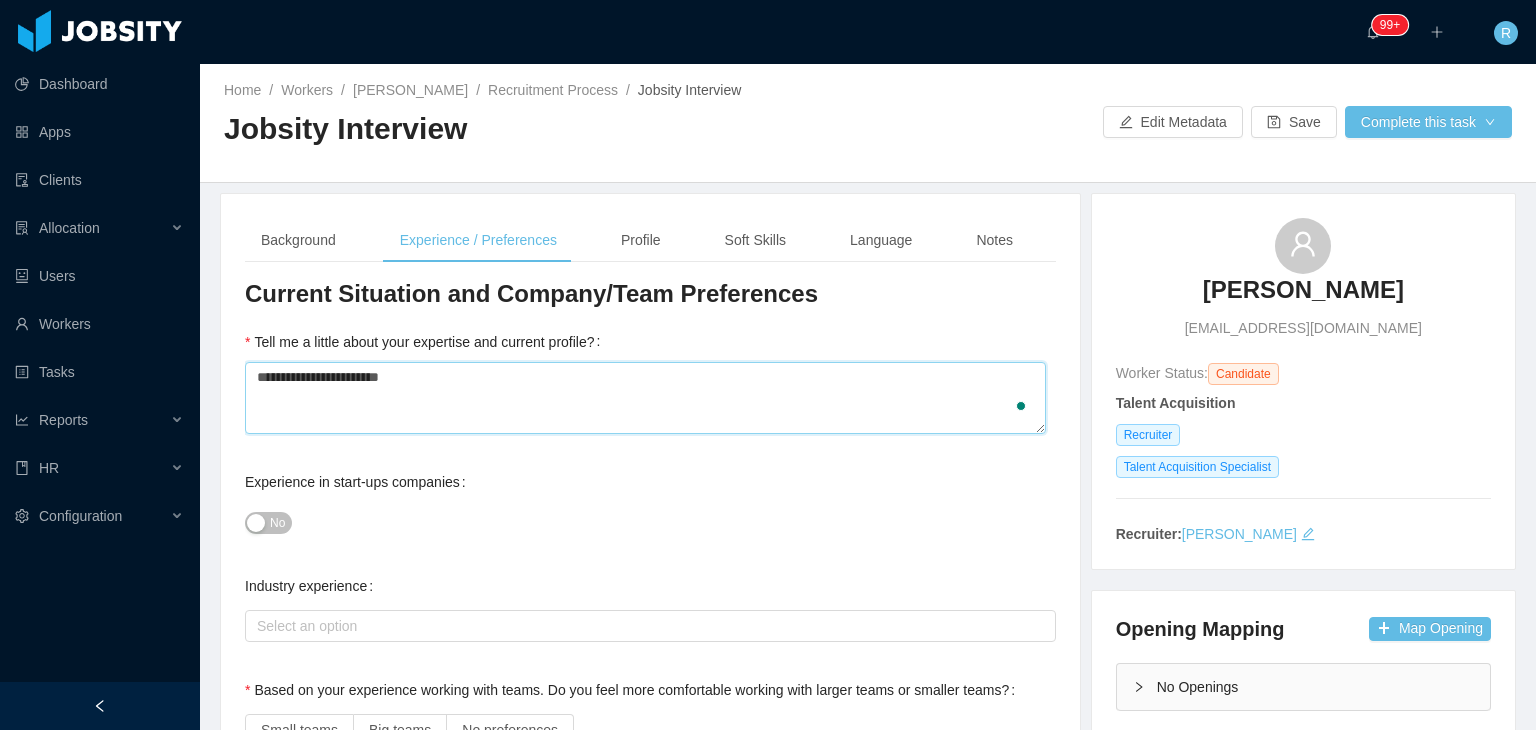 type on "**********" 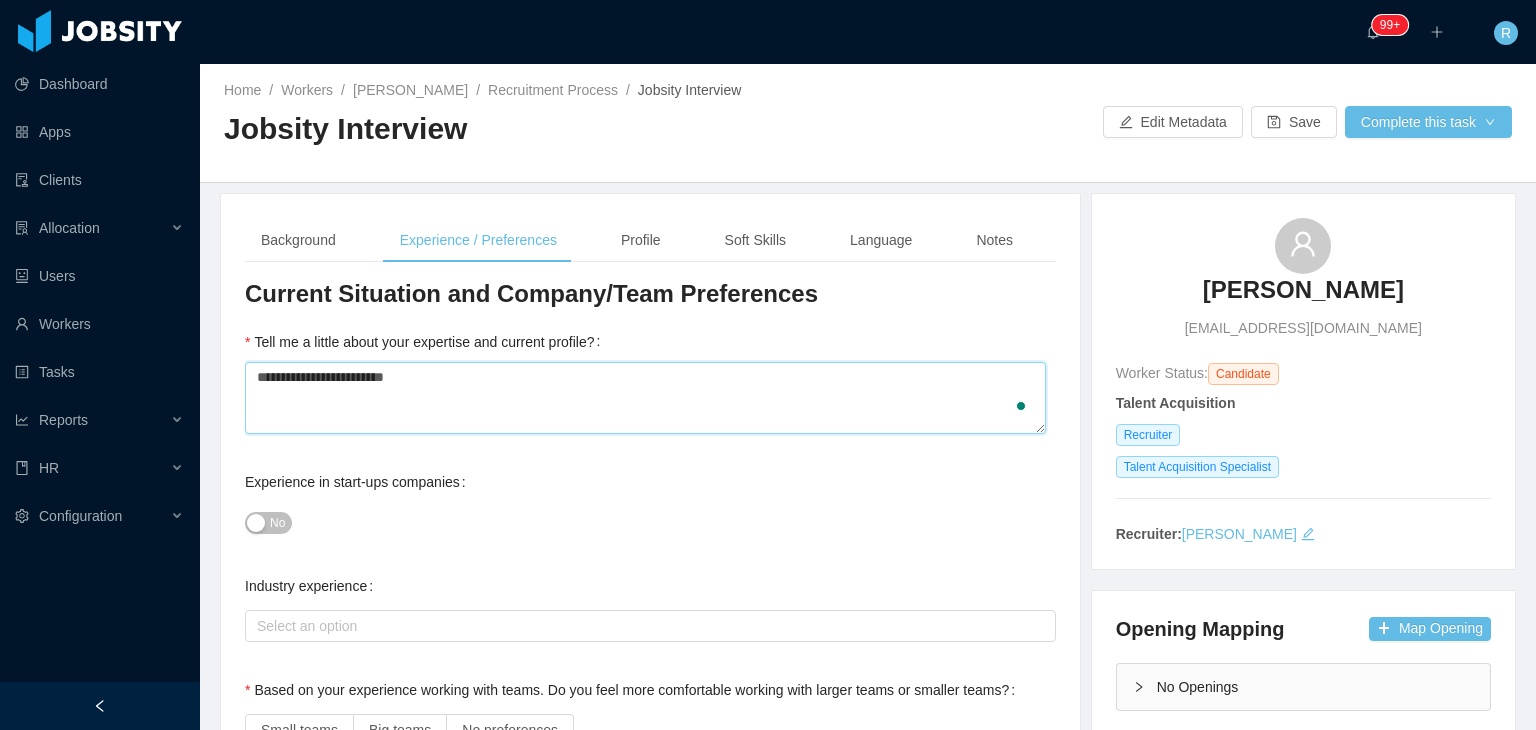 type 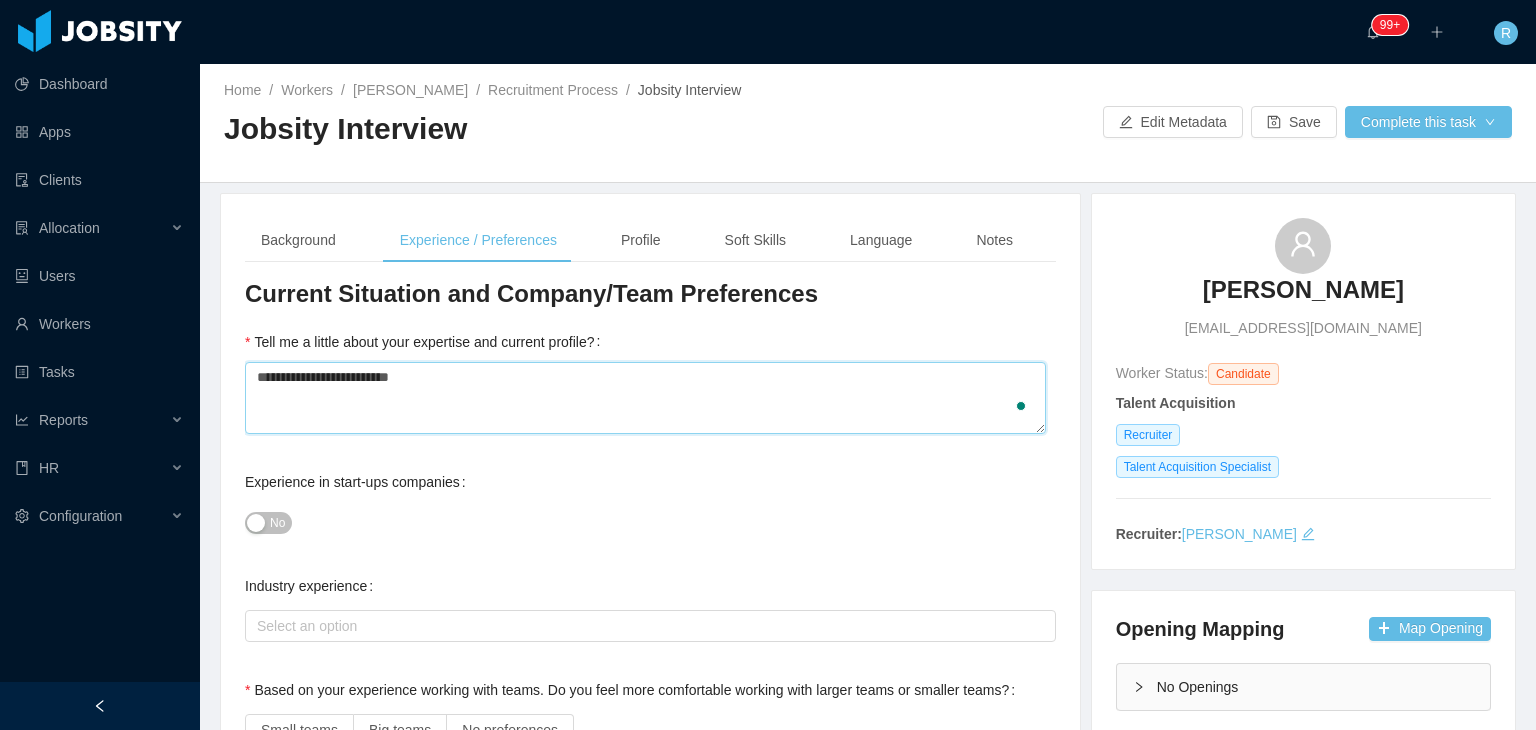type 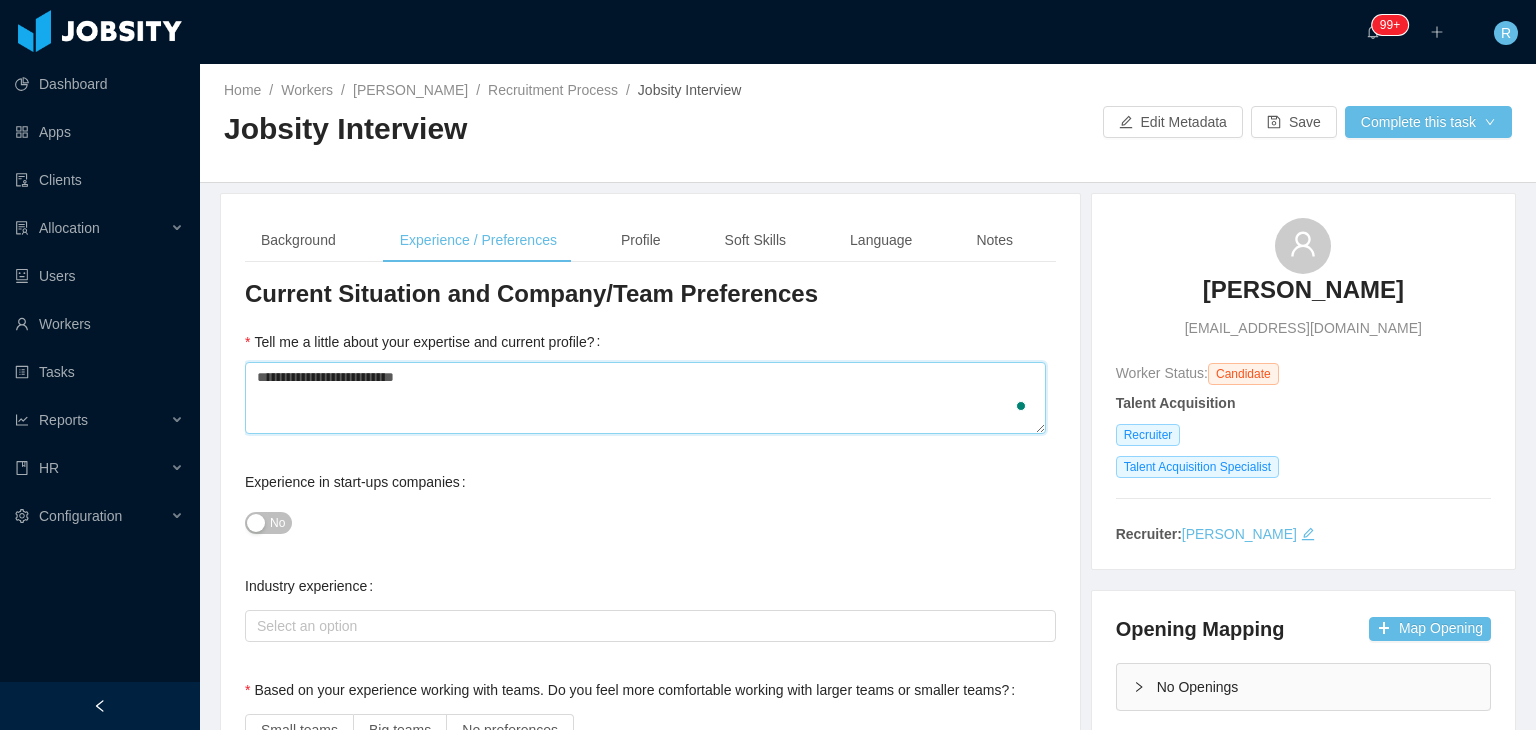 type 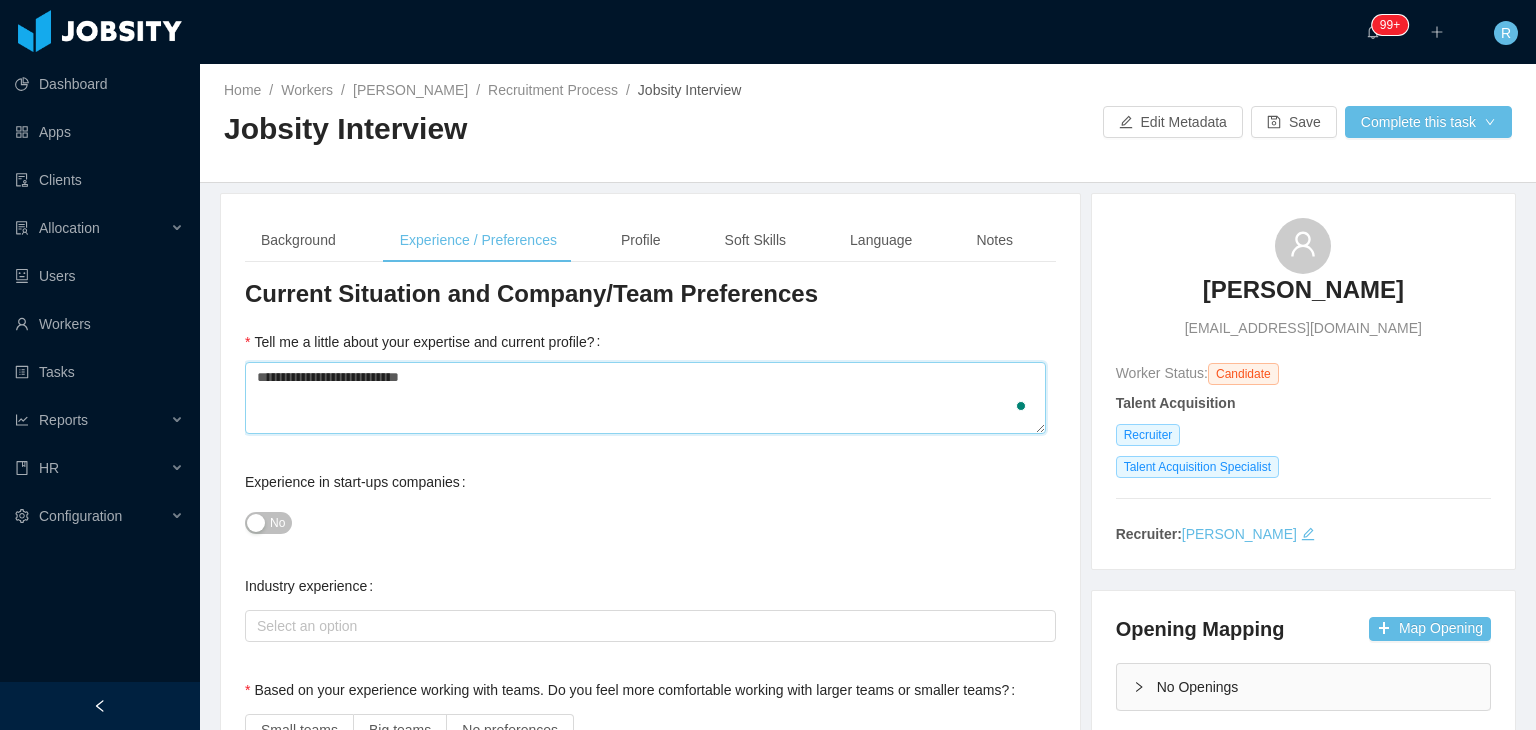 type 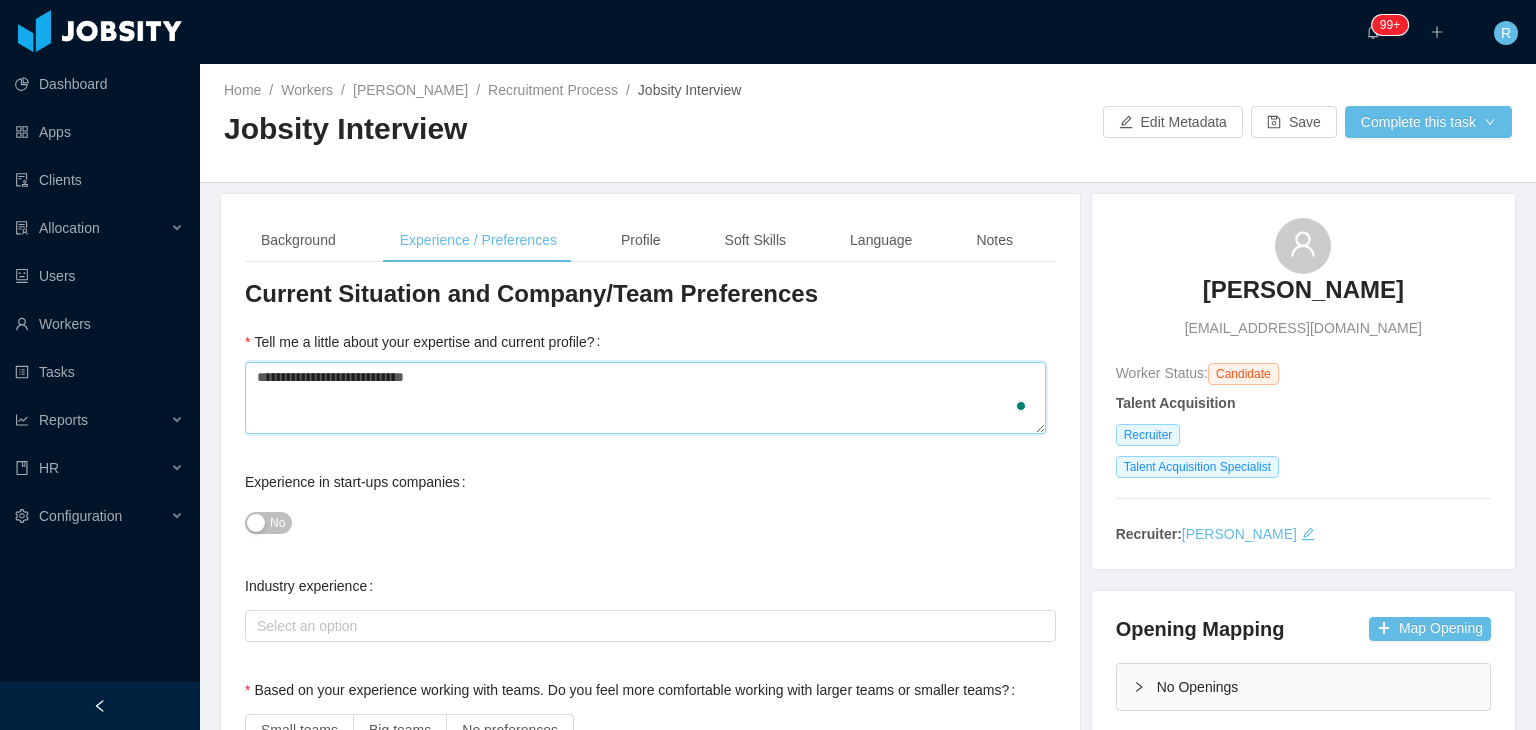 type 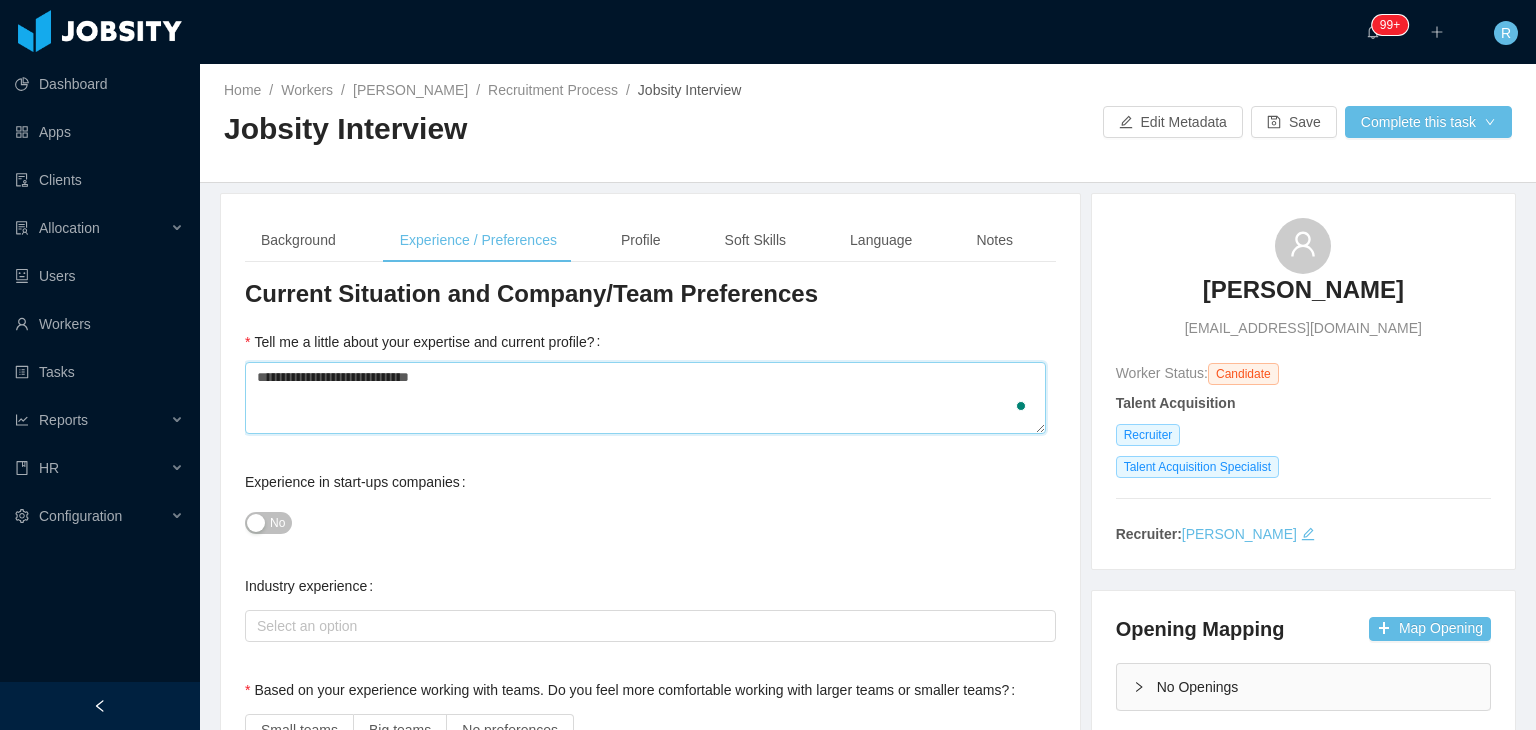 type on "**********" 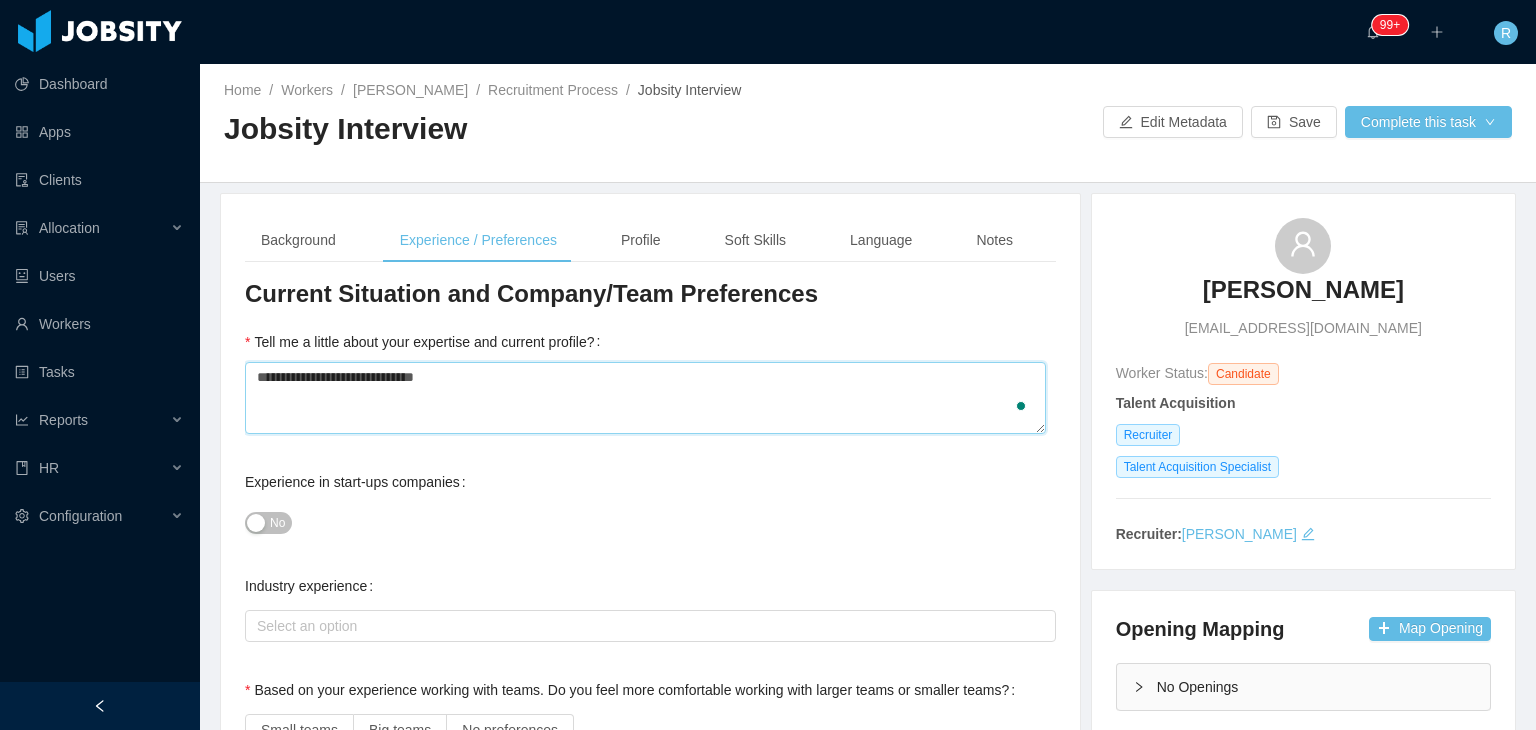 type 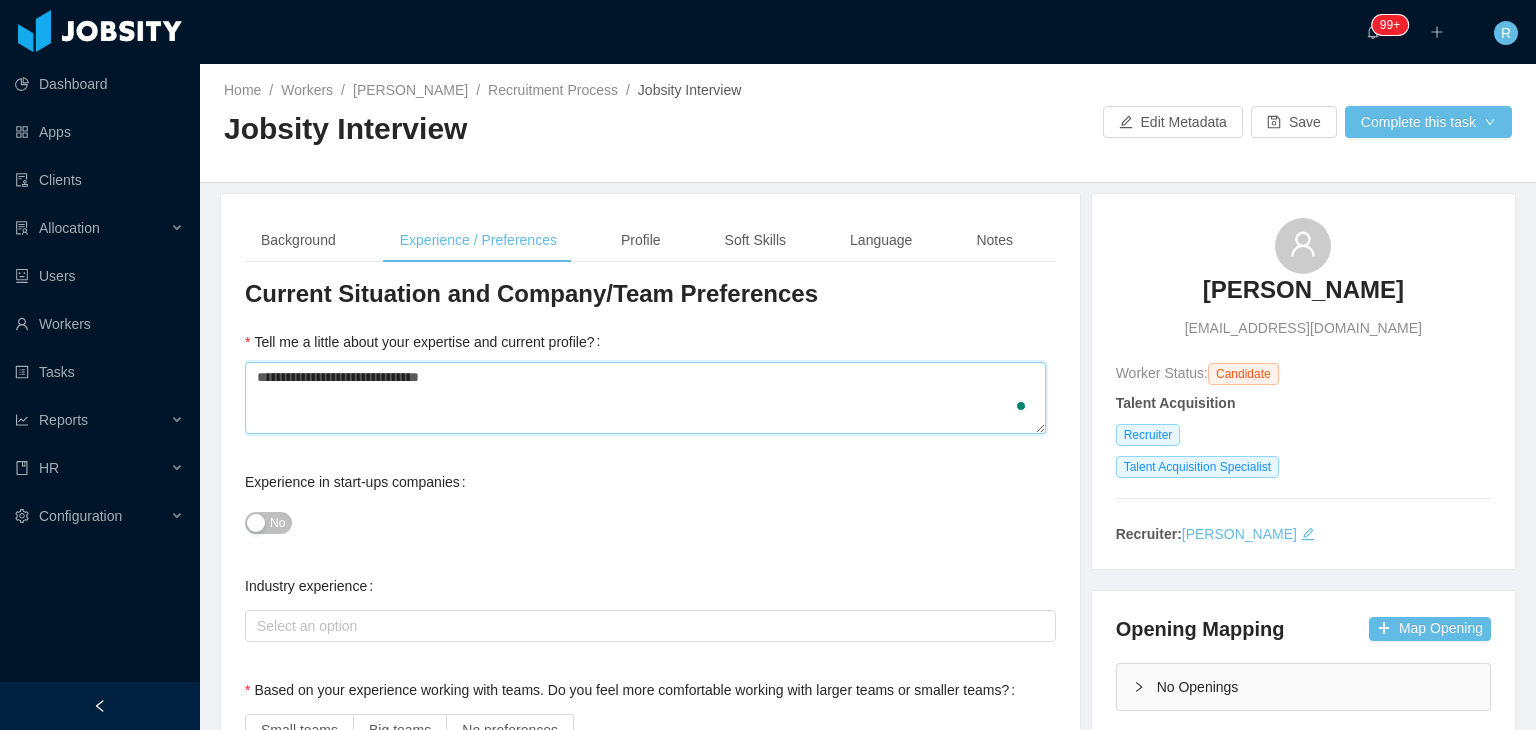 type 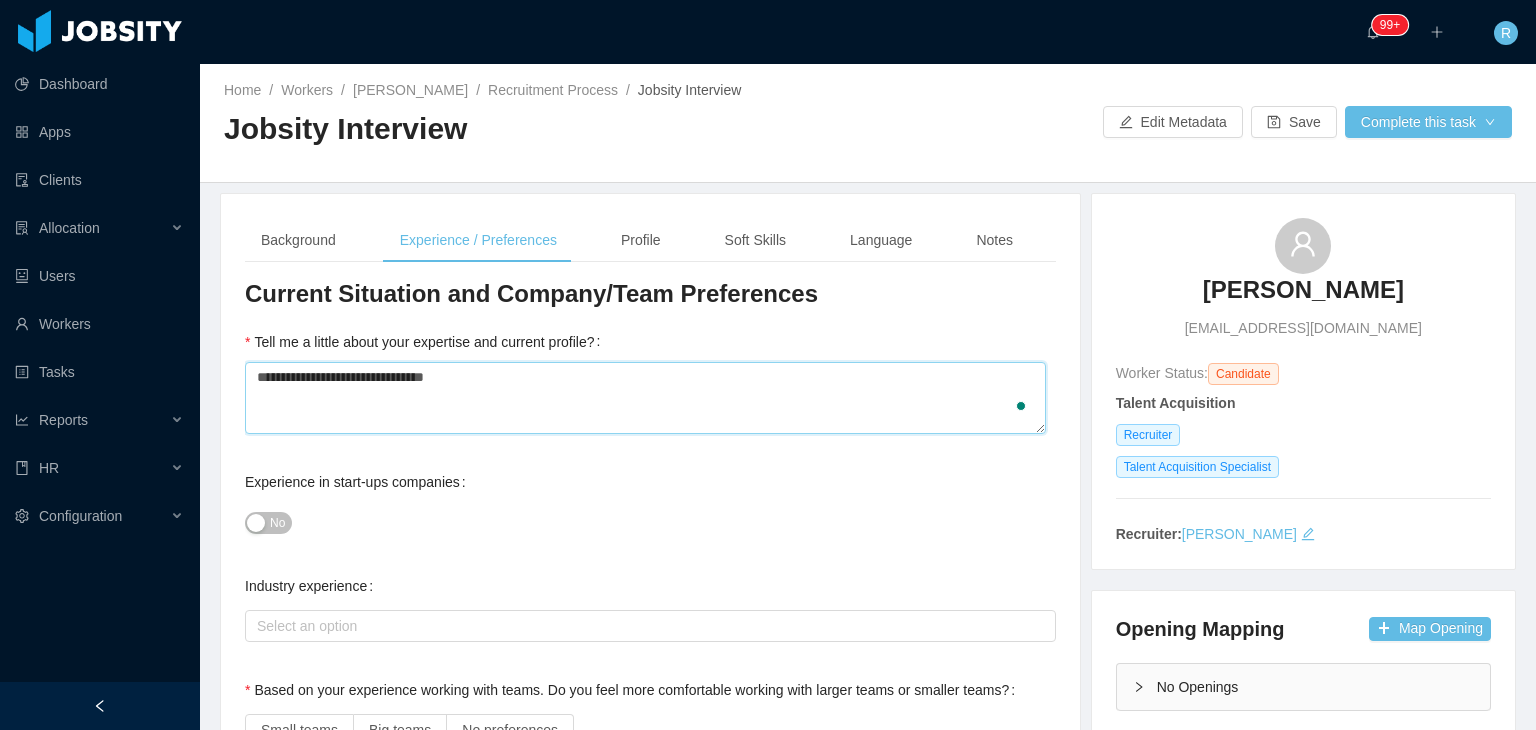 type 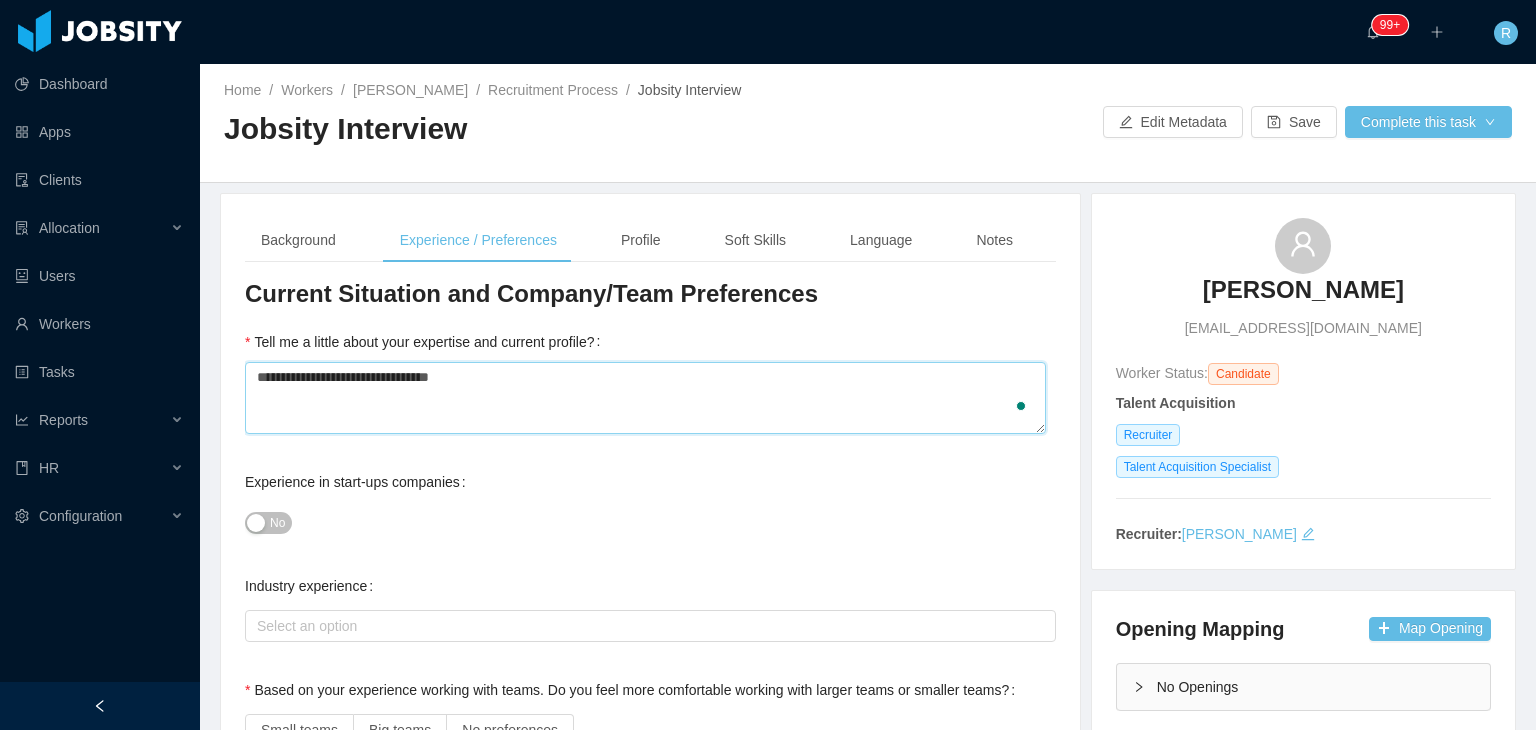 type 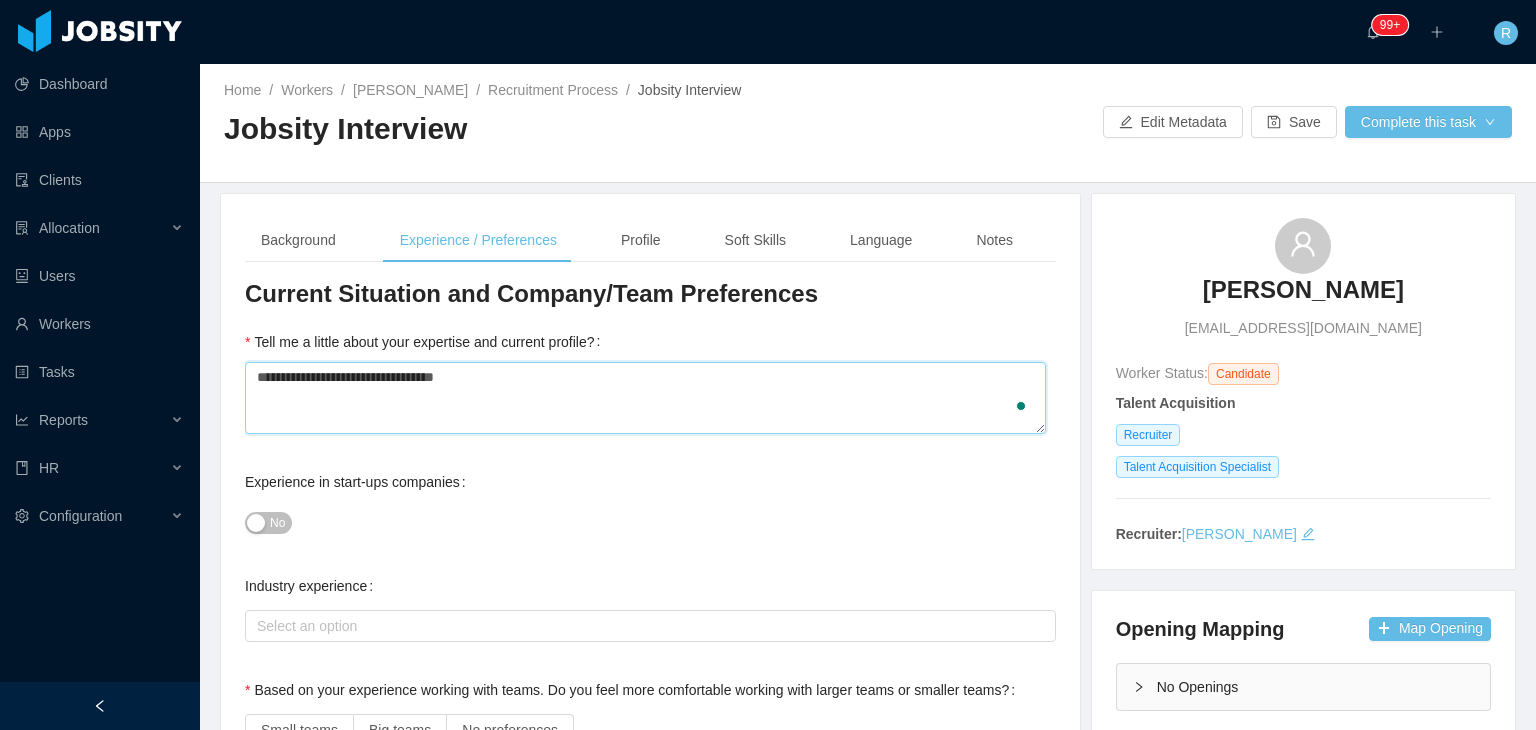 type 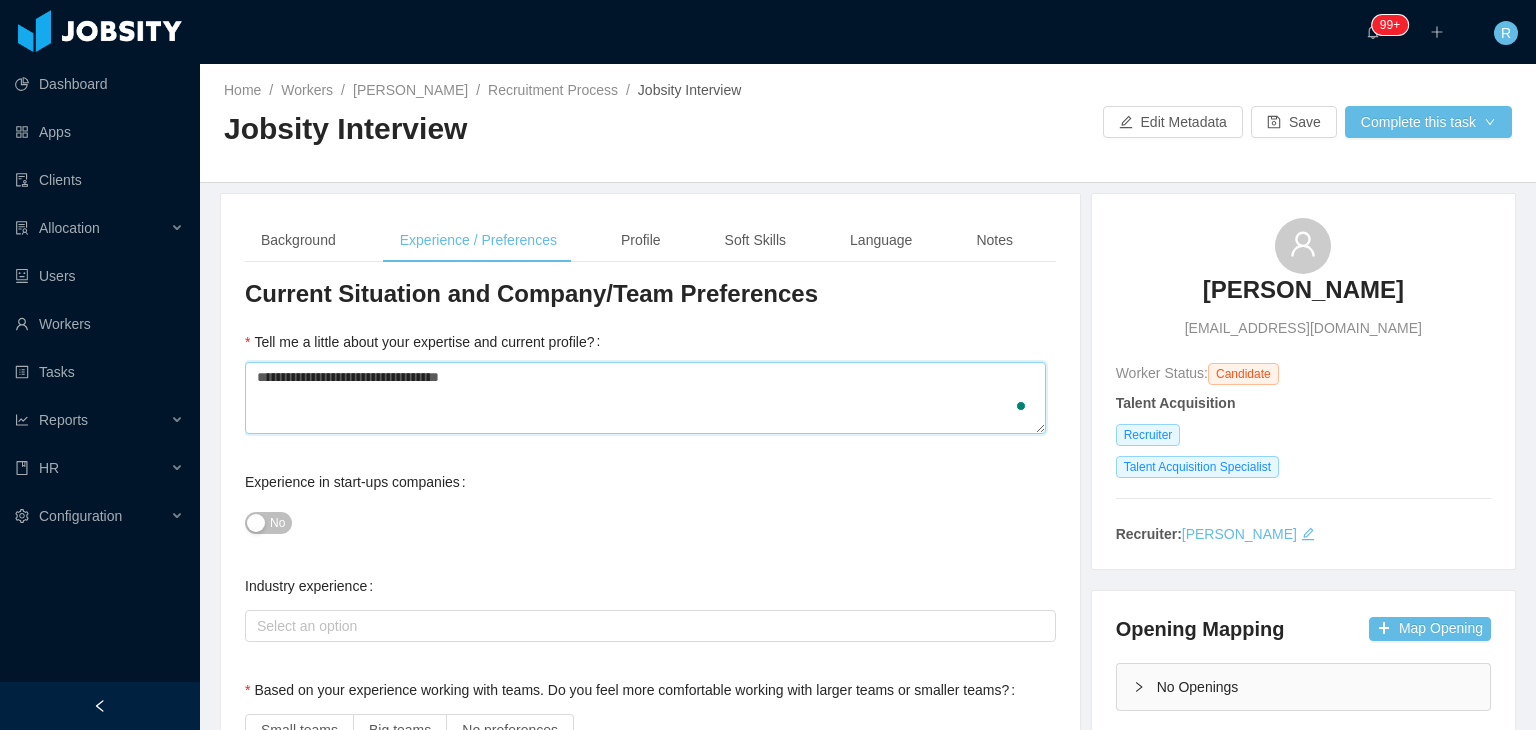type on "**********" 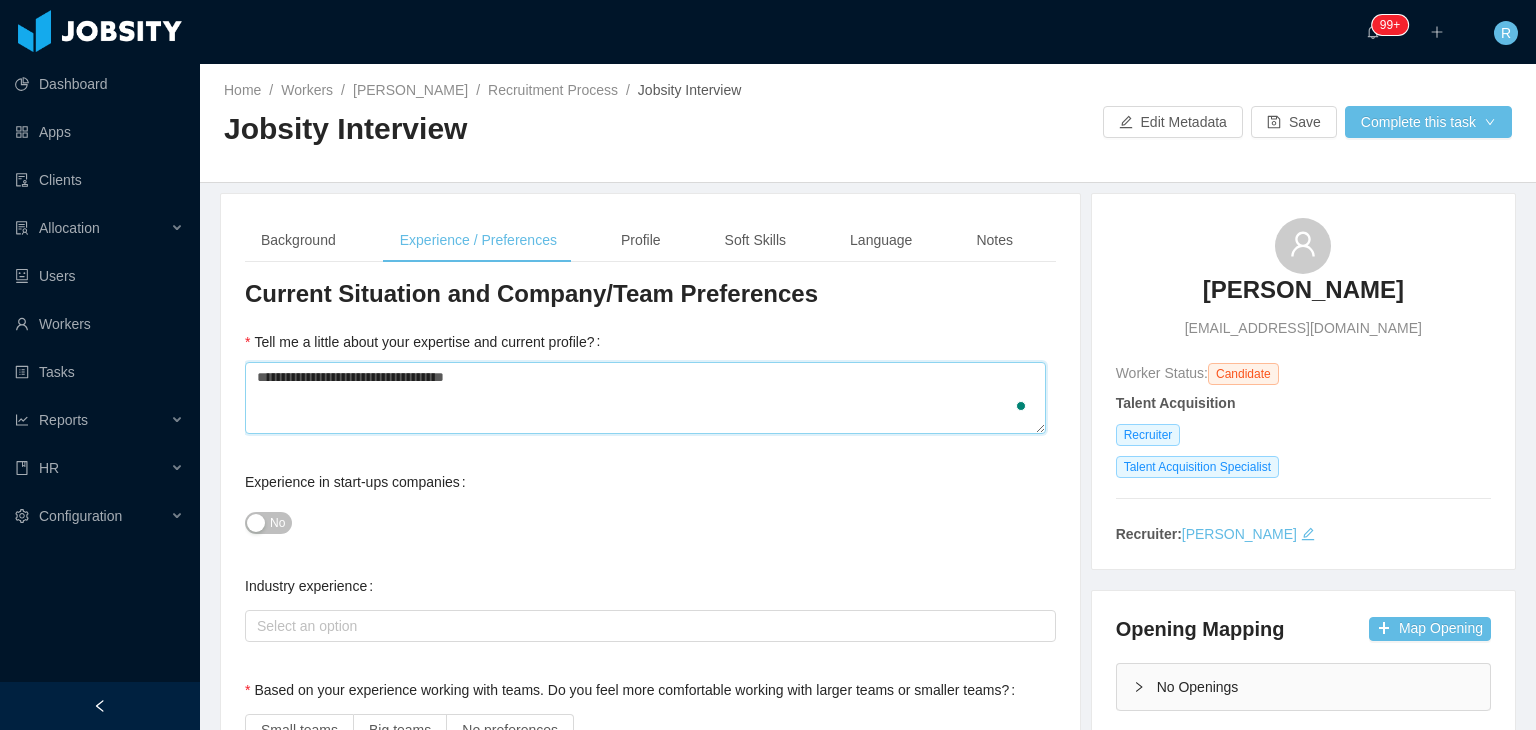 type 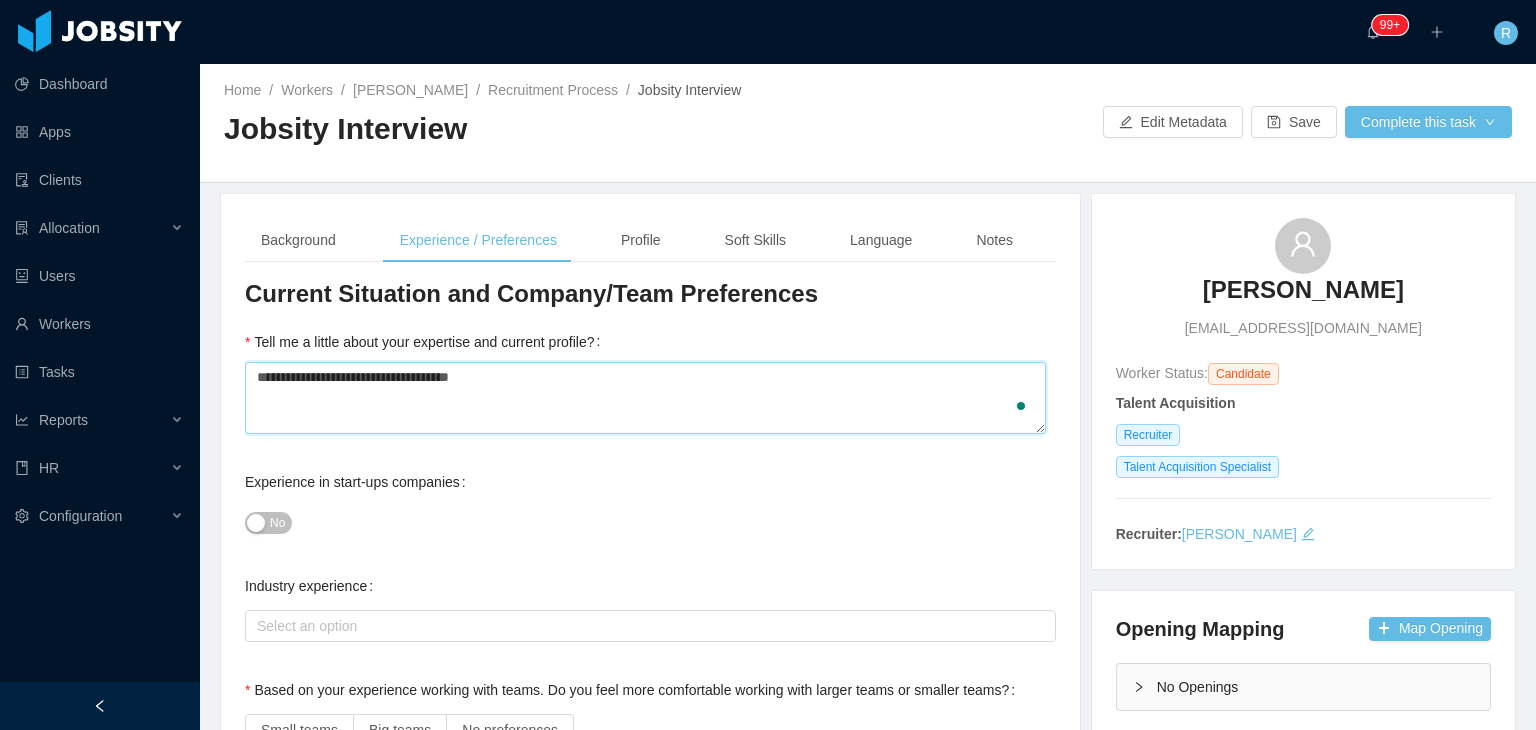 type 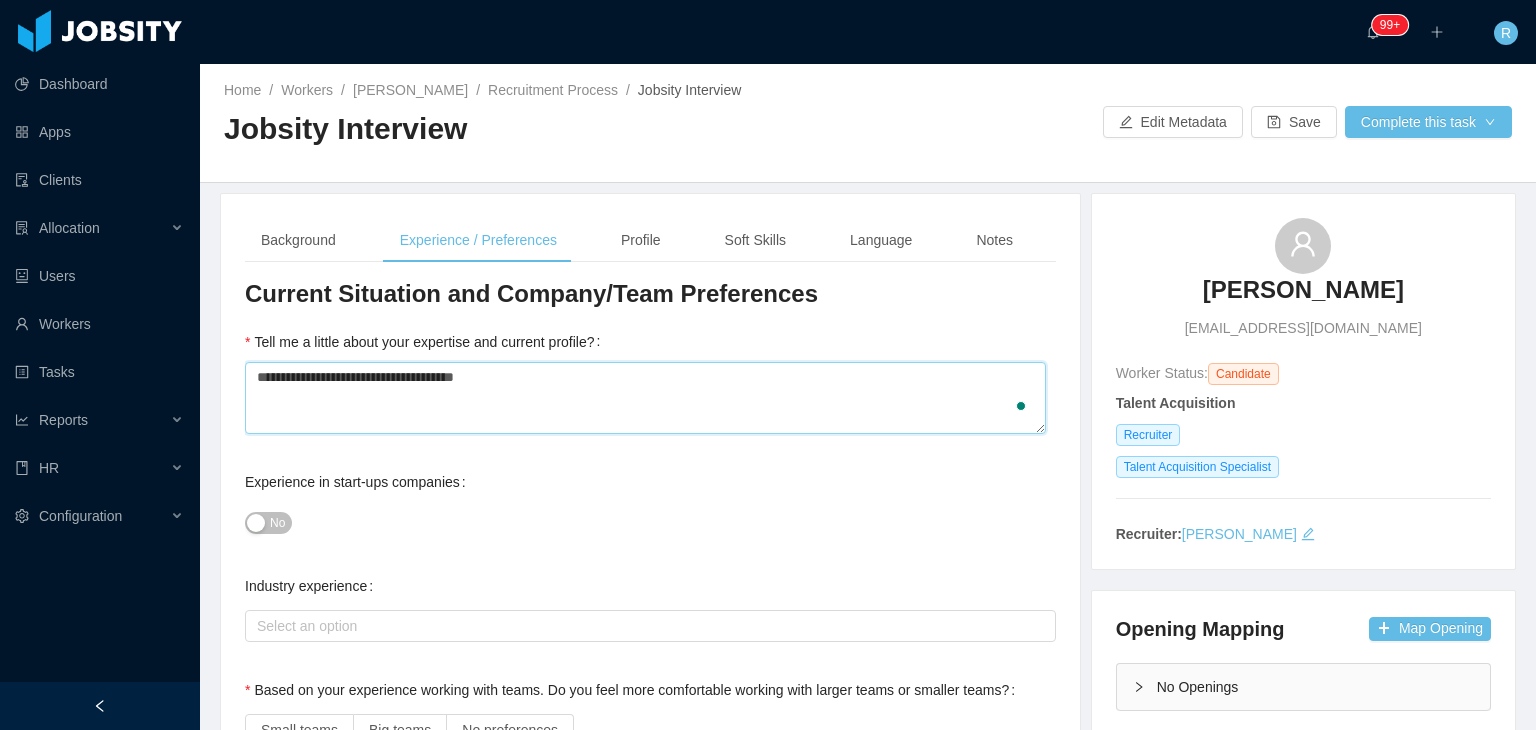 type 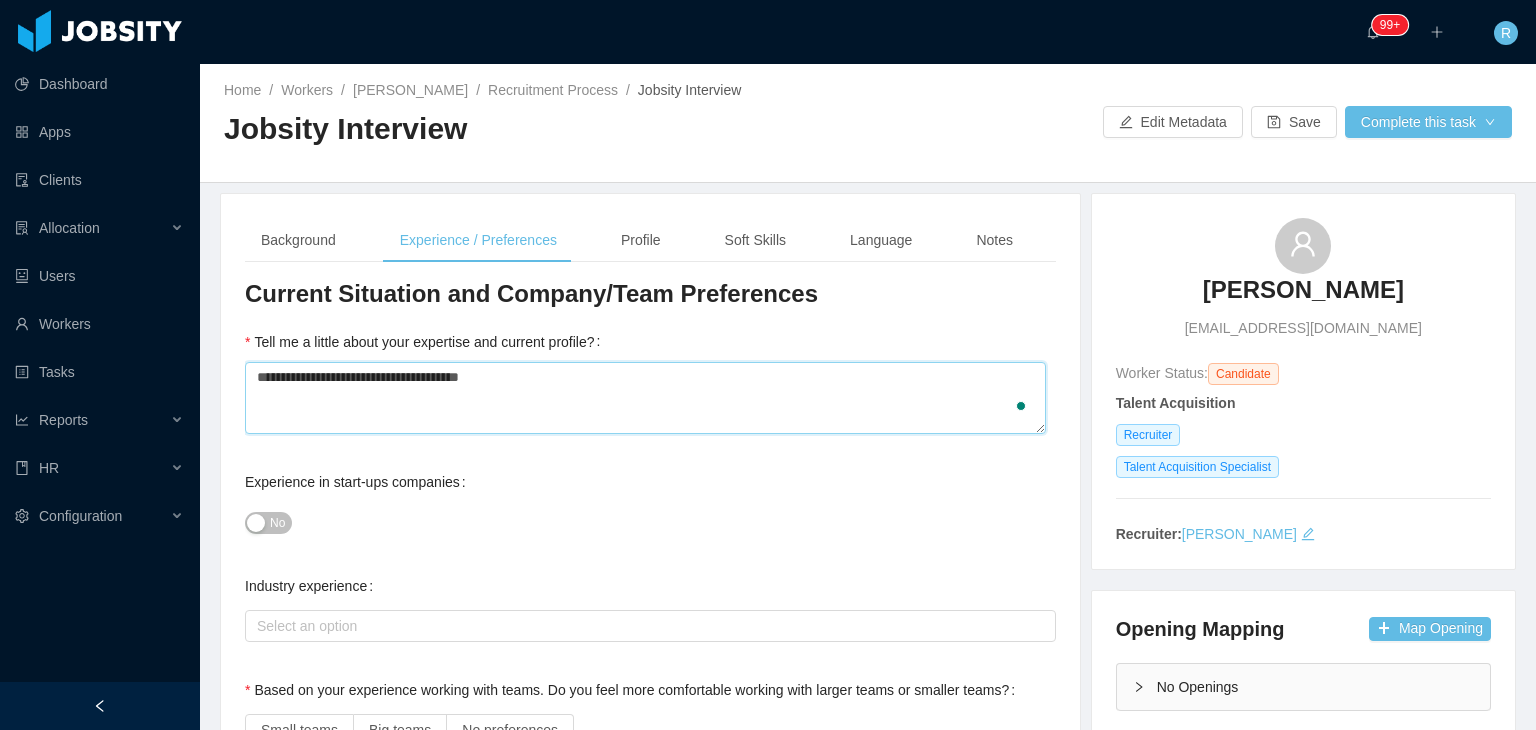 type 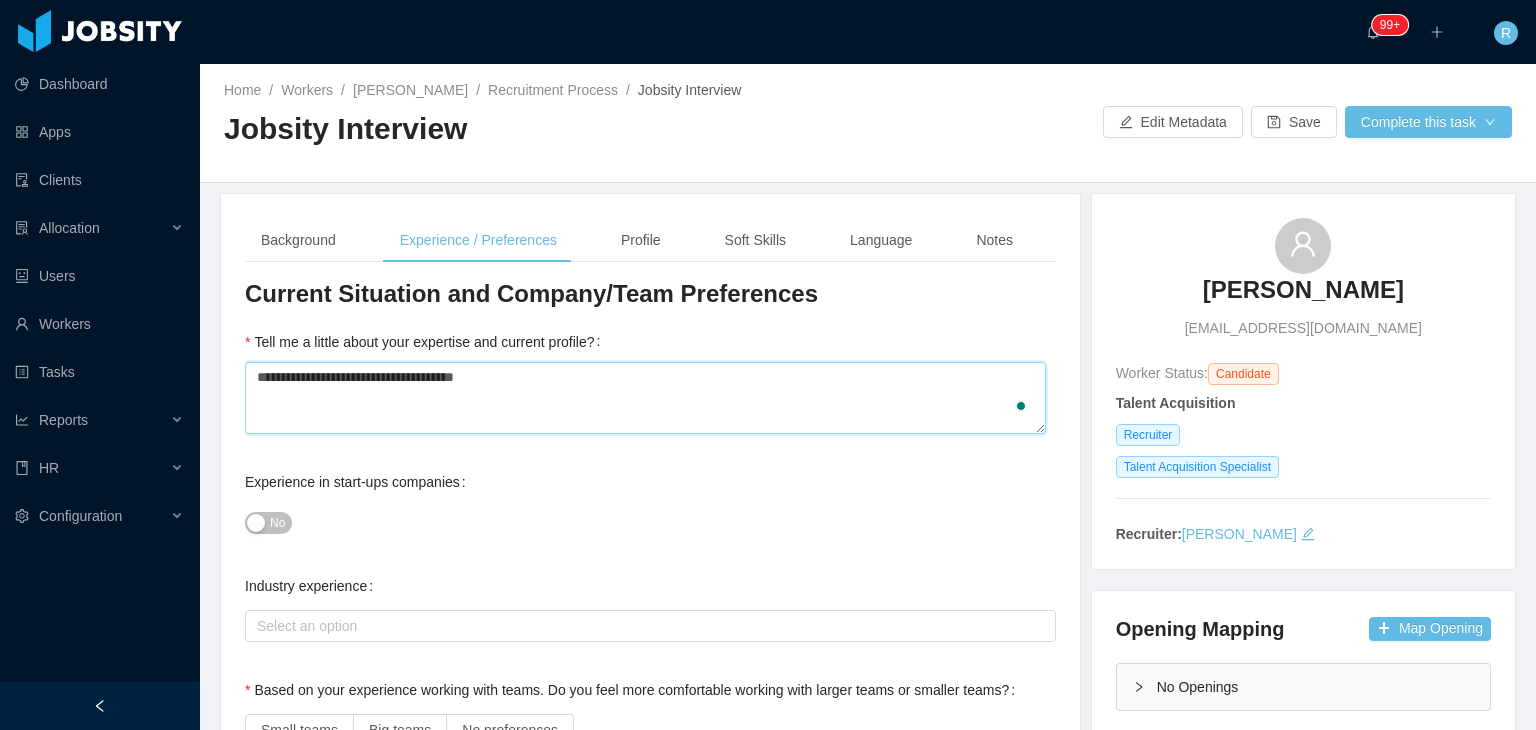 type 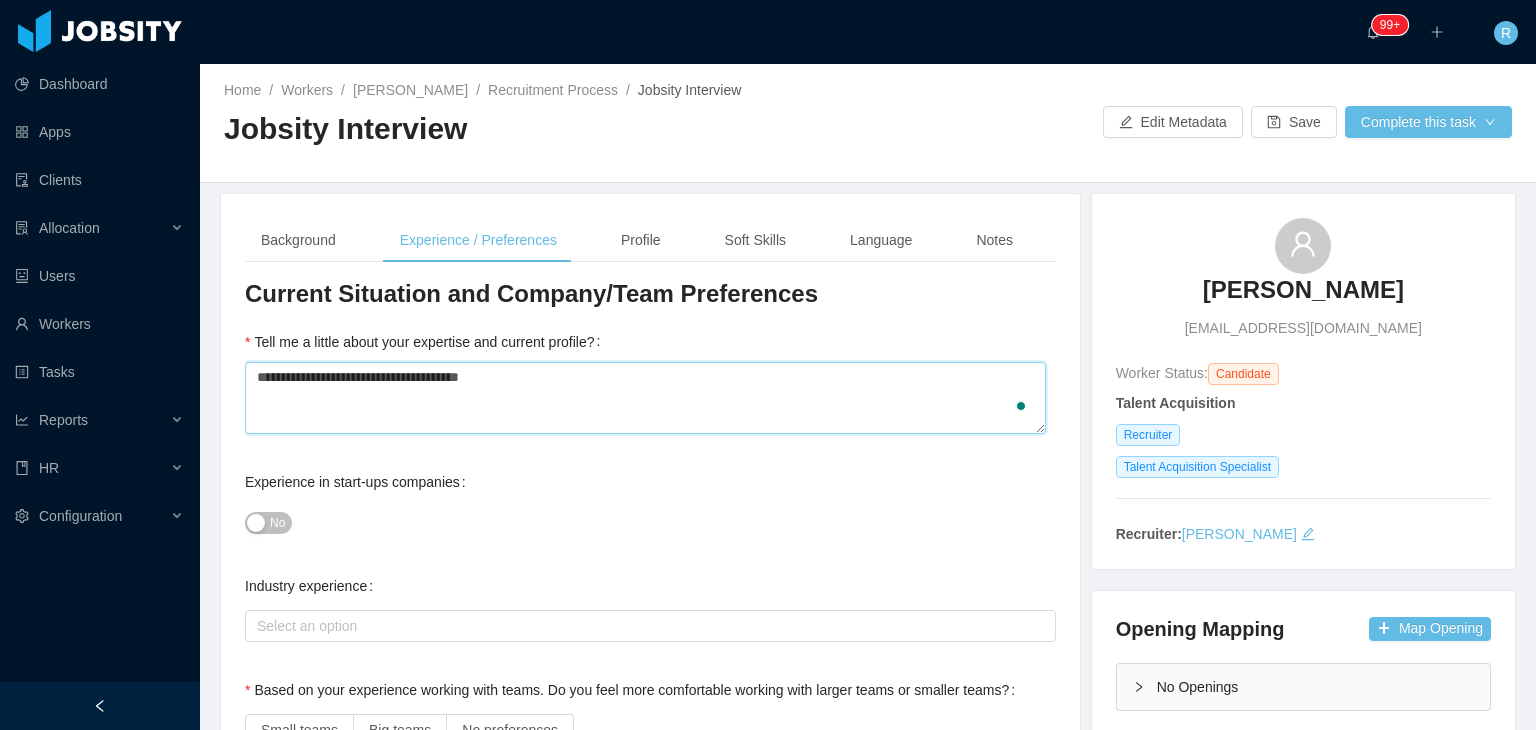 type 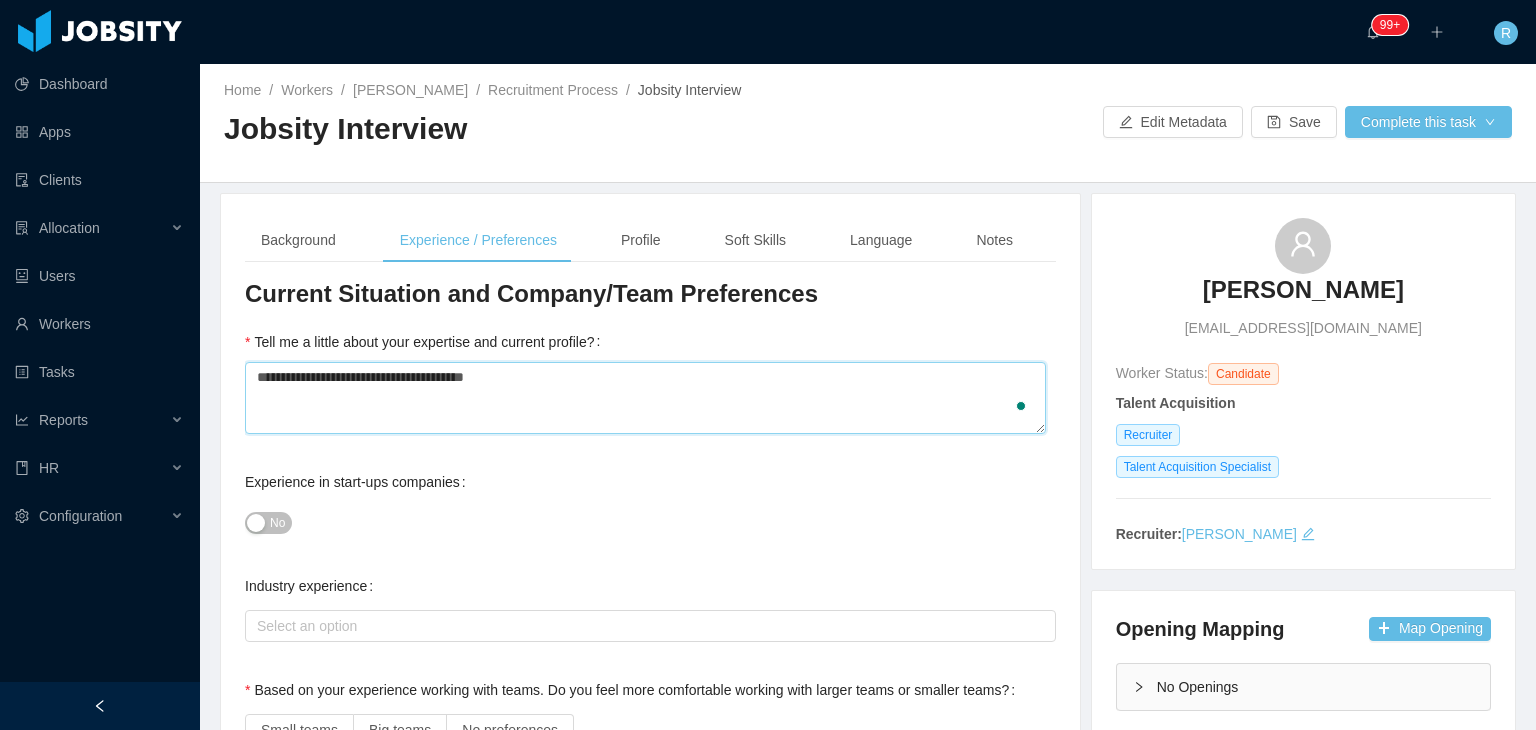 type 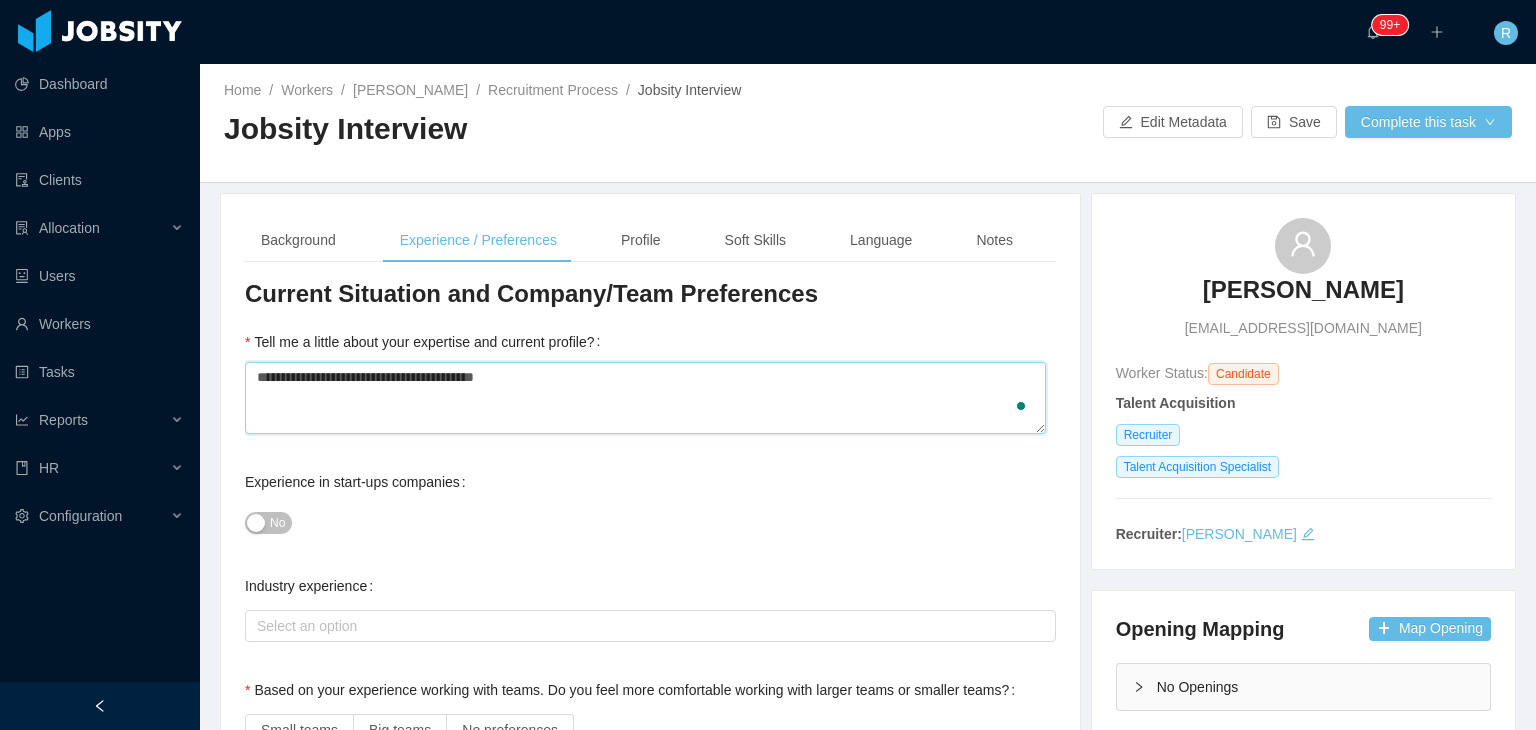 type on "**********" 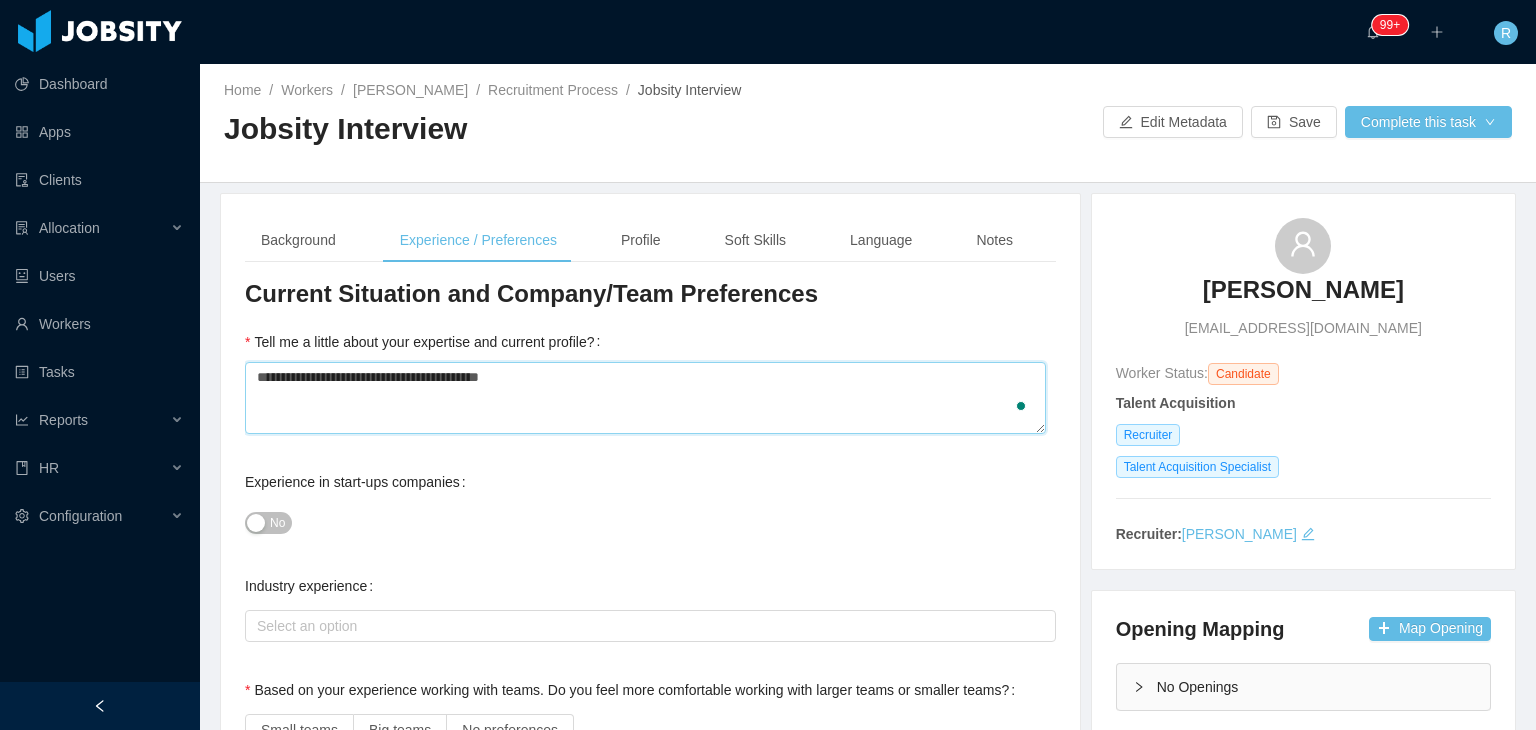 type 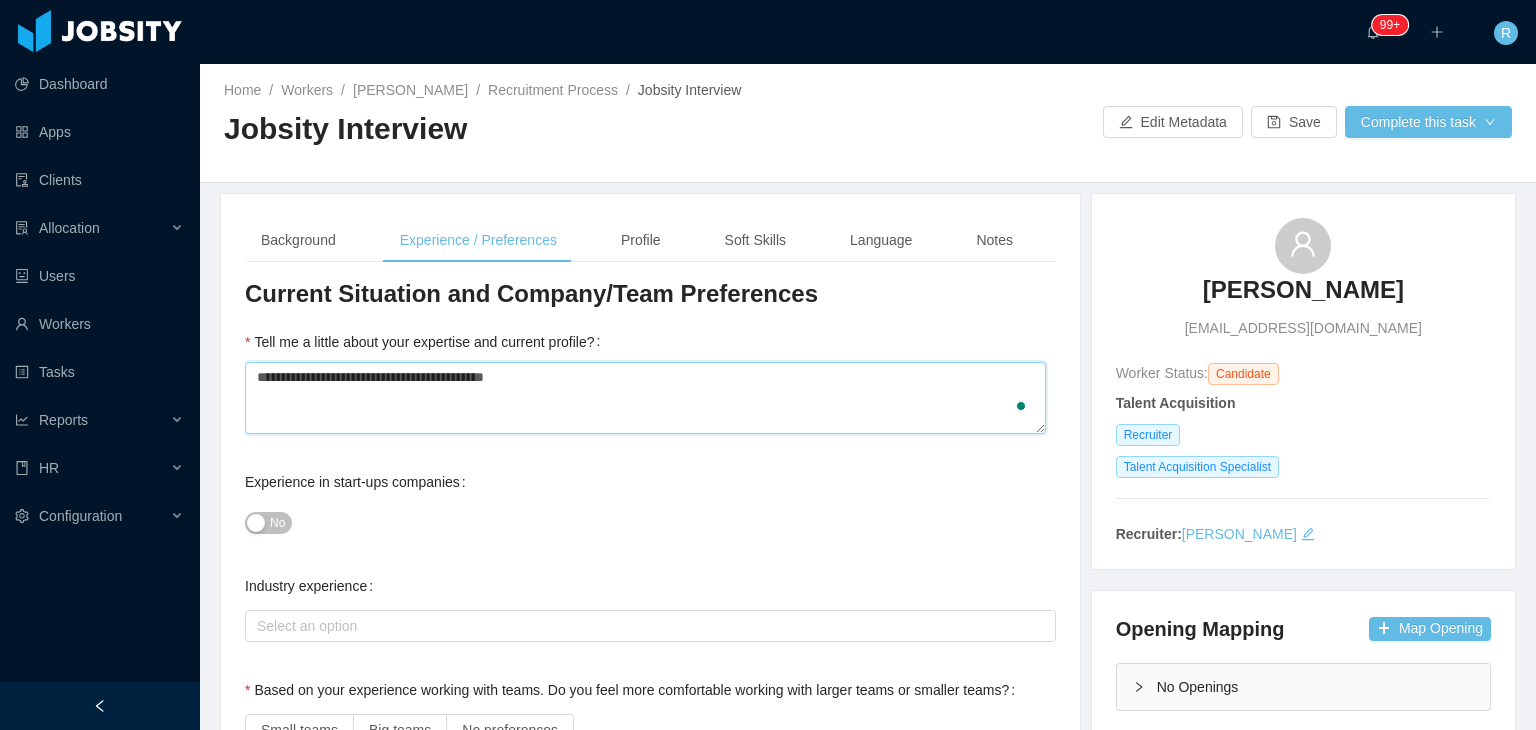 type 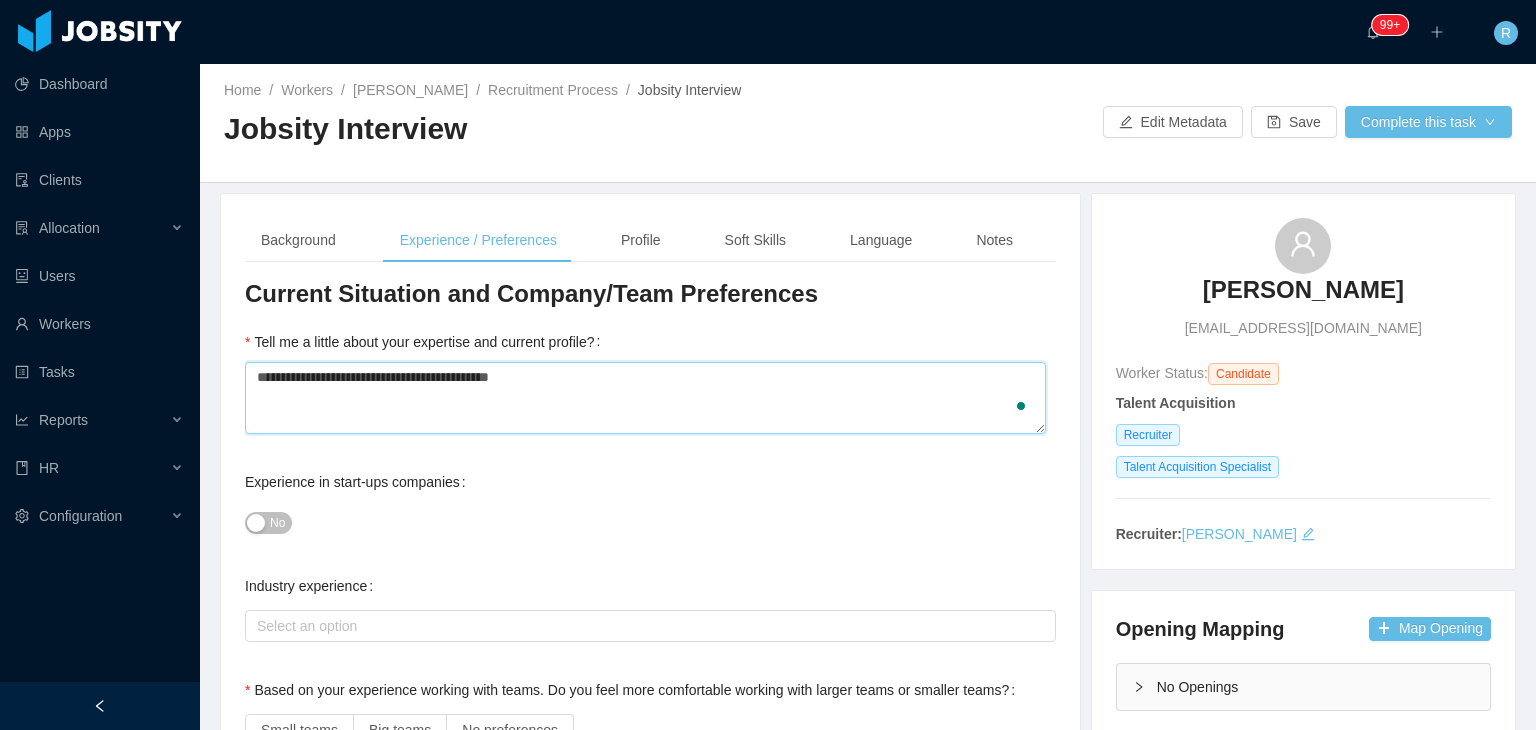 type 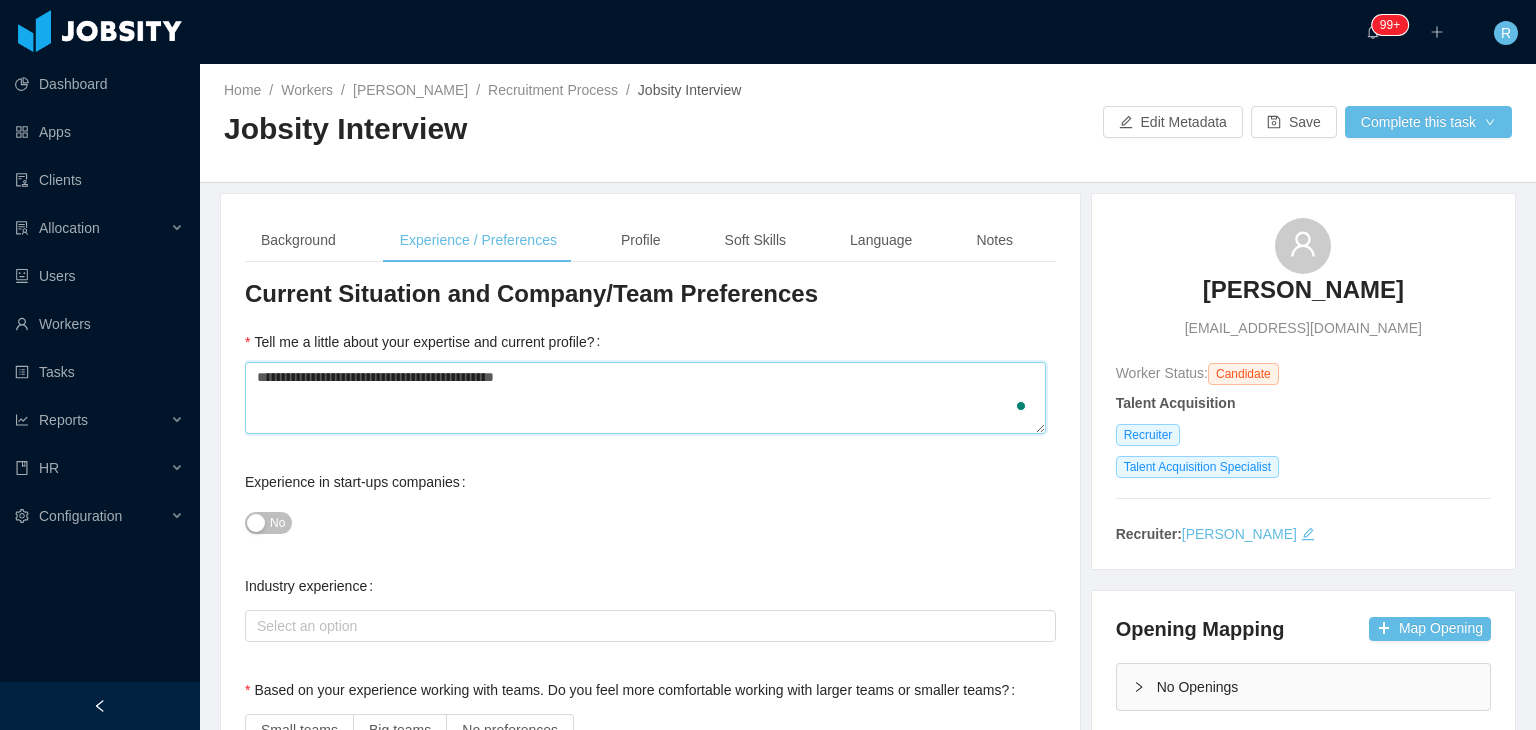 type 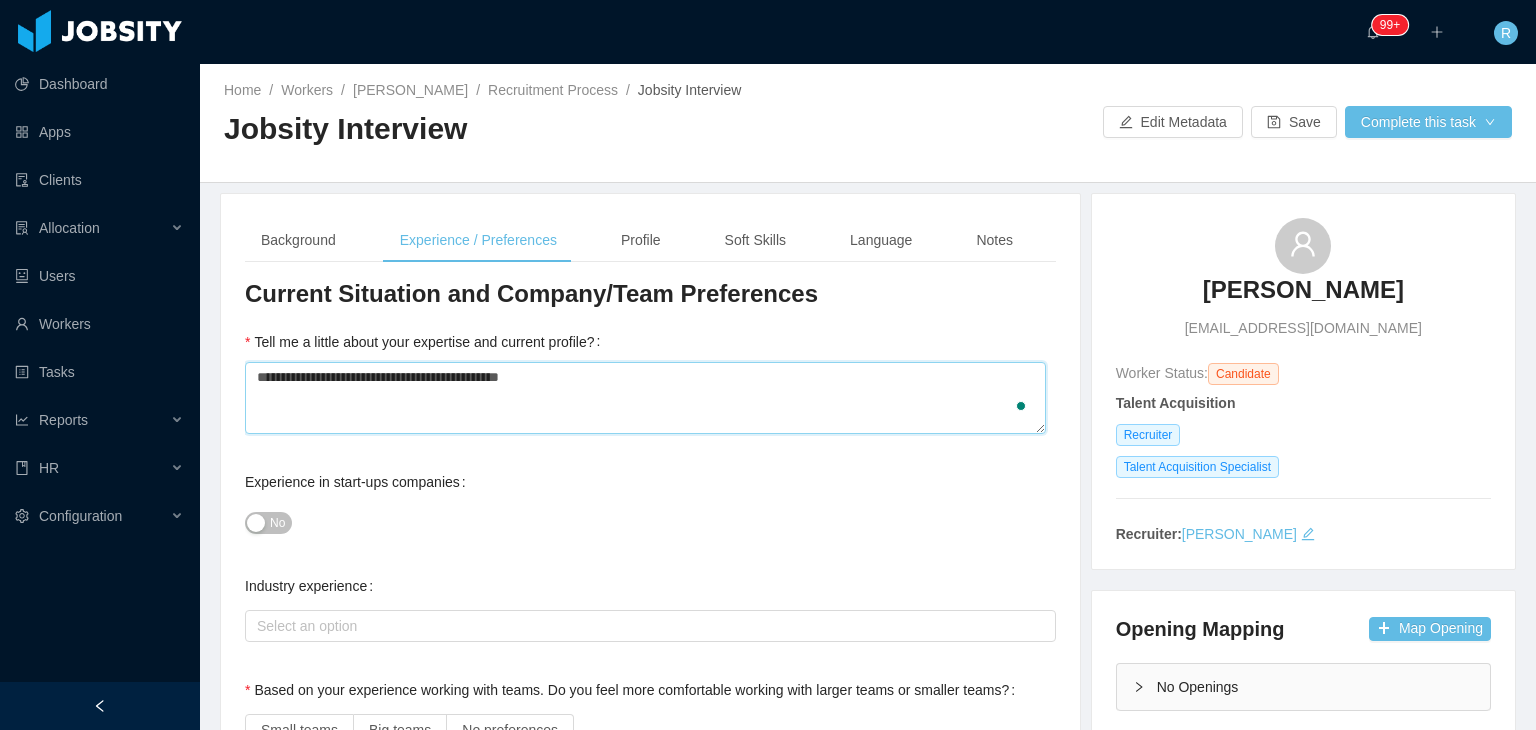 type 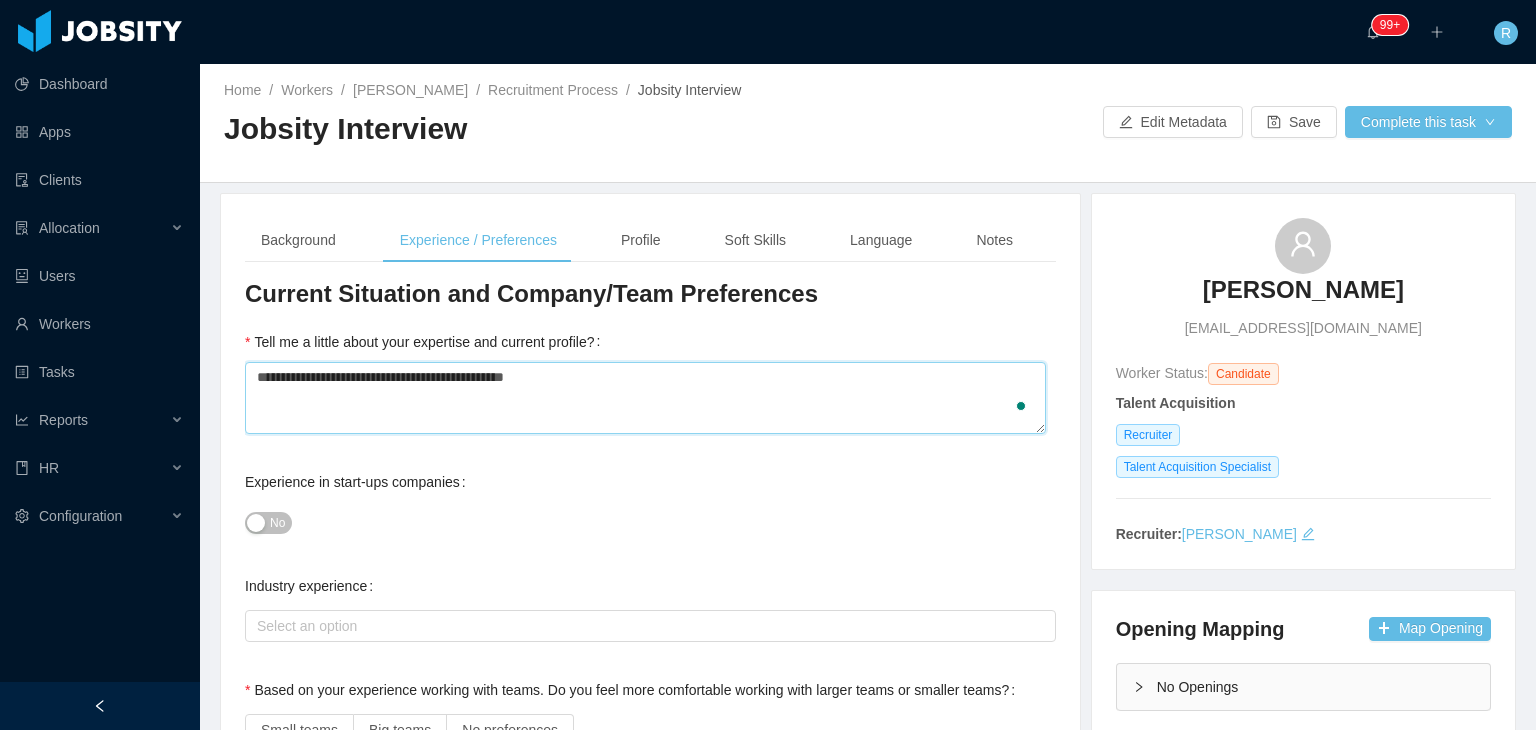 type 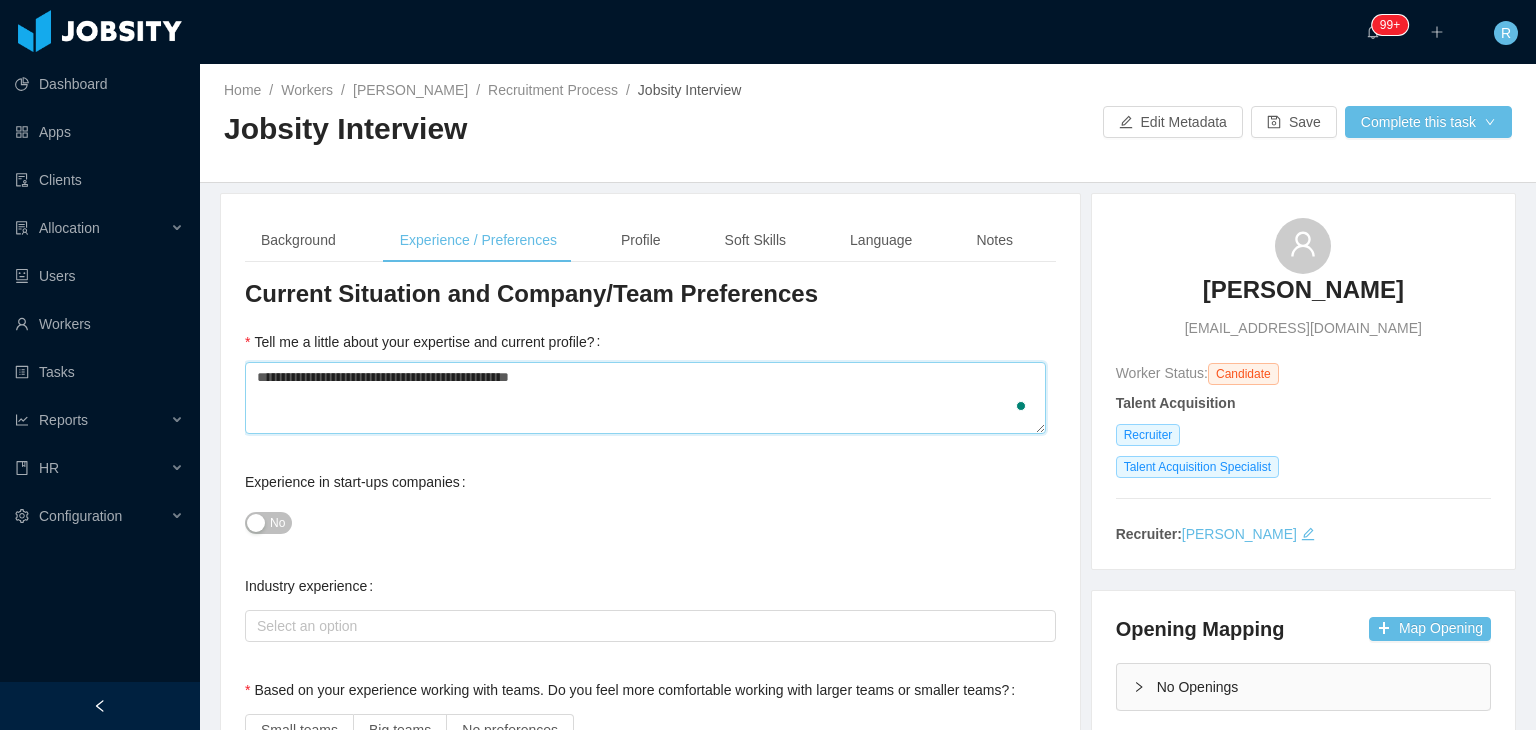 type 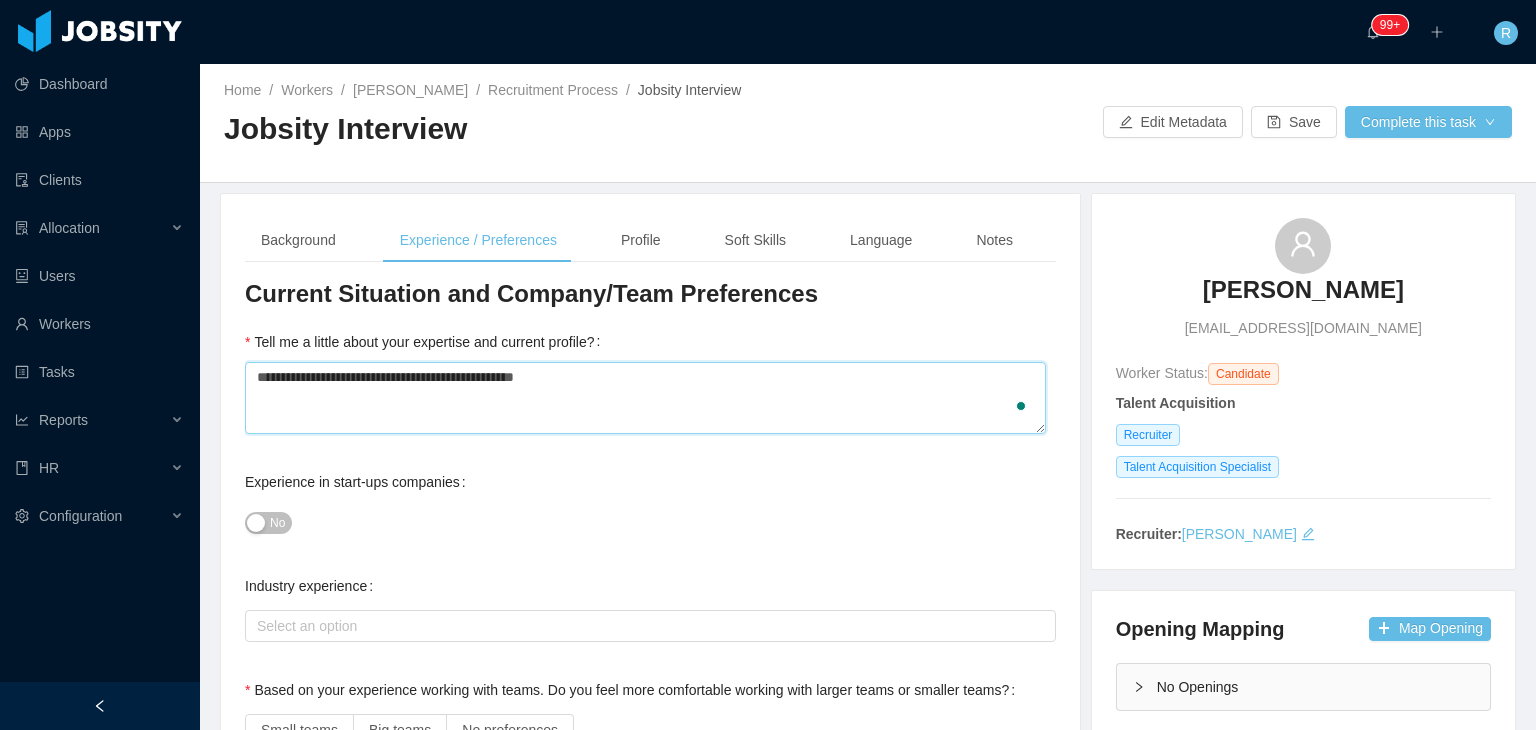 type 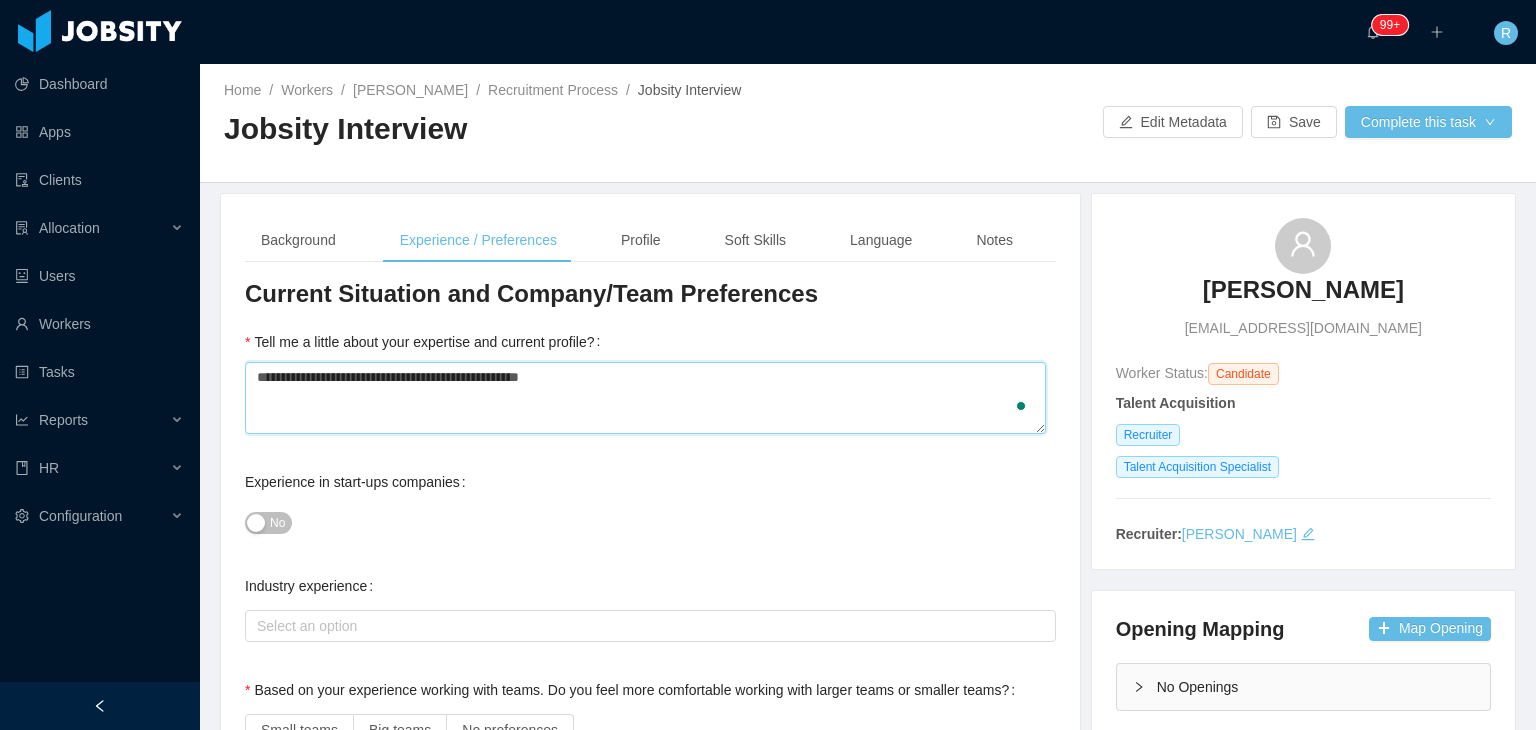 type 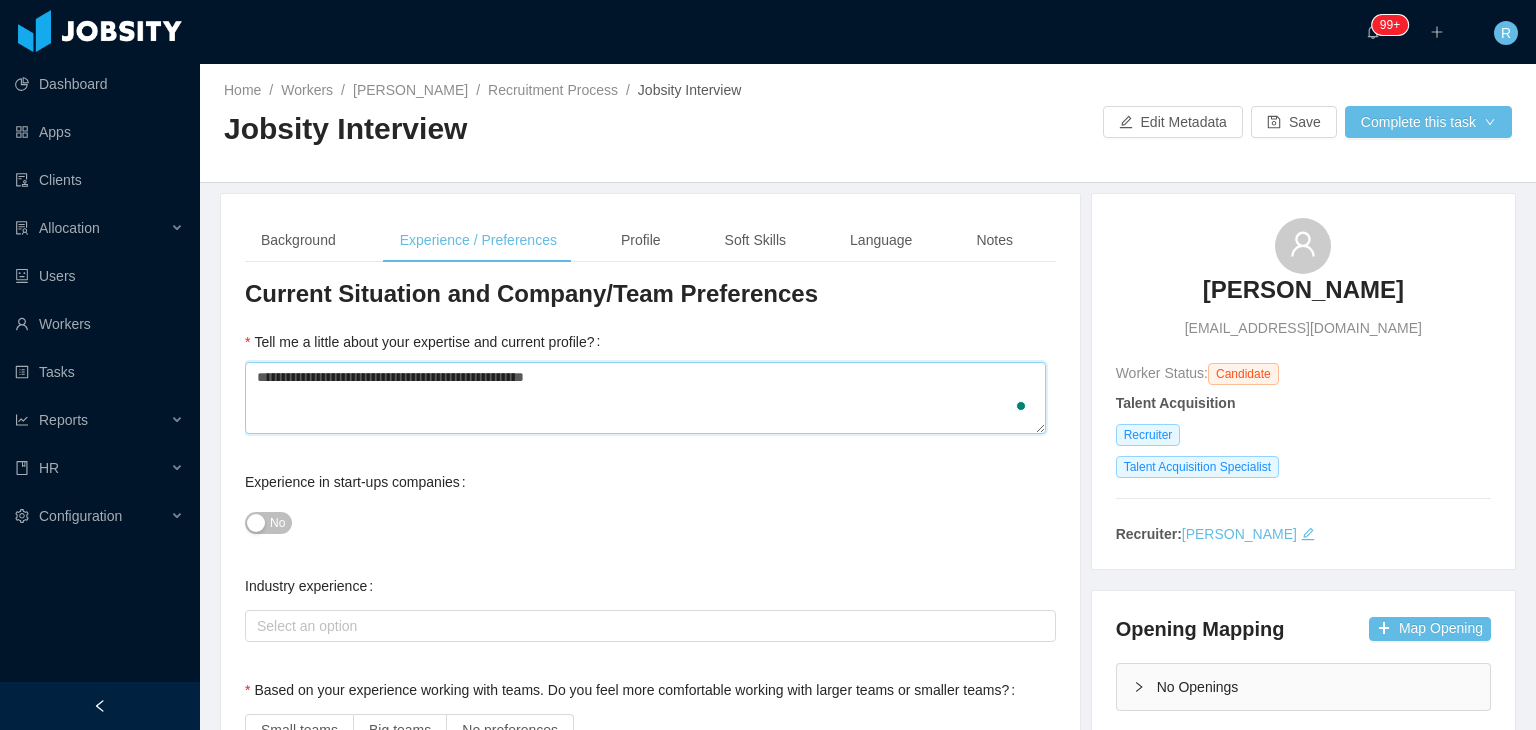 type 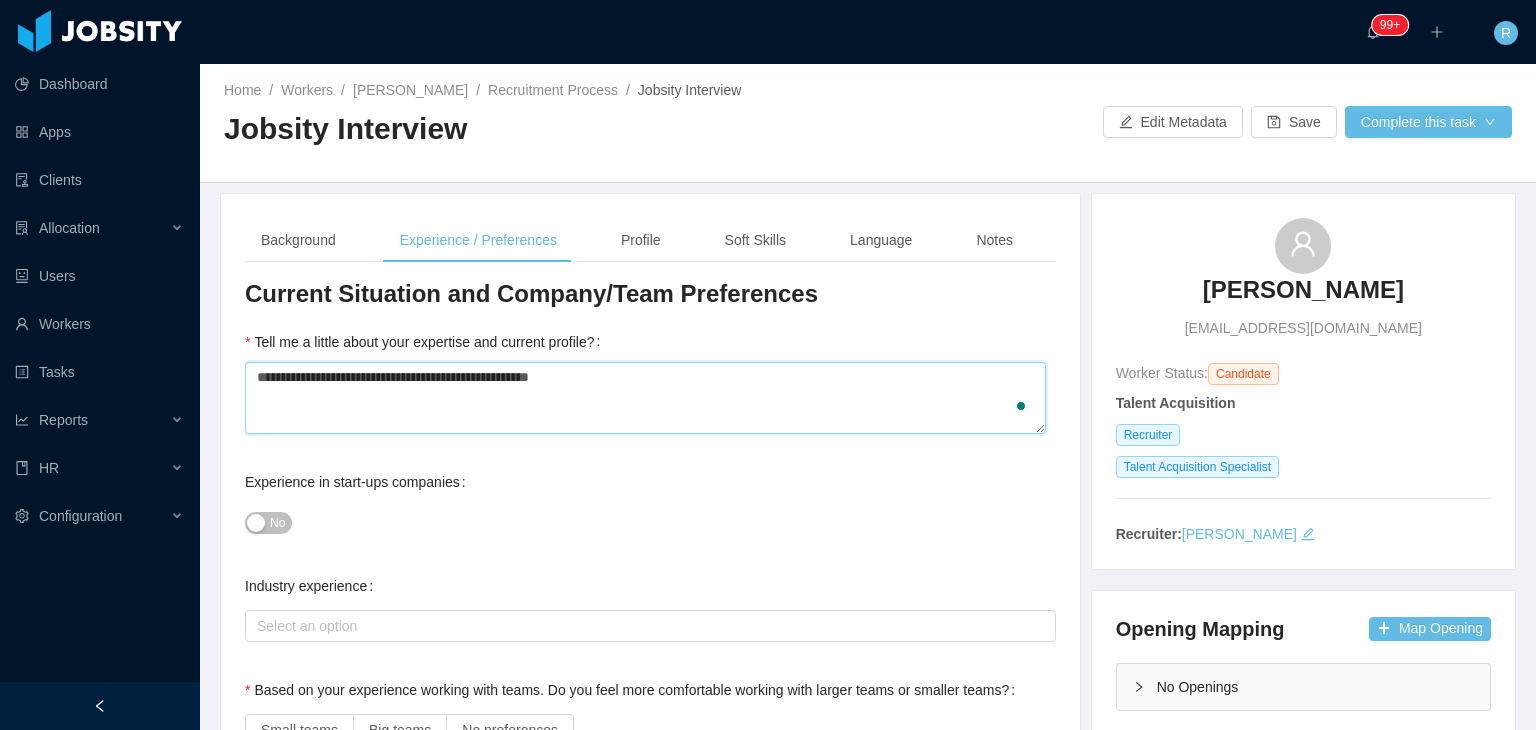 type 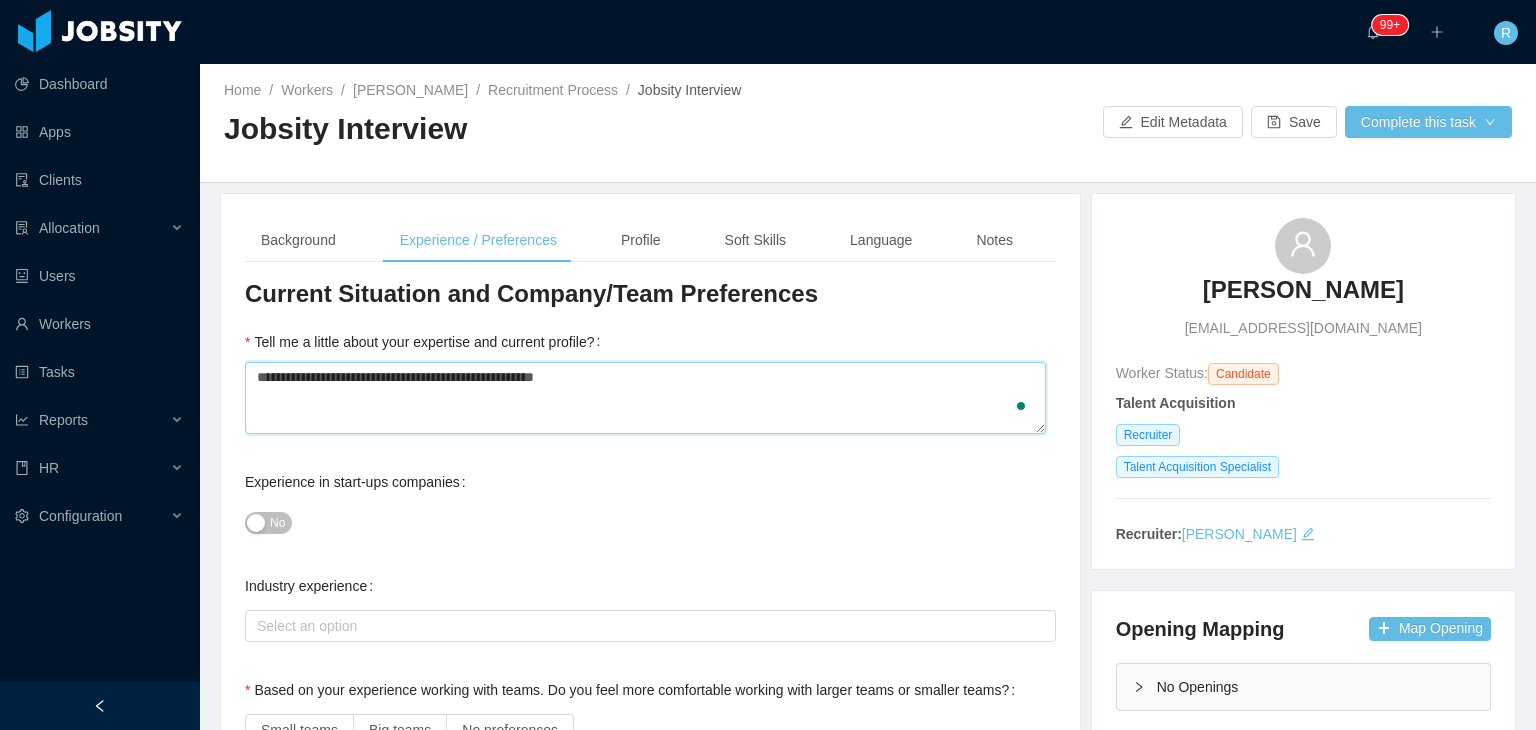type 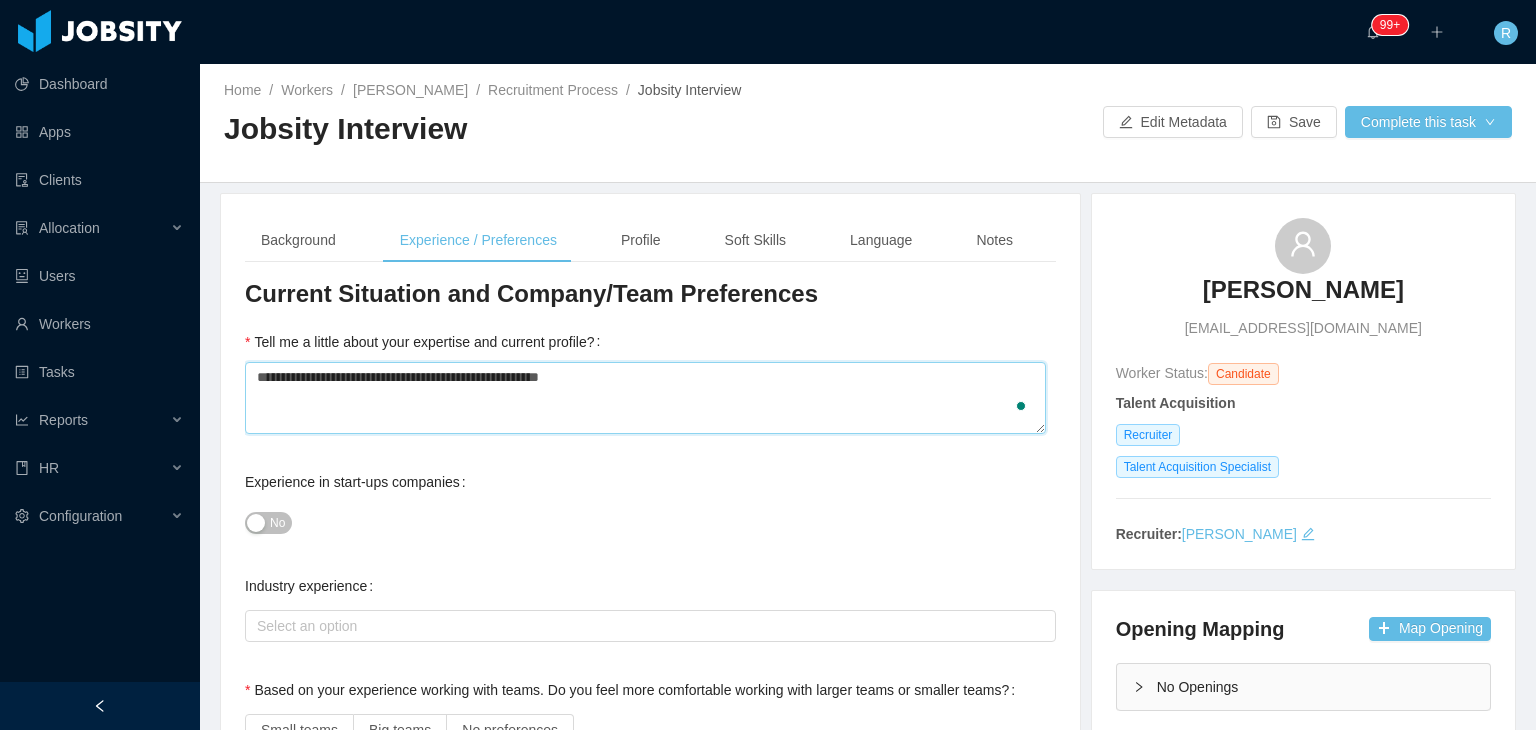 type 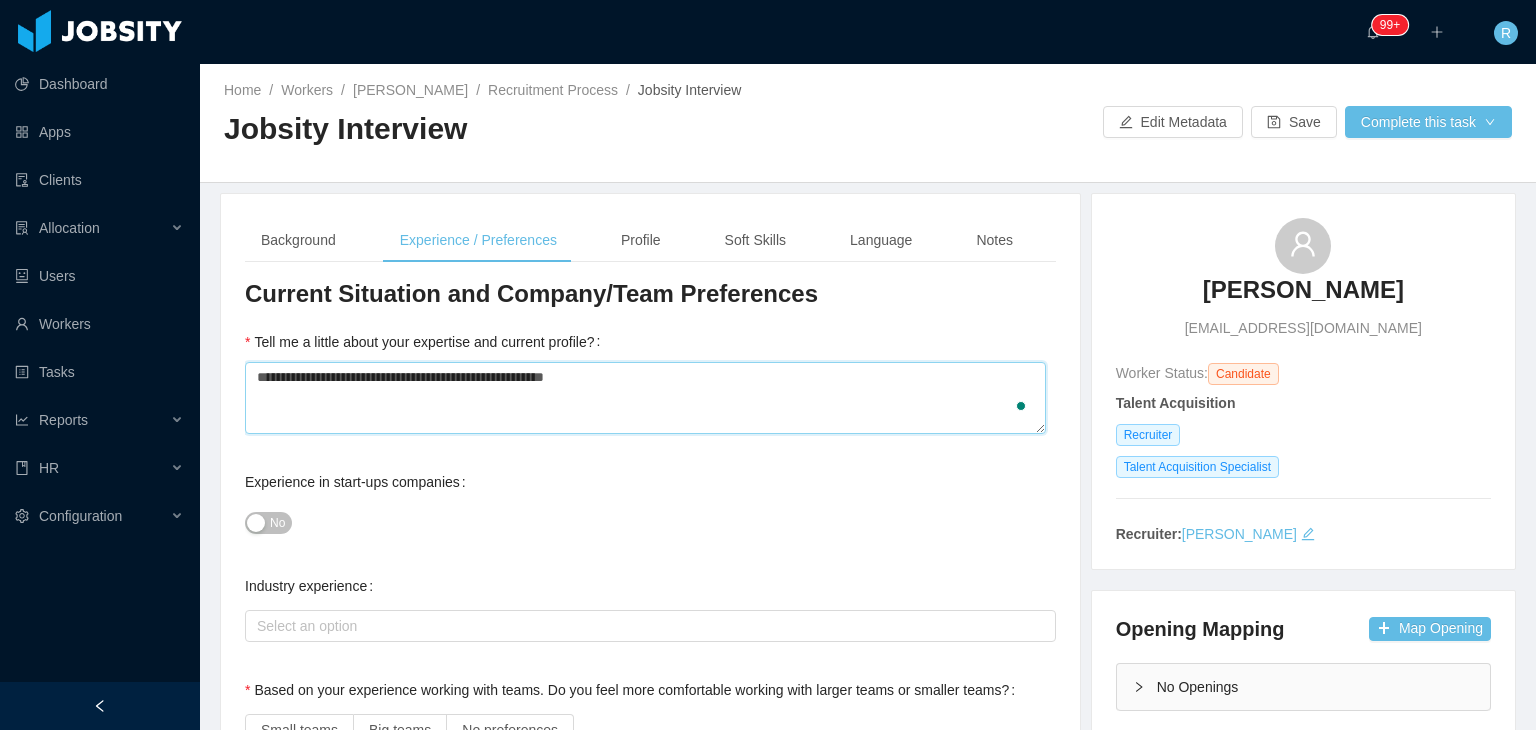 type on "**********" 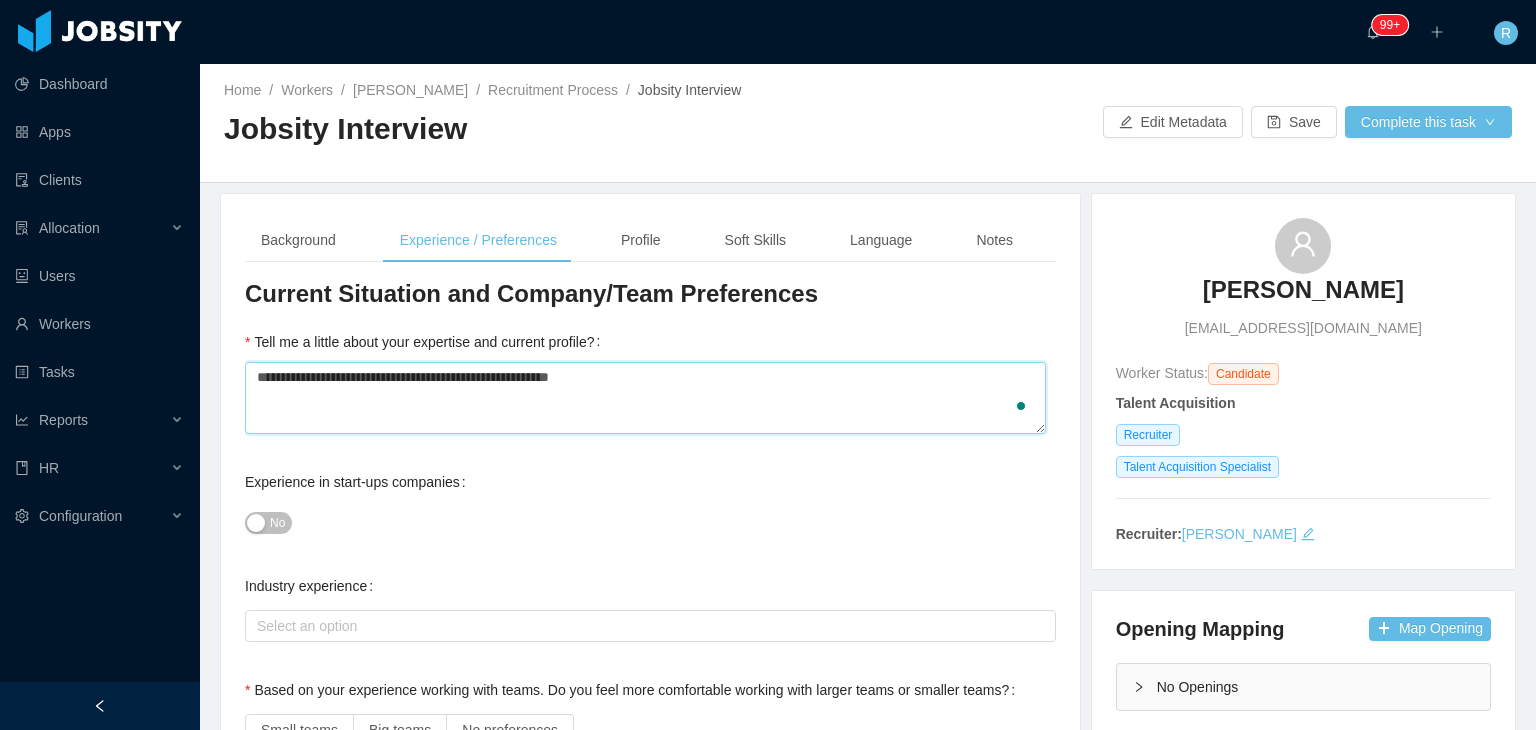 type 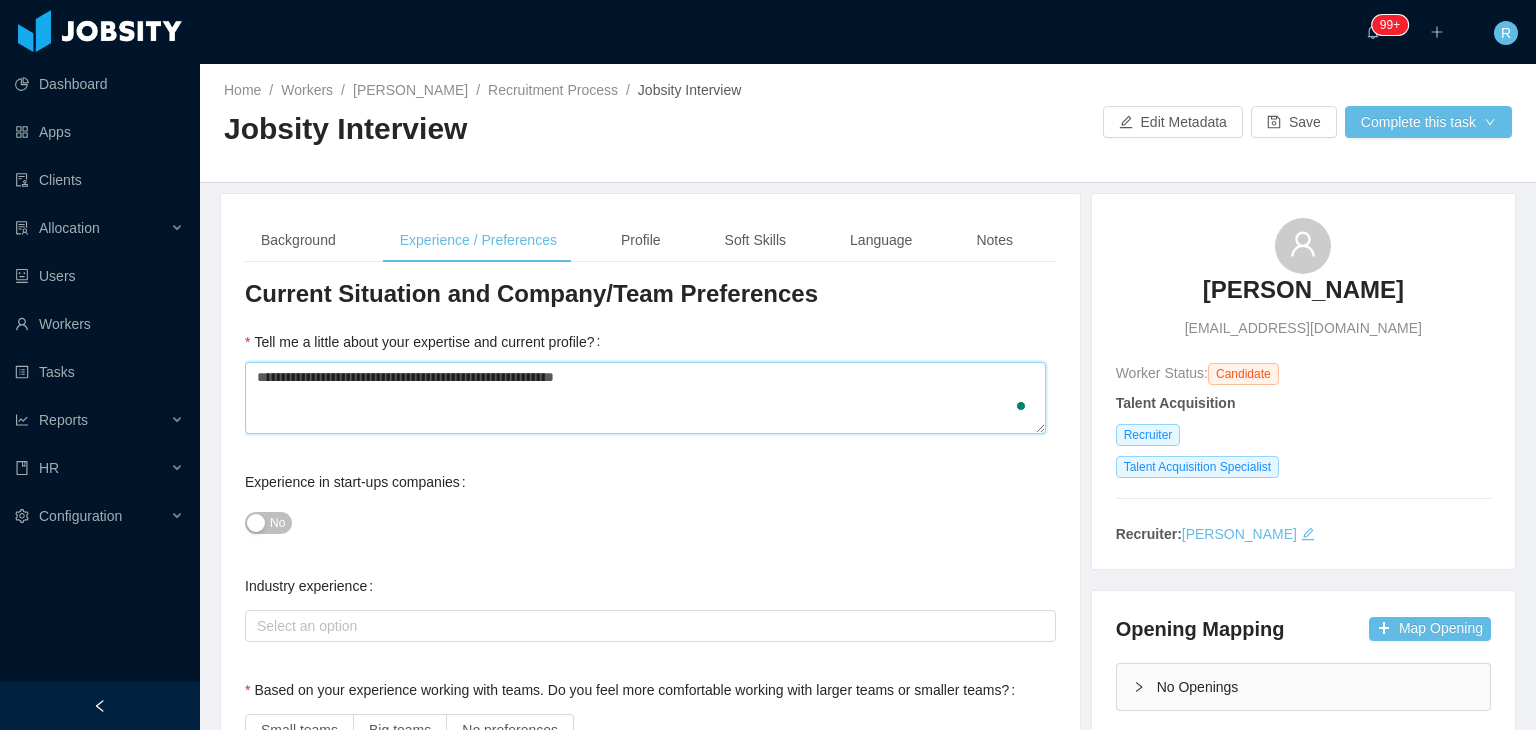 type on "**********" 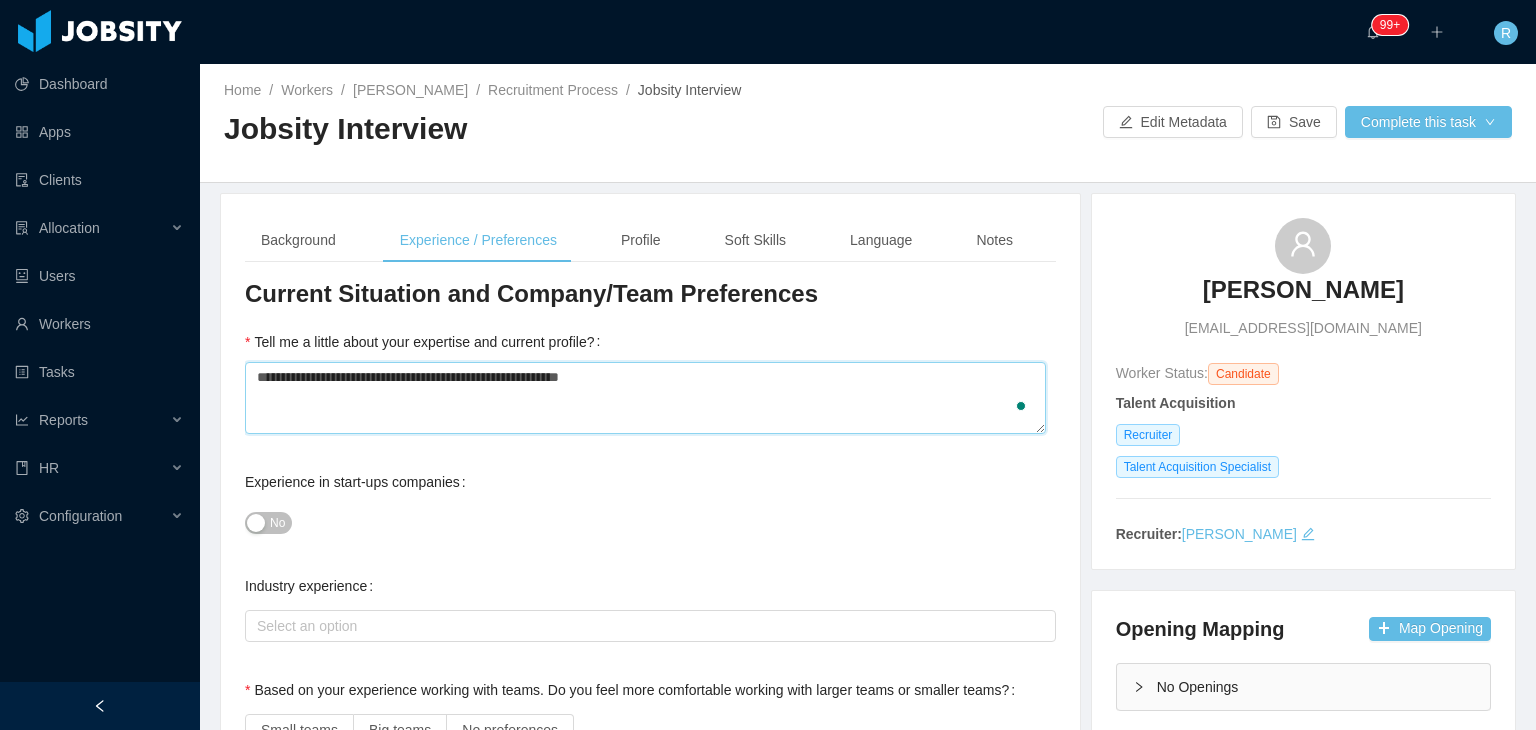 type 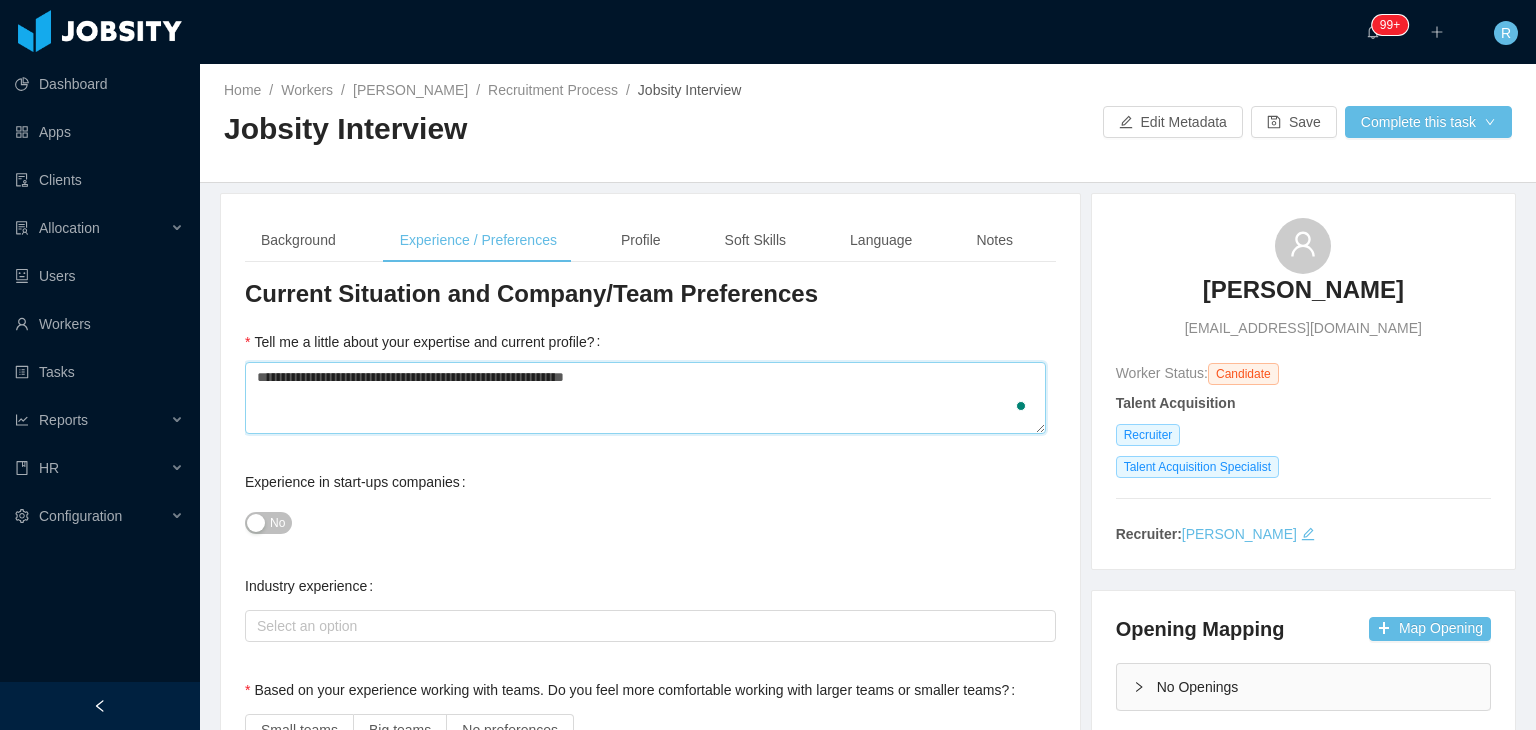 type 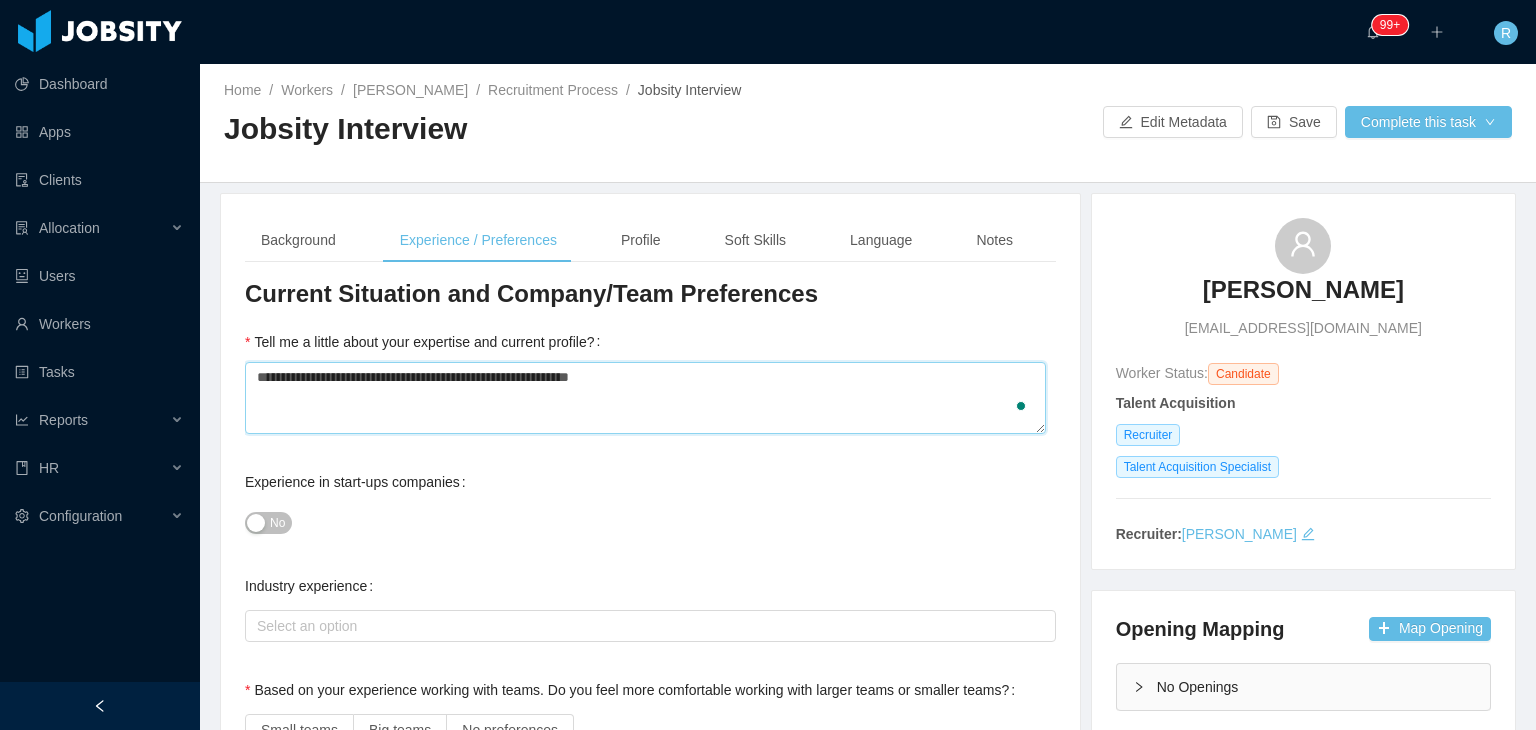 type on "**********" 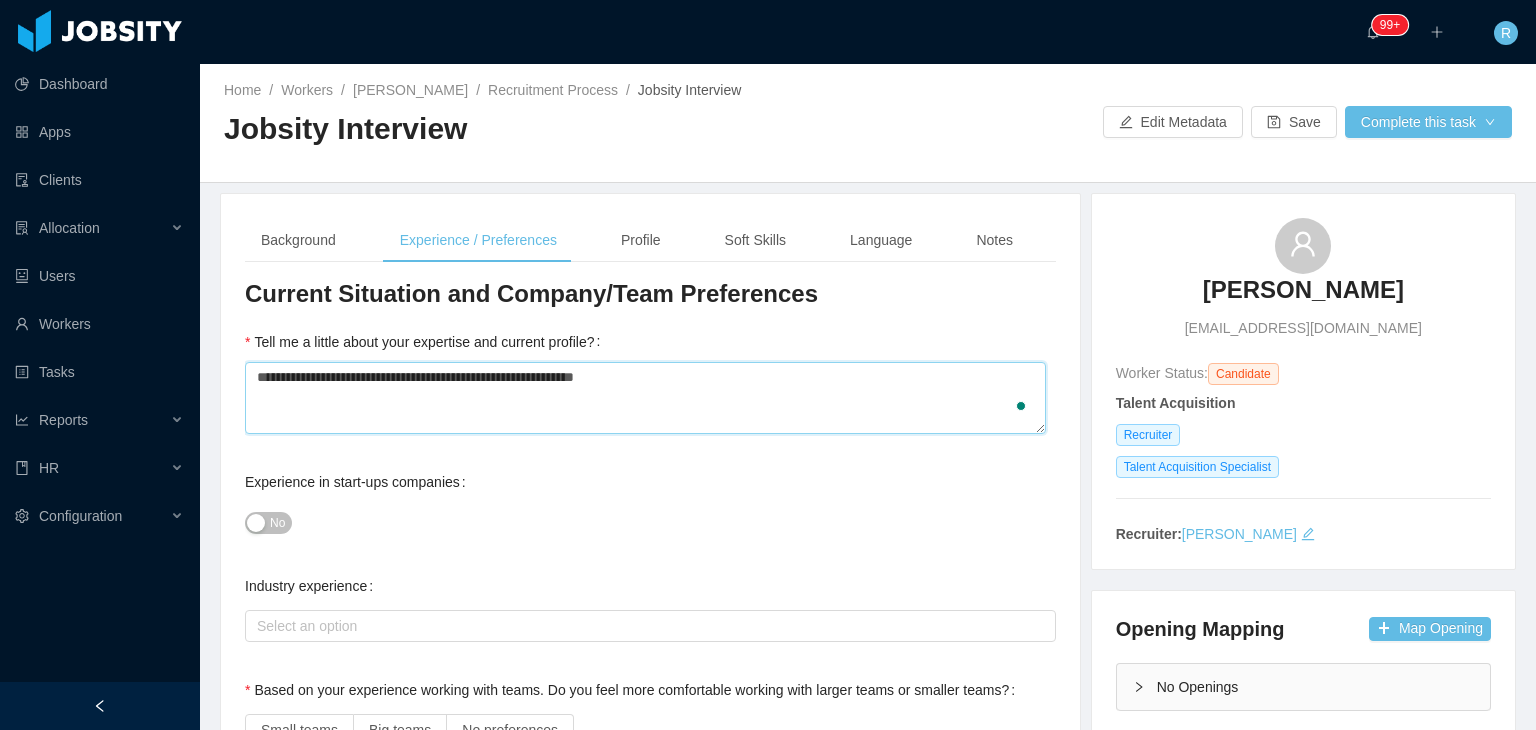 type 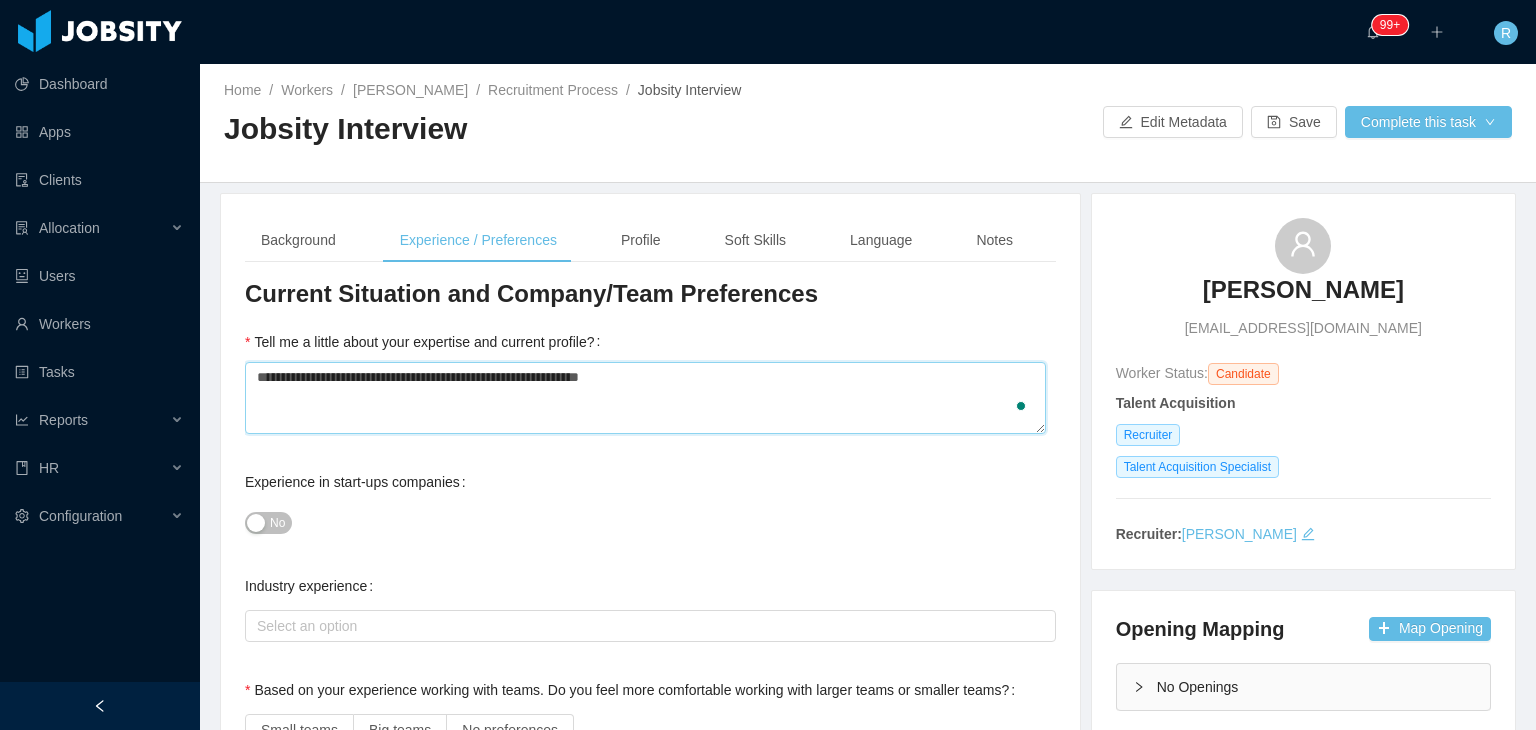 type 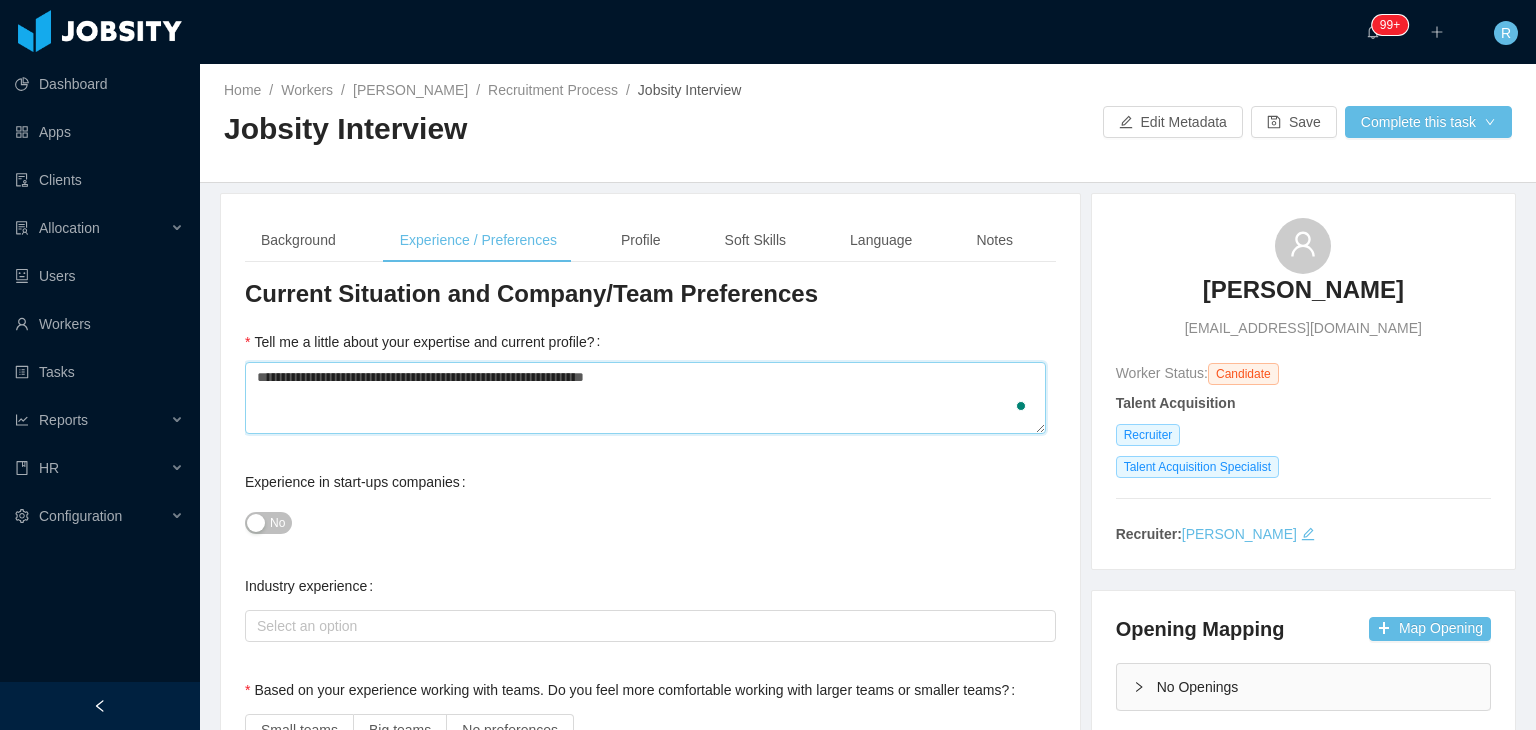 type 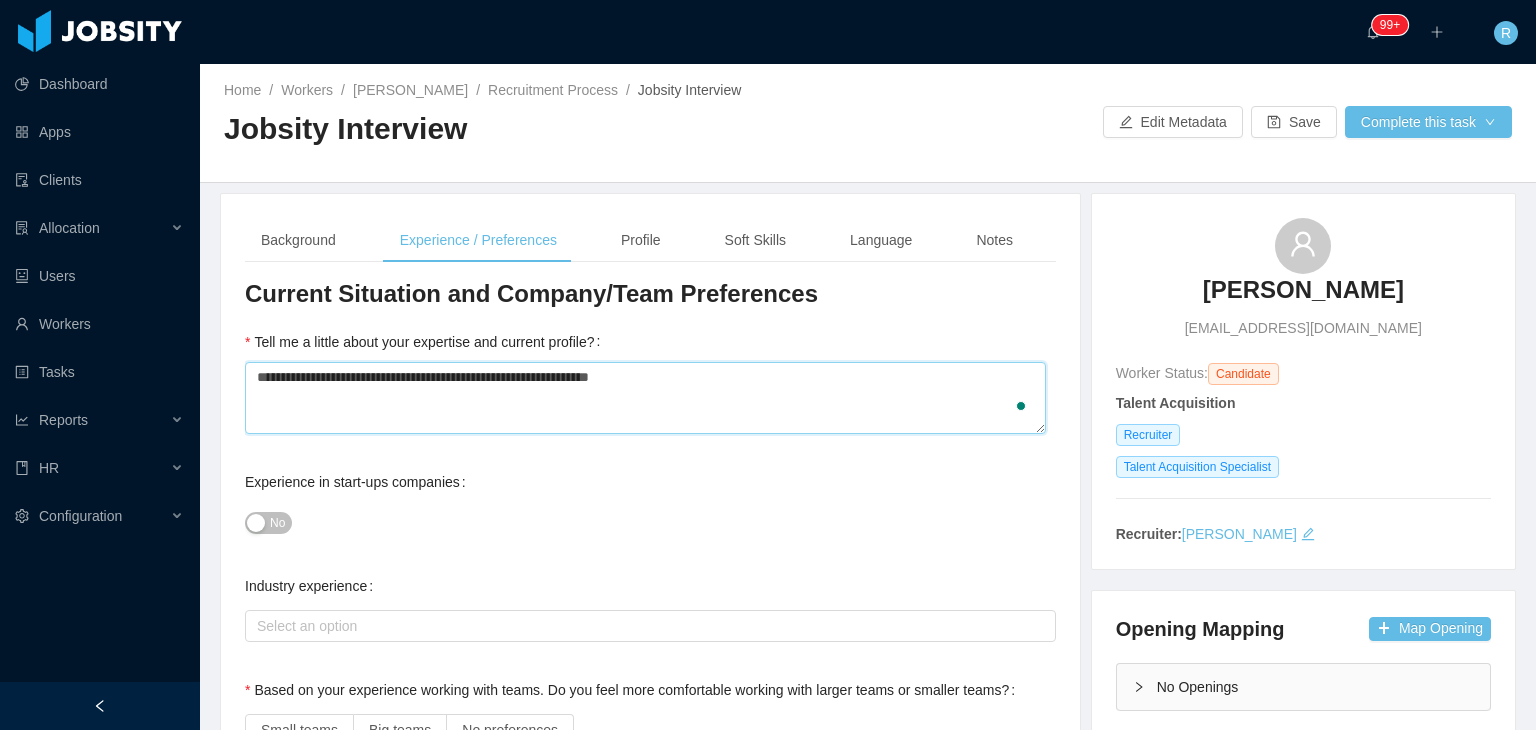 type 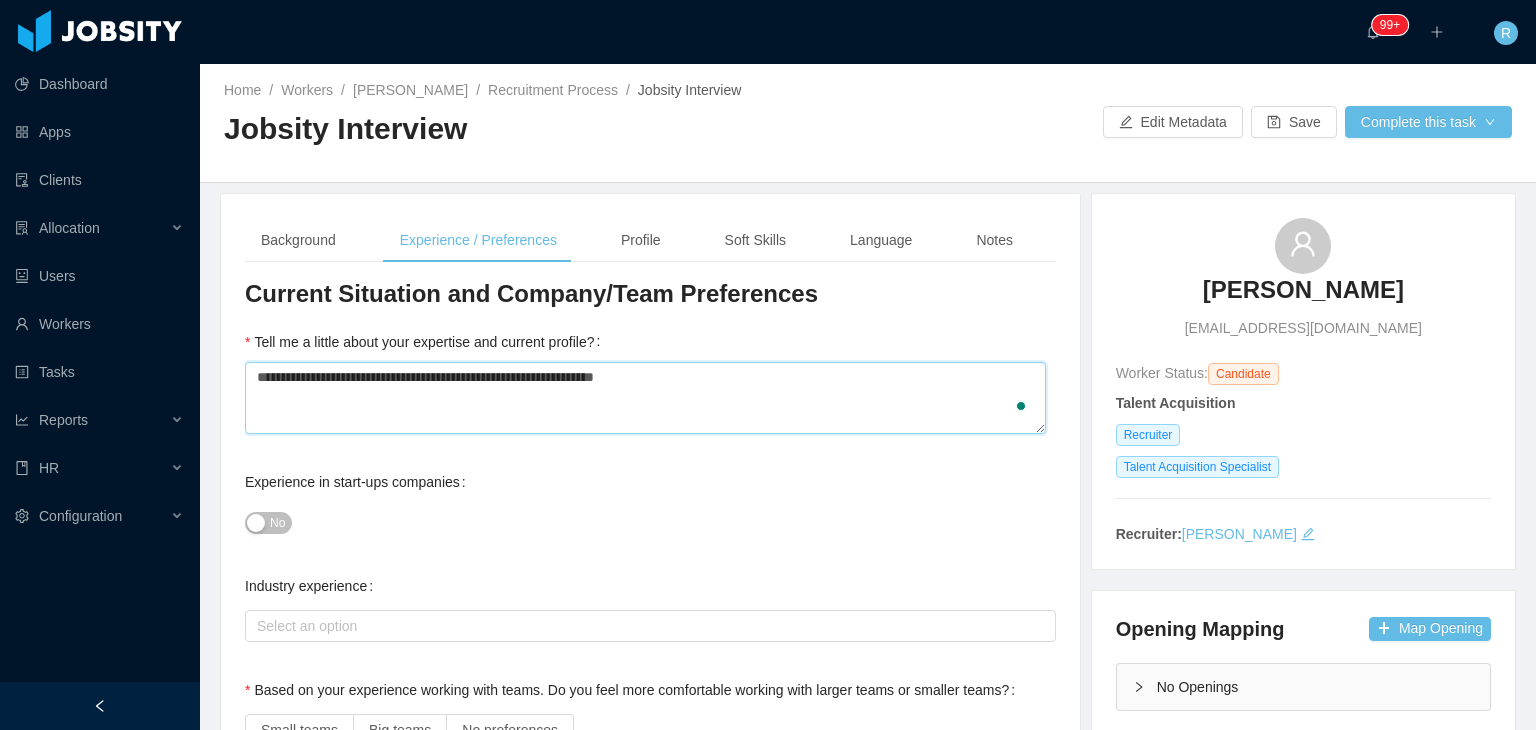 type 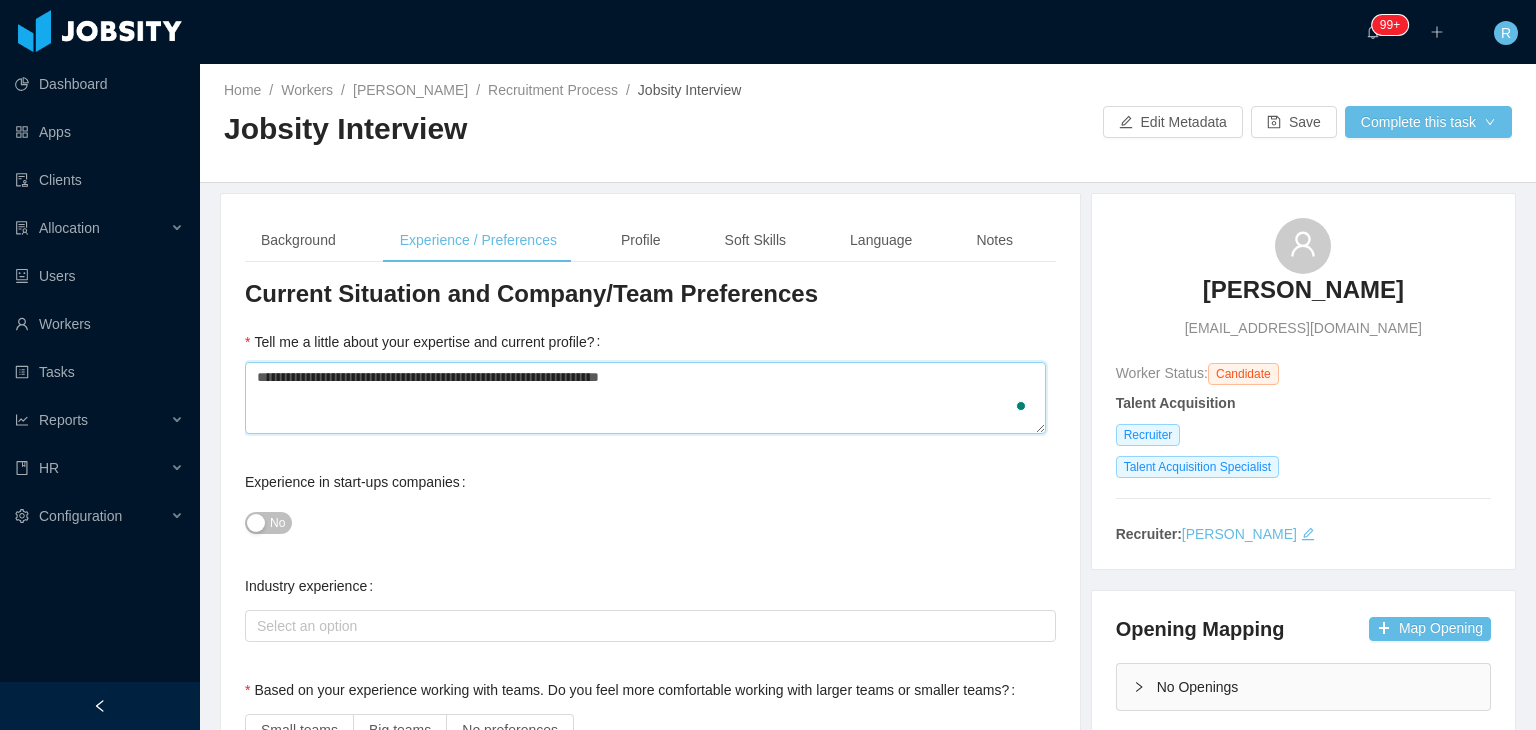 type 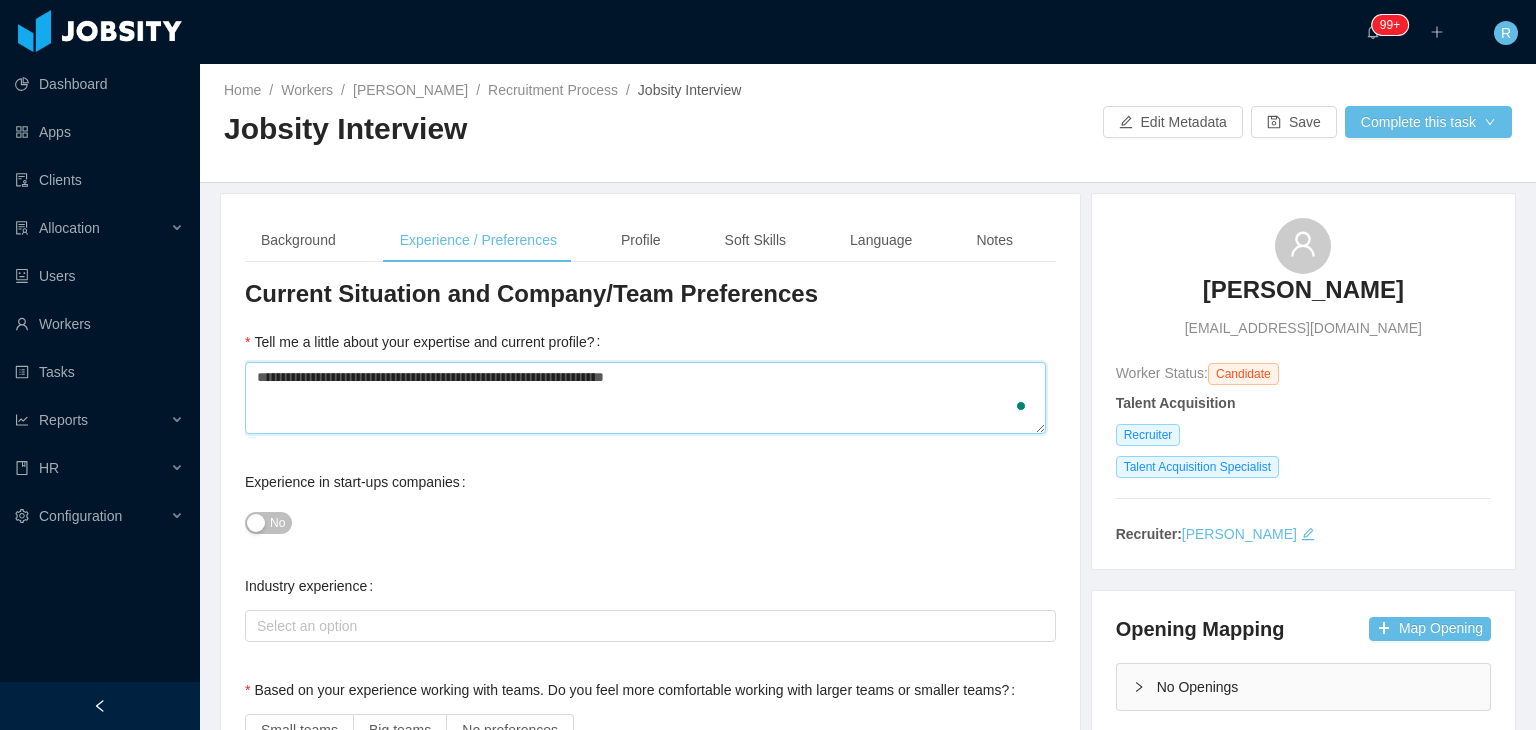type 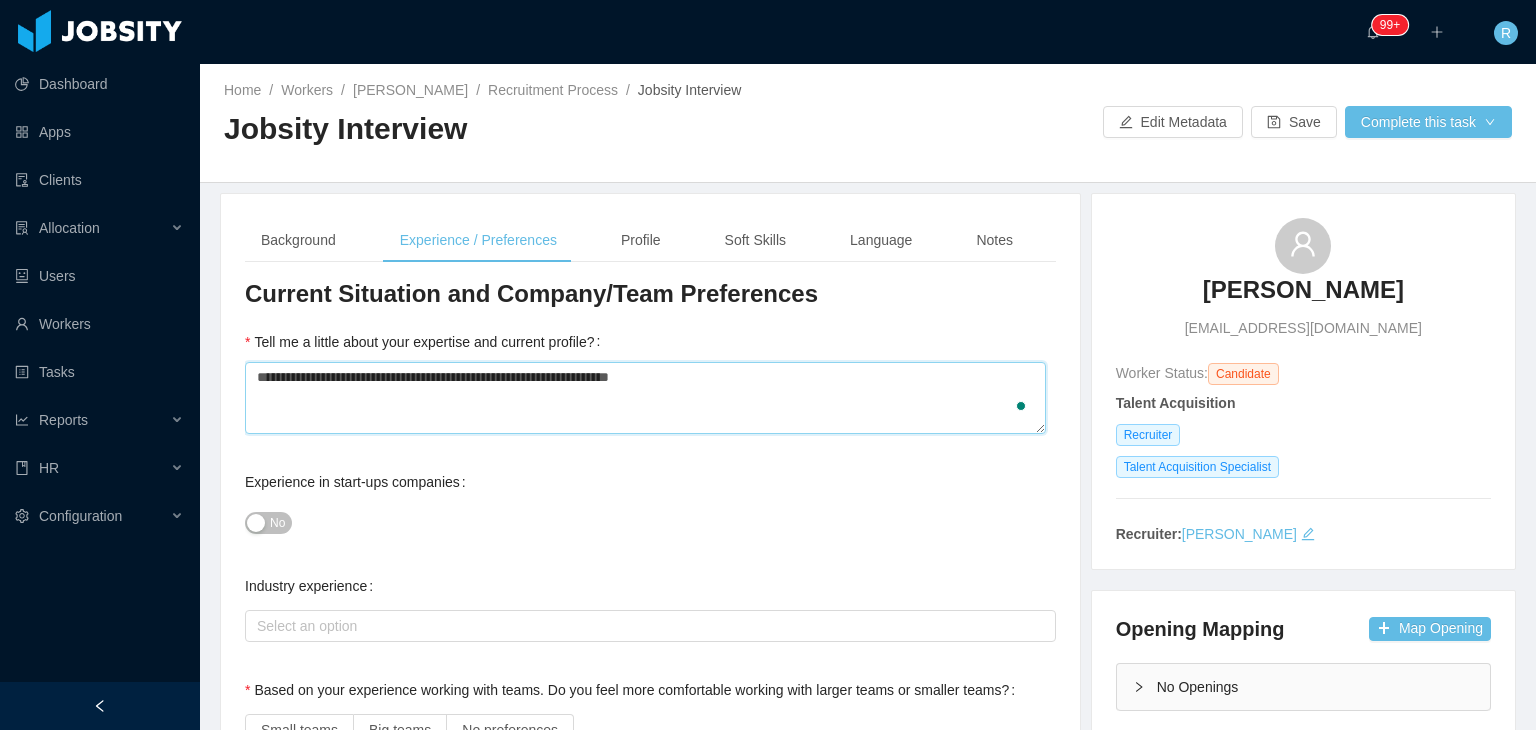 type 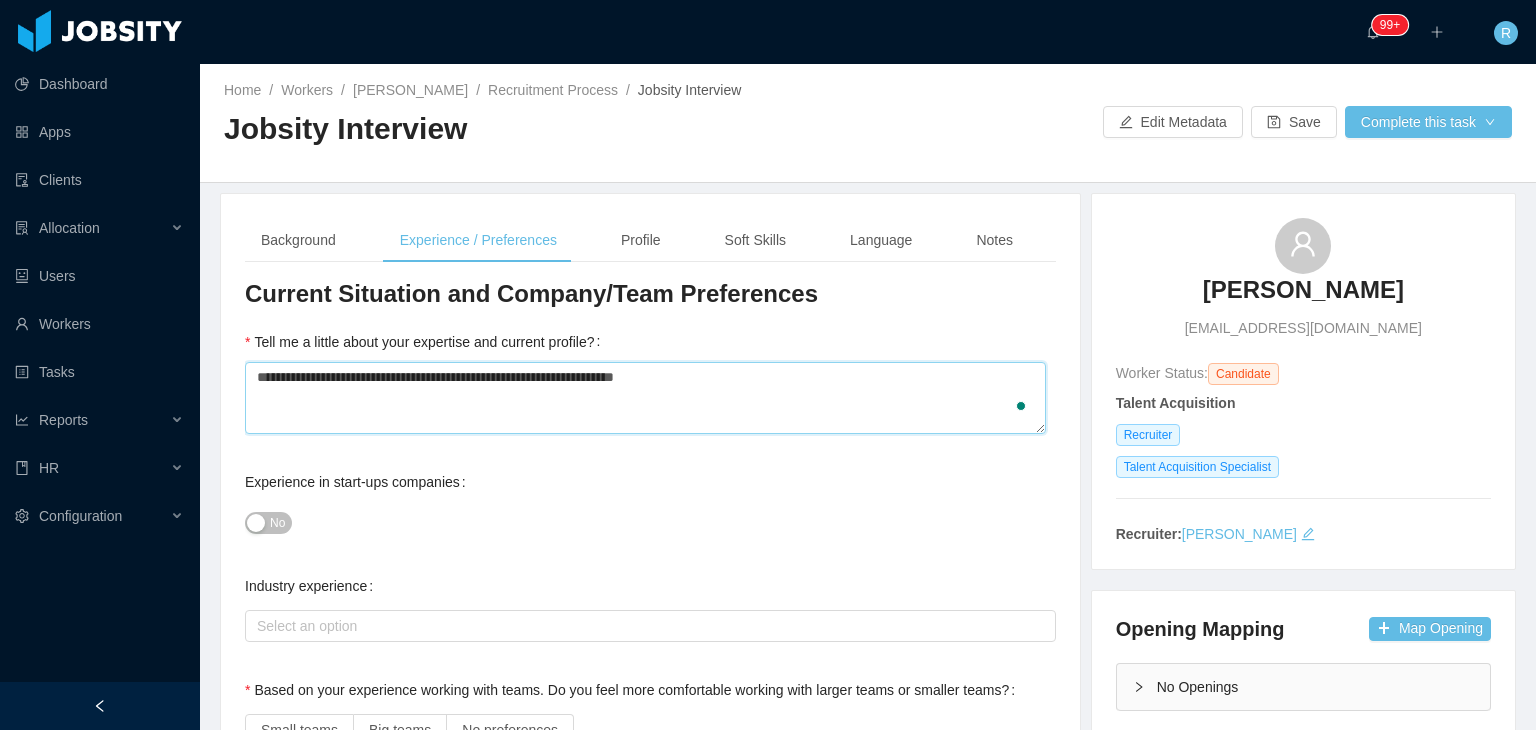 type 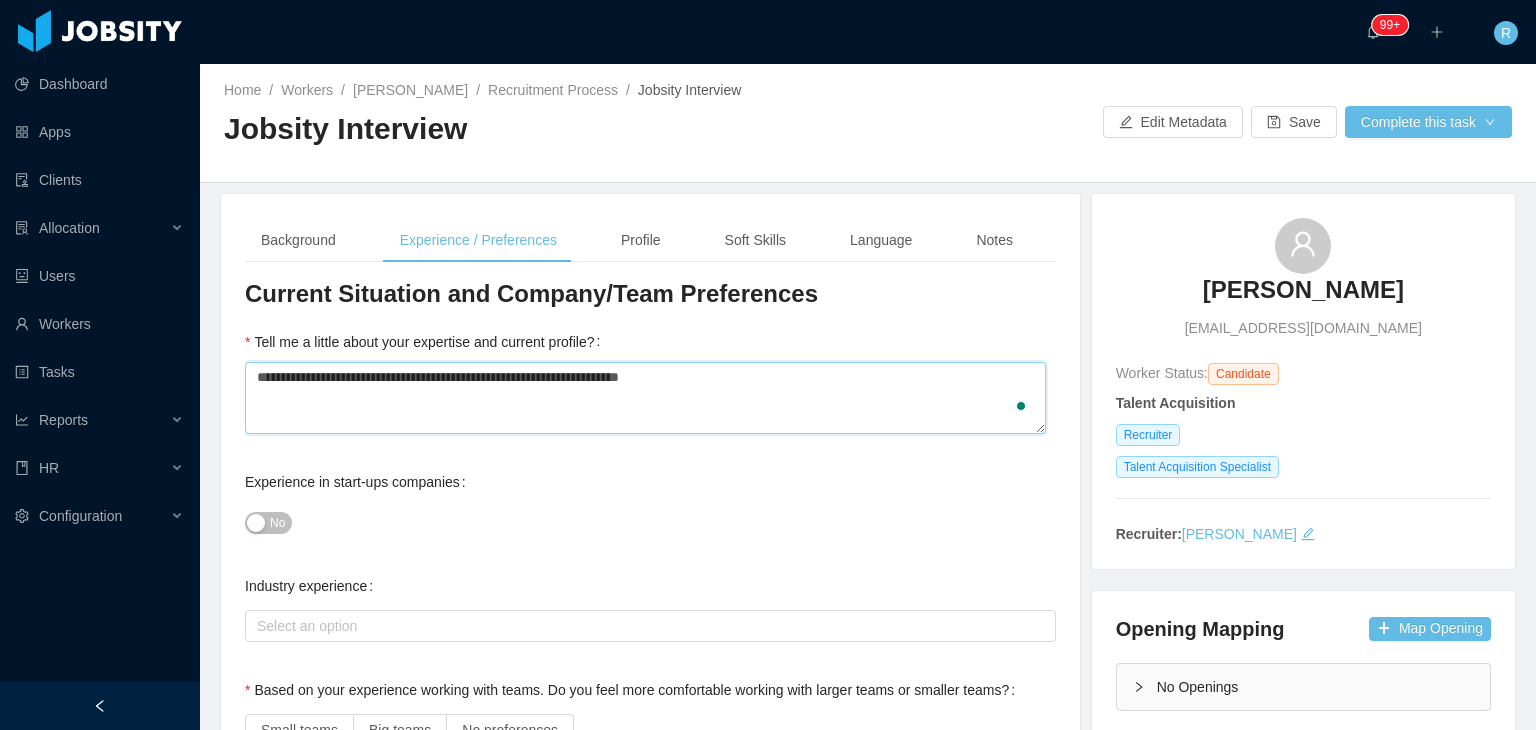 type 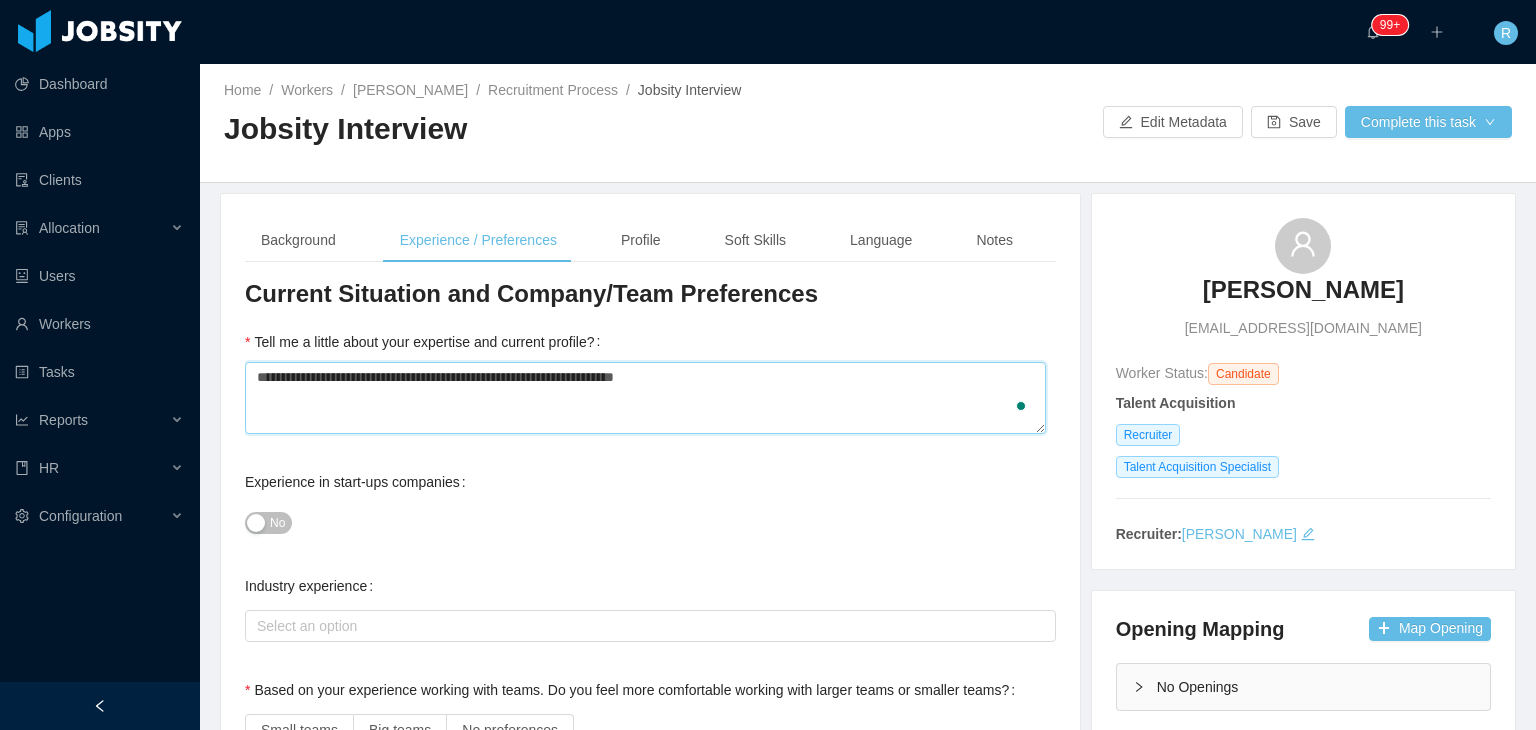 type 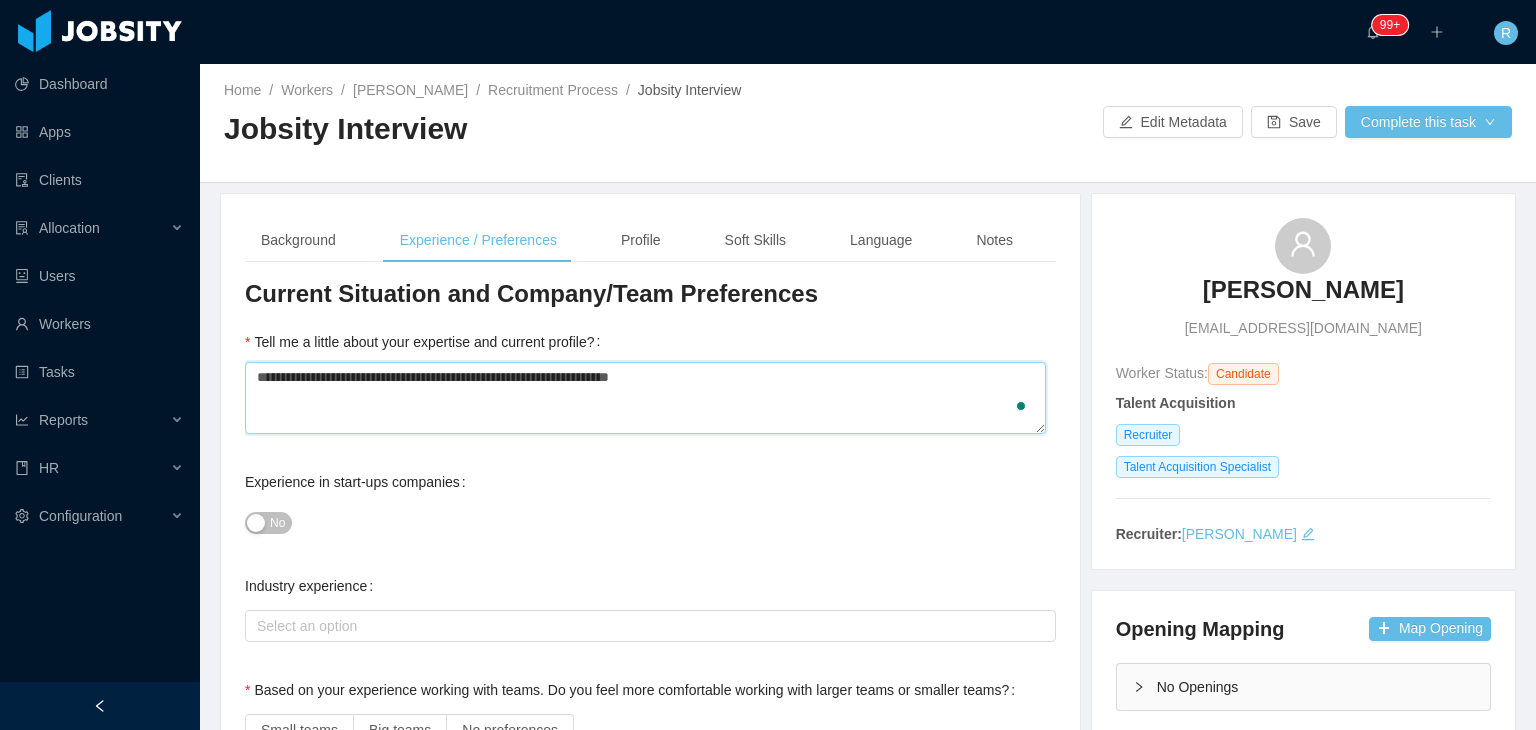 type 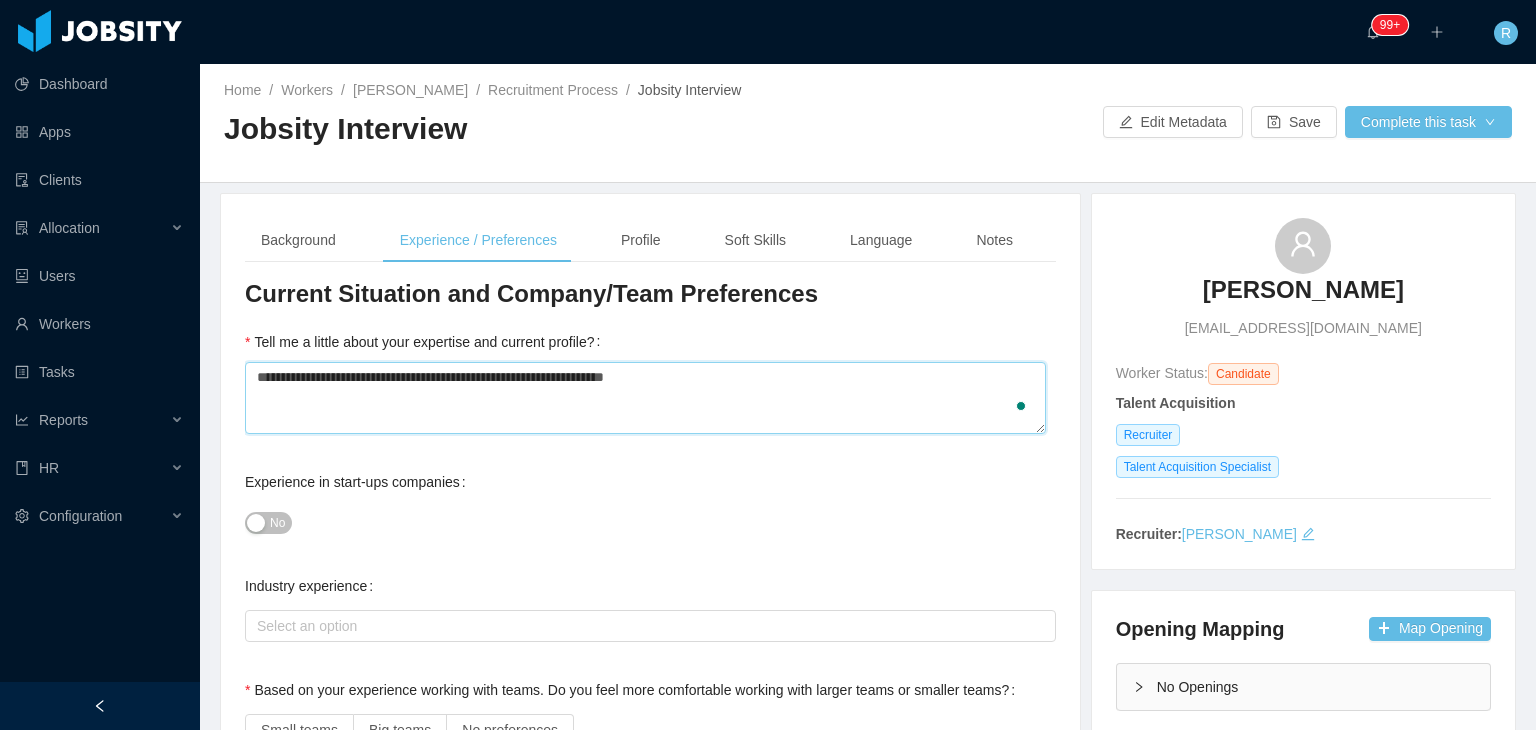 type 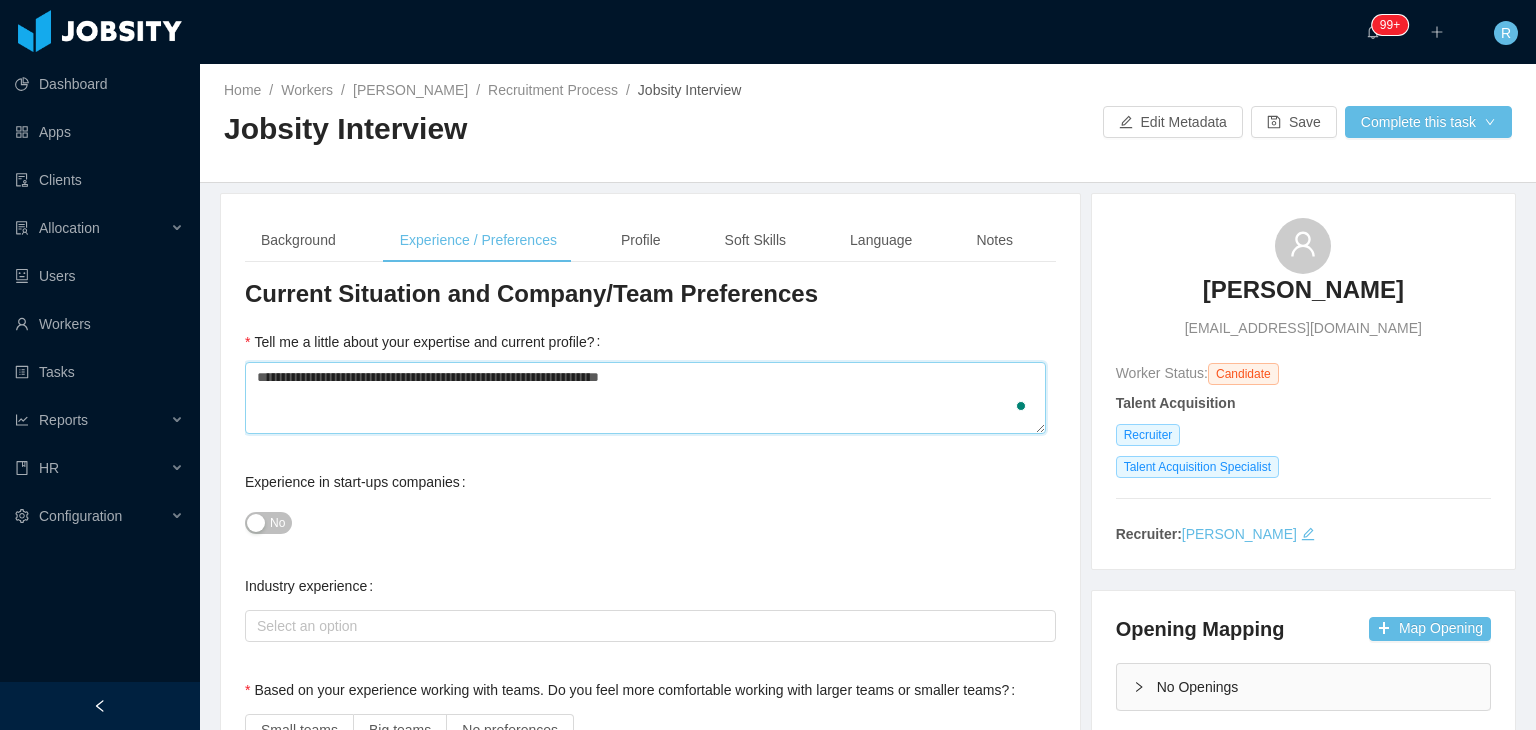 type 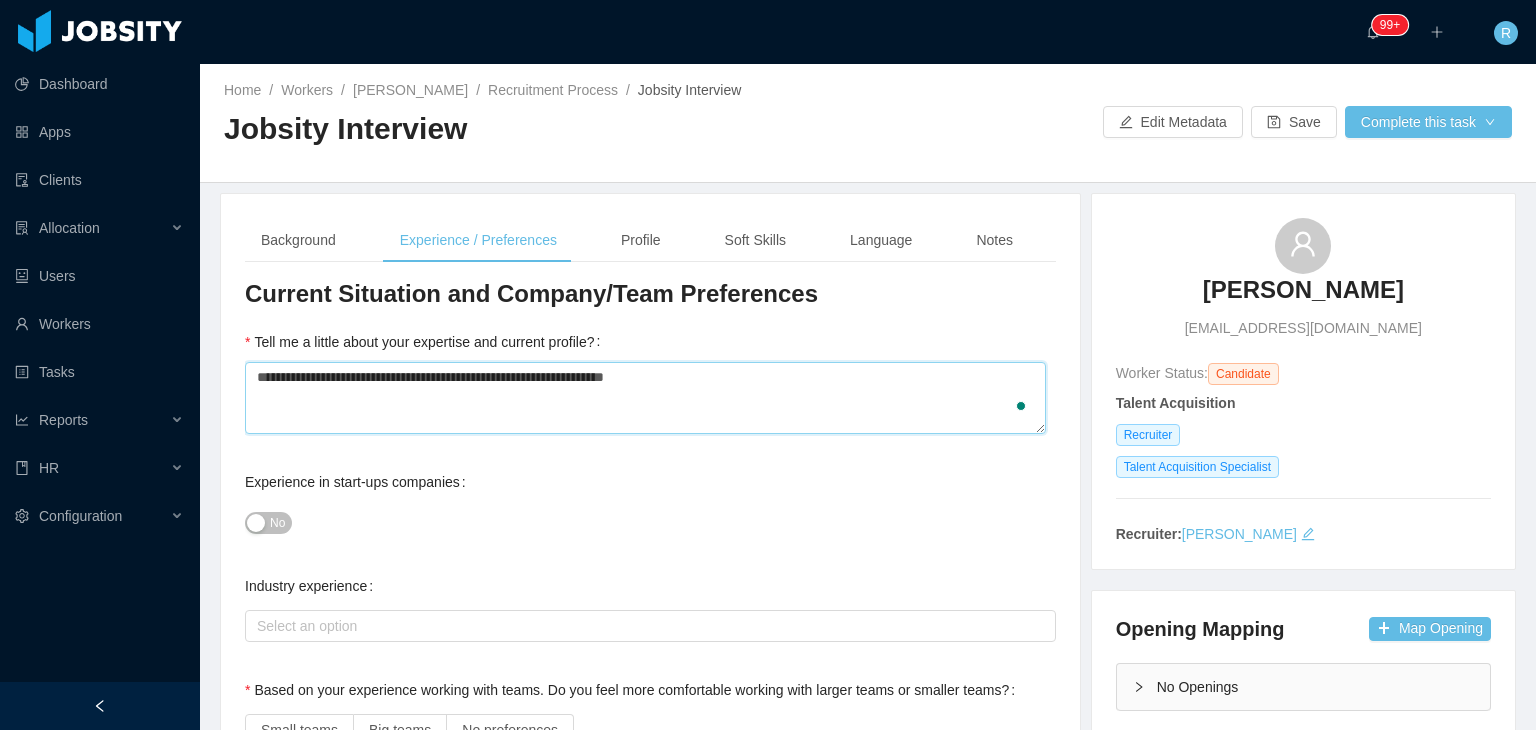type 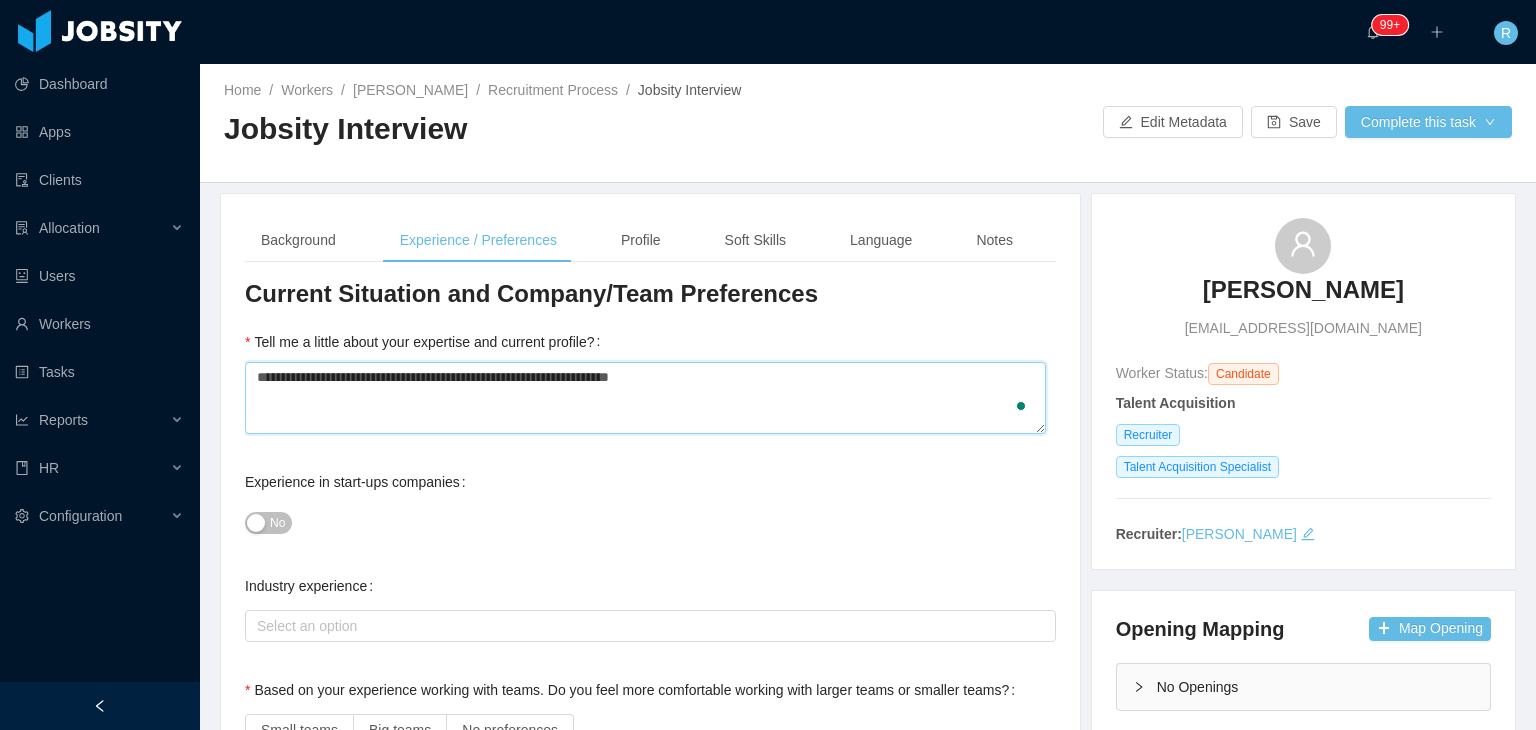 type 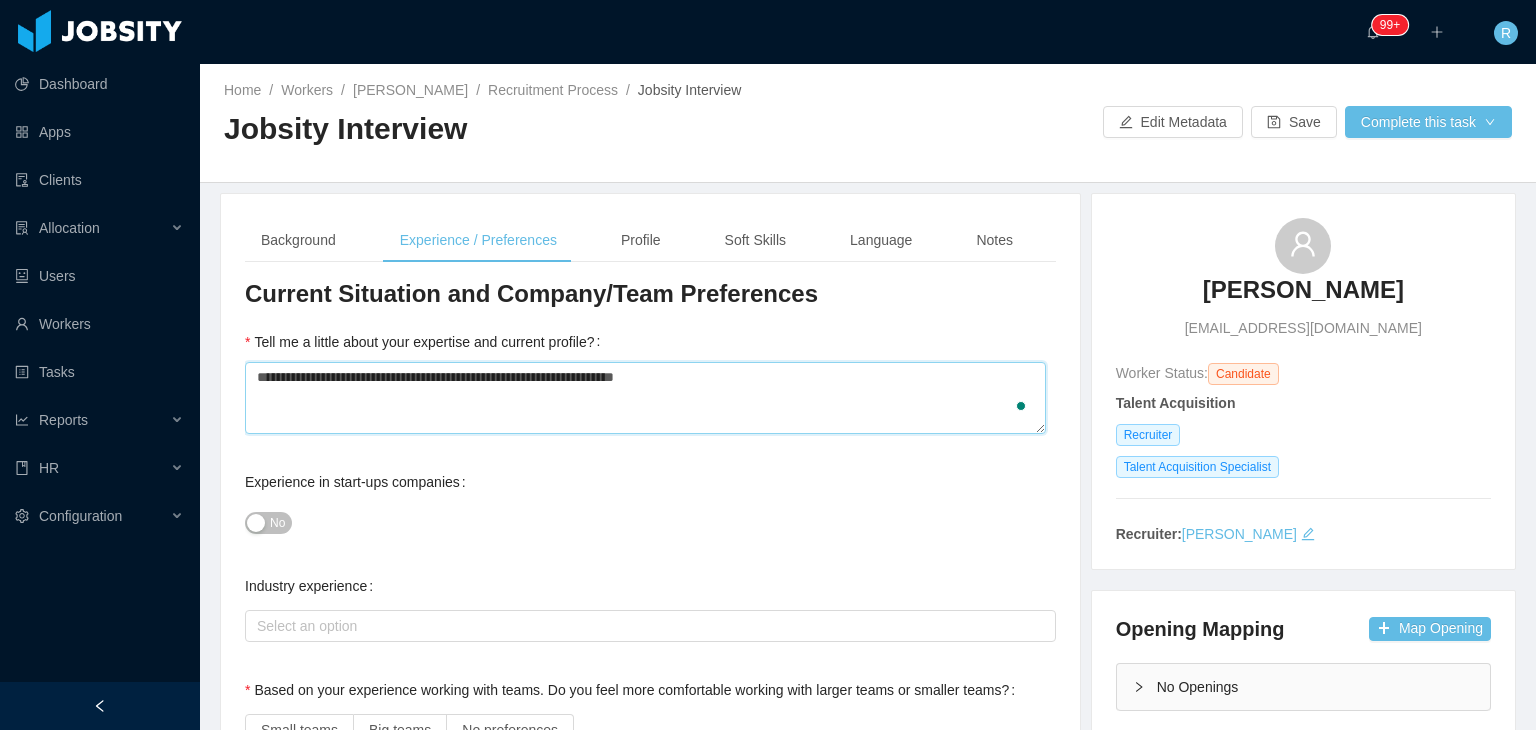 type on "**********" 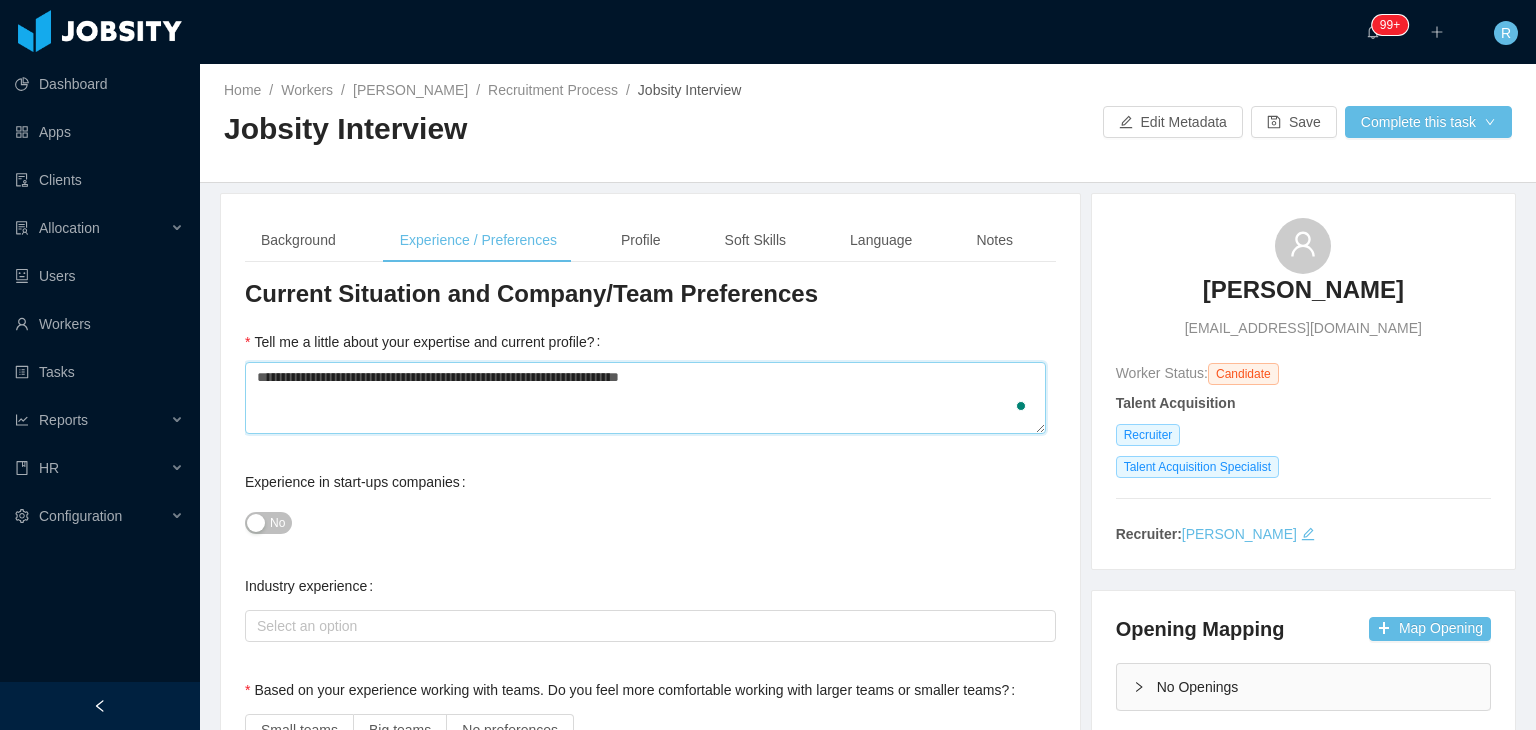 type 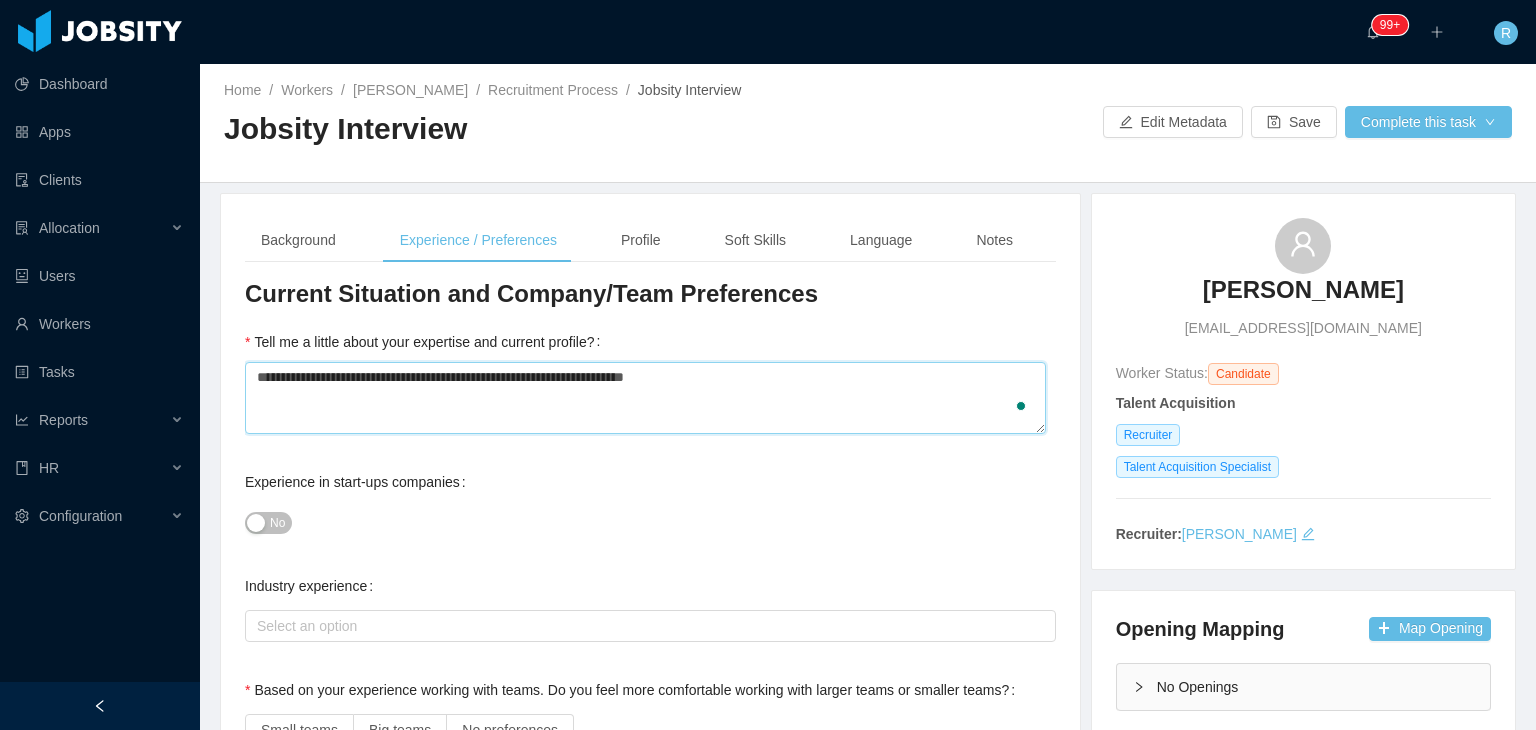 type 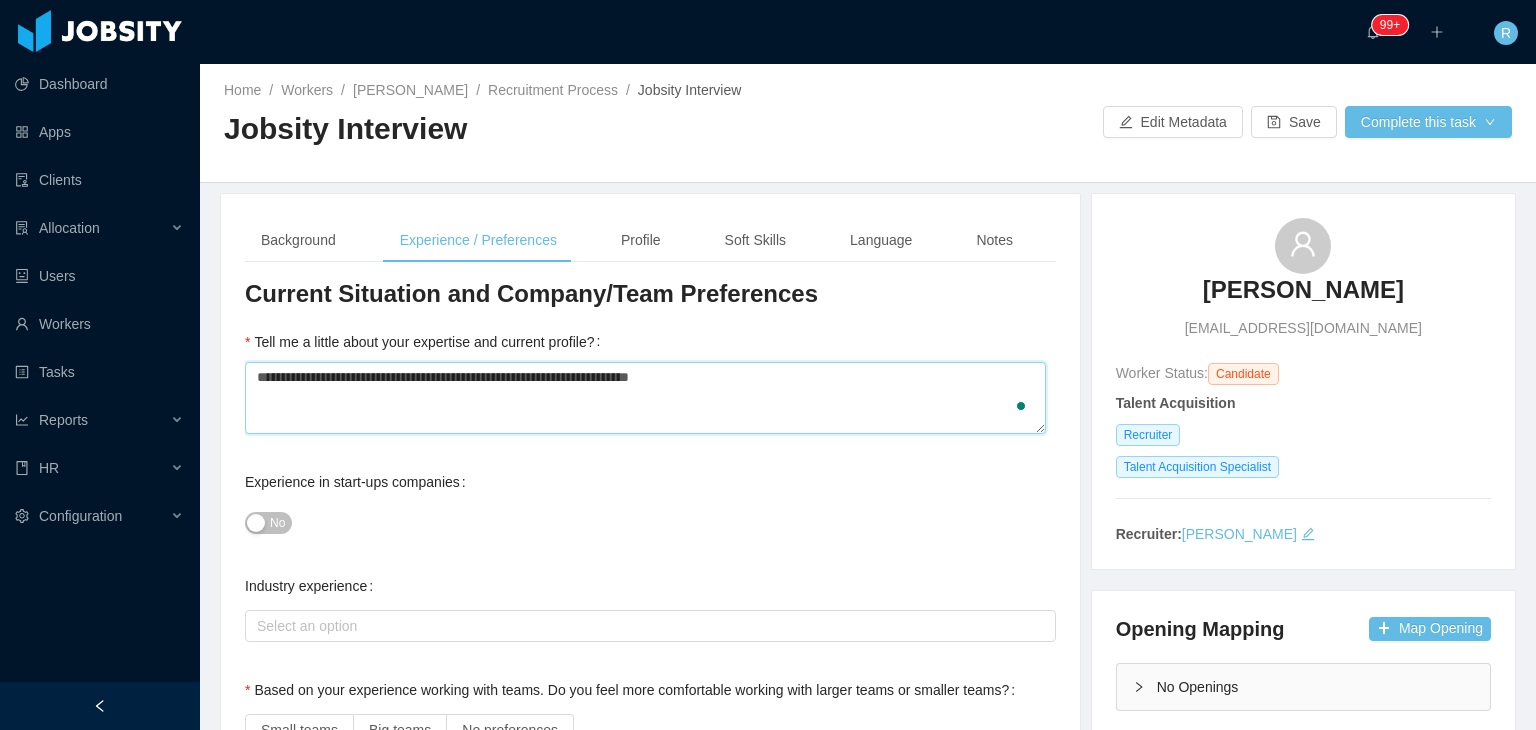type 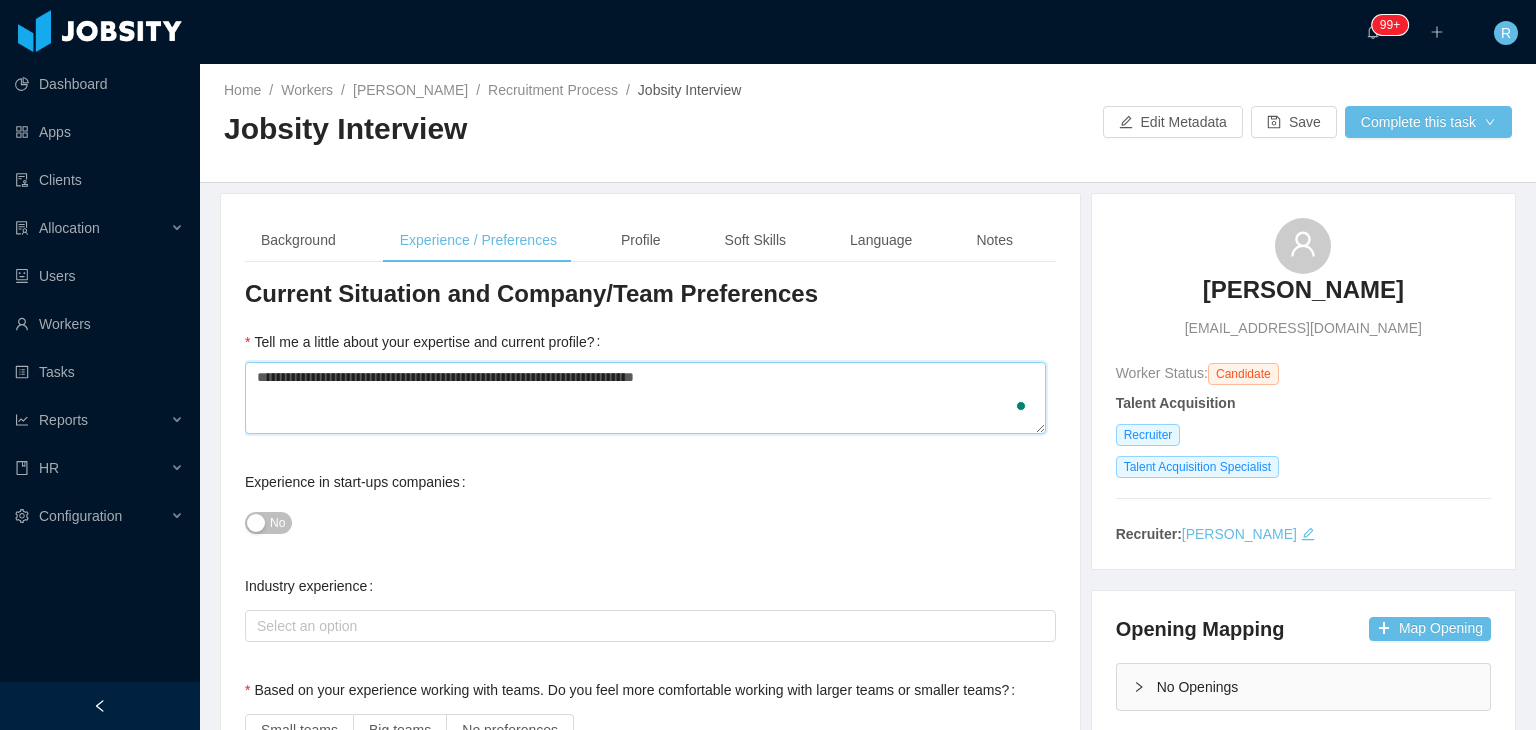 type on "**********" 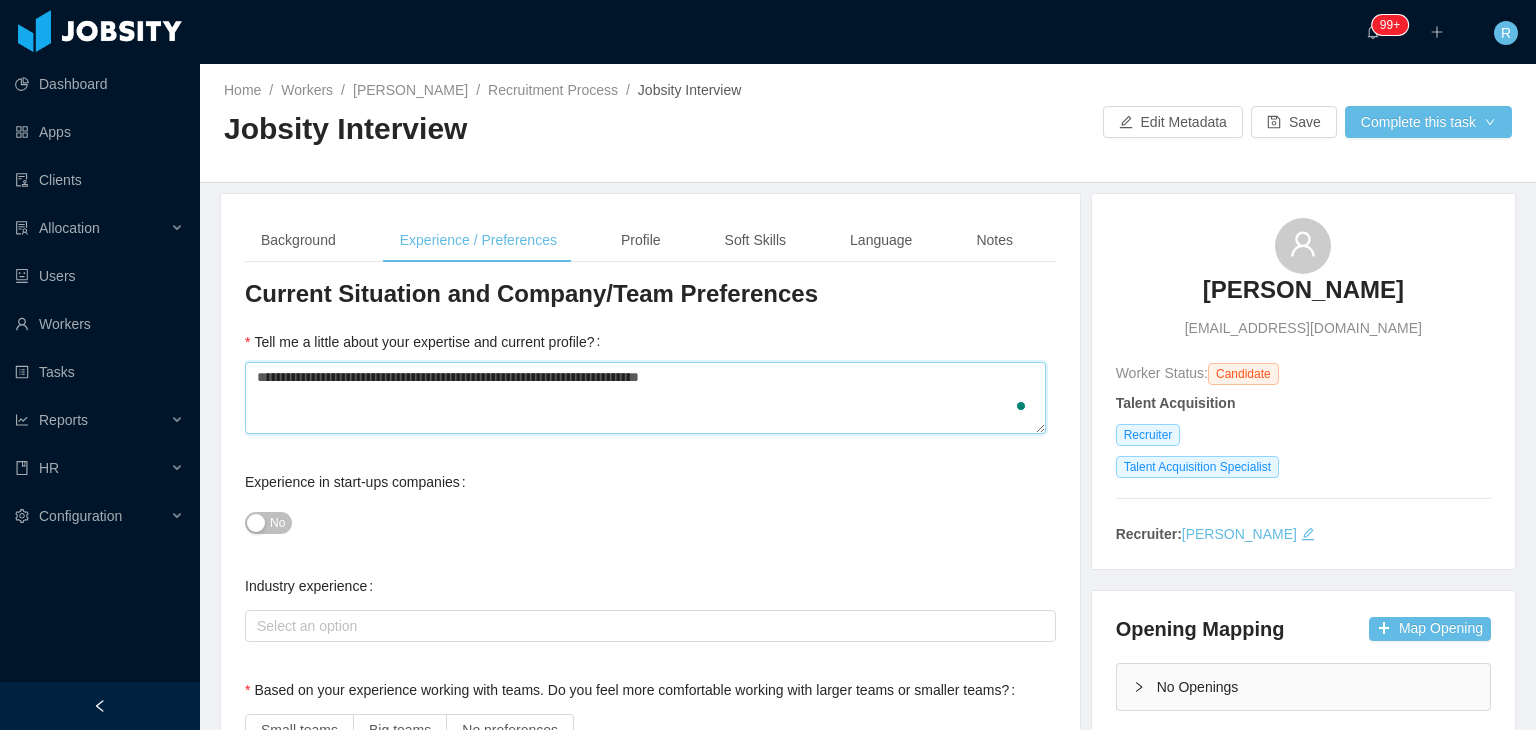 type 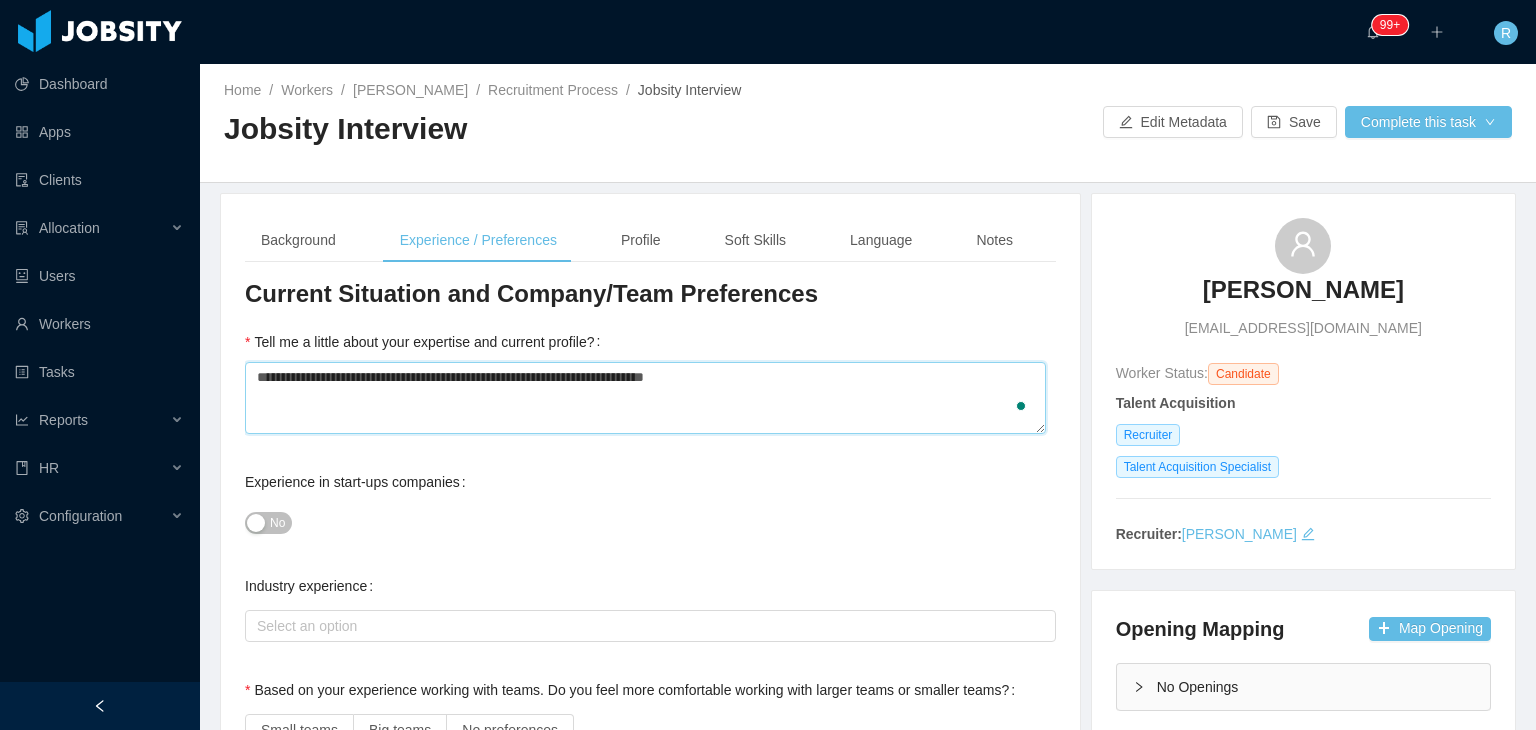 type 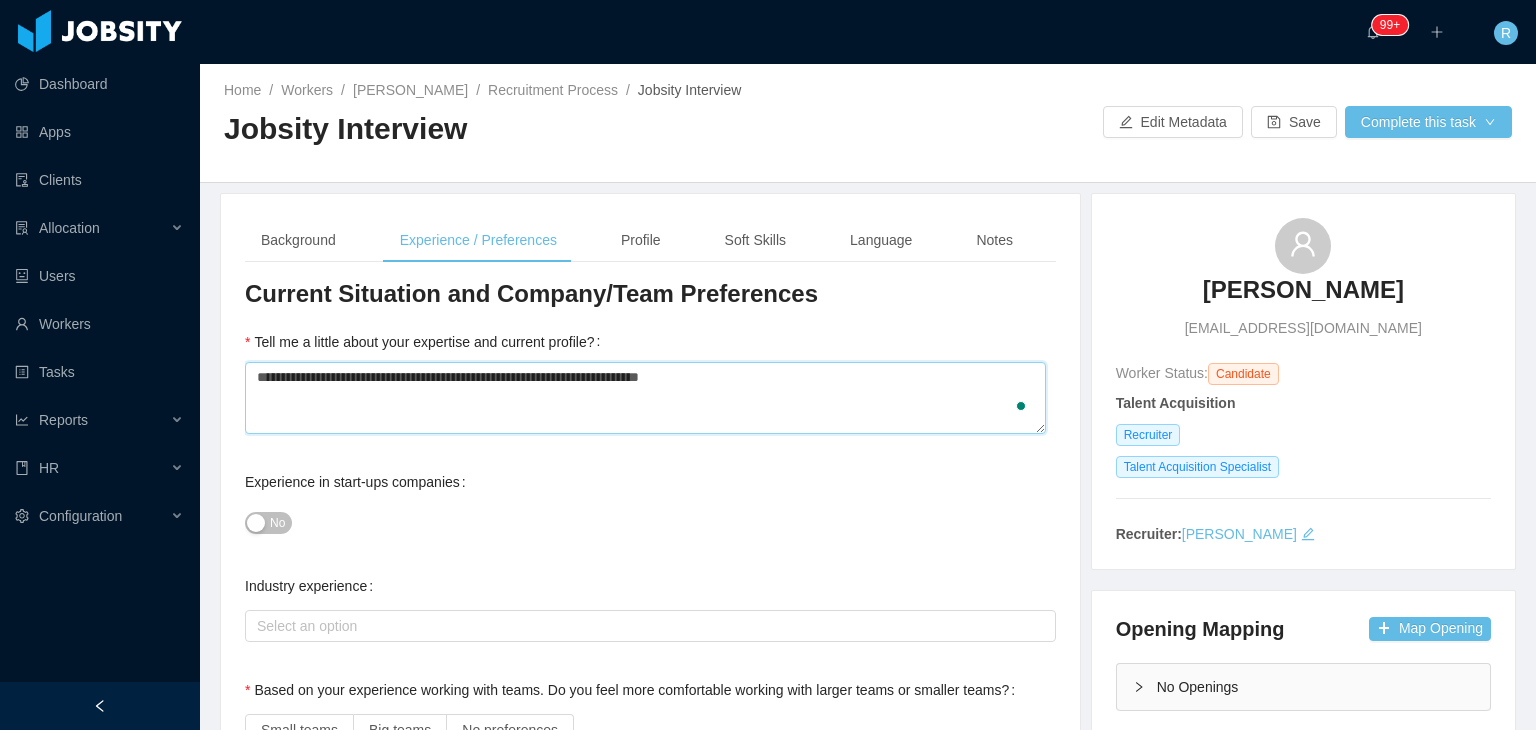 type 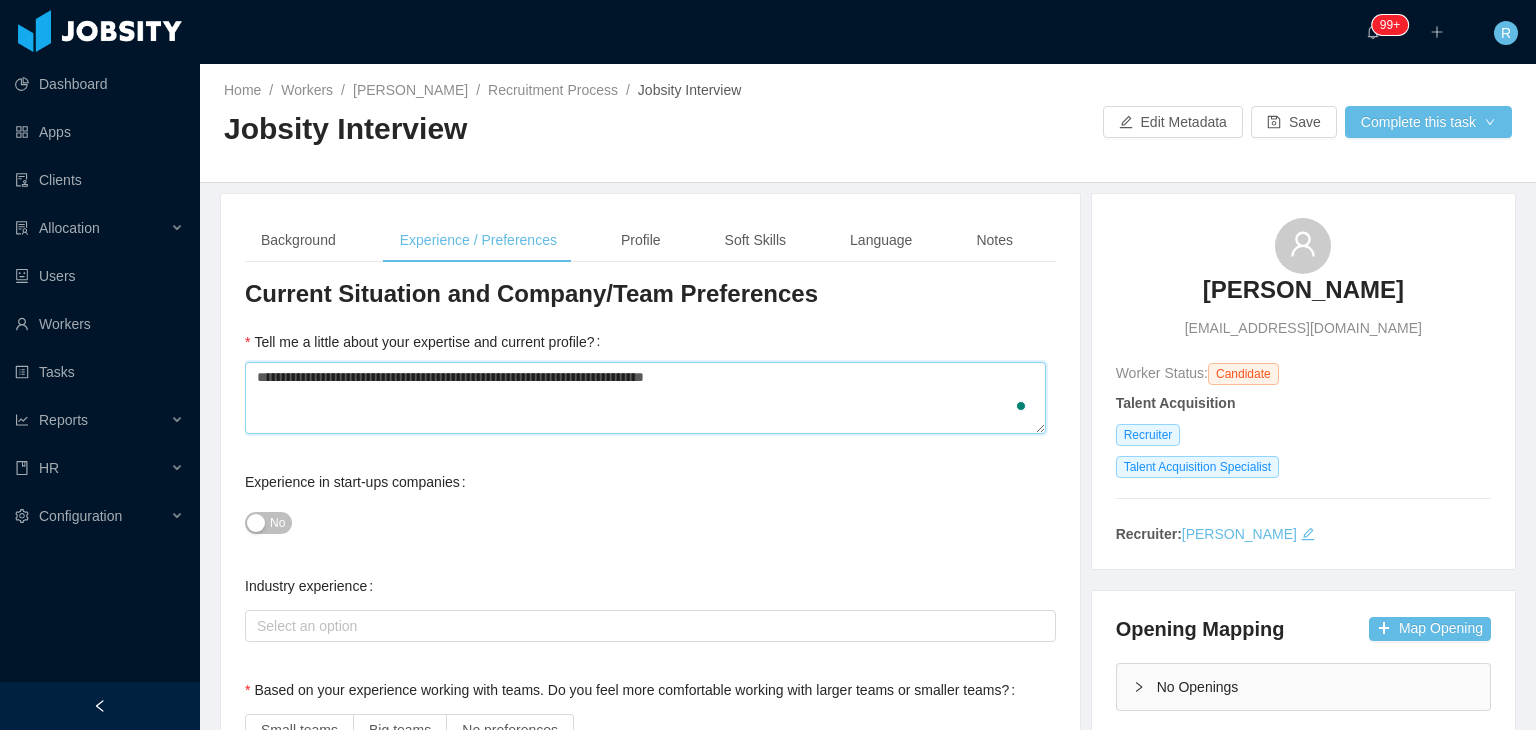 type on "**********" 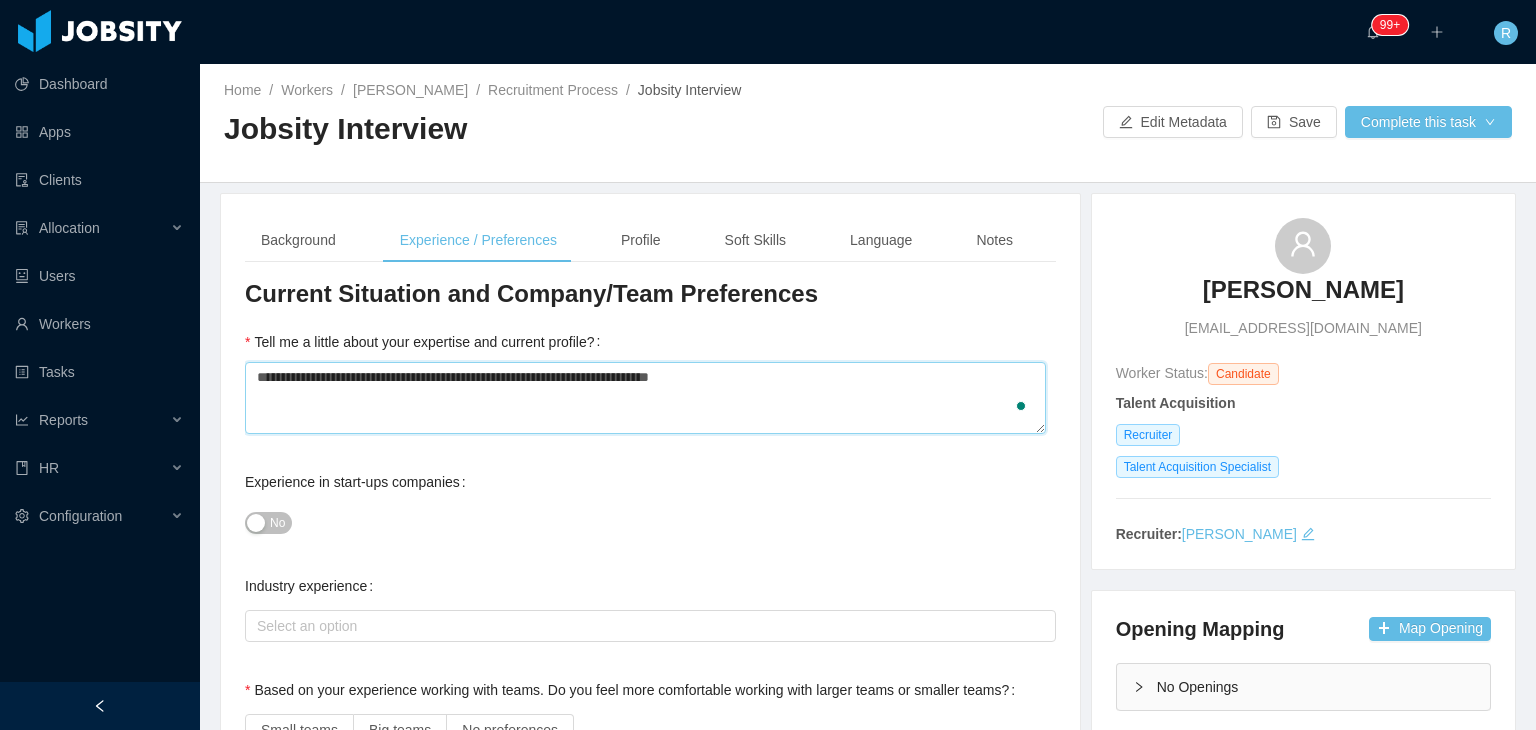 type 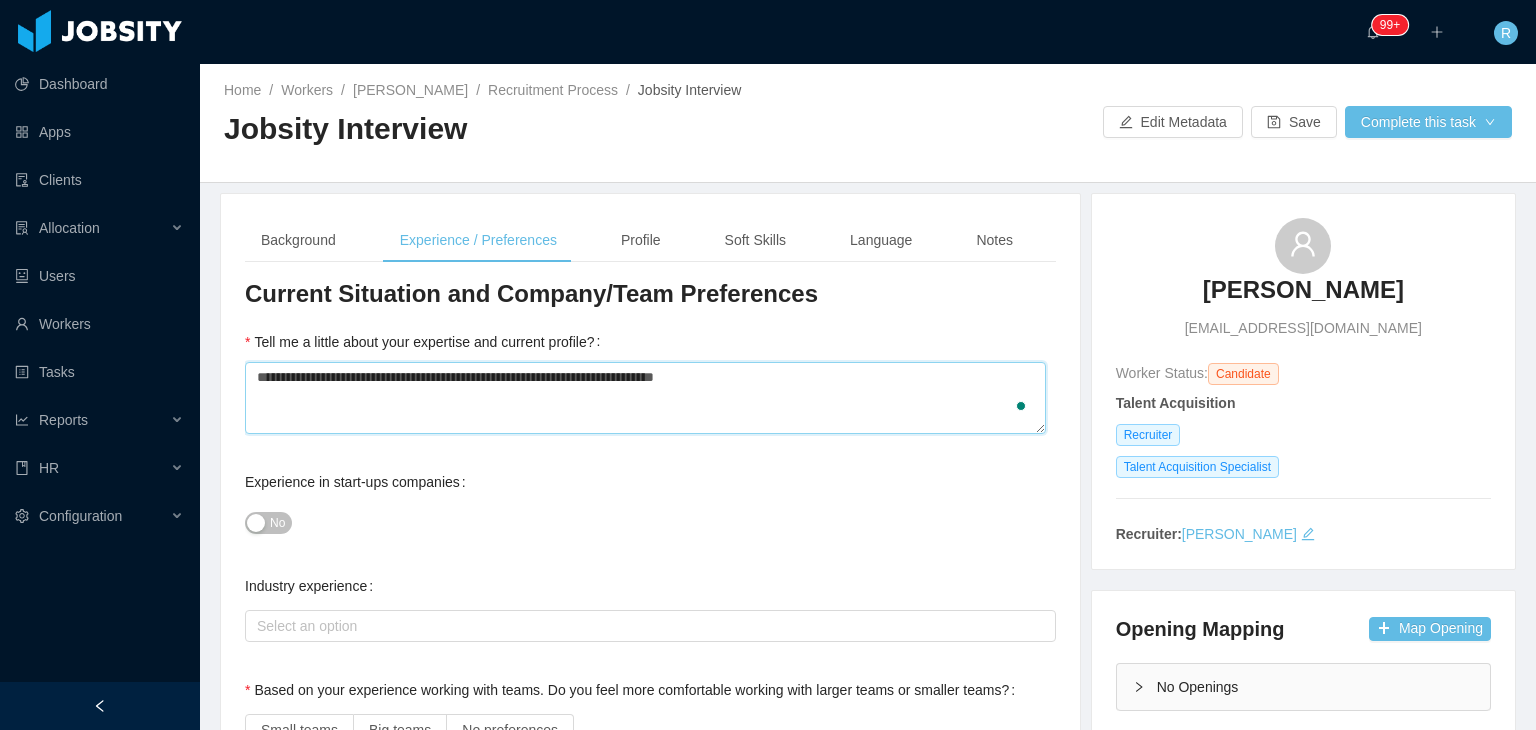 type on "**********" 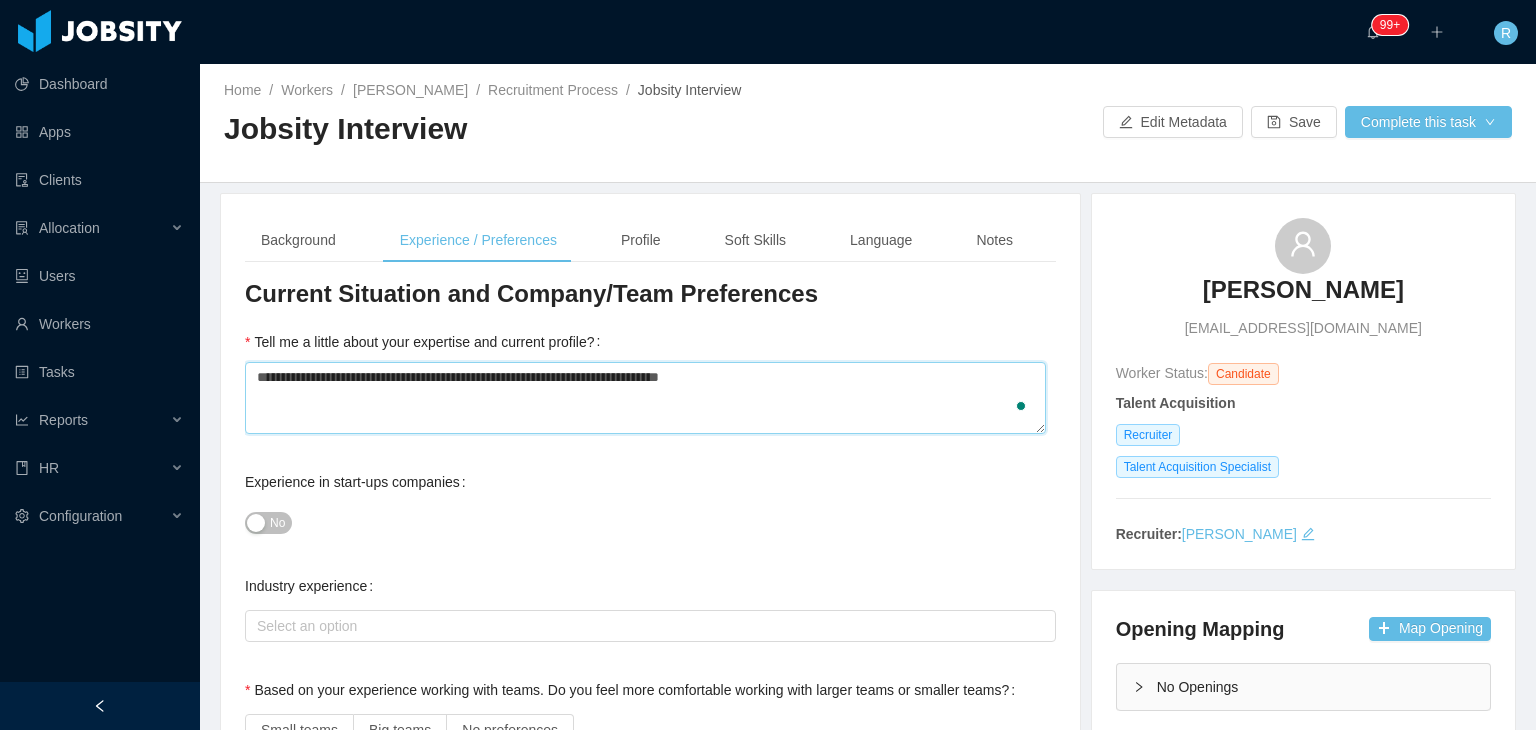 type 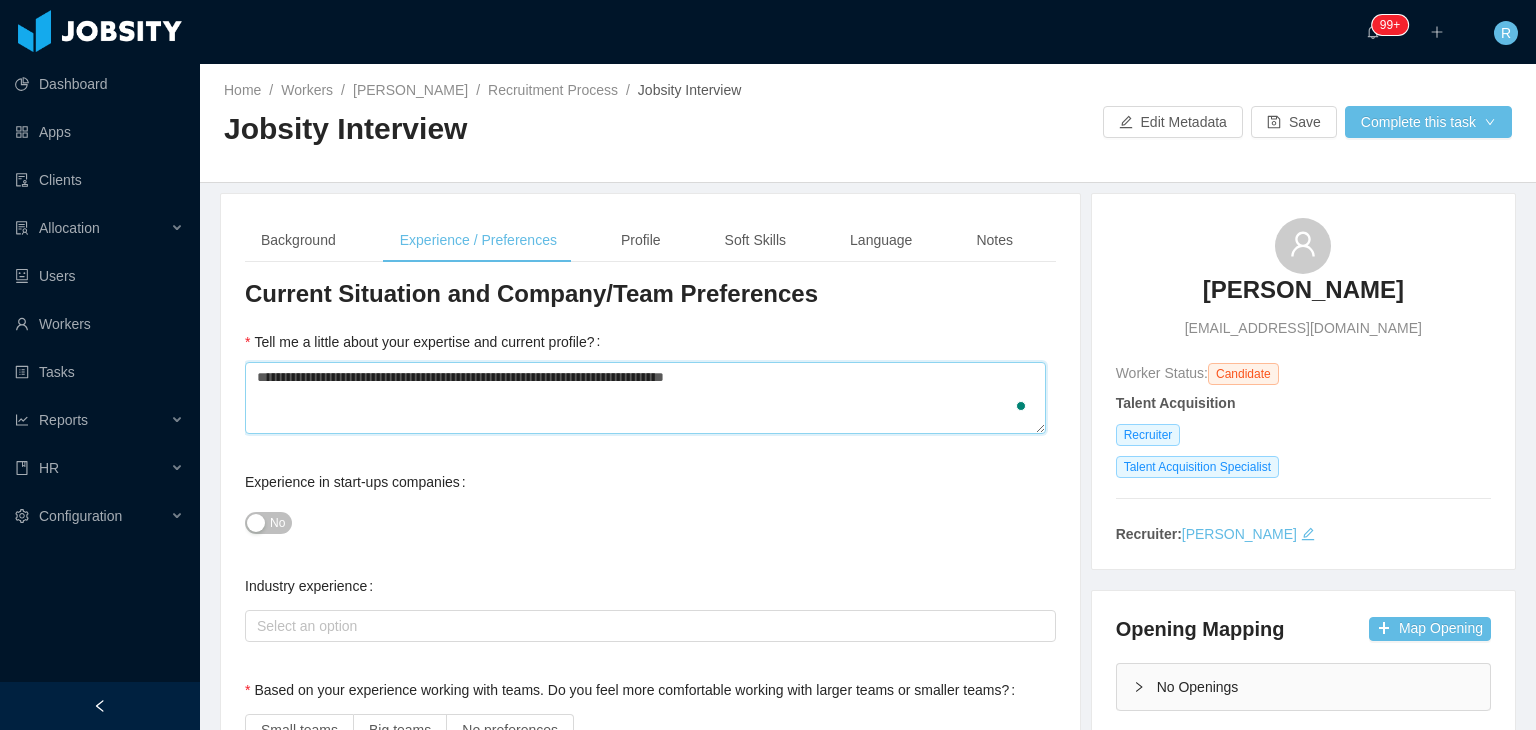 type 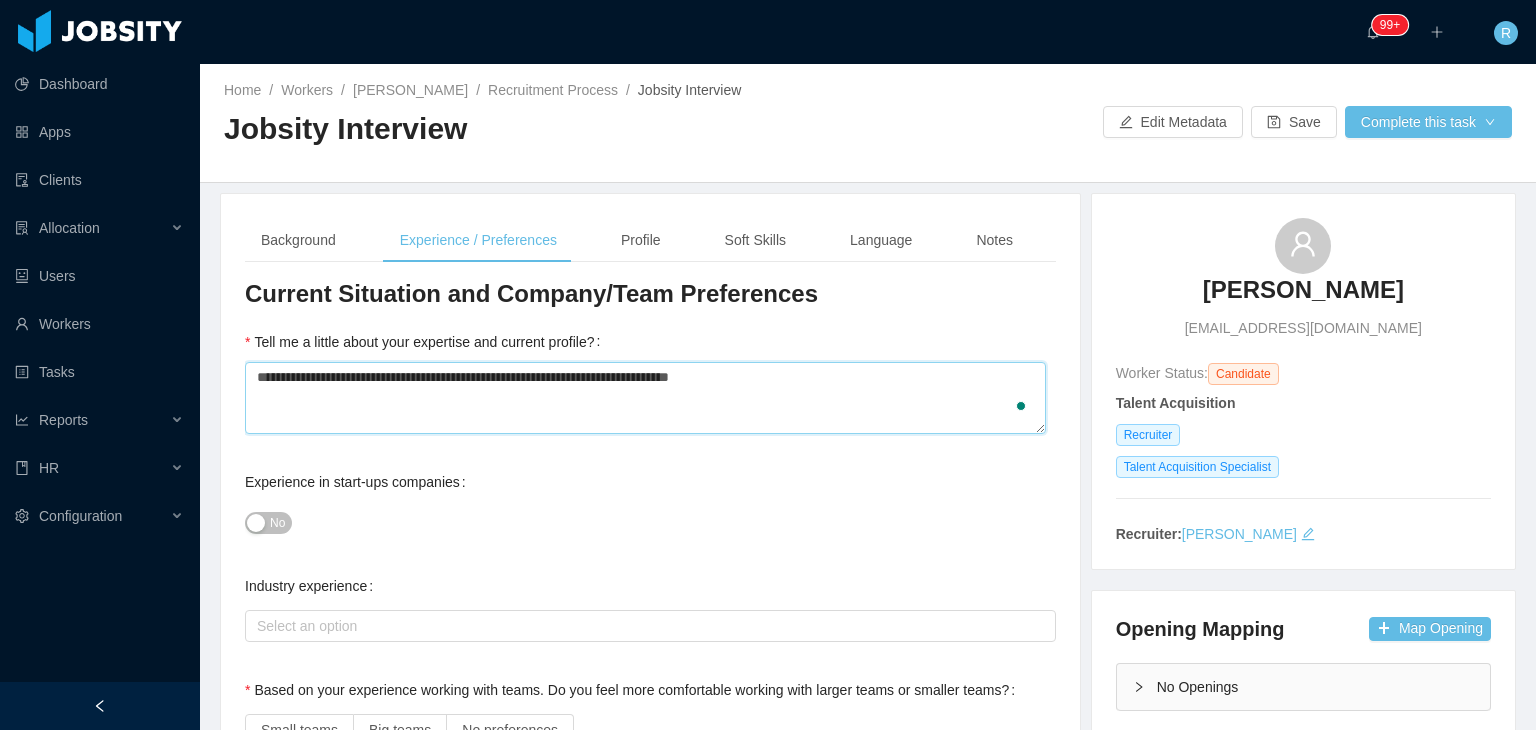 type 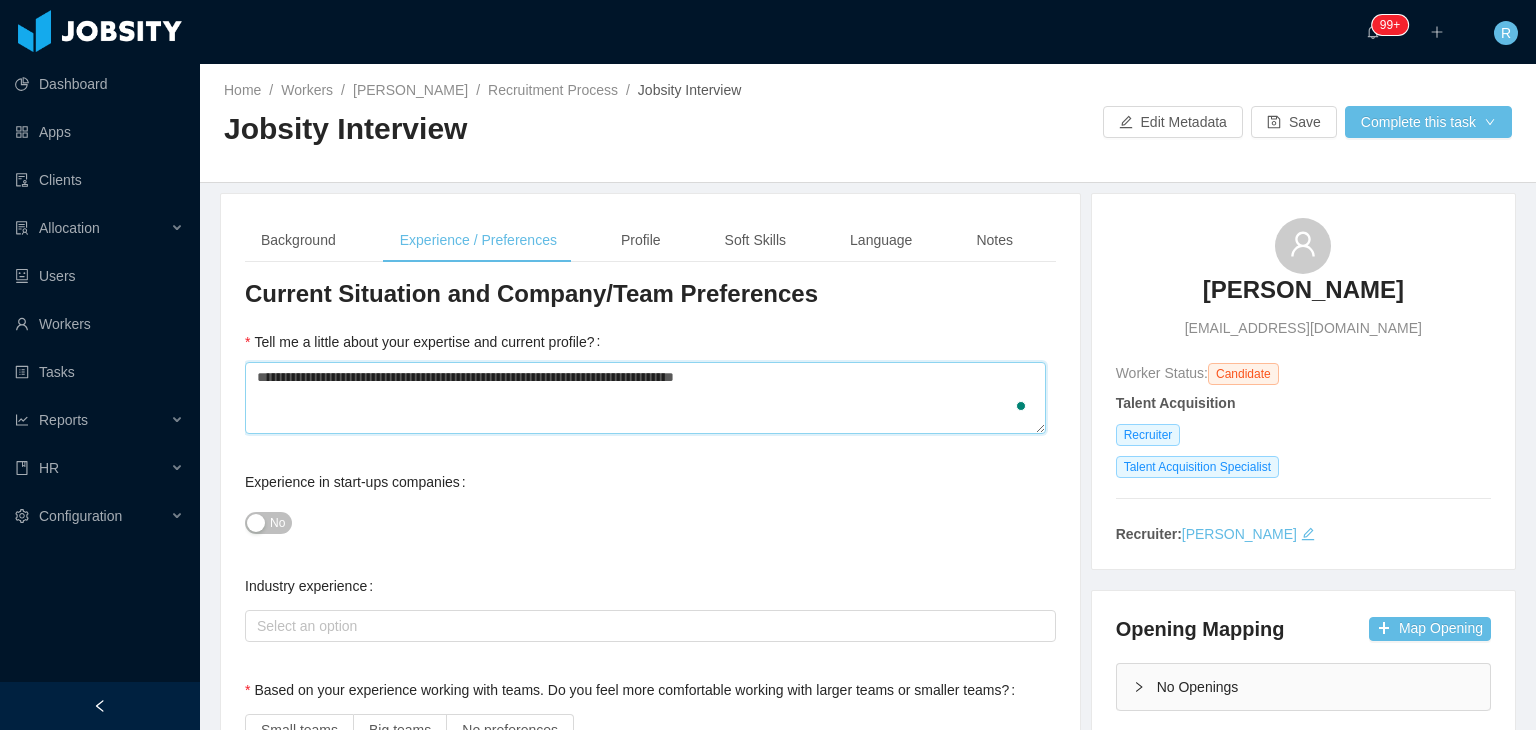 type 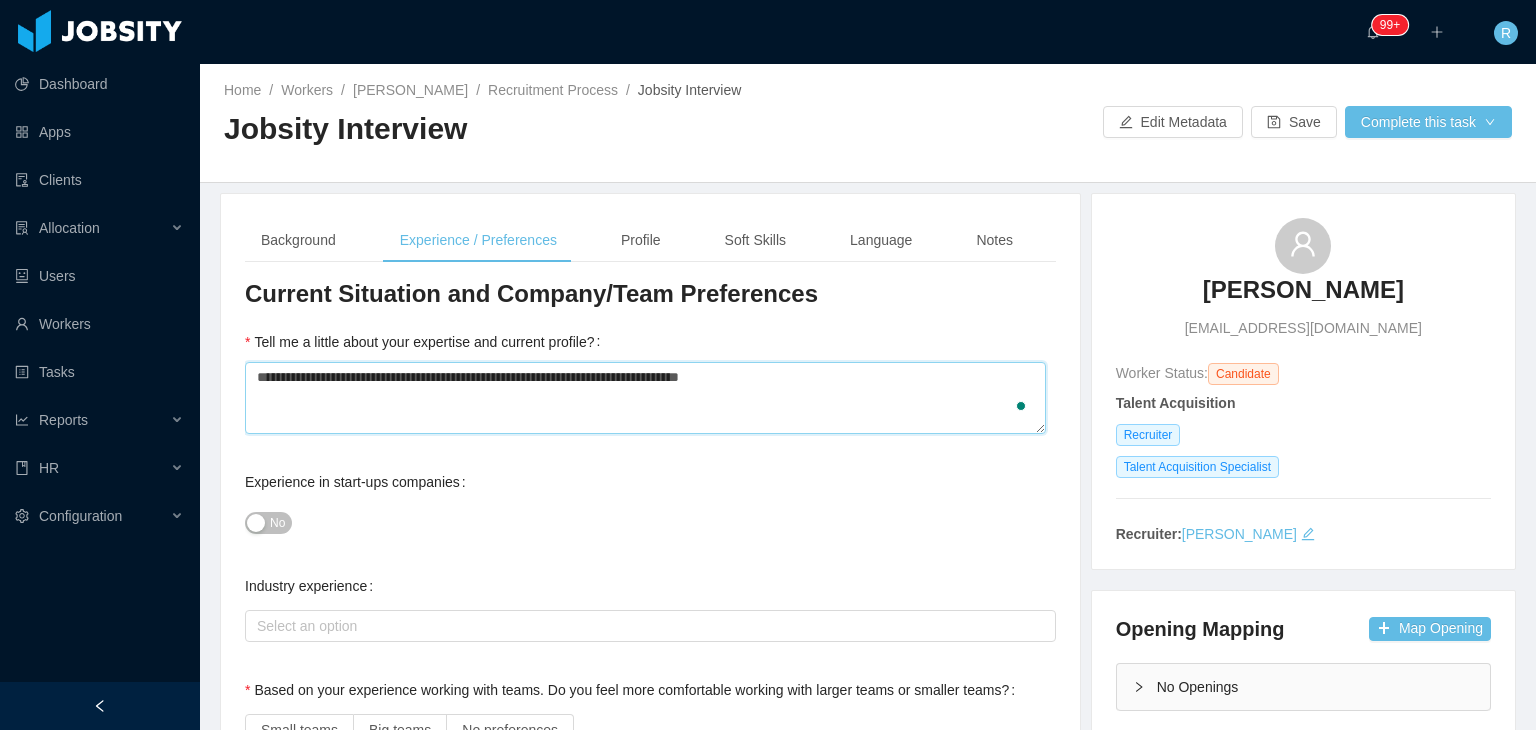 type 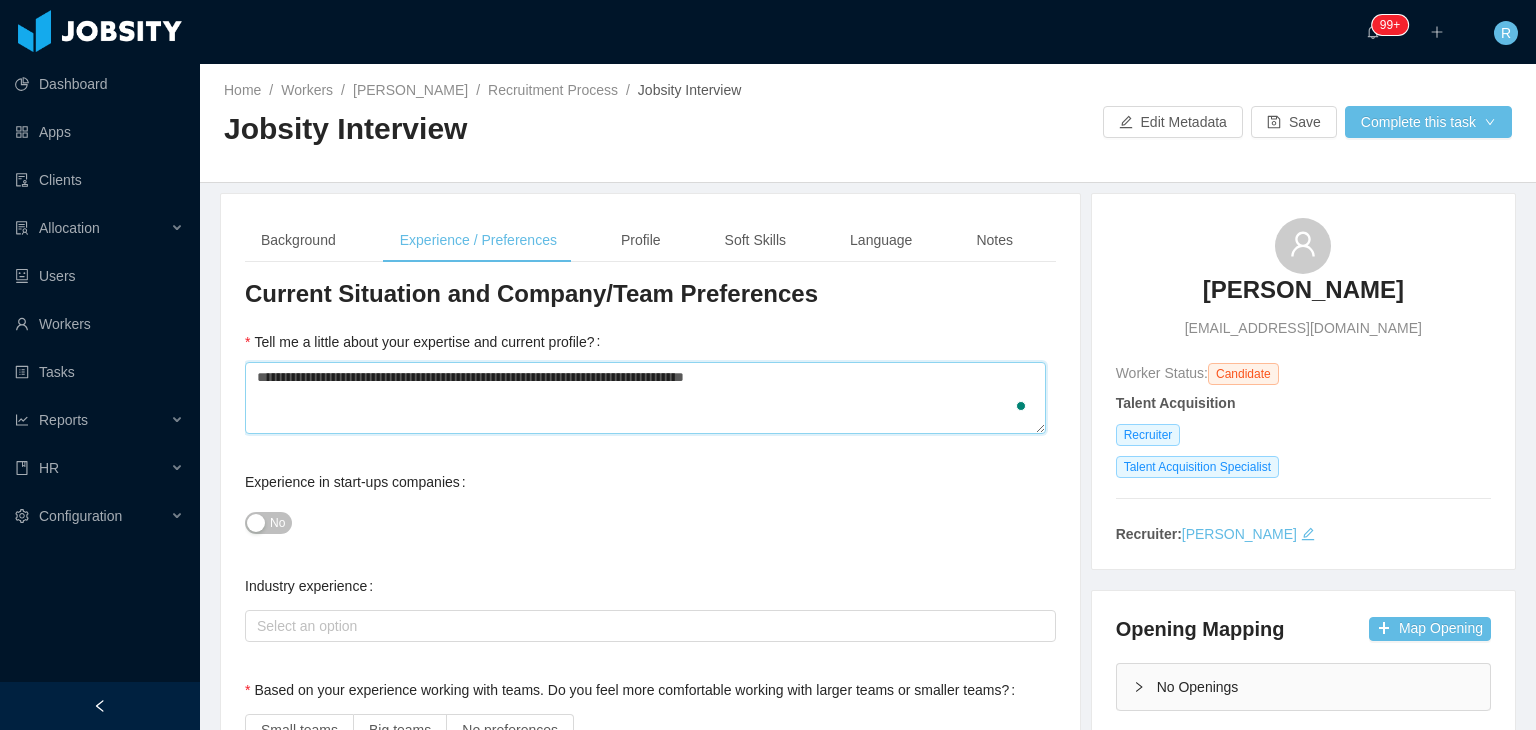 type 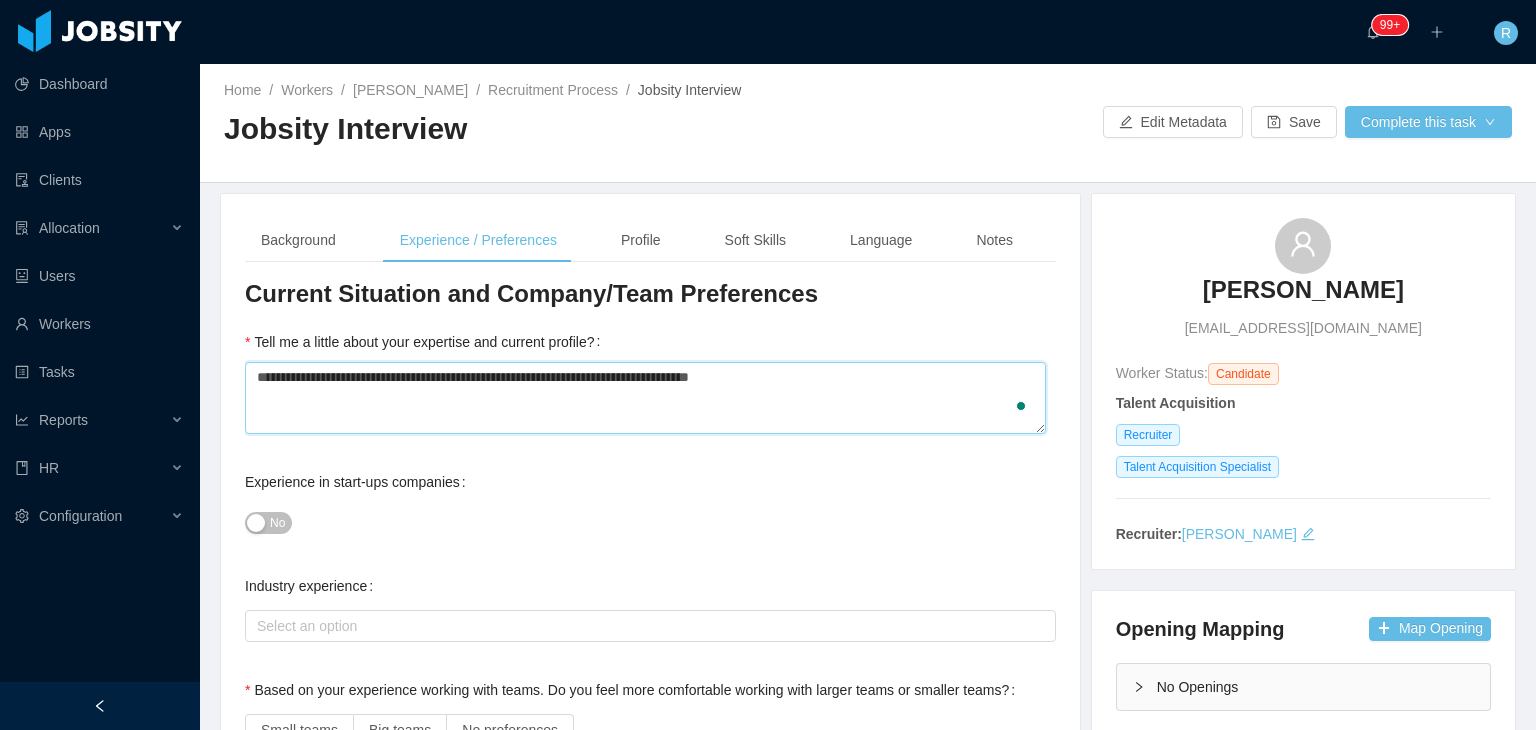 type 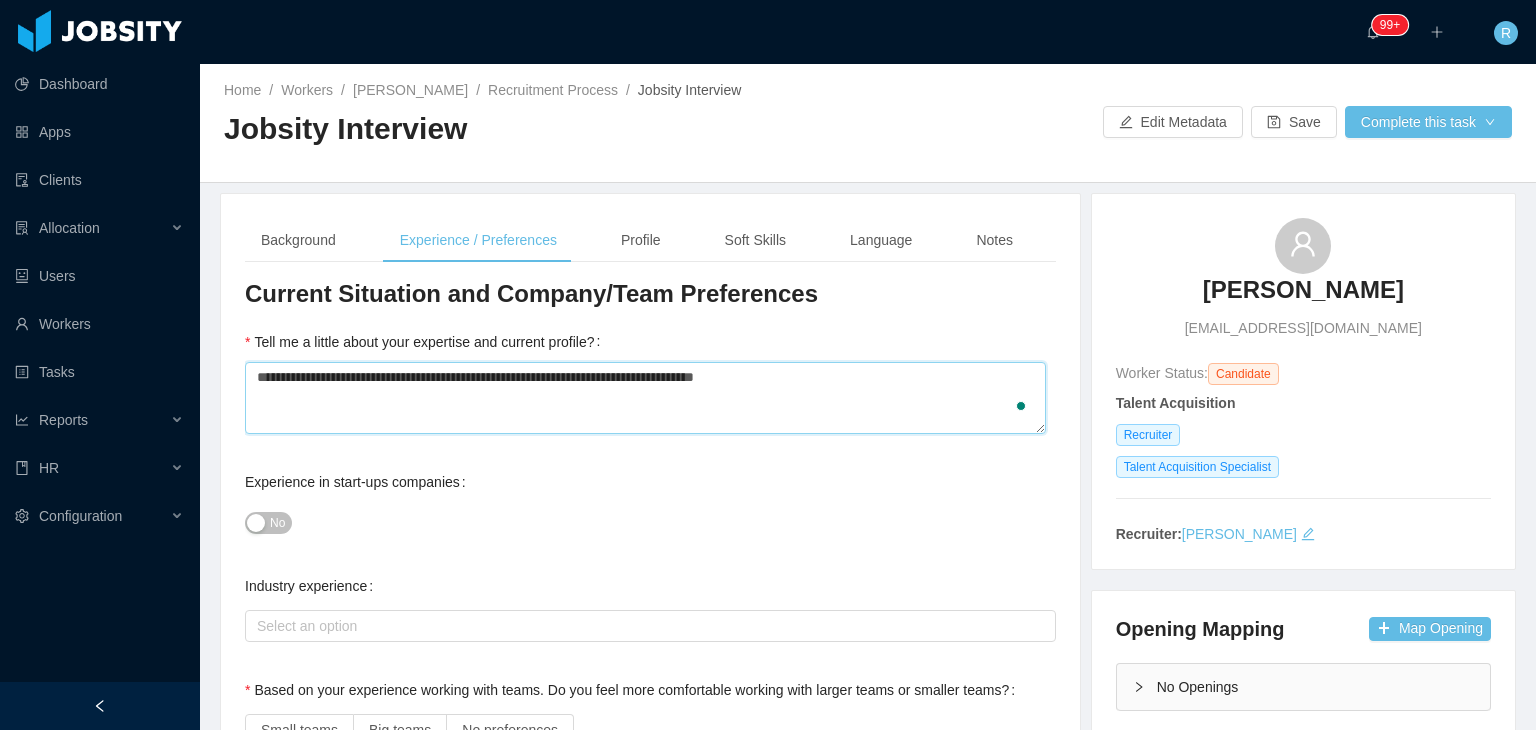 type 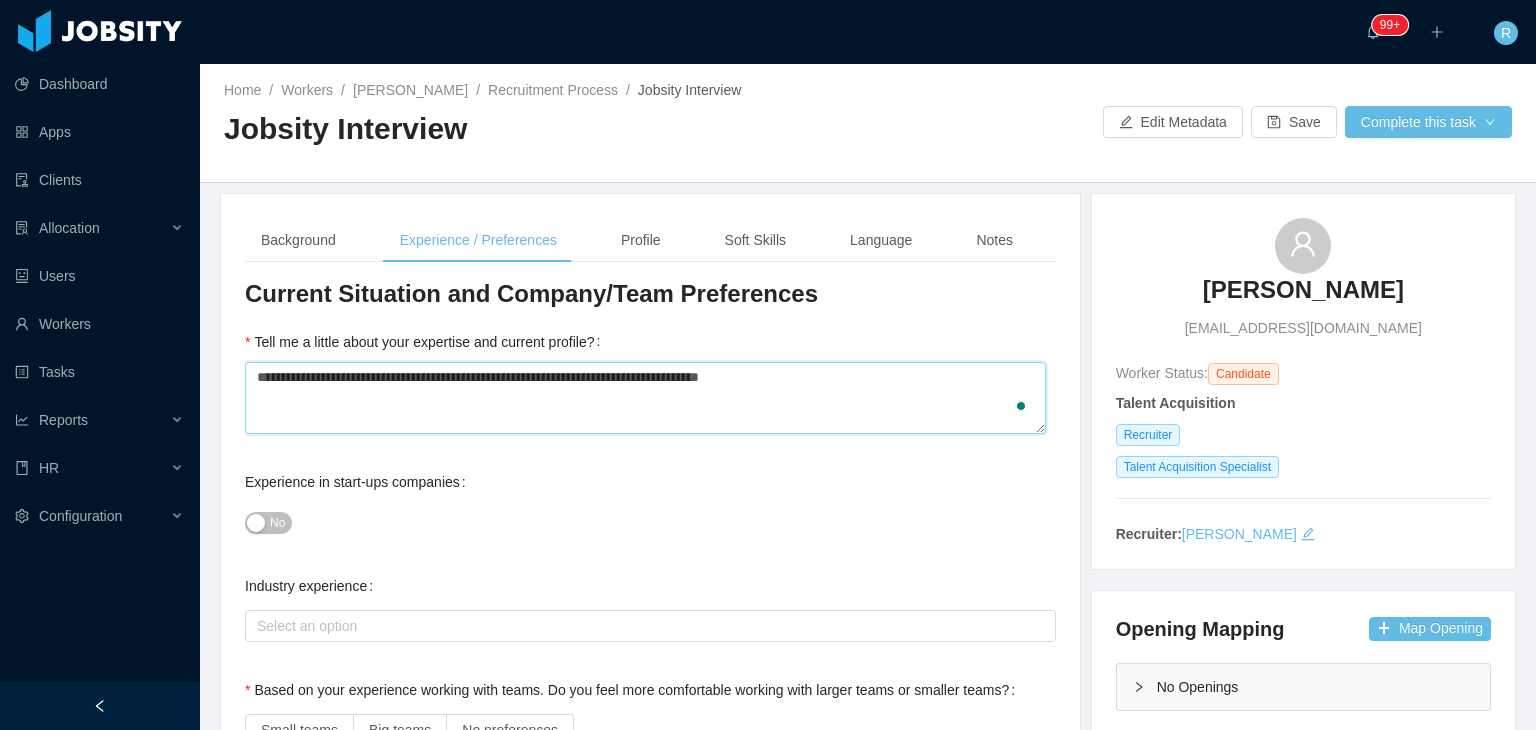type 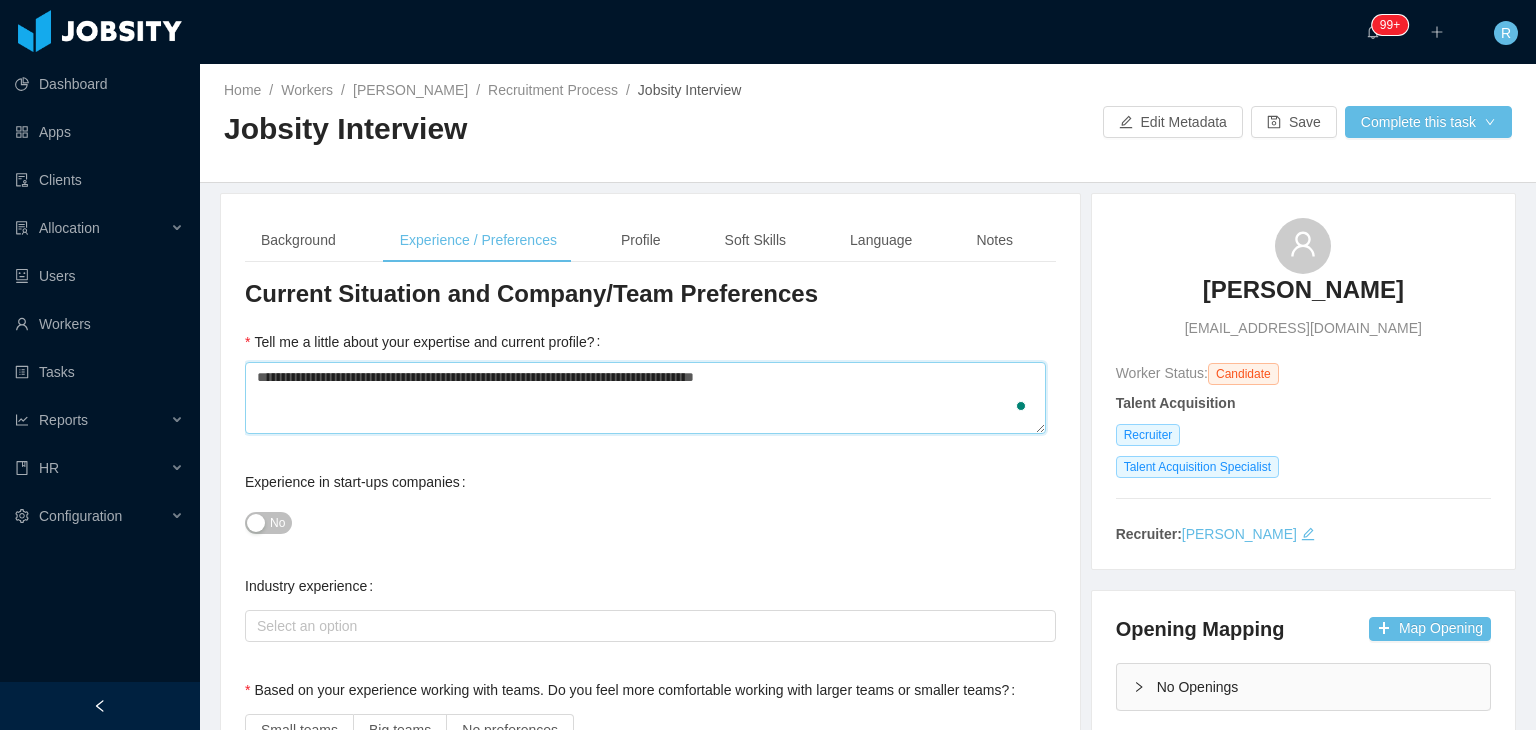 type 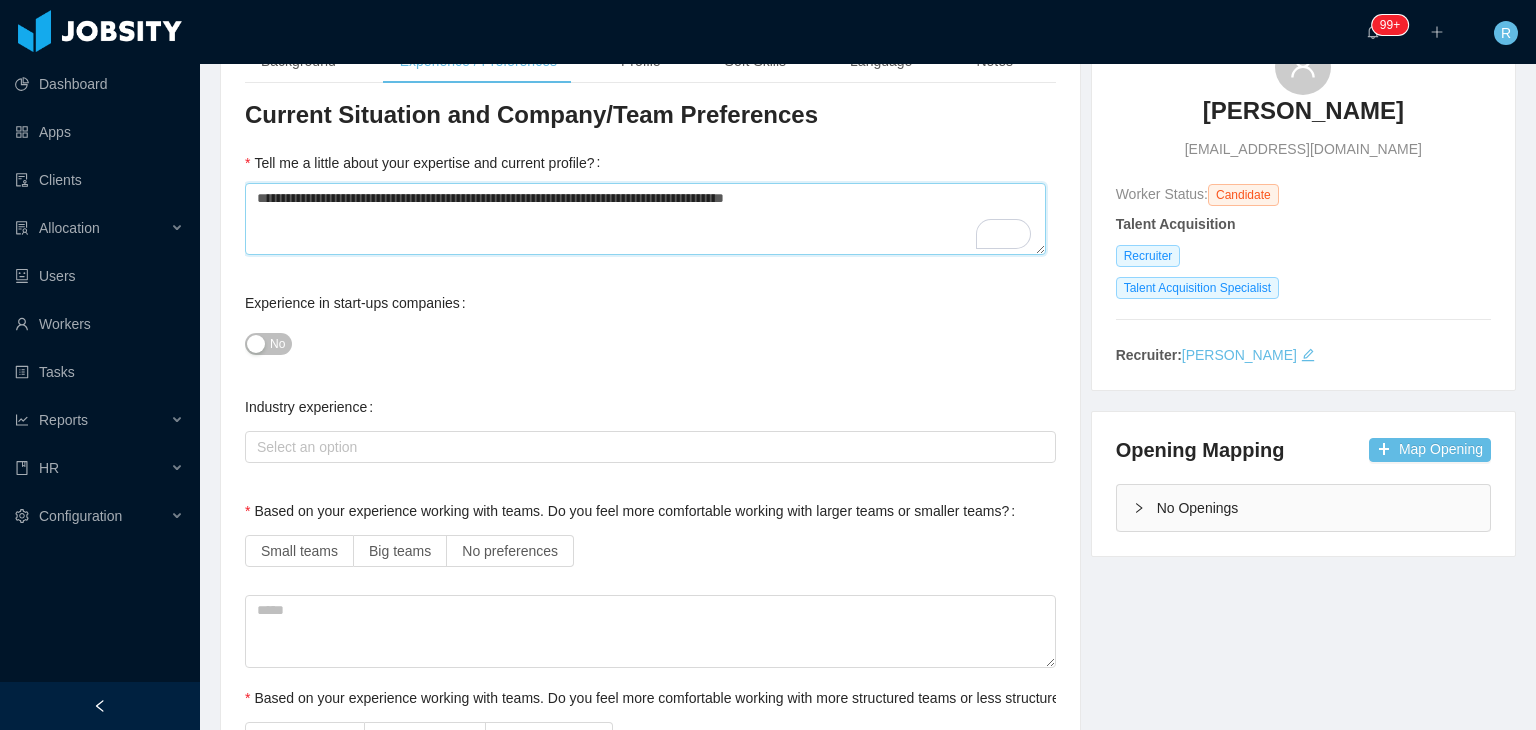 scroll, scrollTop: 188, scrollLeft: 0, axis: vertical 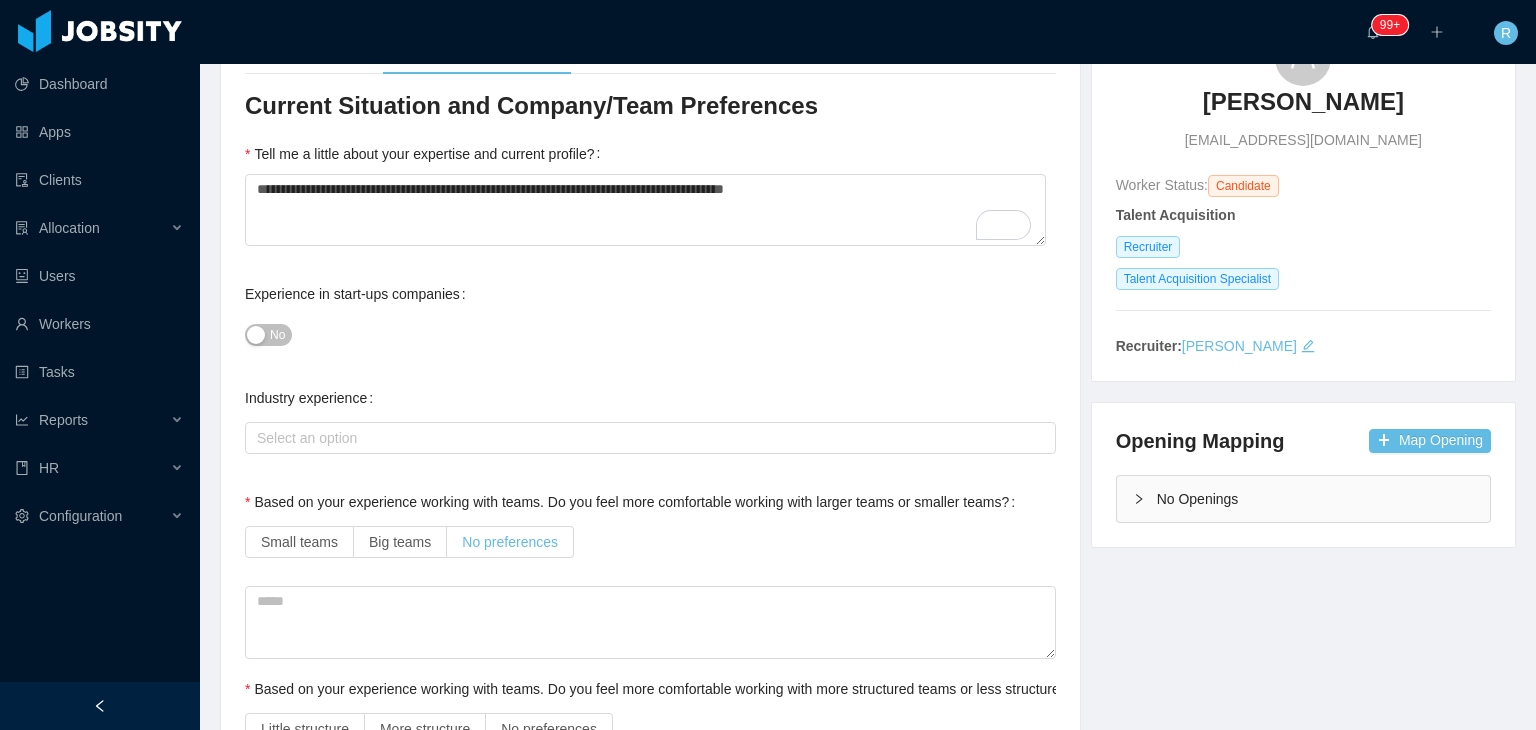 click on "No preferences" at bounding box center (510, 542) 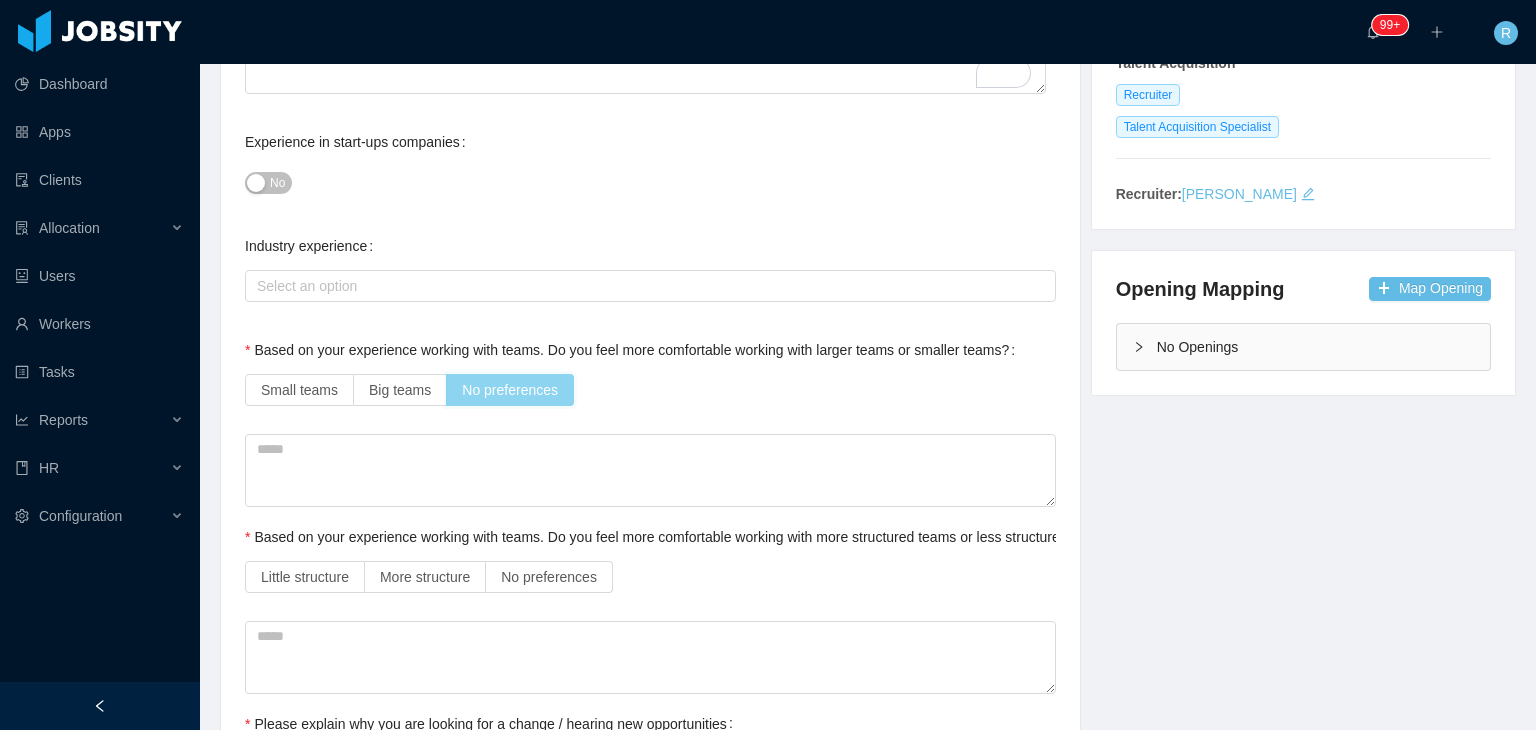 scroll, scrollTop: 420, scrollLeft: 0, axis: vertical 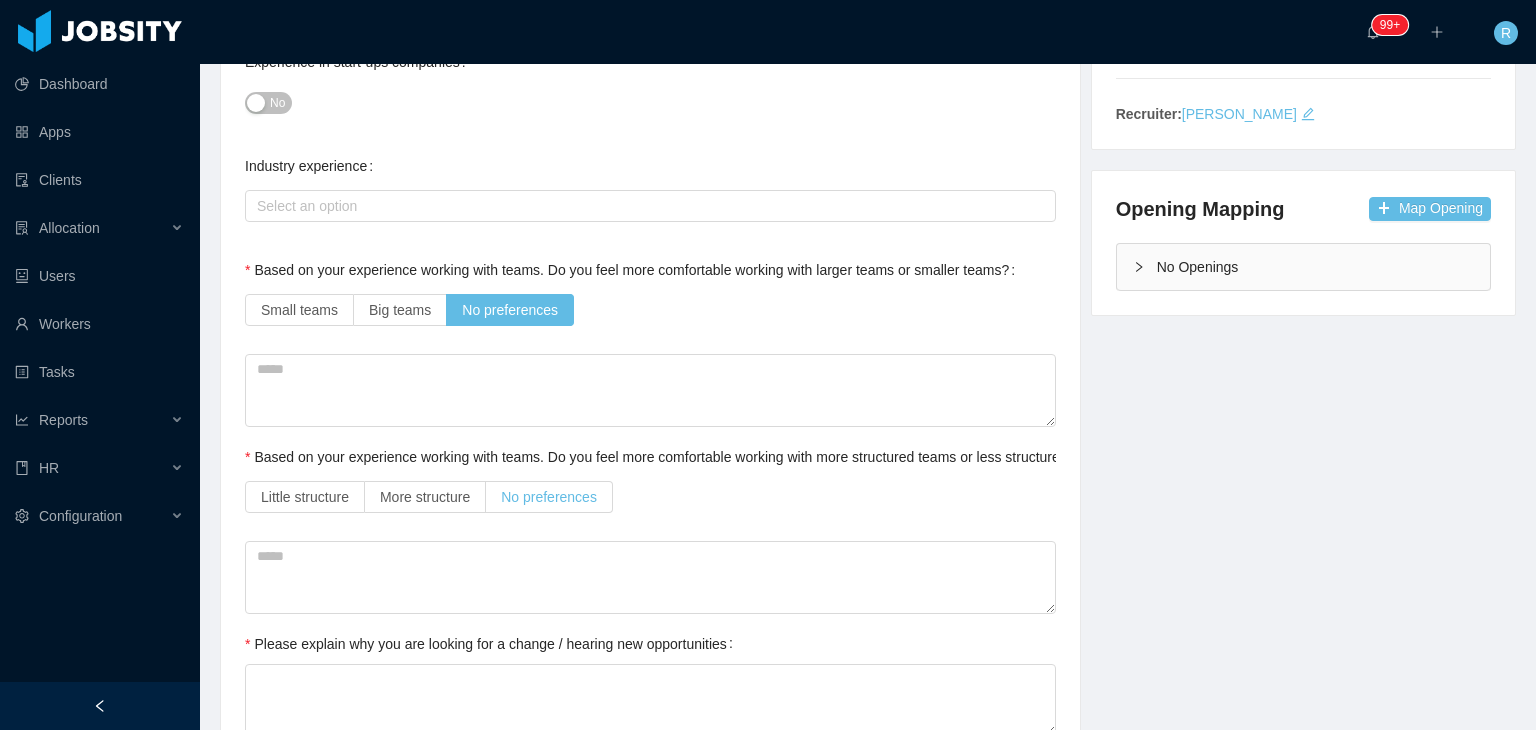 click on "No preferences" at bounding box center [549, 497] 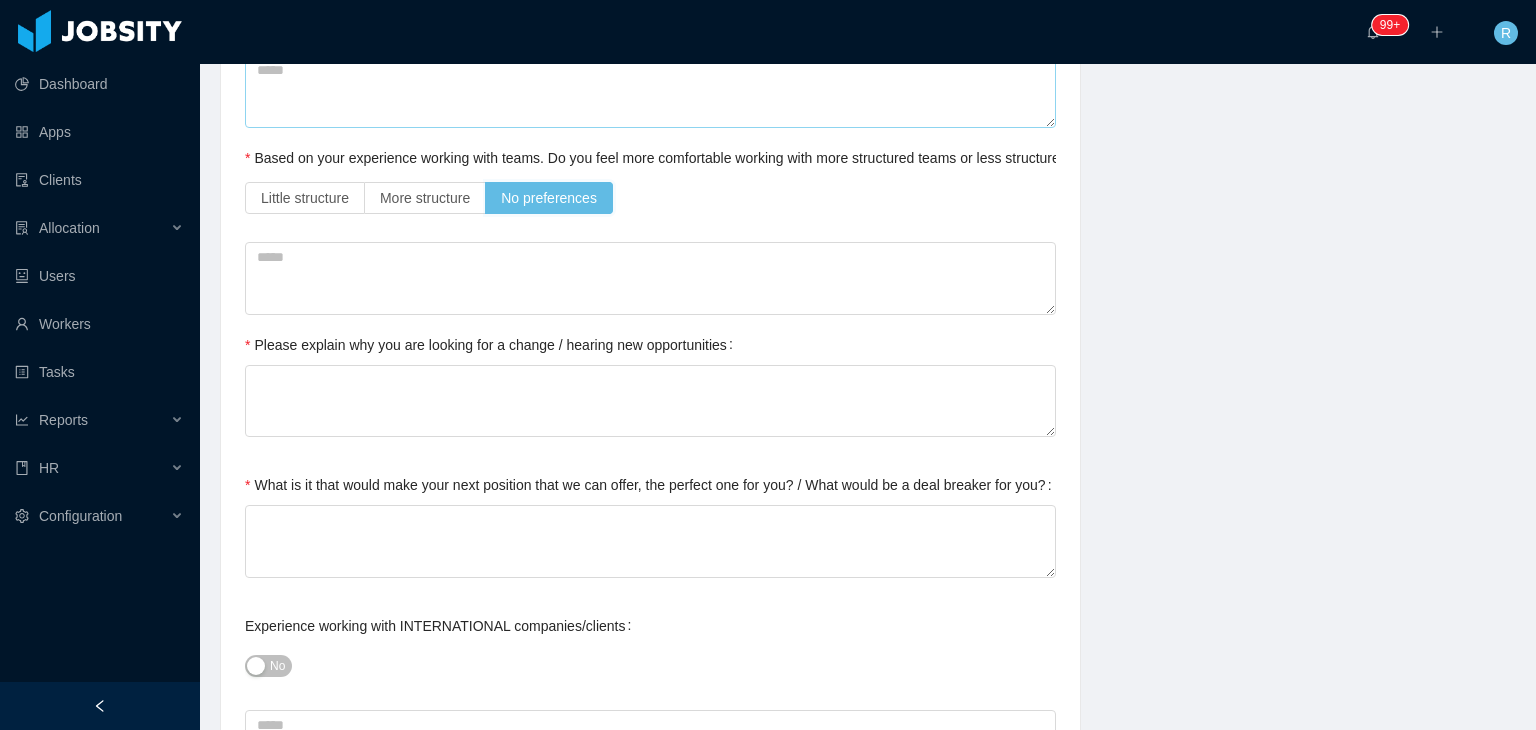 scroll, scrollTop: 748, scrollLeft: 0, axis: vertical 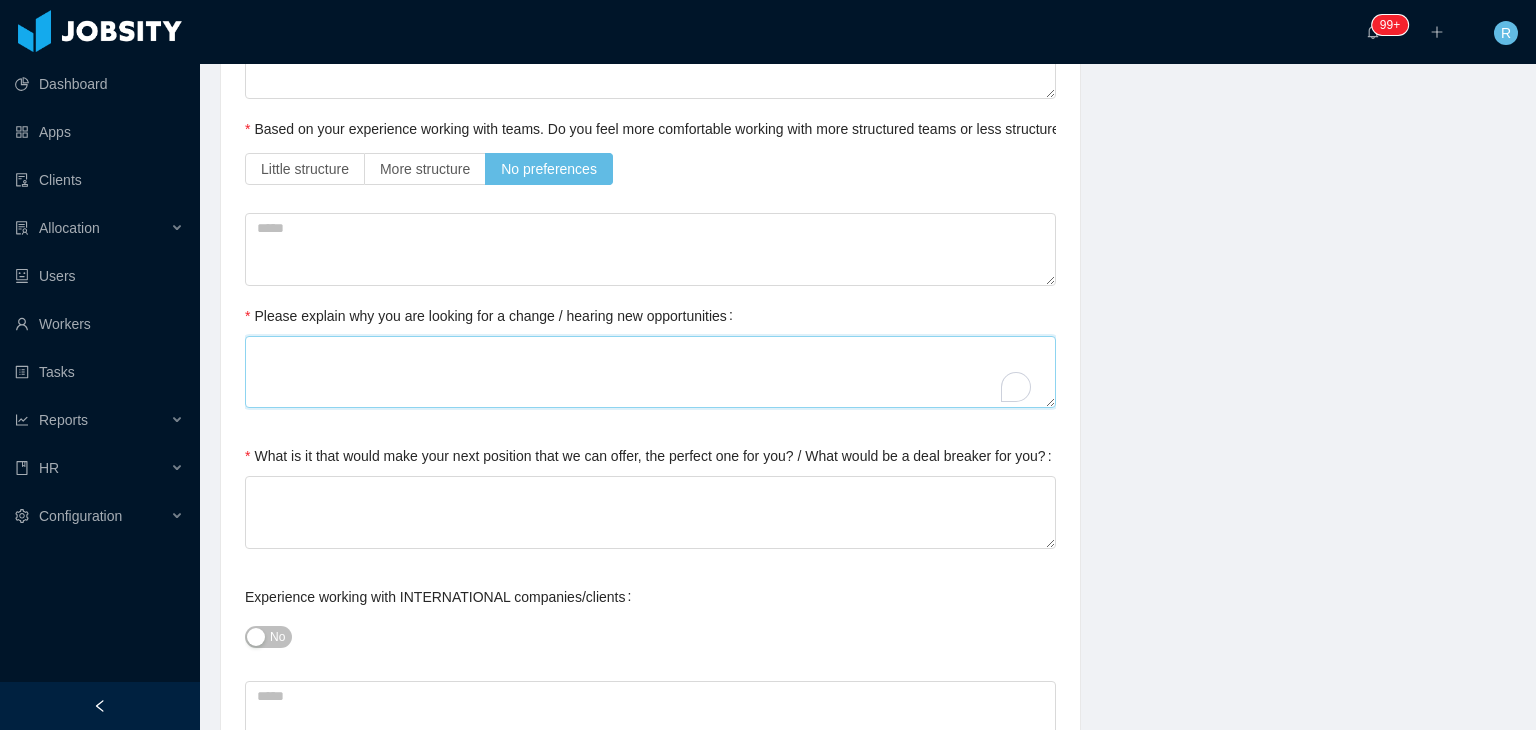 click on "Please explain why you are looking for a change / hearing new opportunities" at bounding box center (650, 372) 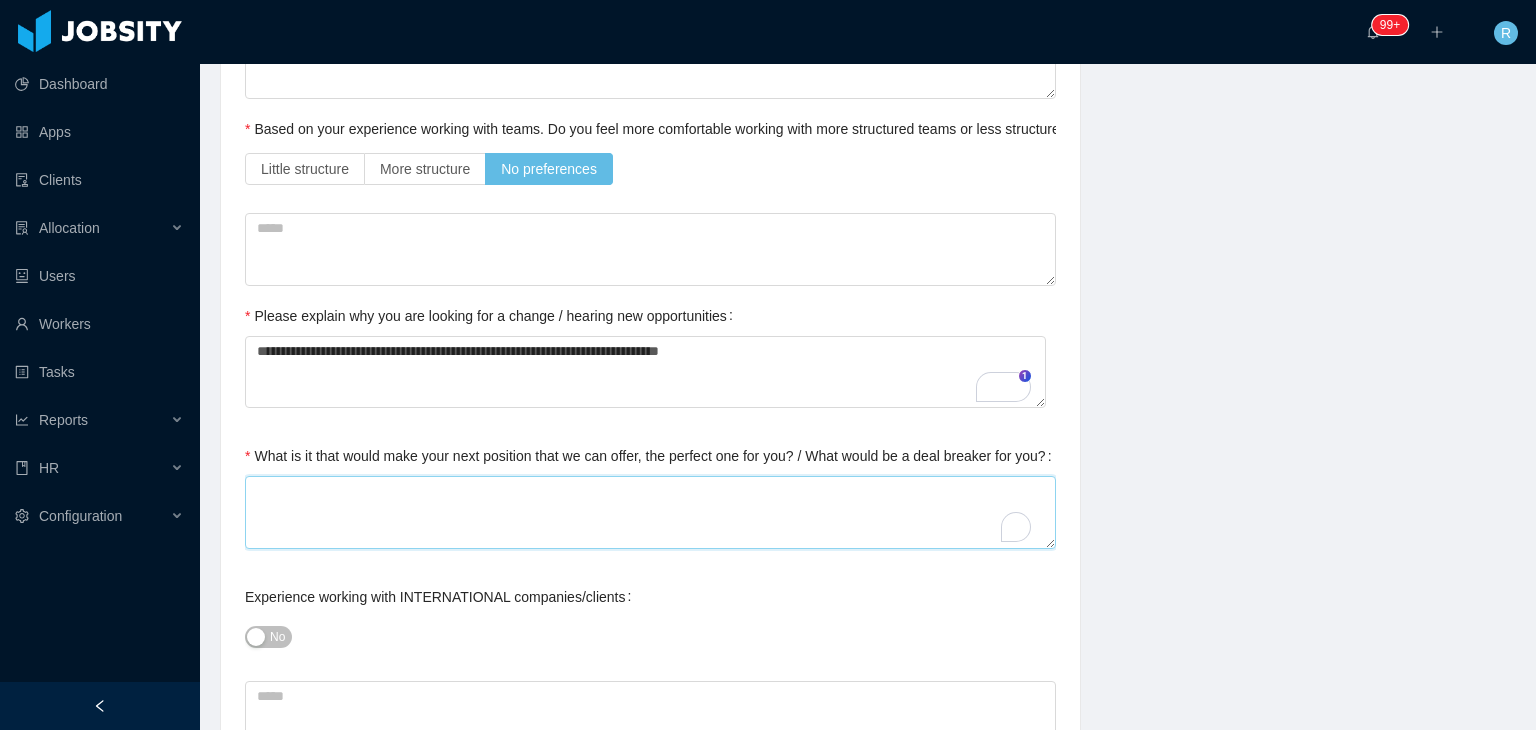 click on "What is it that would make your next position that we can offer, the perfect one for you? / What would be a deal breaker for you?" at bounding box center (650, 512) 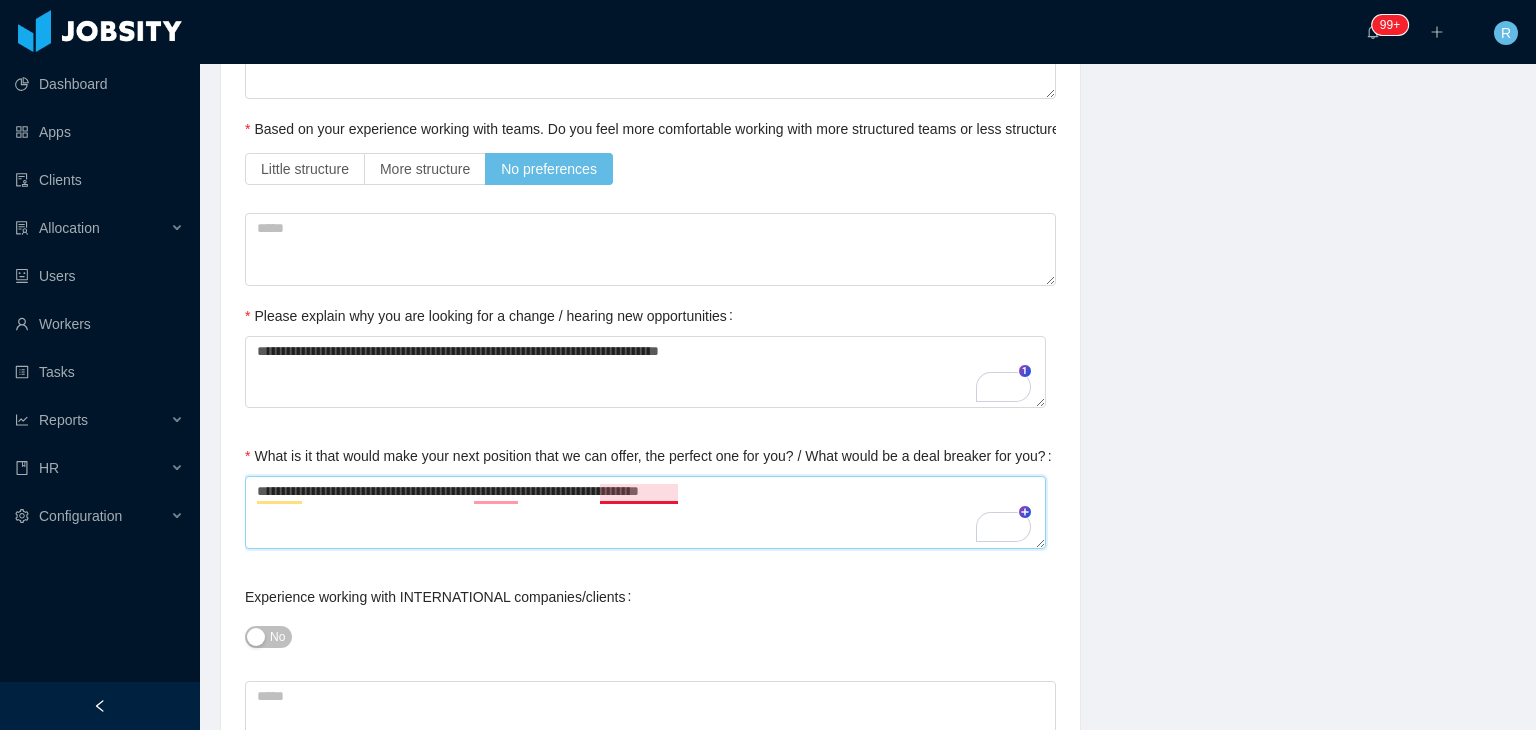 click on "**********" at bounding box center [645, 512] 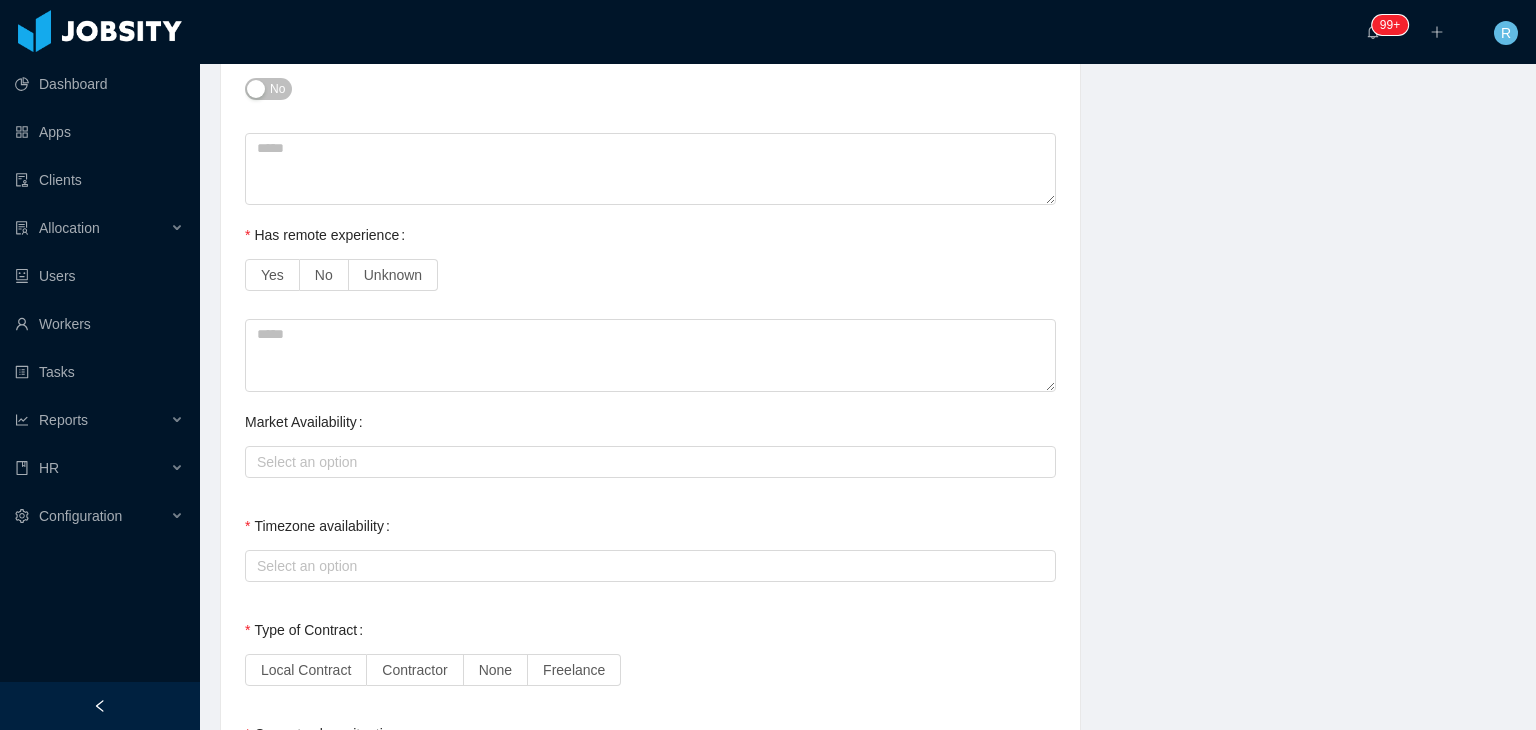 scroll, scrollTop: 1302, scrollLeft: 0, axis: vertical 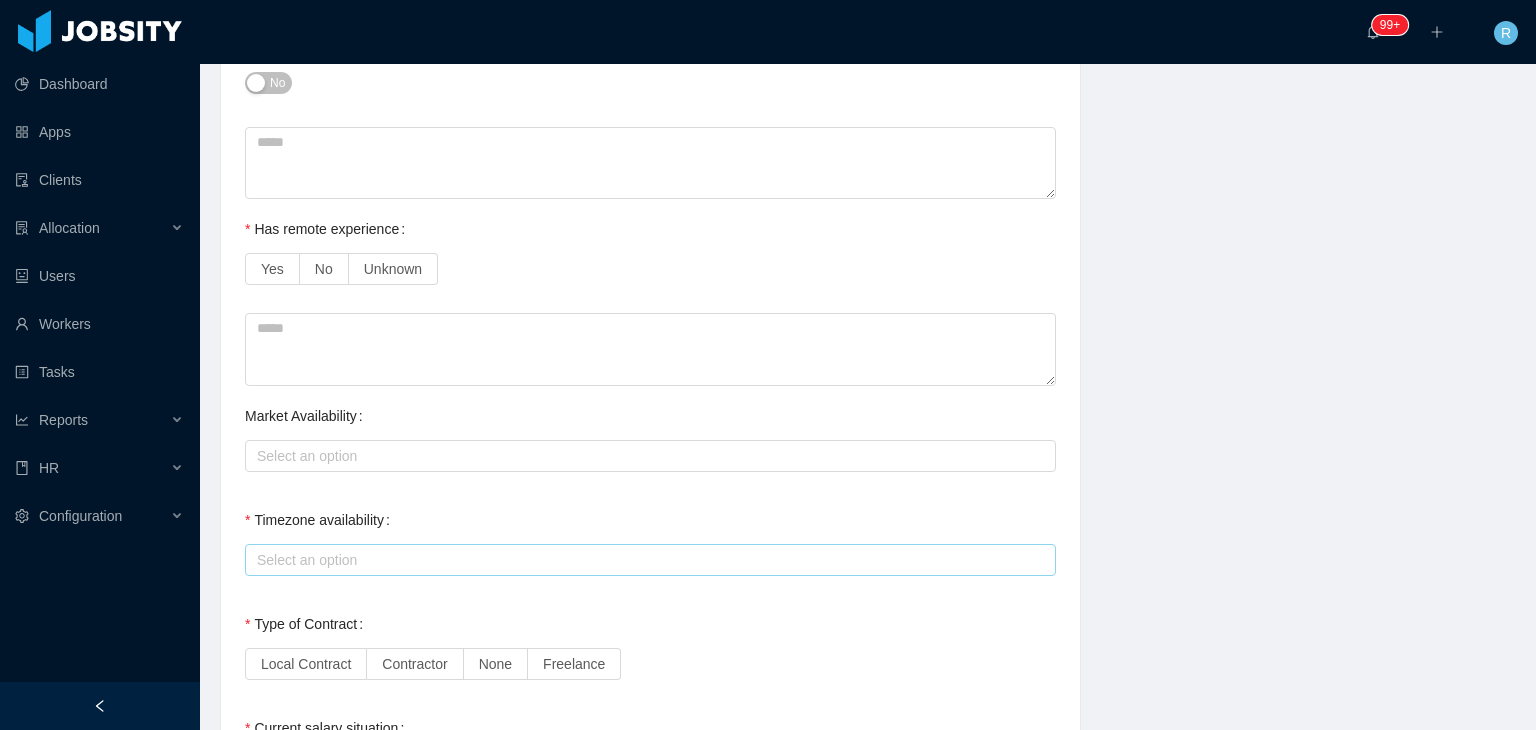 click on "Select an option" at bounding box center (647, 560) 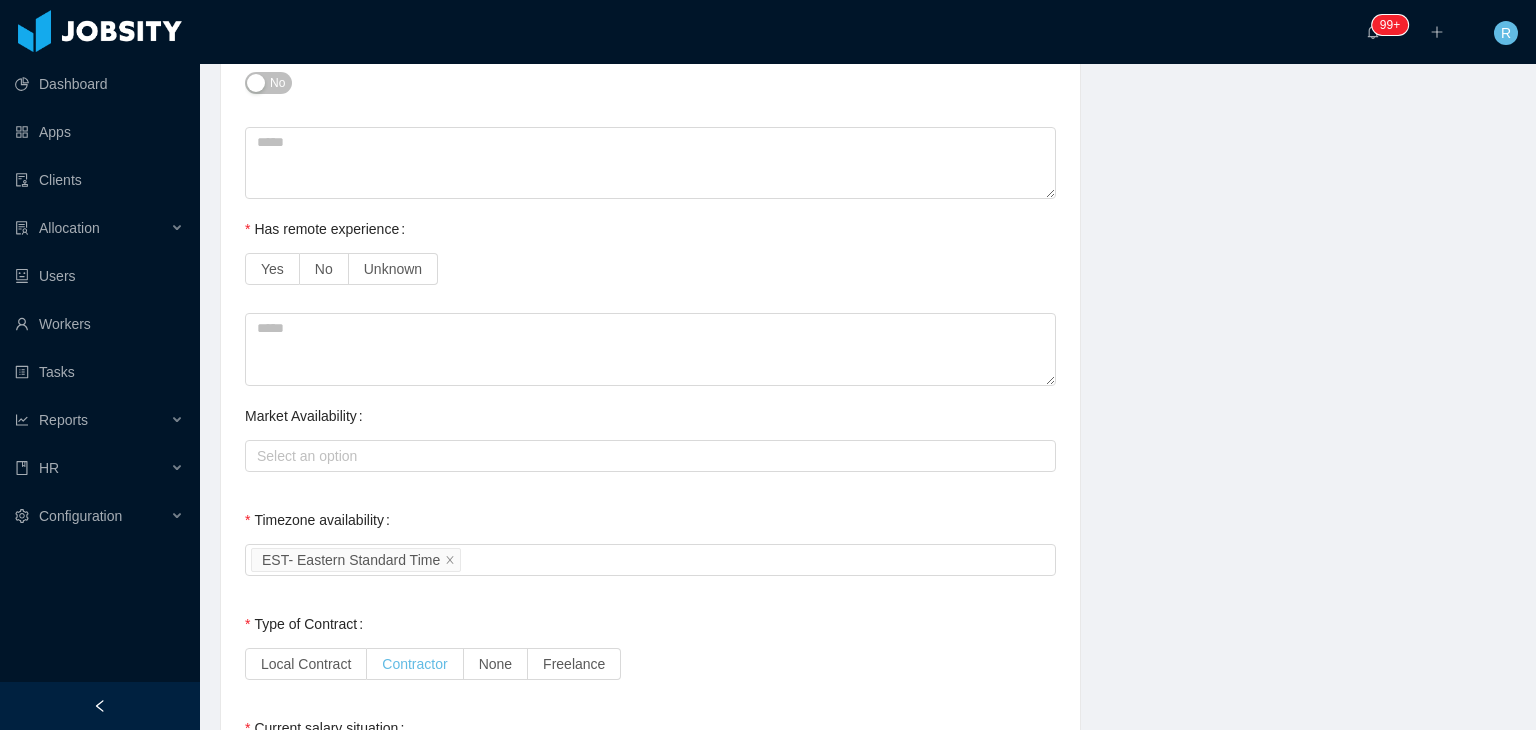 click on "Contractor" at bounding box center [414, 664] 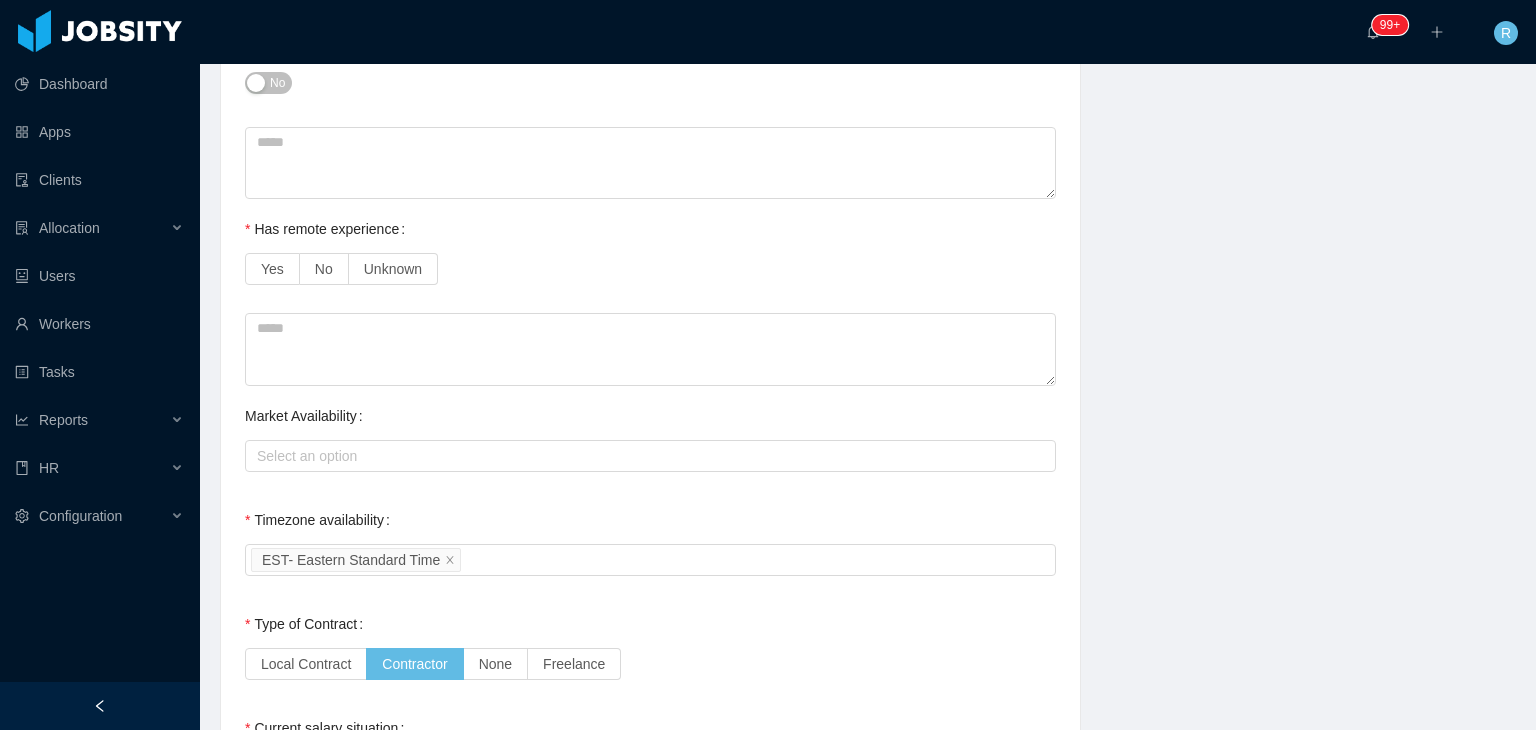 click on "Type of Contract Local Contract Contractor None Freelance" at bounding box center (650, 644) 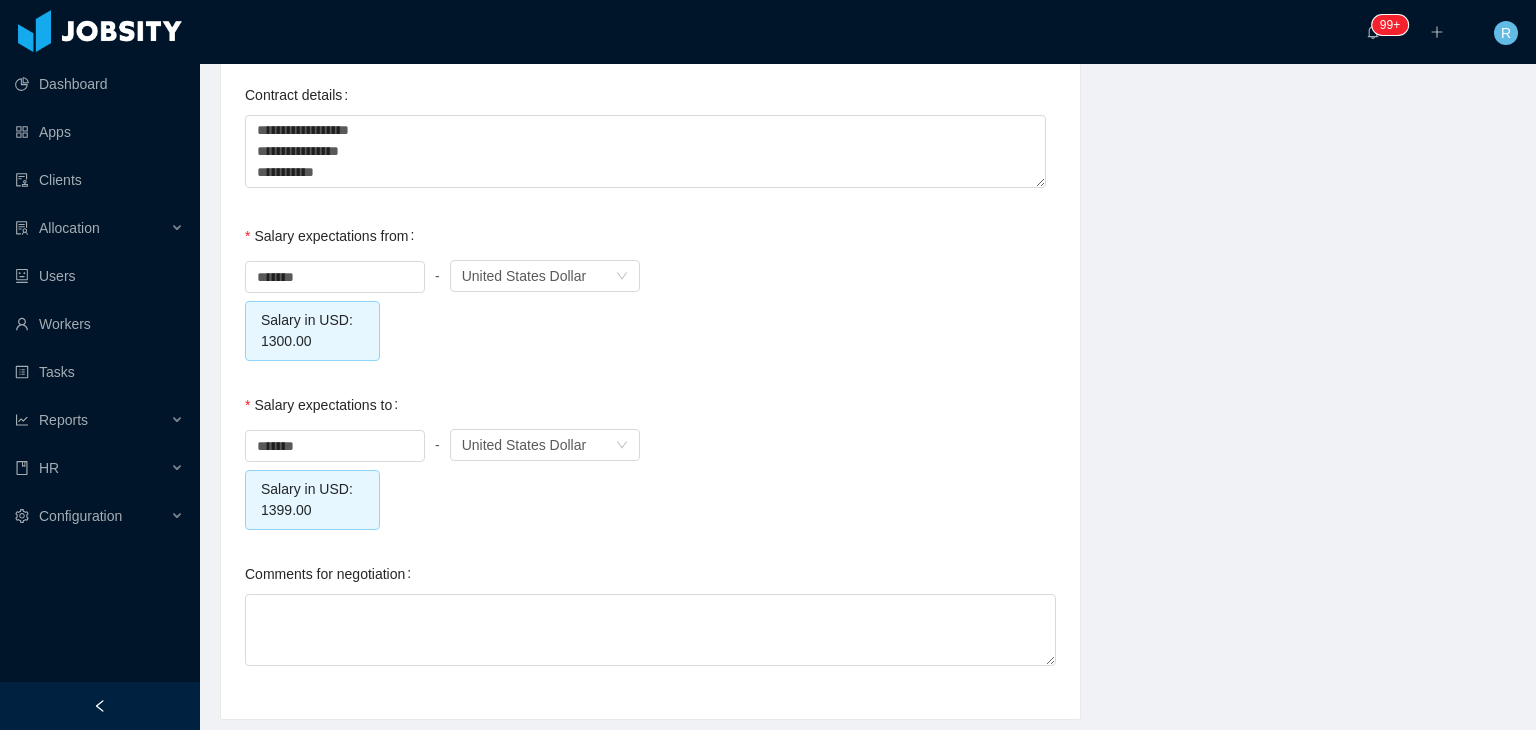 scroll, scrollTop: 2104, scrollLeft: 0, axis: vertical 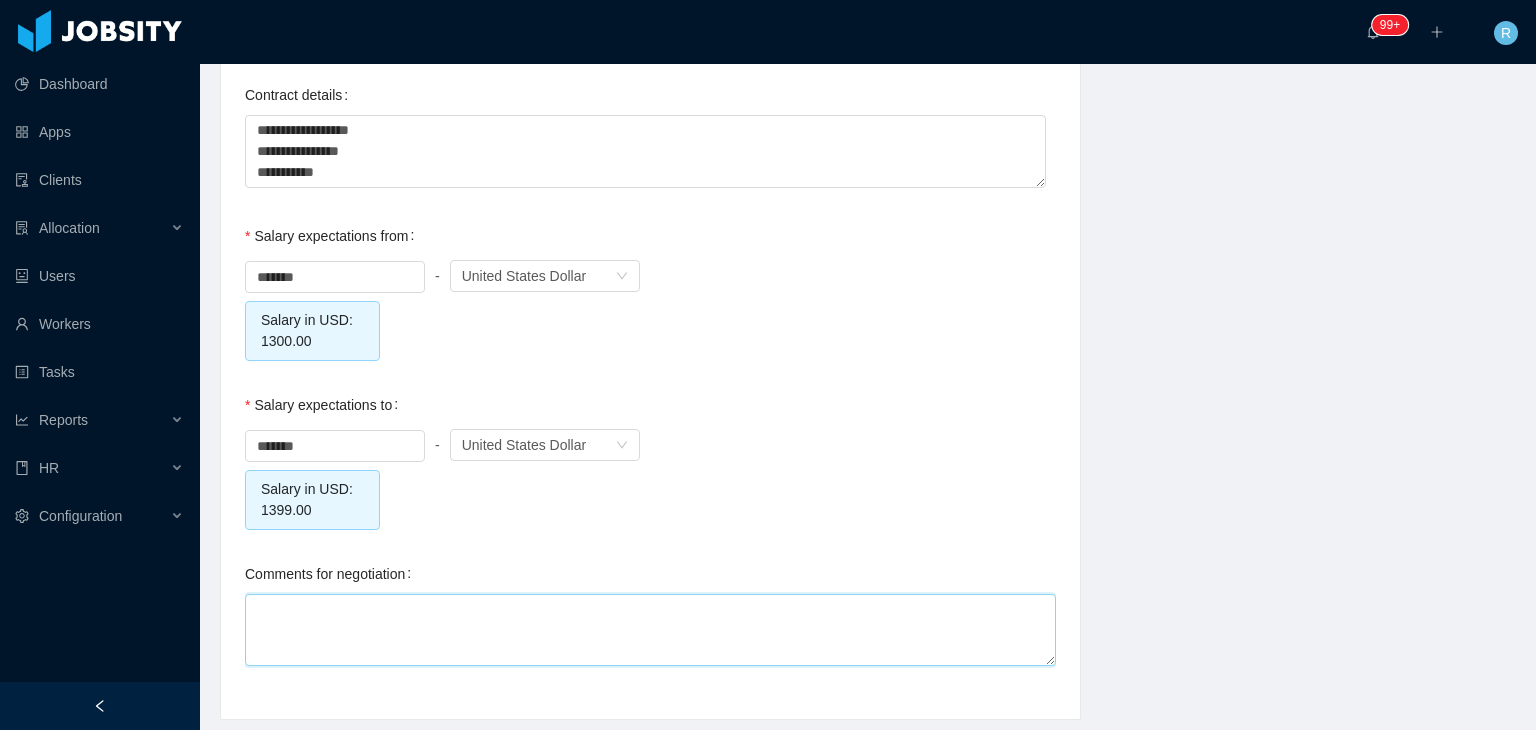click on "Comments for negotiation" at bounding box center (650, 630) 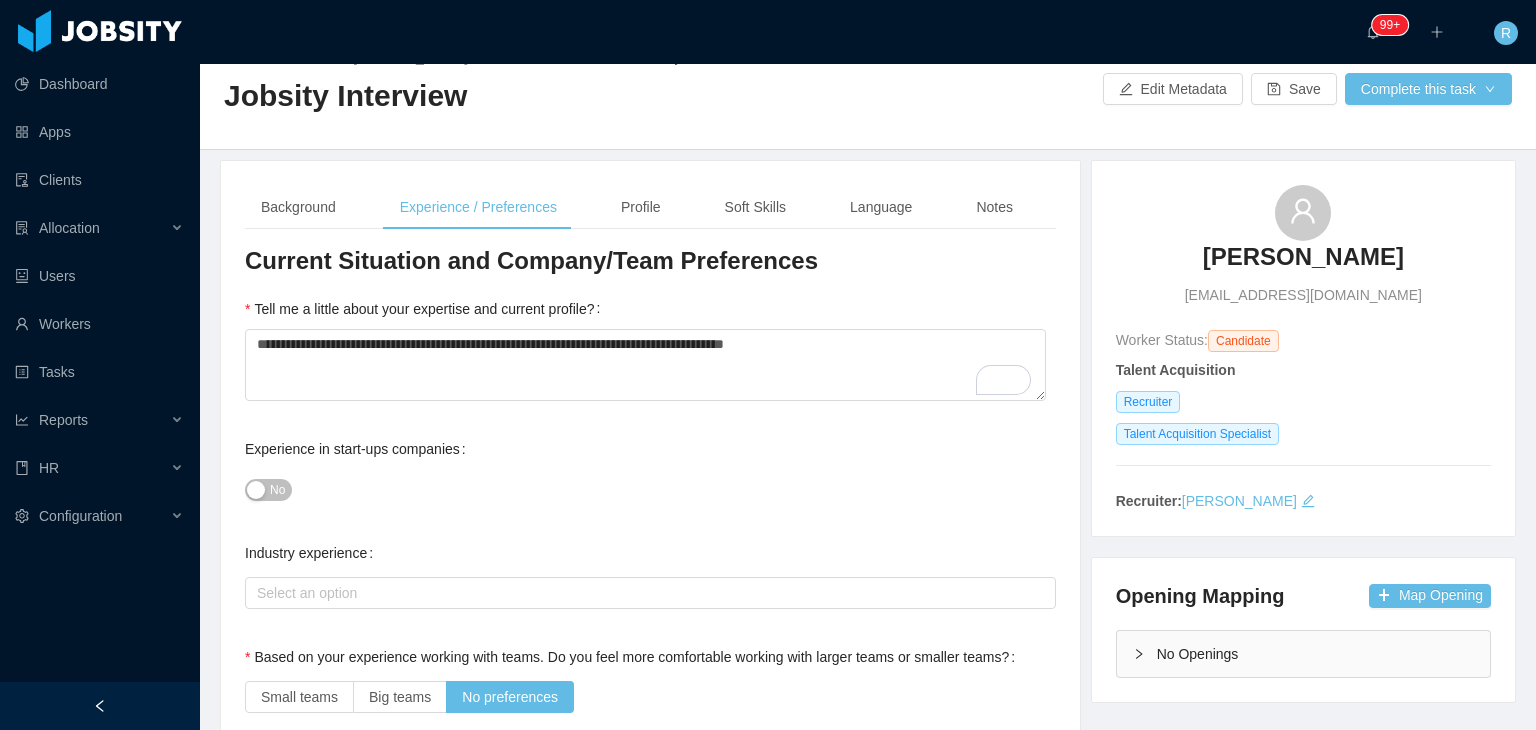 scroll, scrollTop: 0, scrollLeft: 0, axis: both 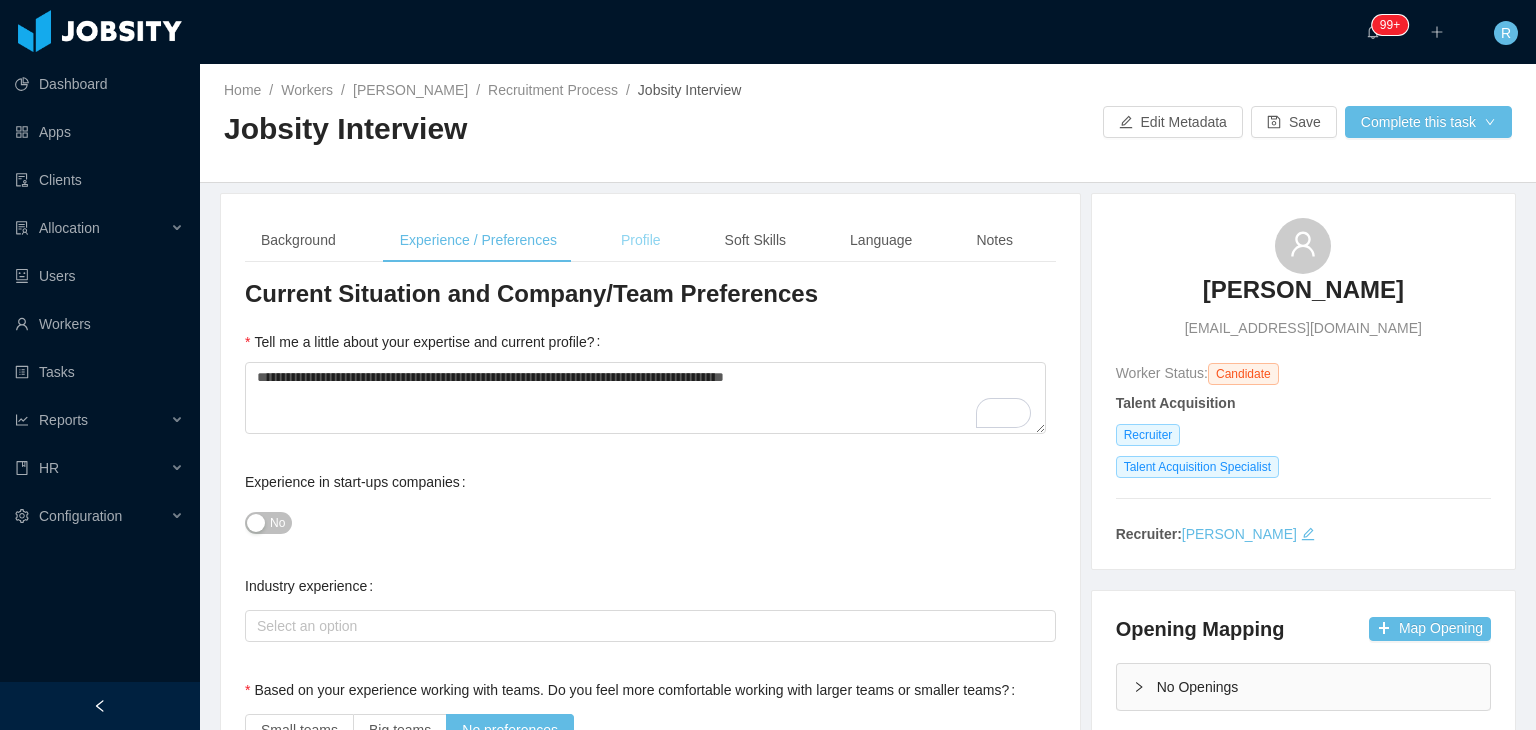 click on "Profile" at bounding box center [641, 240] 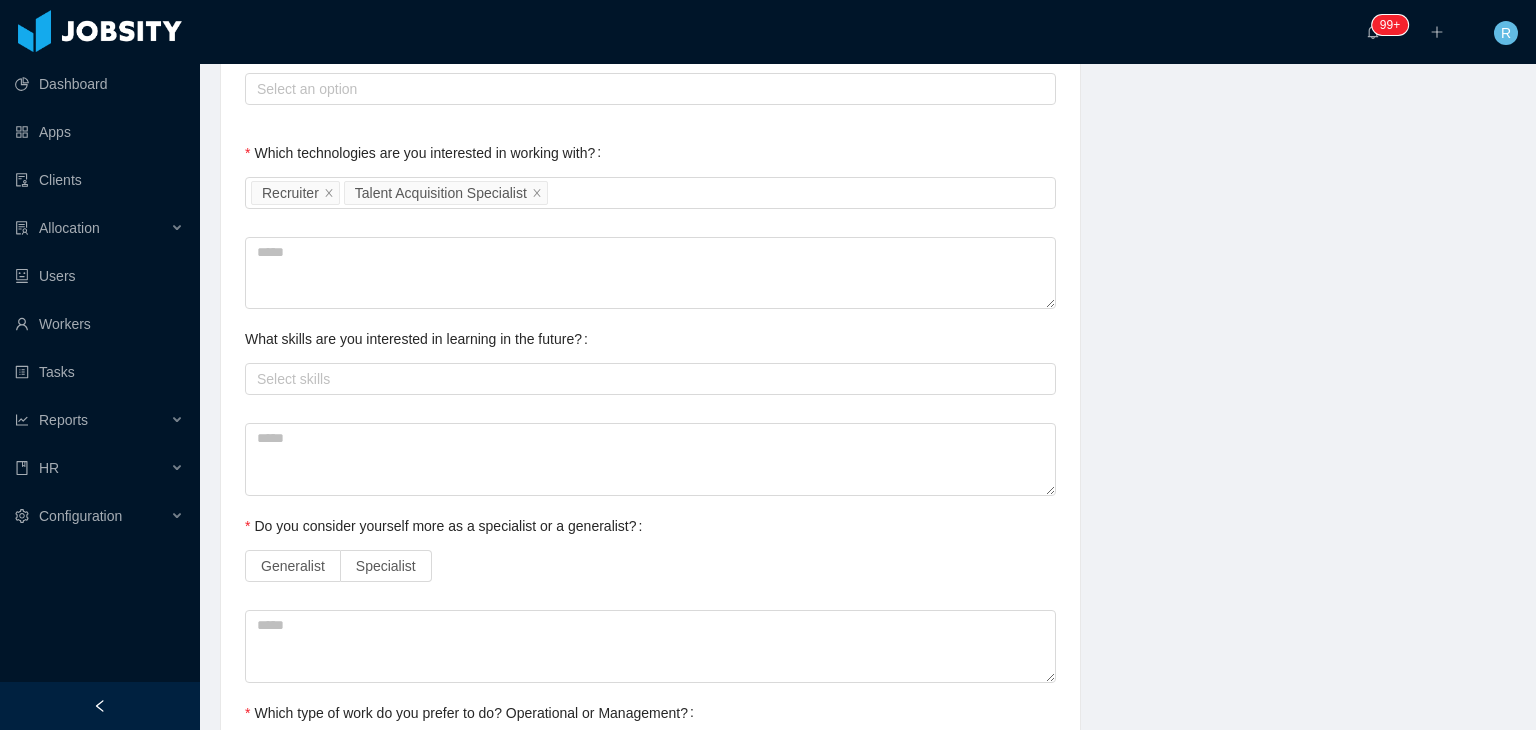 scroll, scrollTop: 834, scrollLeft: 0, axis: vertical 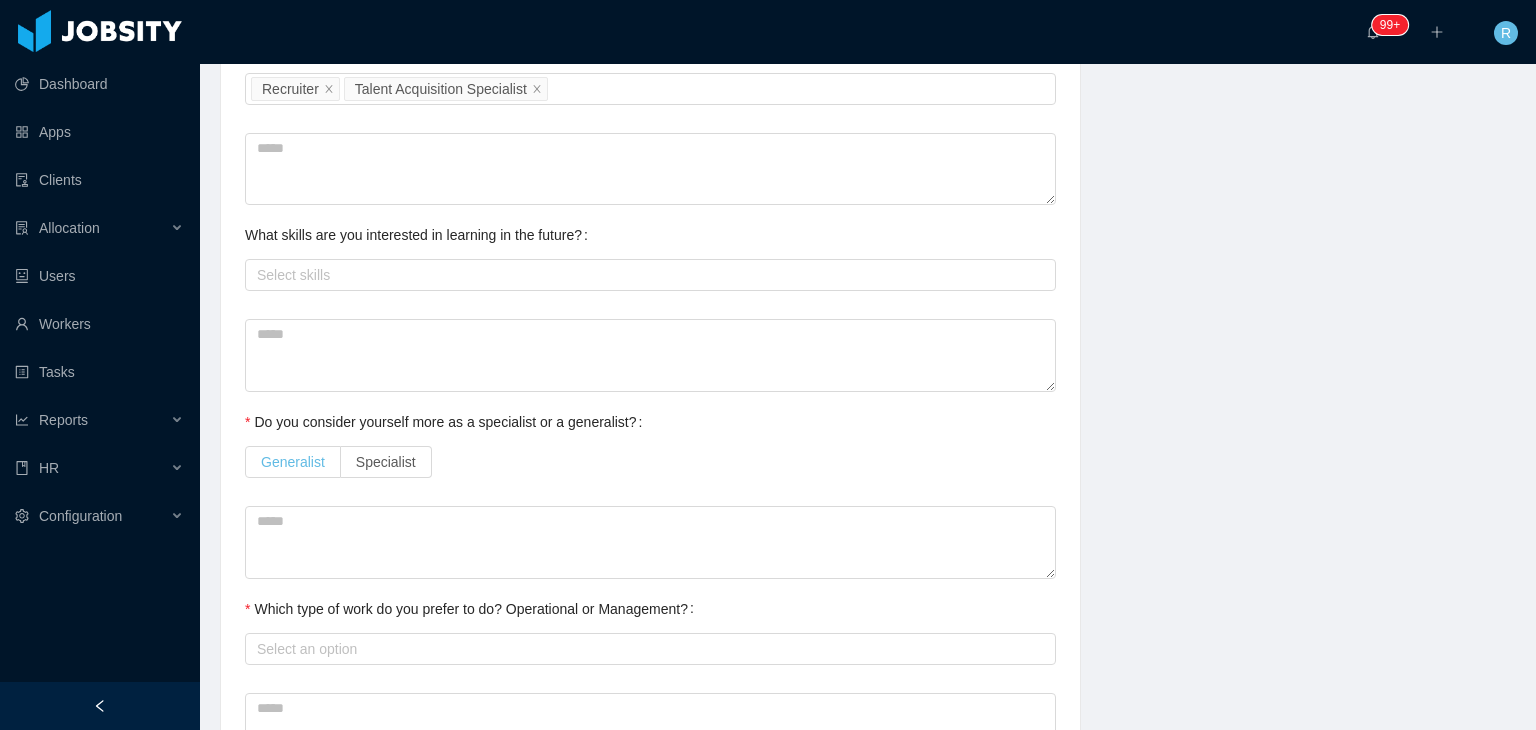 click on "Generalist" at bounding box center [293, 462] 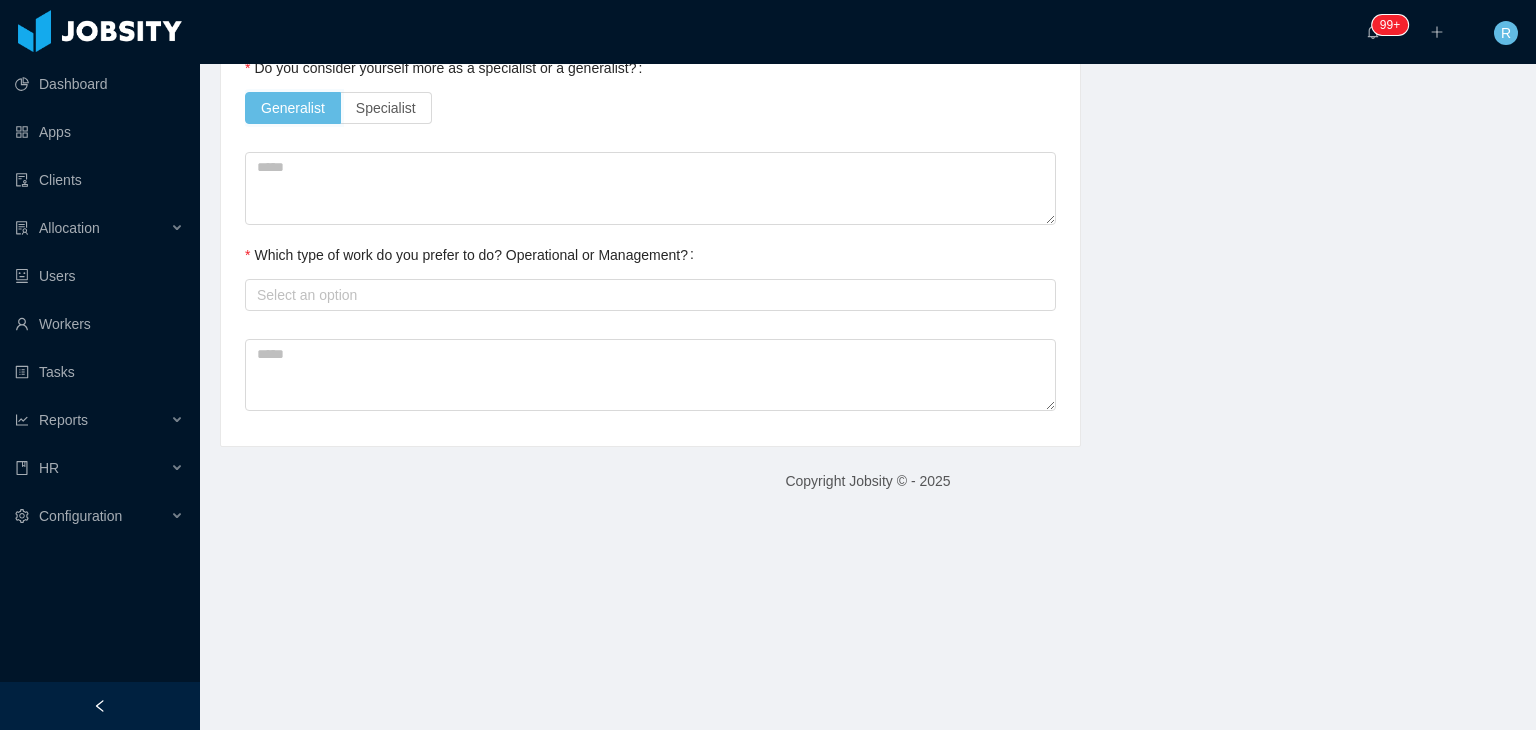 scroll, scrollTop: 1220, scrollLeft: 0, axis: vertical 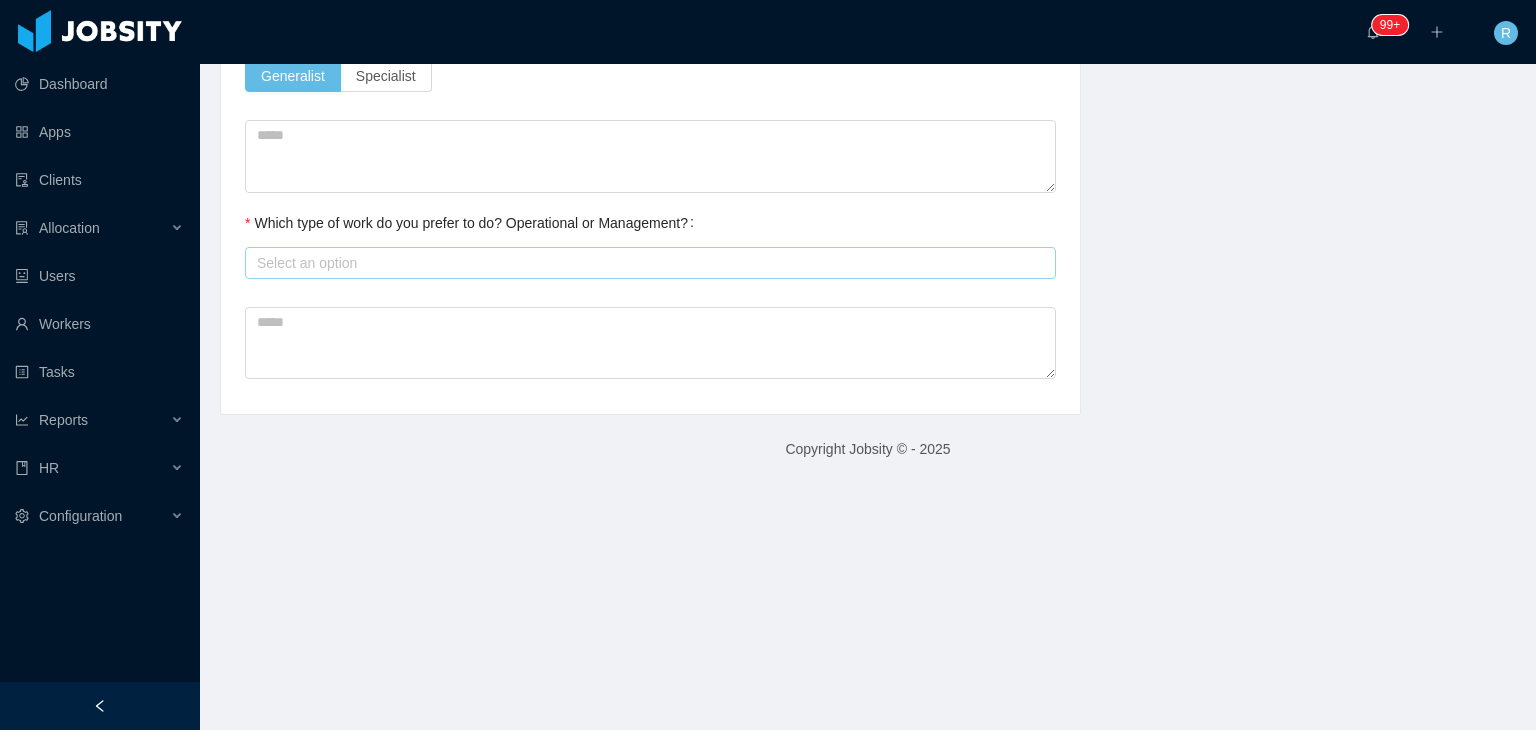 click on "Select an option" at bounding box center [646, 263] 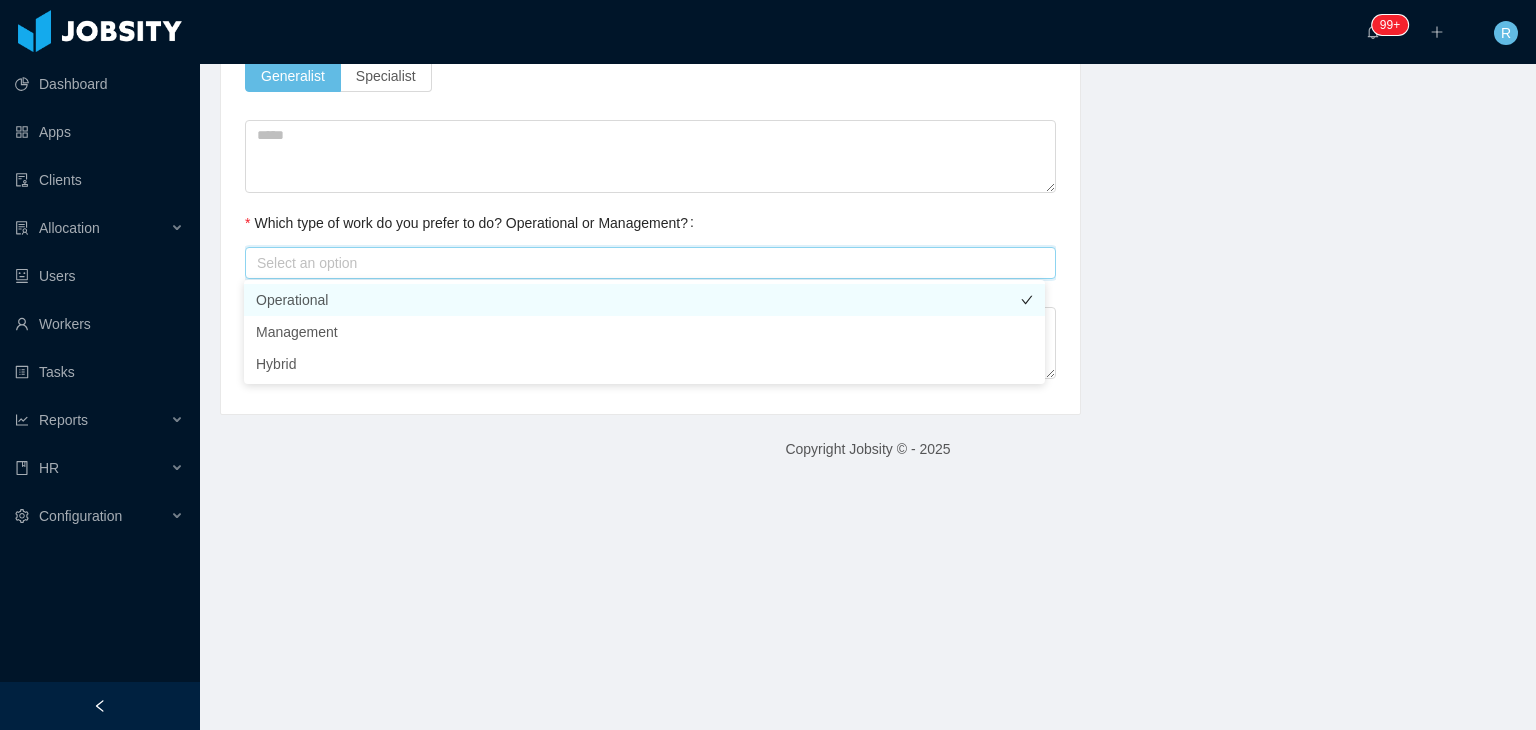 click on "Operational" at bounding box center [644, 300] 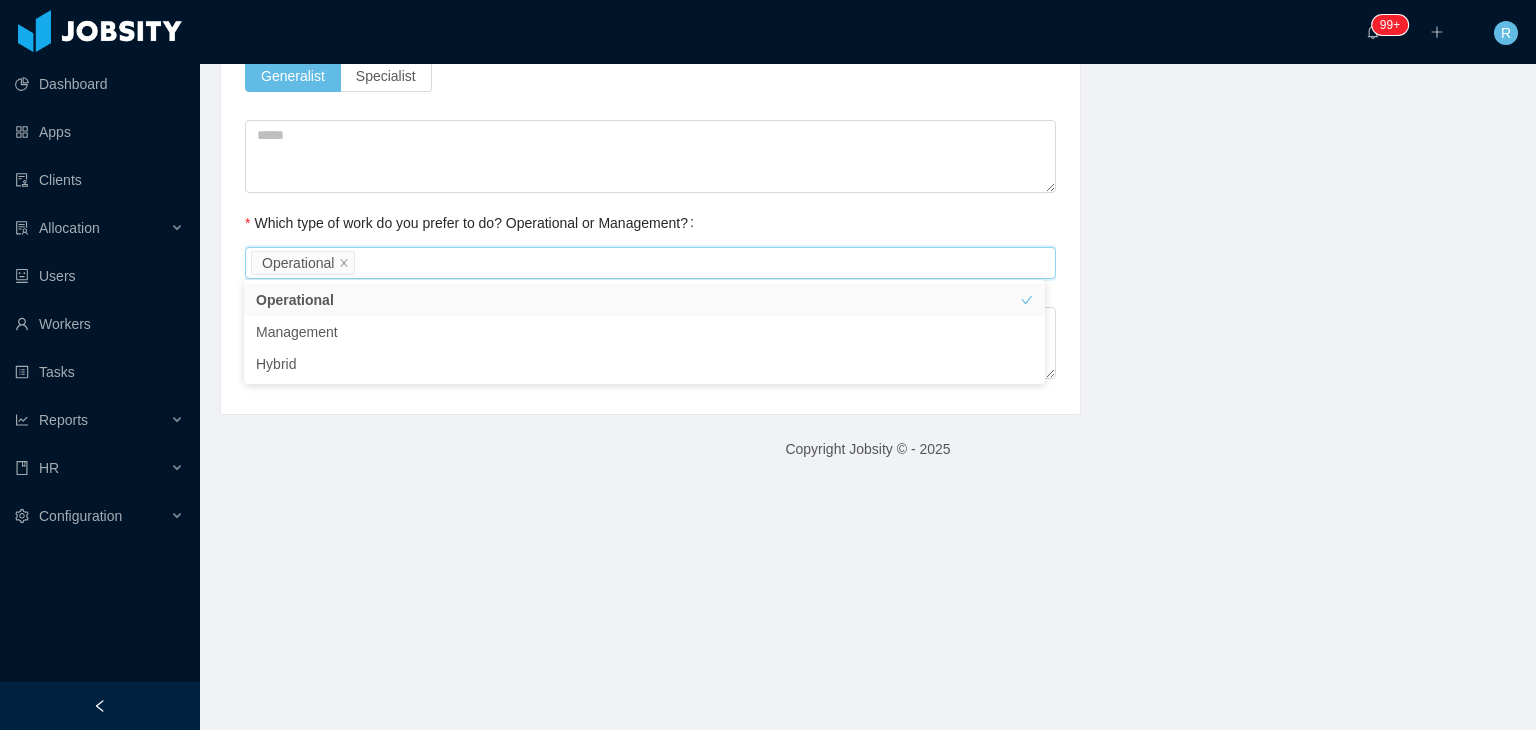 click on "Technical Profile and Role Preference Which technologies have you been most involved and committed to? Talent Acquisition Remove Edit Recruiter Talent Acquisition Specialist Add Type In which technologies do you have experience with? Recruiter Talent Acquisition Specialist Skills by Job Title Other Skills + Add Do you feel more comfortable in the BE, FE or in both, as a full stack? Select an option   Which technologies are you interested in working with? Select Job Titles Recruiter Talent Acquisition Specialist   What skills are you interested in learning in the future? Select skills   Do you consider yourself more as a specialist or a generalist? Generalist Specialist Which type of work do you prefer to do? Operational or Management? Select an option Operational" at bounding box center [650, -276] 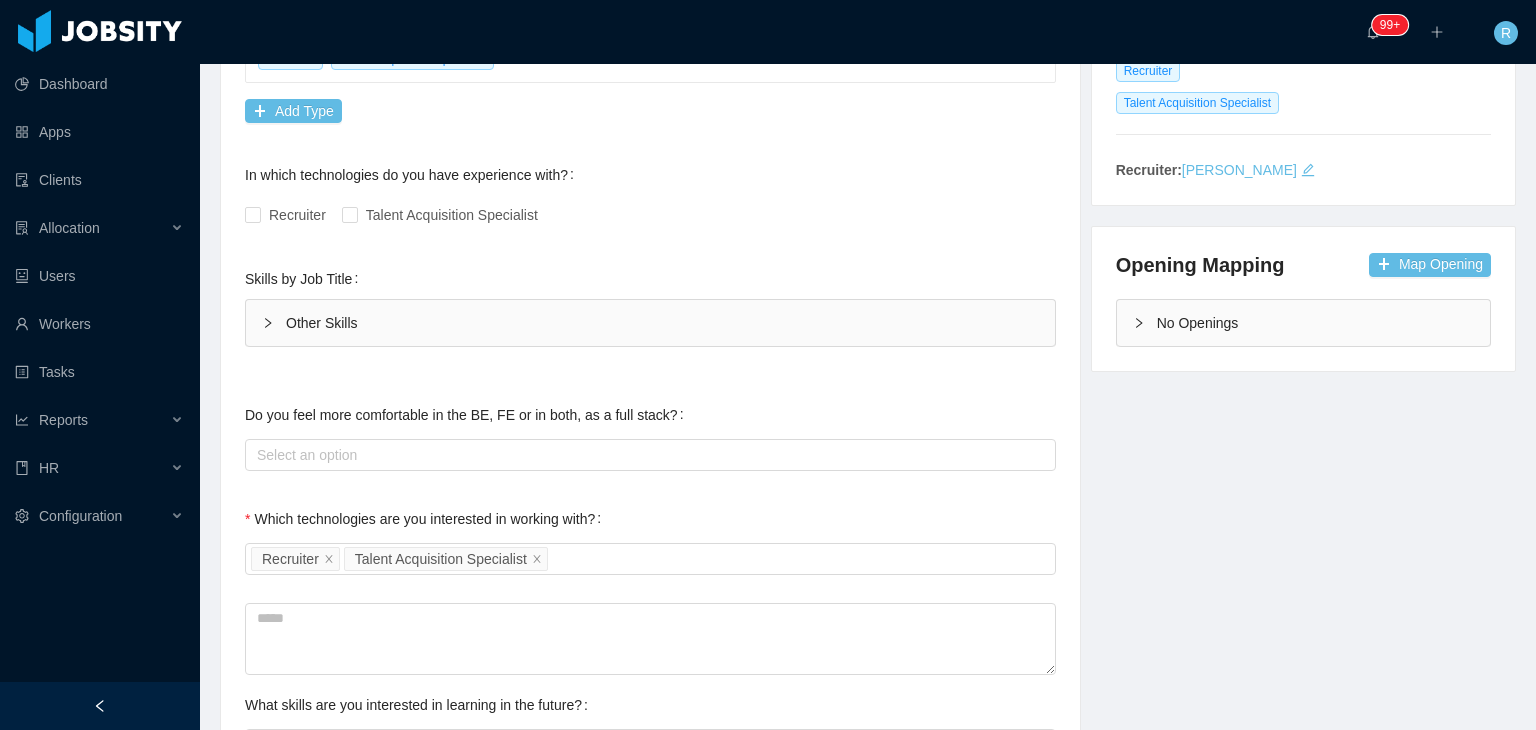 scroll, scrollTop: 0, scrollLeft: 0, axis: both 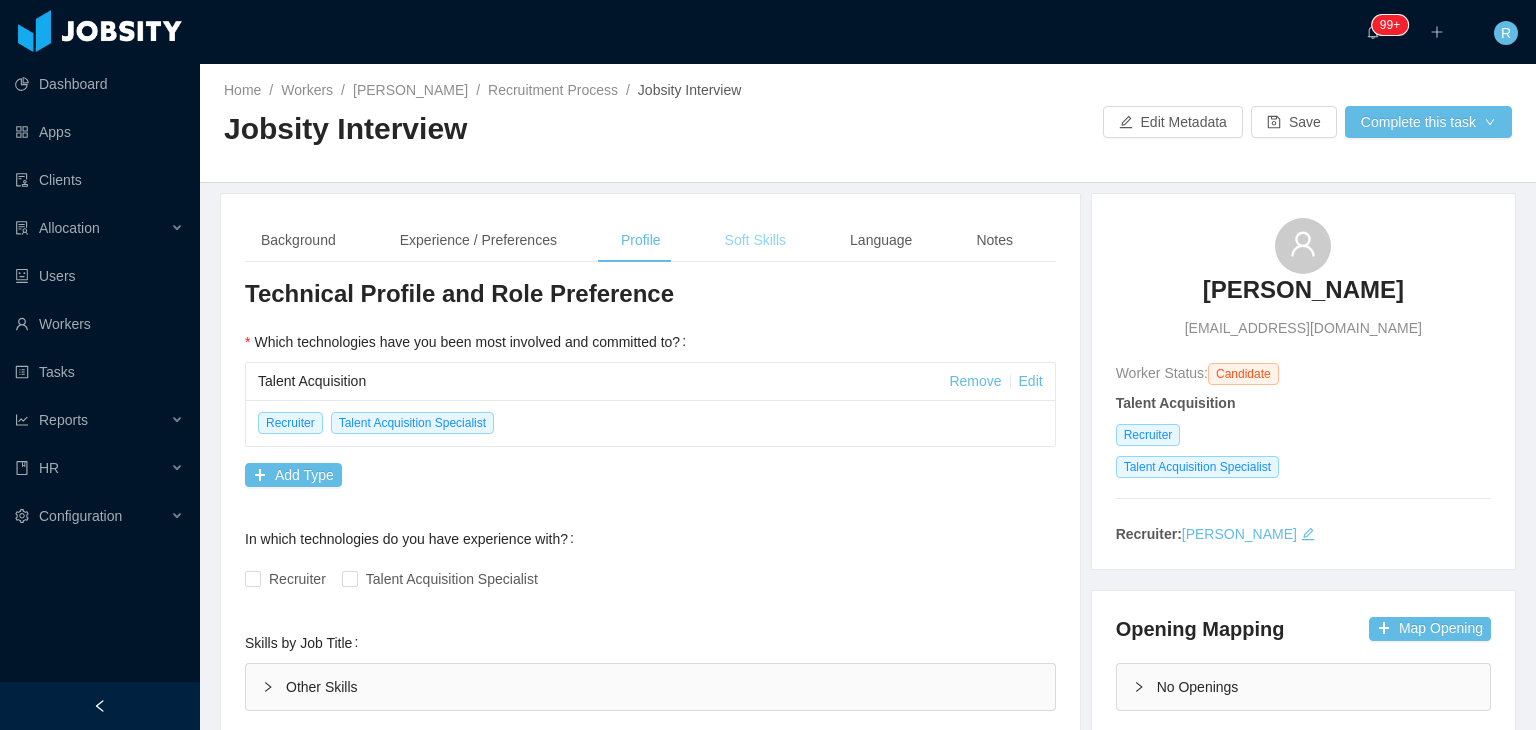 click on "Soft Skills" at bounding box center [755, 240] 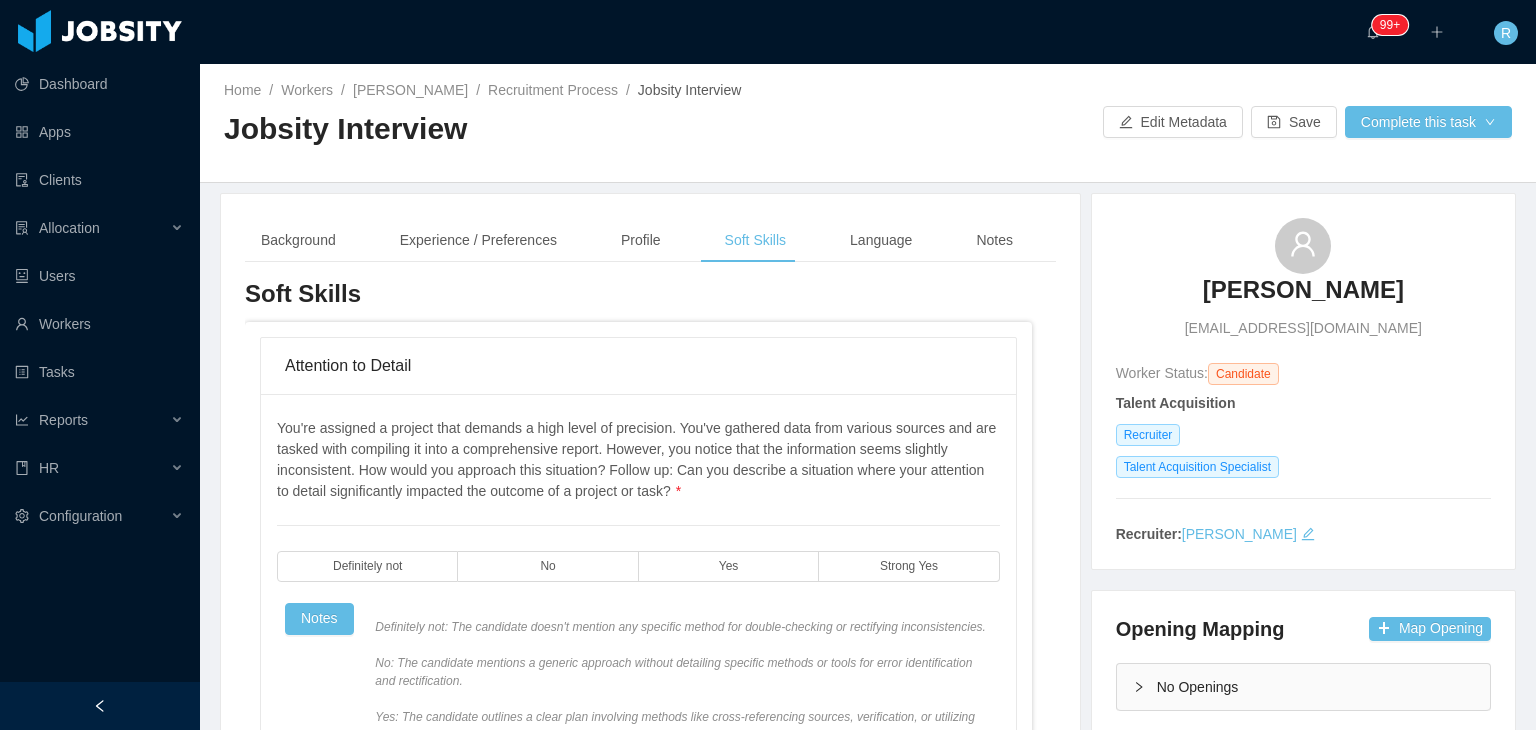click on "You're assigned a project that demands a high level of precision. You've gathered data from various sources and are tasked with compiling it into a comprehensive report. However, you notice that the information seems slightly inconsistent. How would you approach this situation? Follow up: Can you describe a situation where your attention to detail significantly impacted the outcome of a project or task? * Definitely not No Yes Strong Yes Notes" at bounding box center (638, 608) 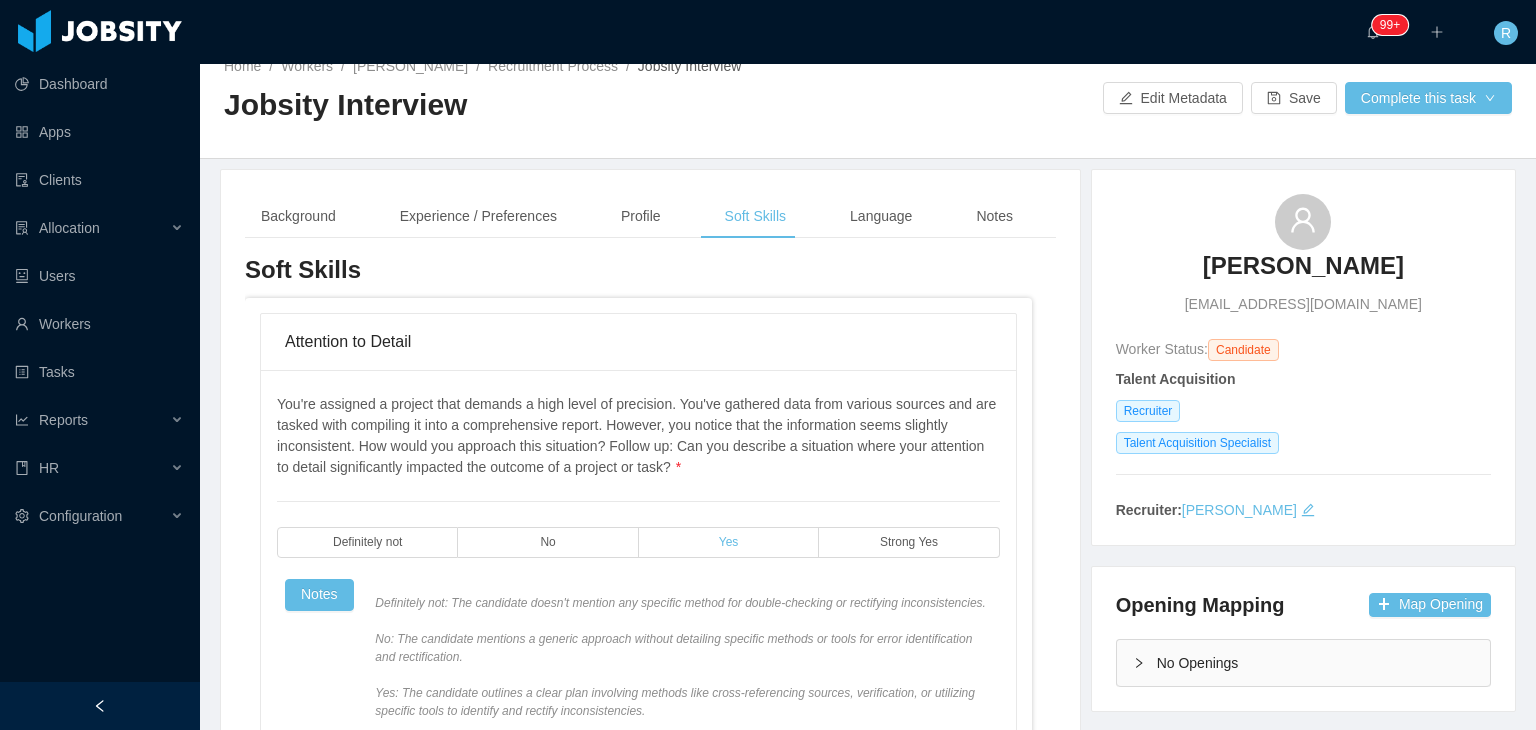 click on "Yes" at bounding box center (729, 542) 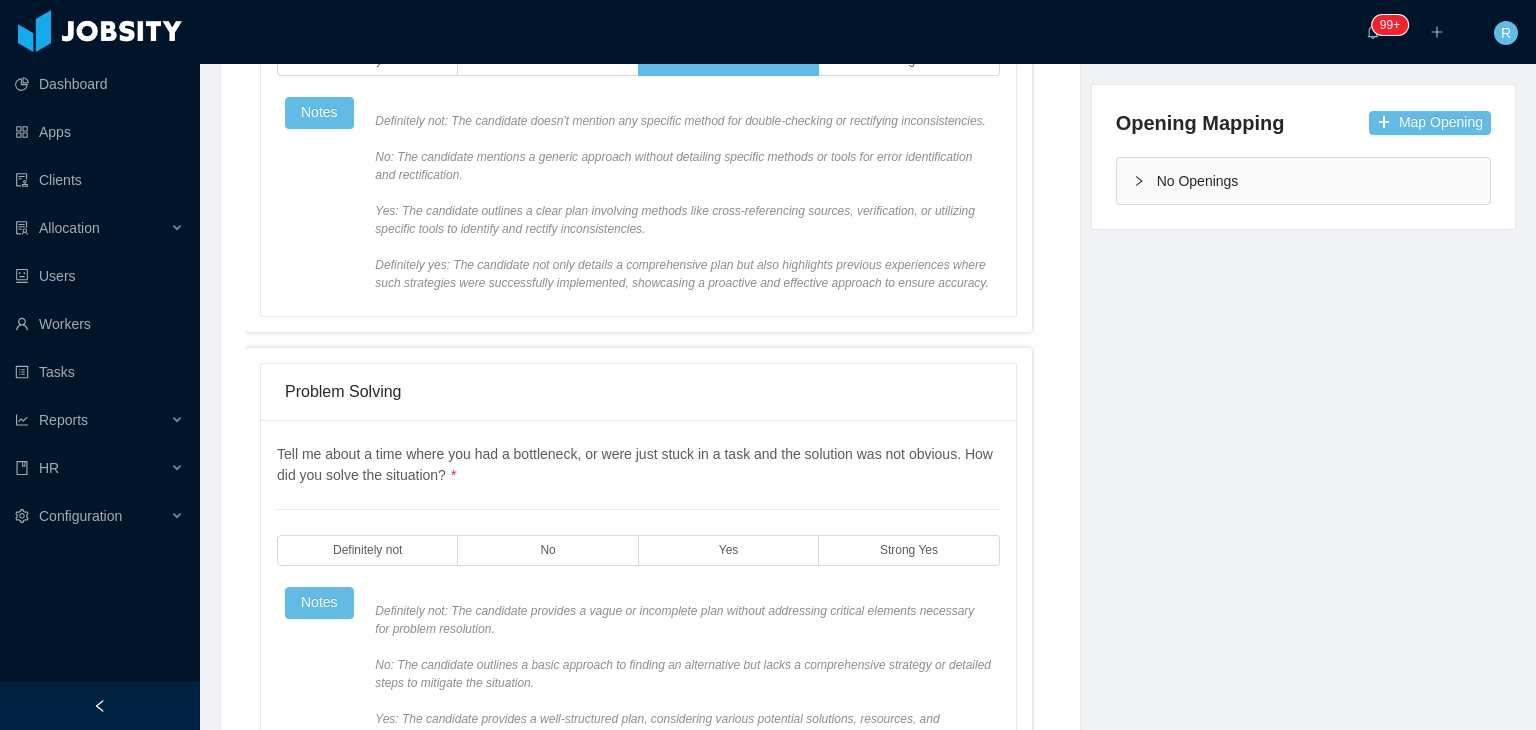scroll, scrollTop: 602, scrollLeft: 0, axis: vertical 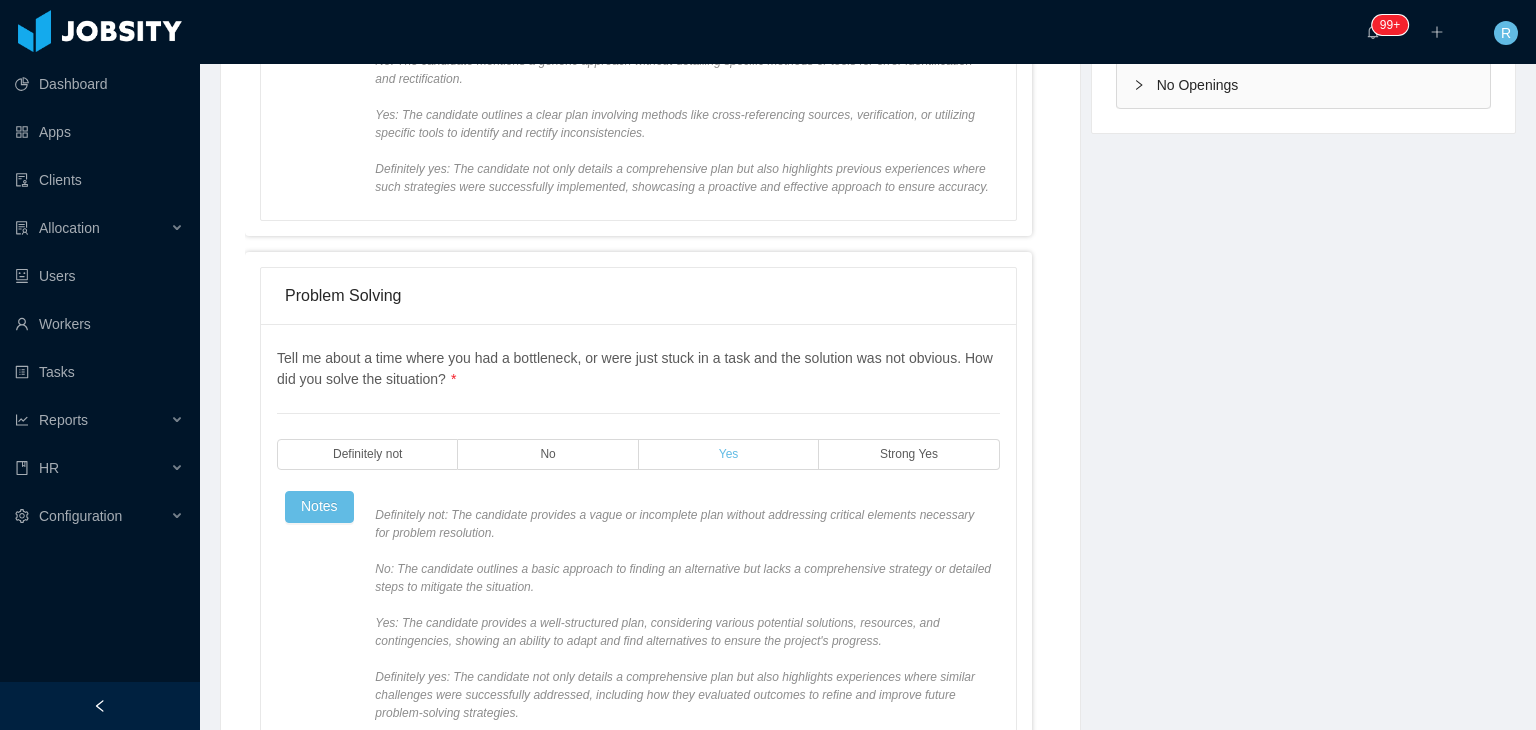 click on "Yes" at bounding box center (729, 454) 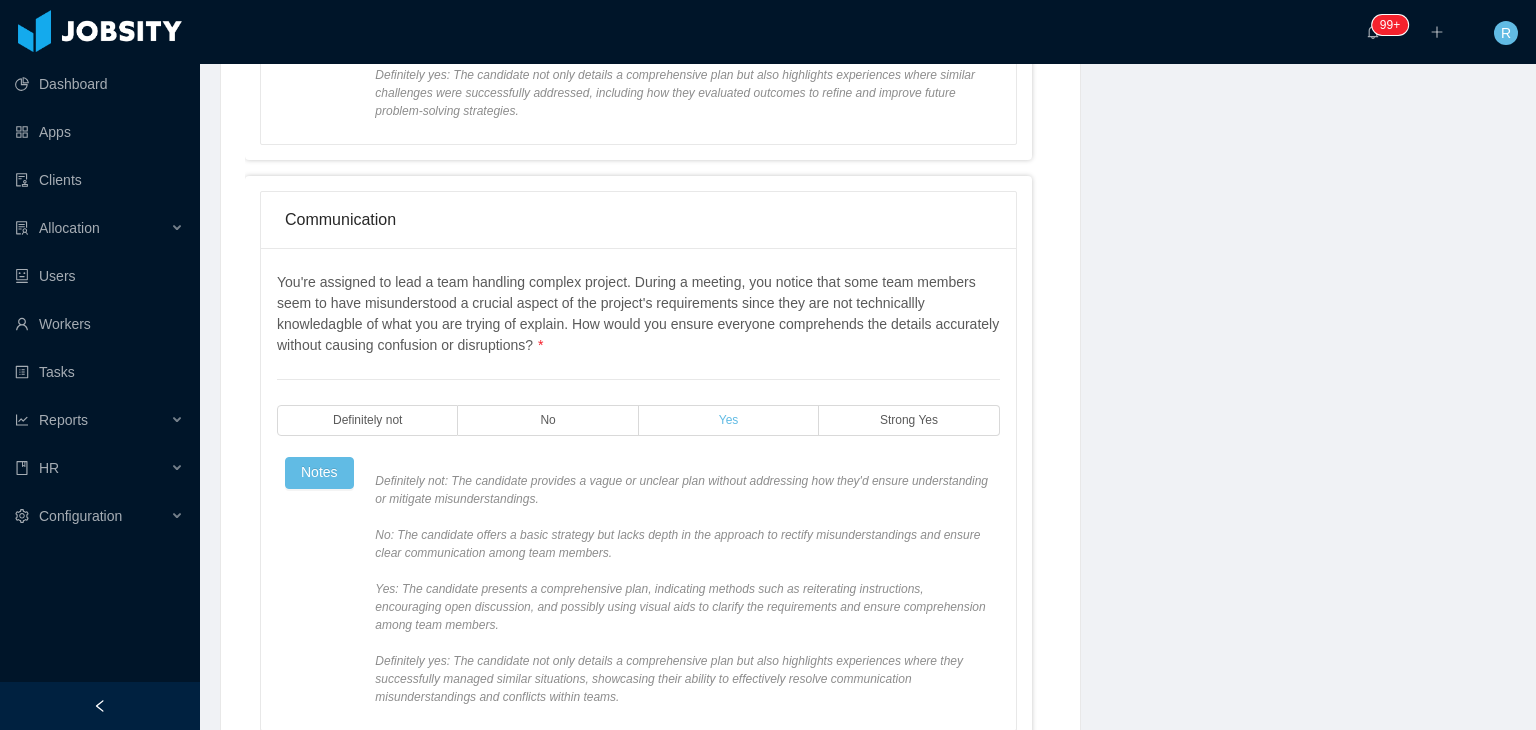click on "Yes" at bounding box center (729, 420) 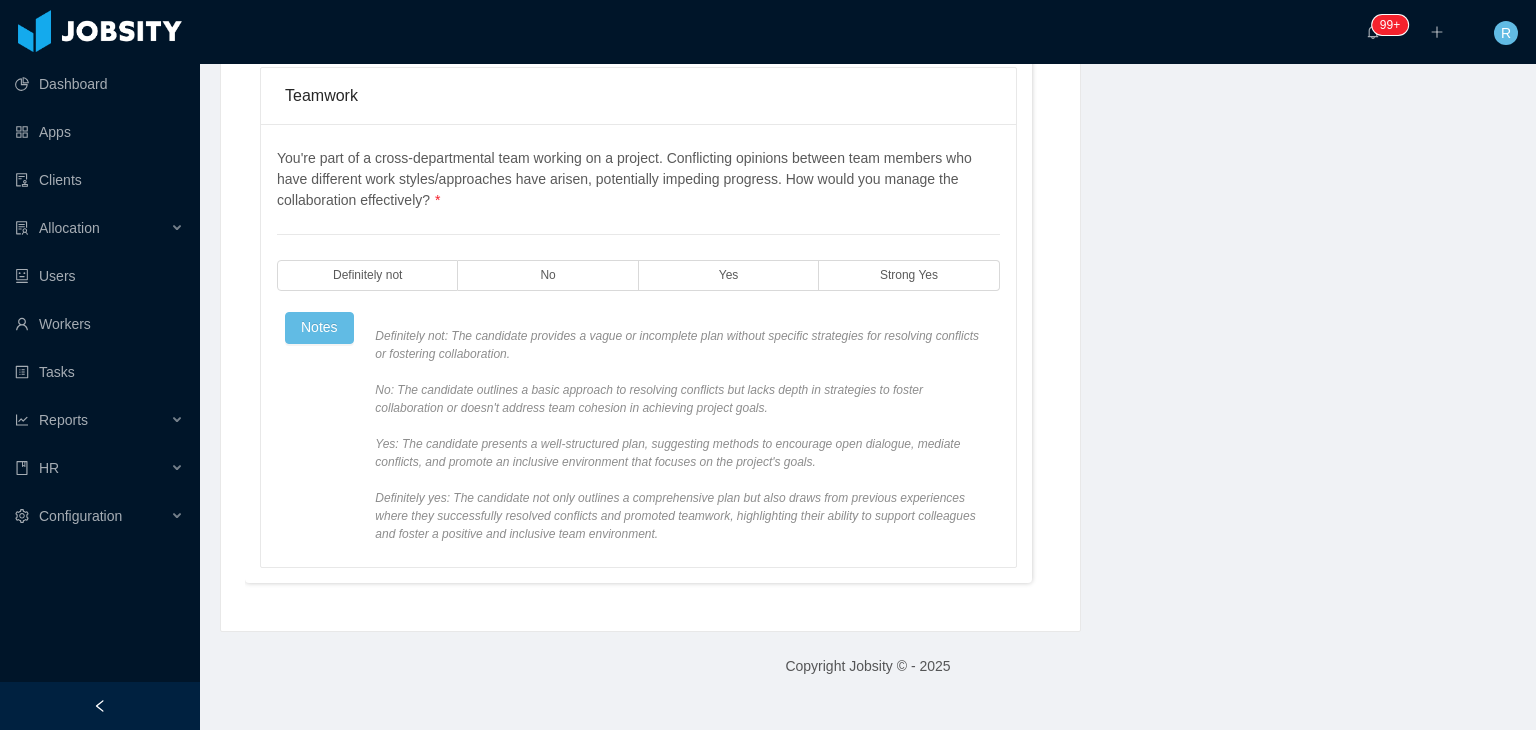 scroll, scrollTop: 1920, scrollLeft: 0, axis: vertical 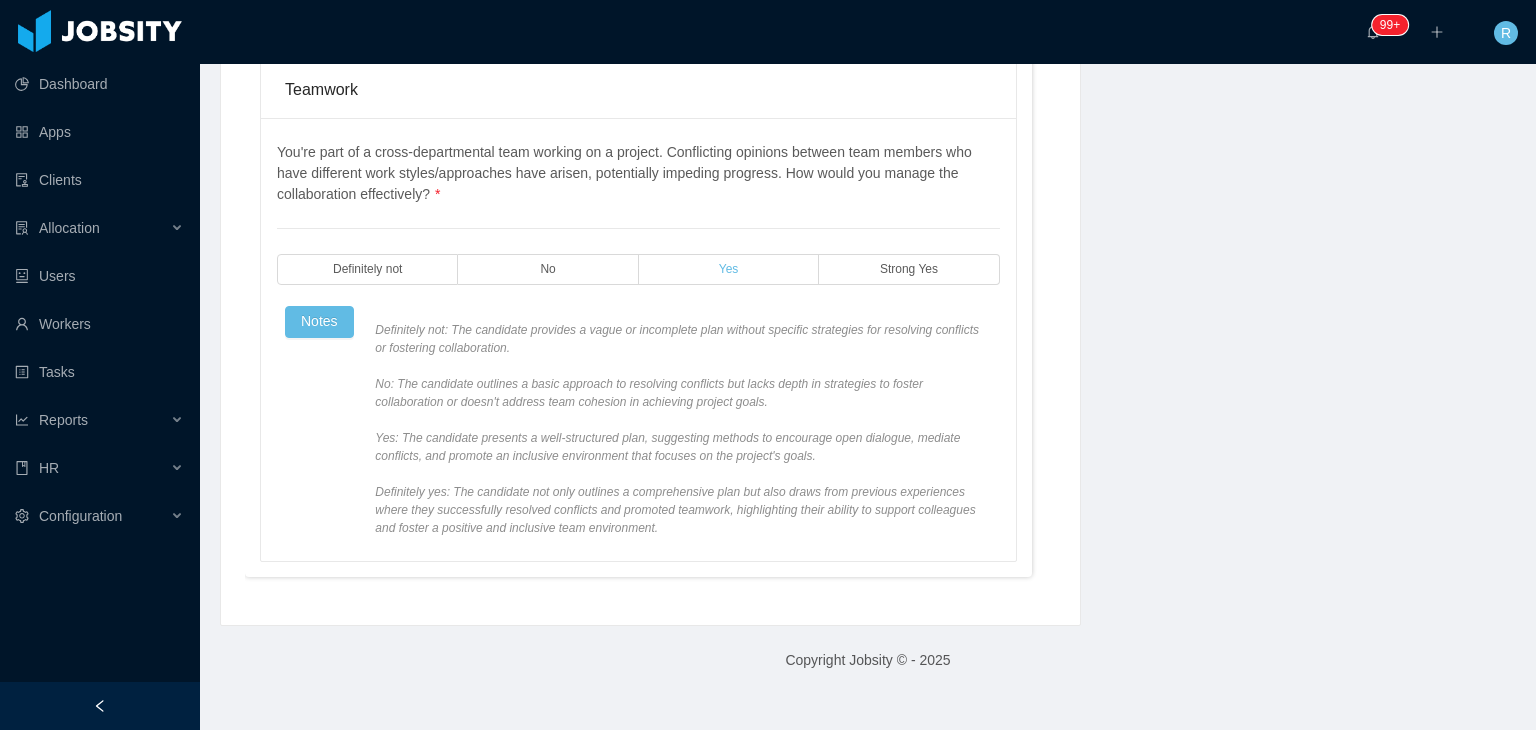 click on "Yes" at bounding box center (729, 269) 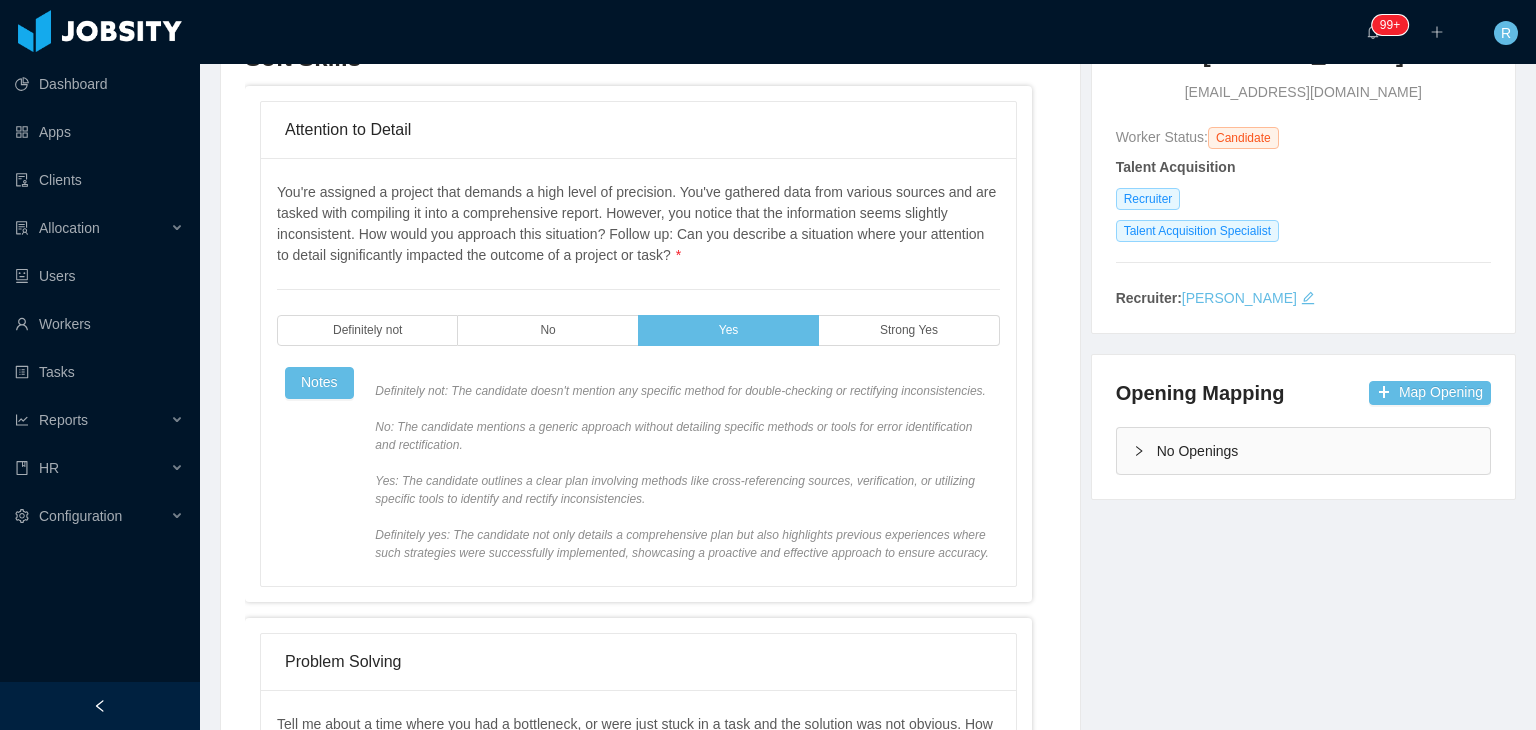 scroll, scrollTop: 0, scrollLeft: 0, axis: both 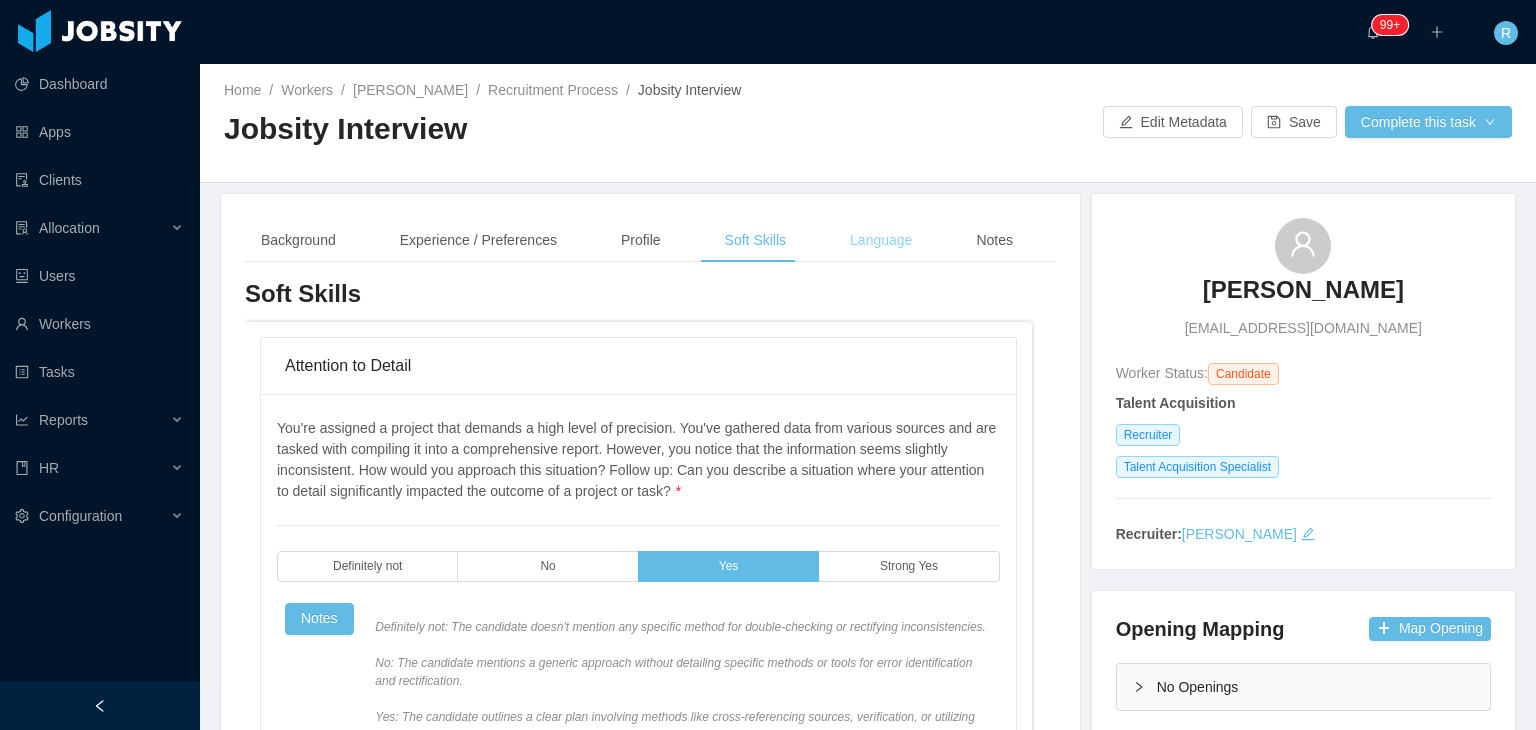 click on "Language" at bounding box center (881, 240) 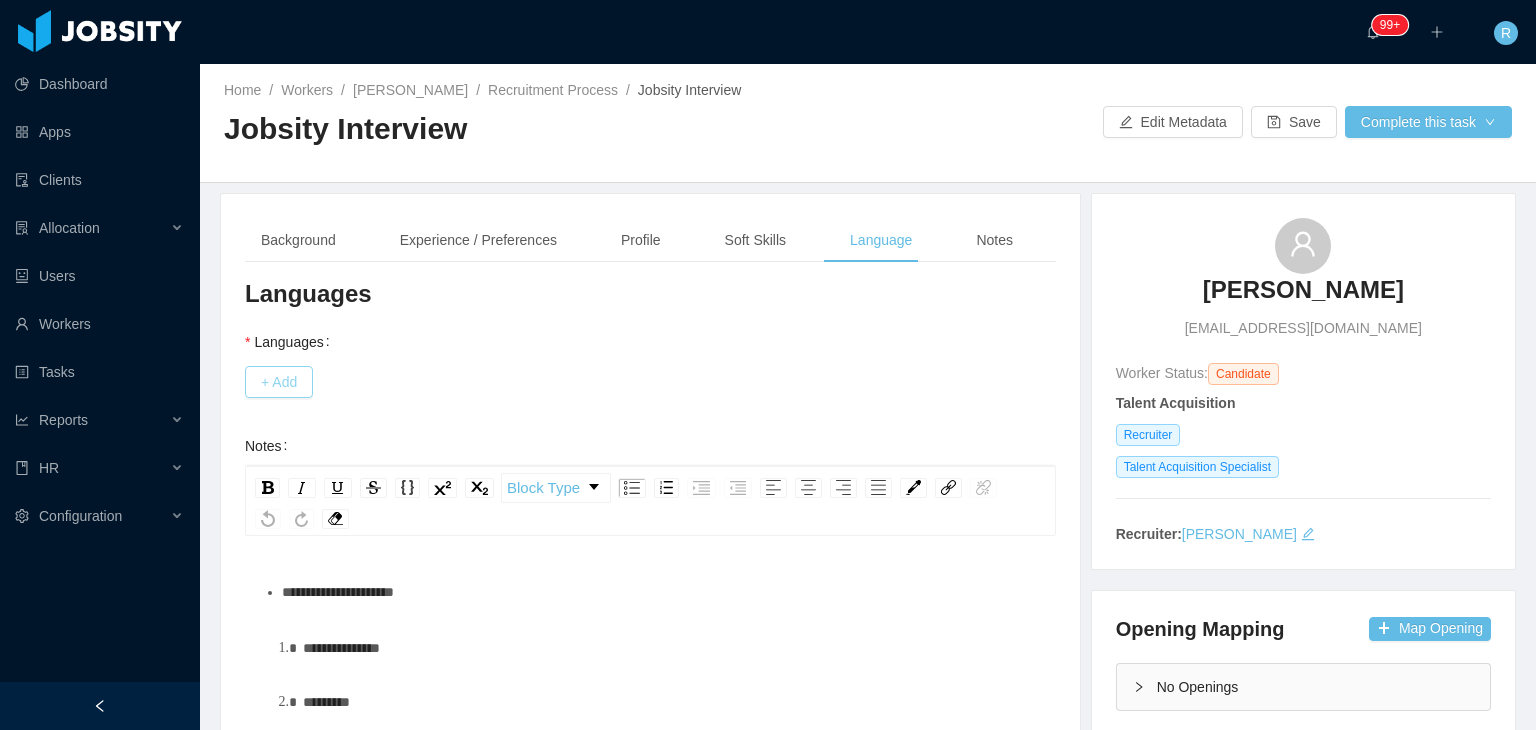 click on "+ Add" at bounding box center (279, 382) 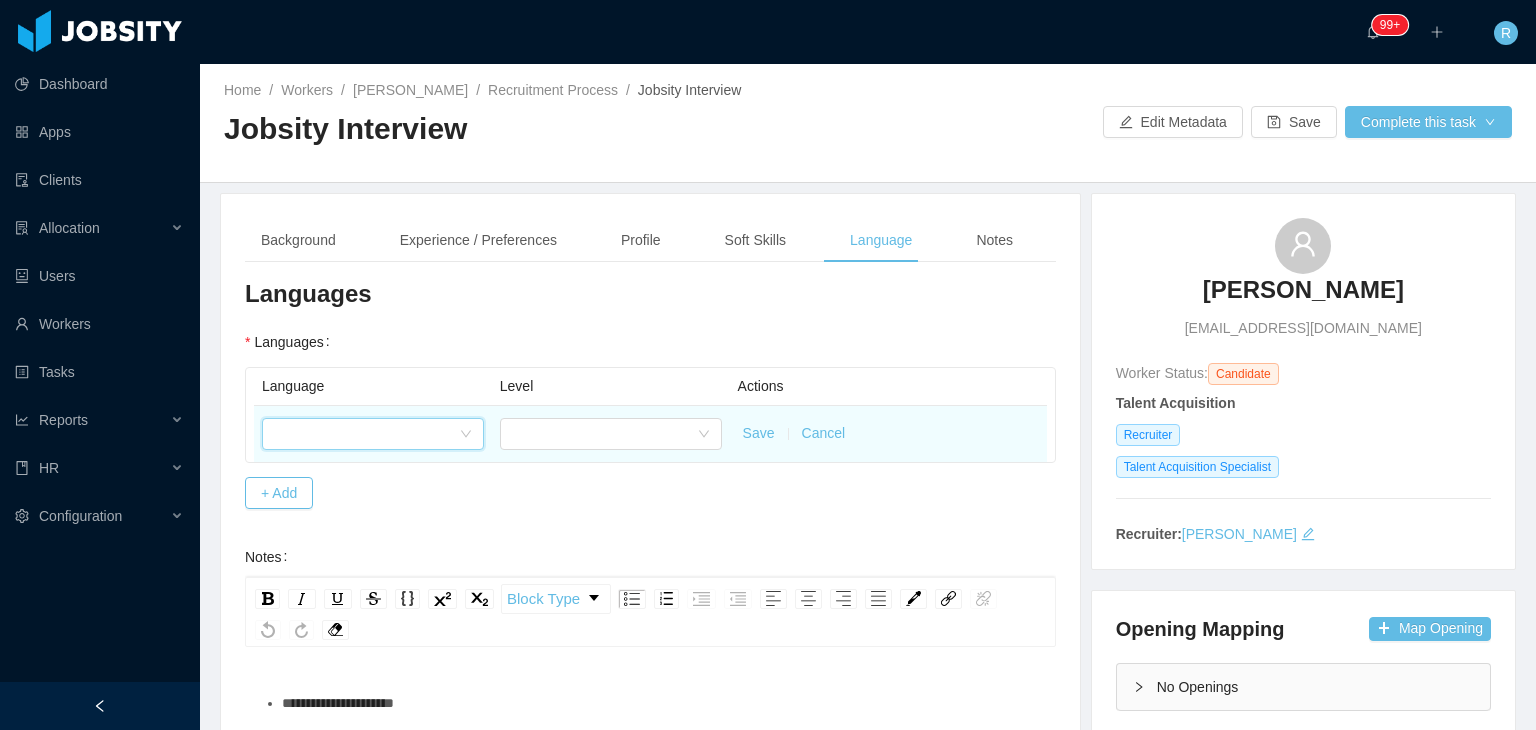 click at bounding box center (366, 434) 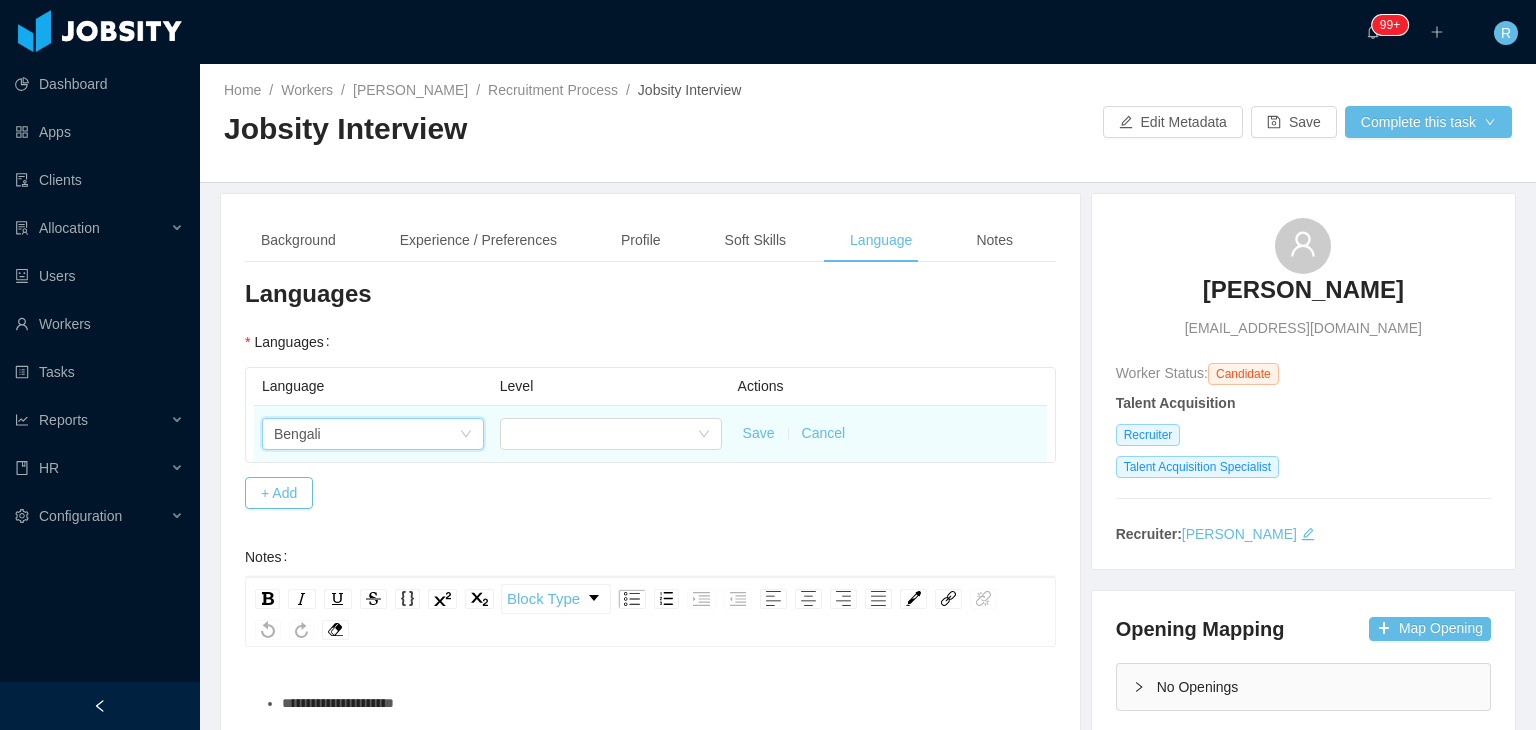 click on "Bengali" at bounding box center (366, 434) 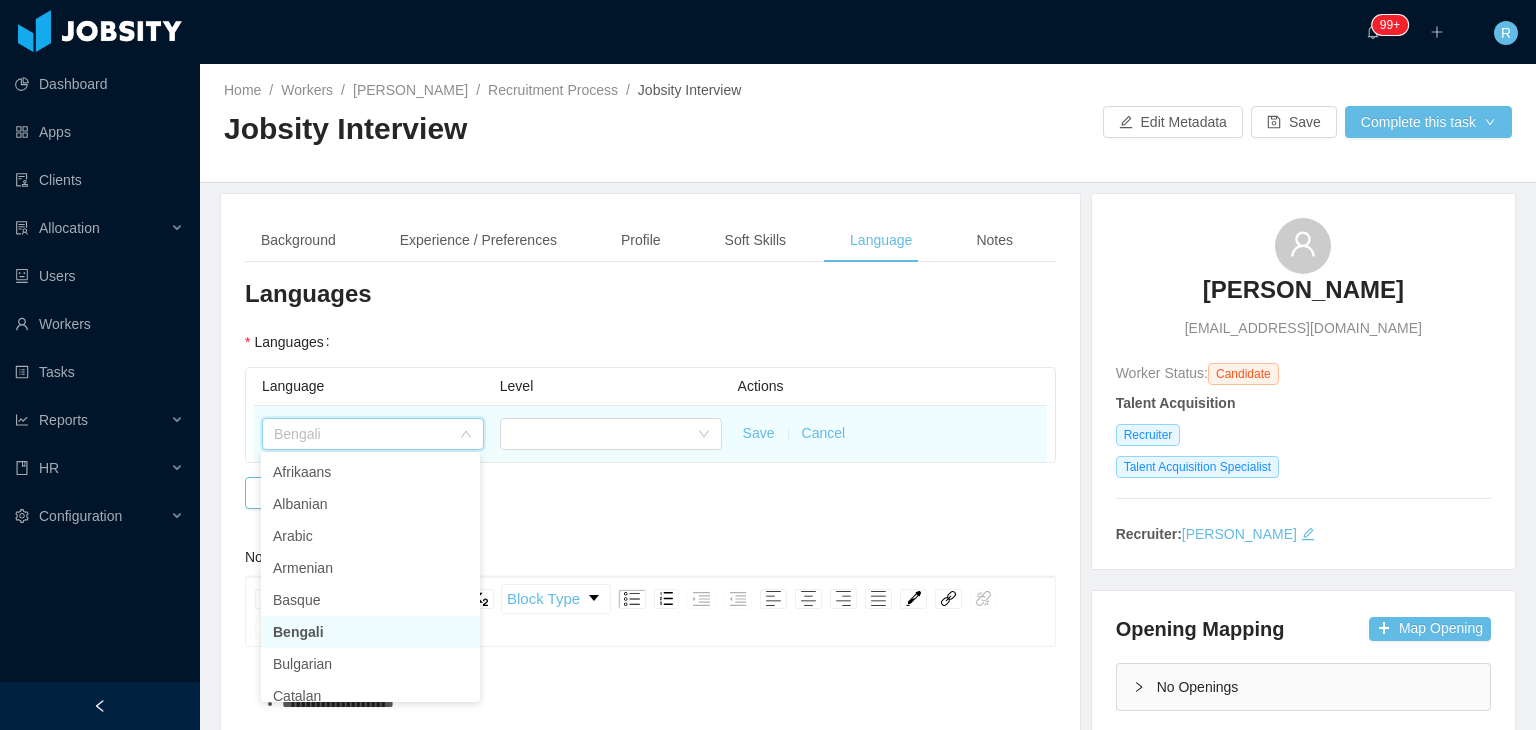 click at bounding box center (366, 435) 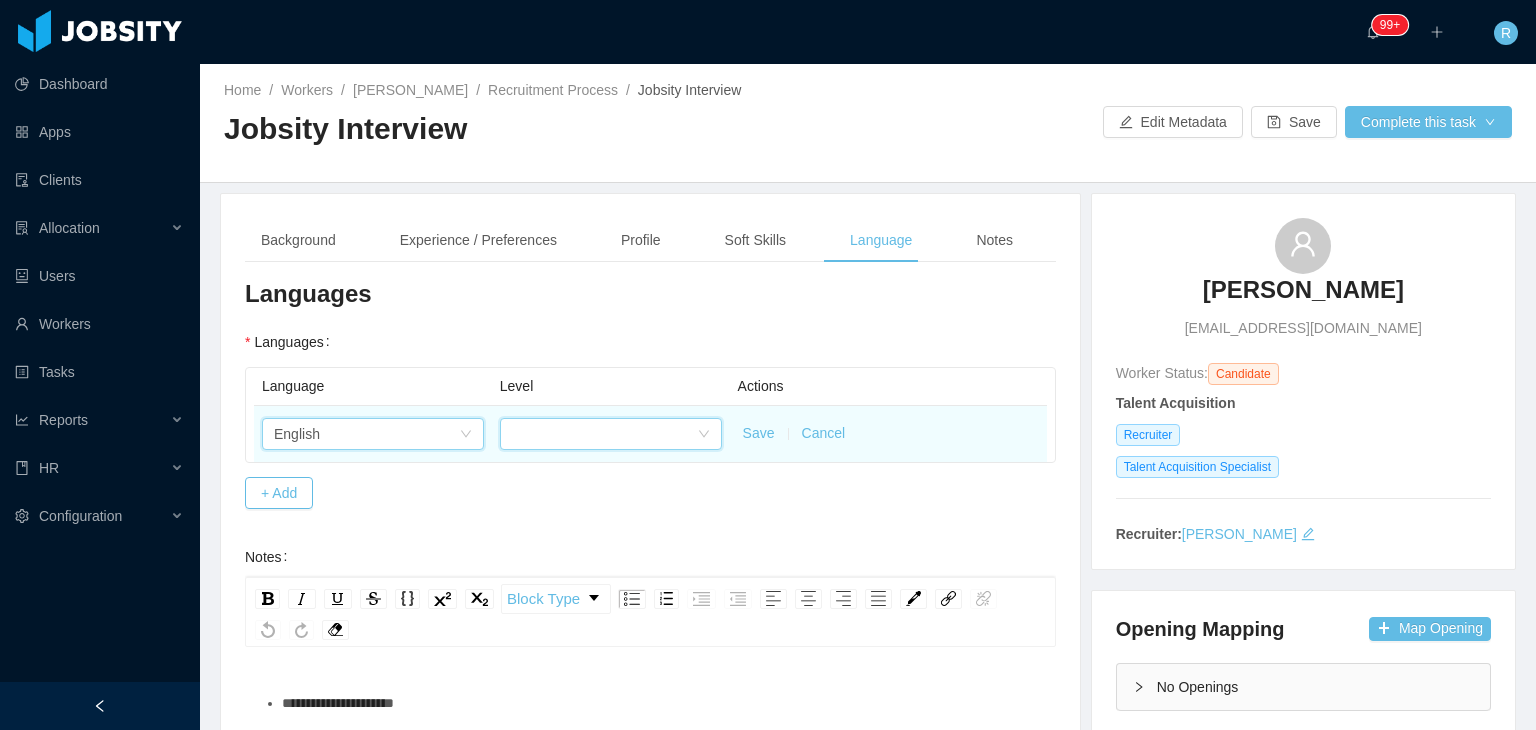 click at bounding box center (604, 434) 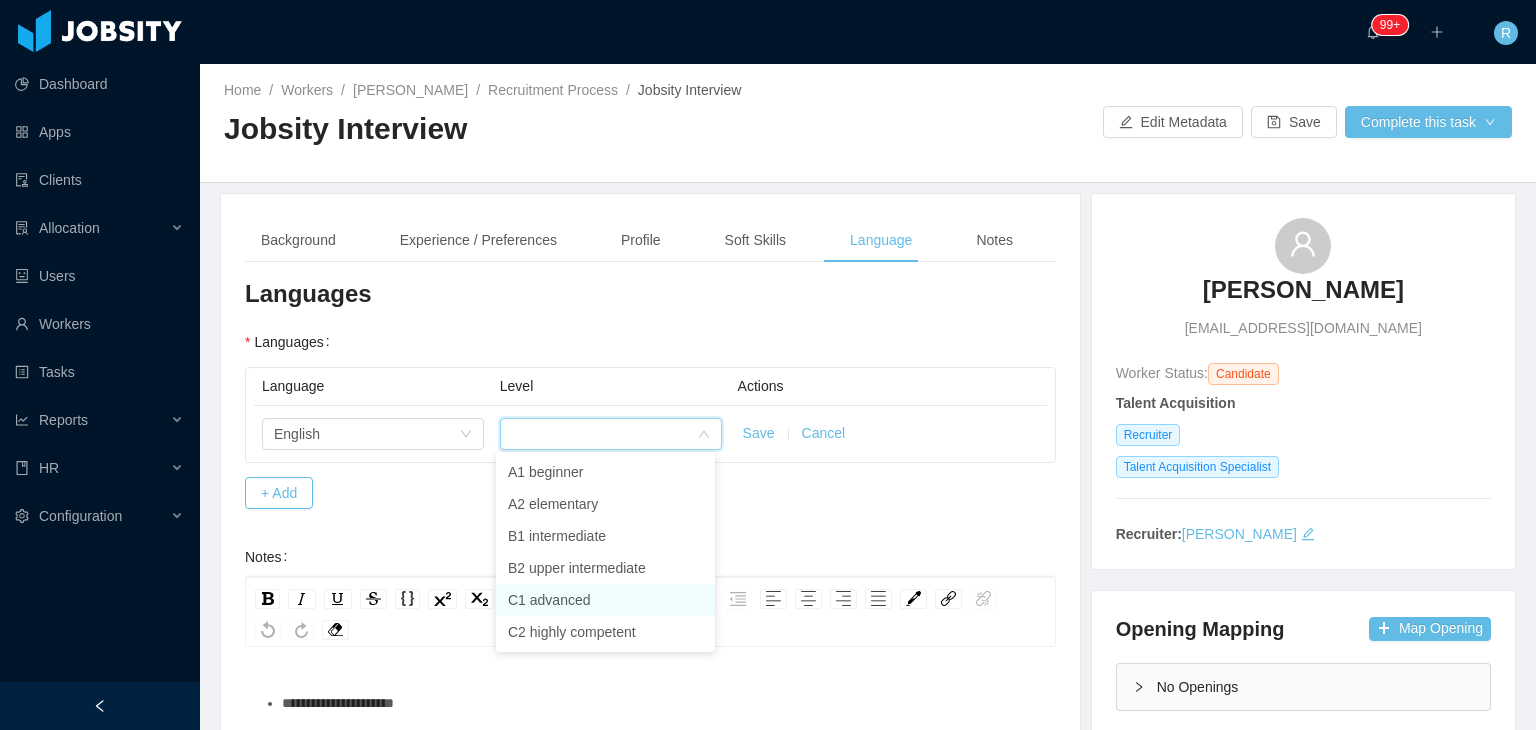click on "C1 advanced" at bounding box center (605, 600) 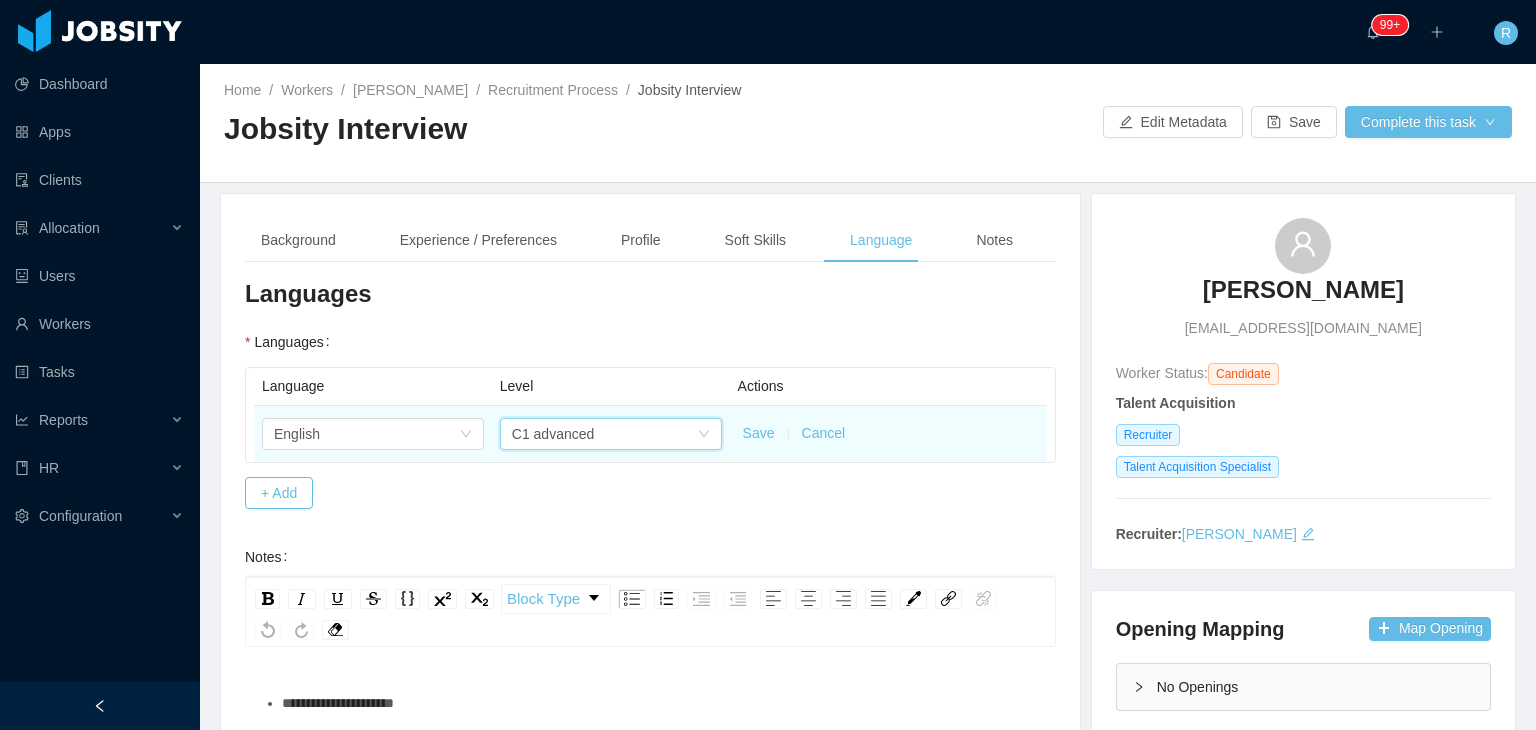 click on "C1 advanced" at bounding box center [604, 434] 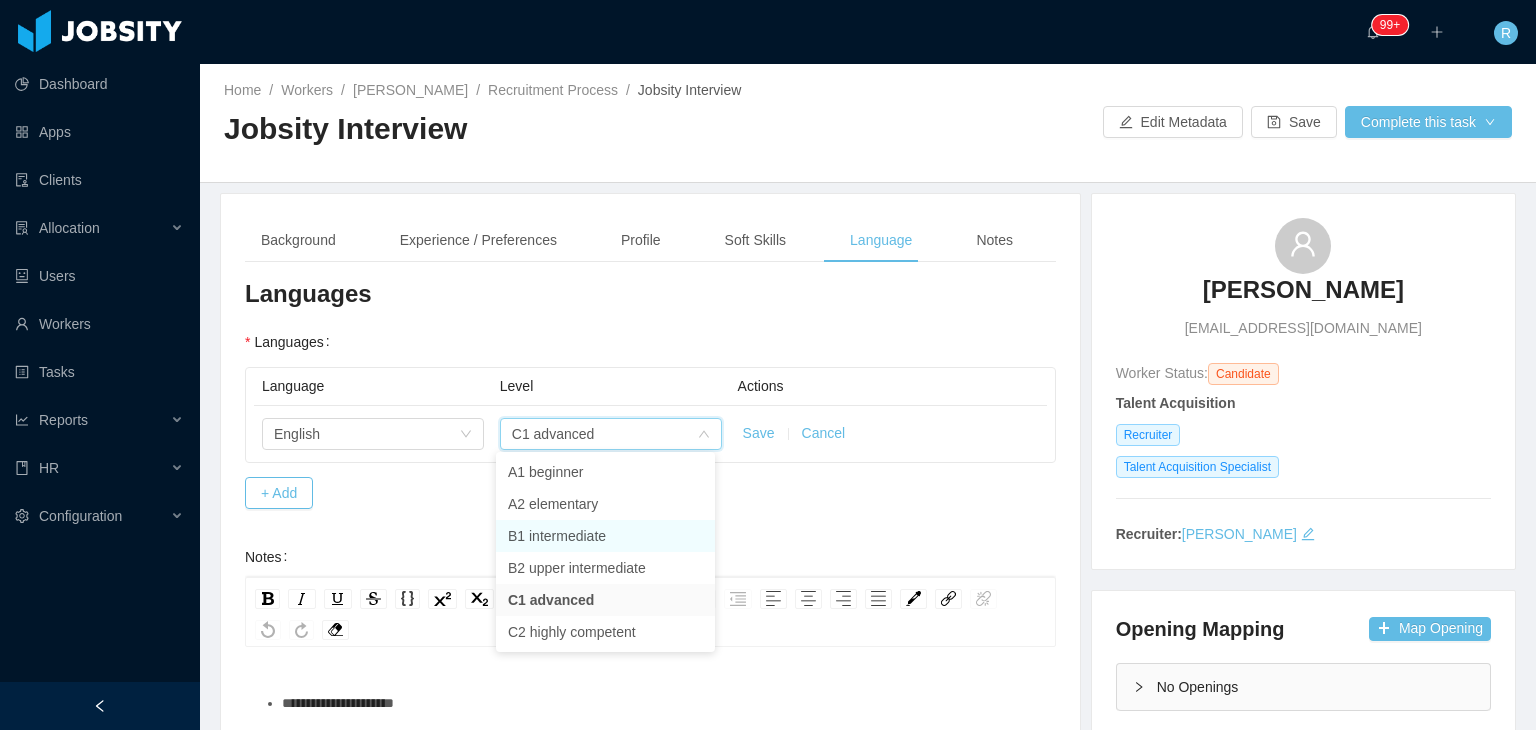 click on "B1 intermediate" at bounding box center (605, 536) 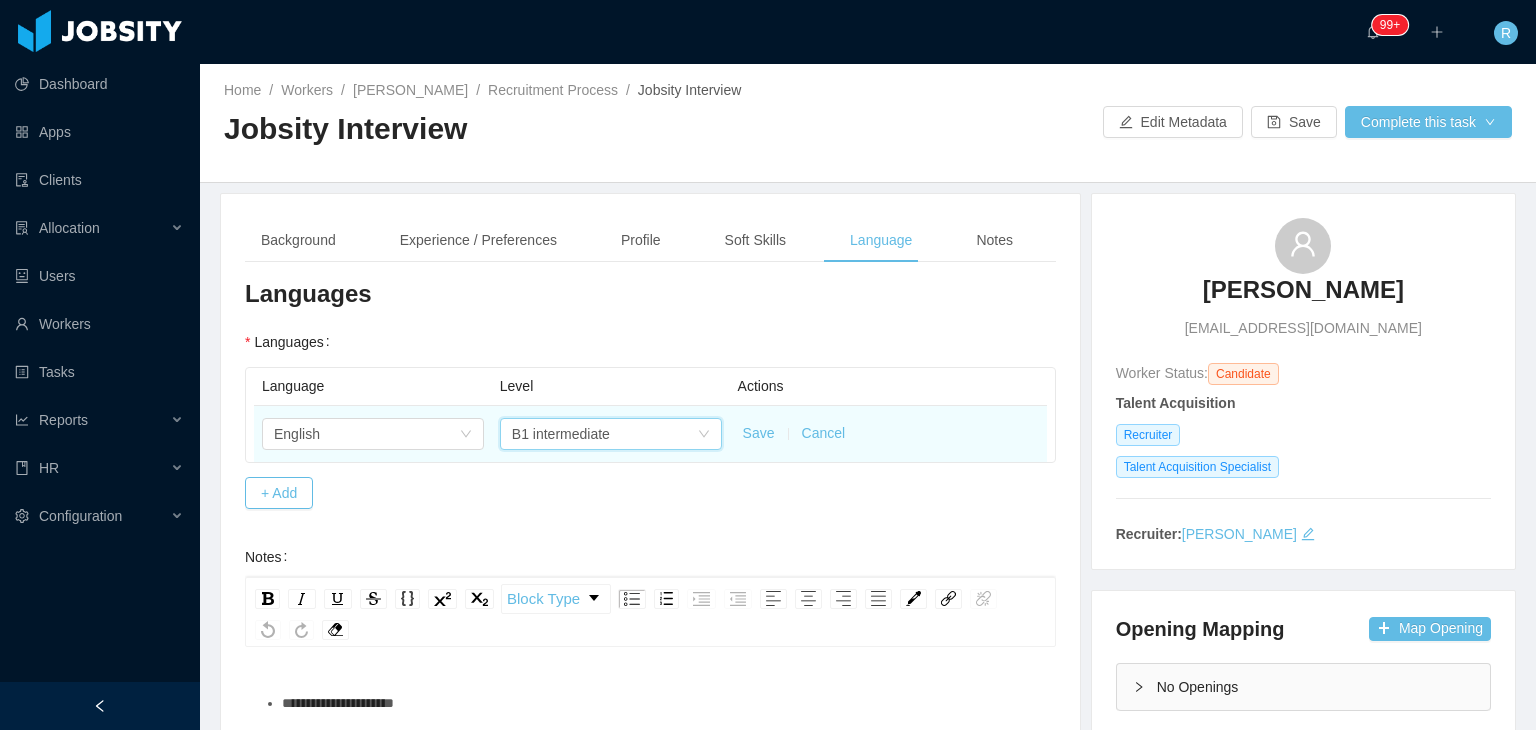 click on "B1 intermediate" at bounding box center (604, 434) 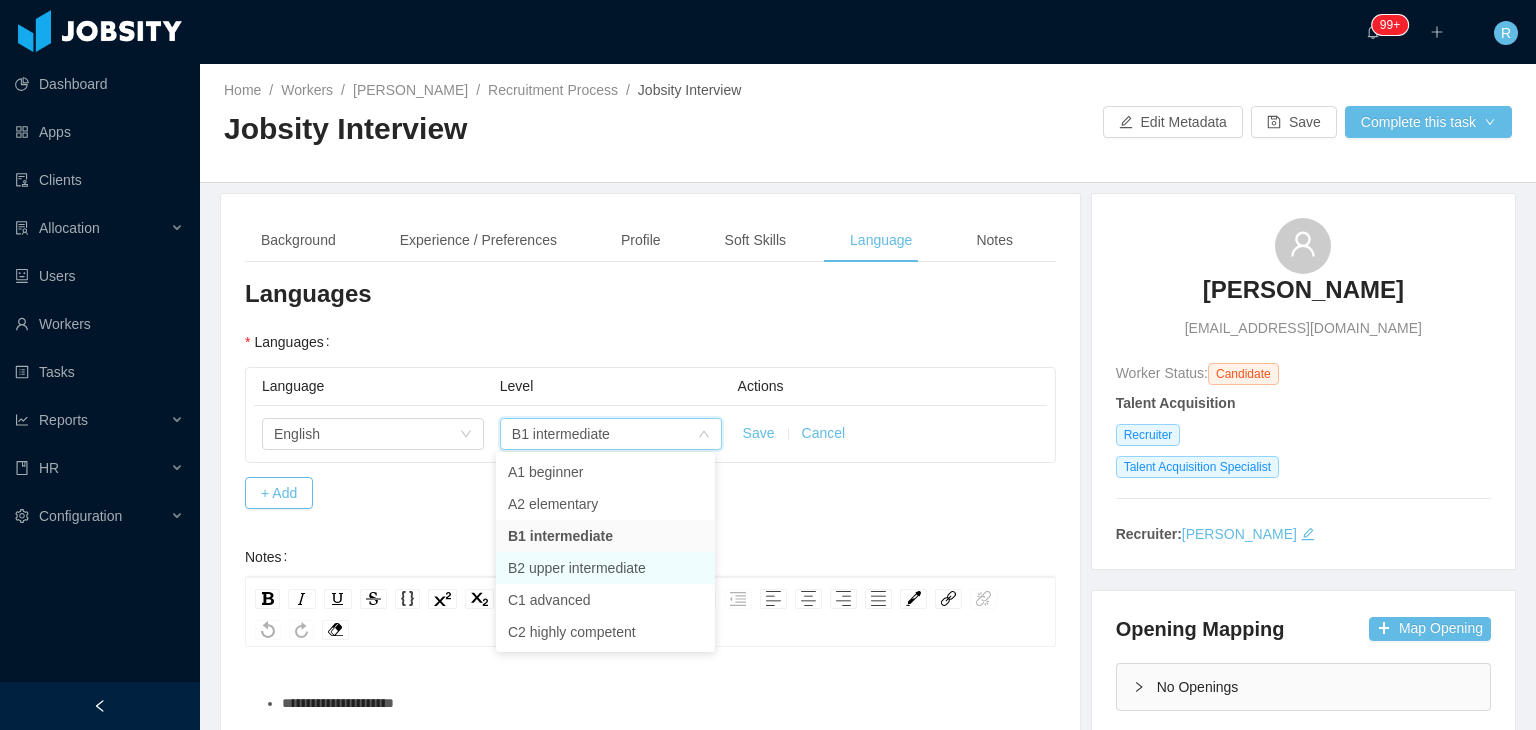 click on "B2 upper intermediate" at bounding box center (605, 568) 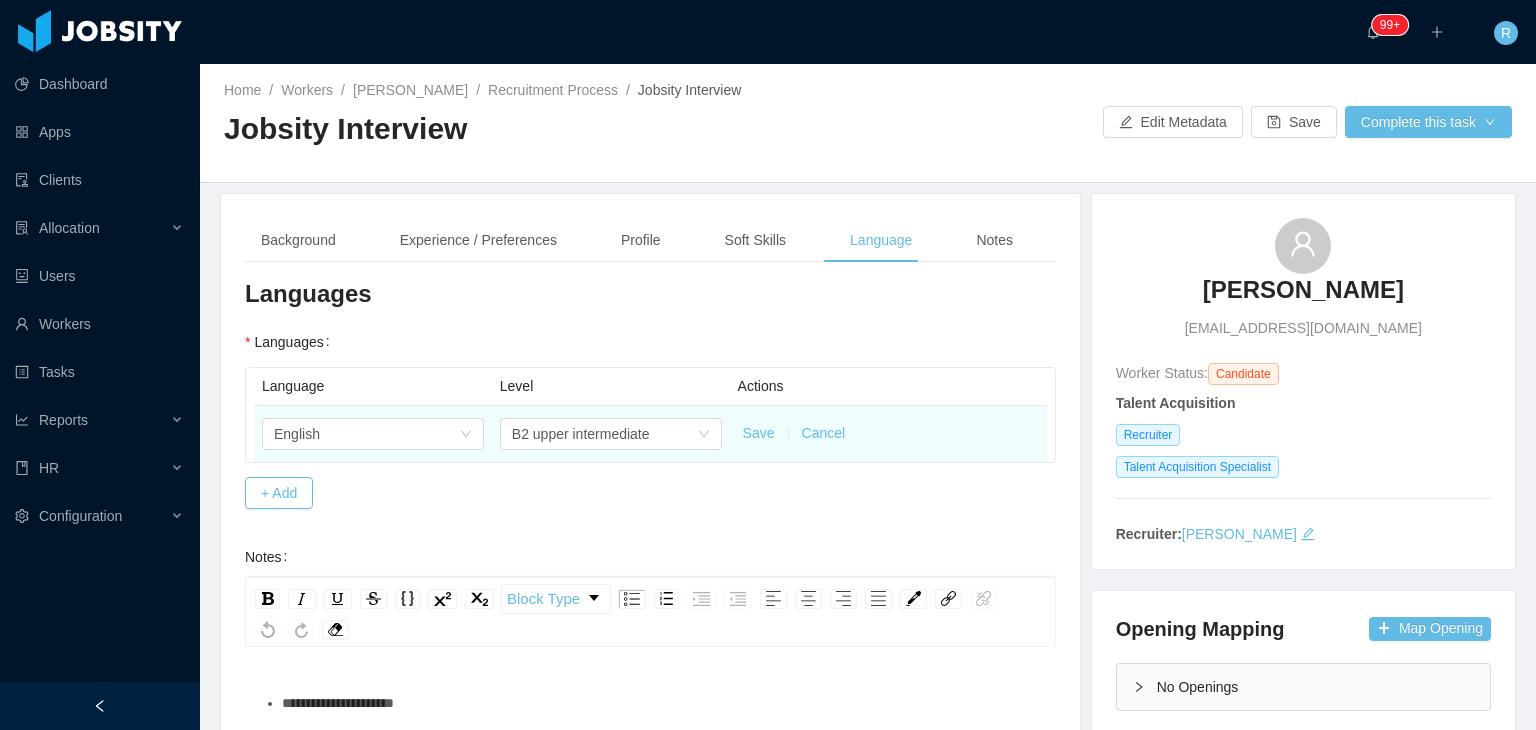 click on "Save" at bounding box center (759, 433) 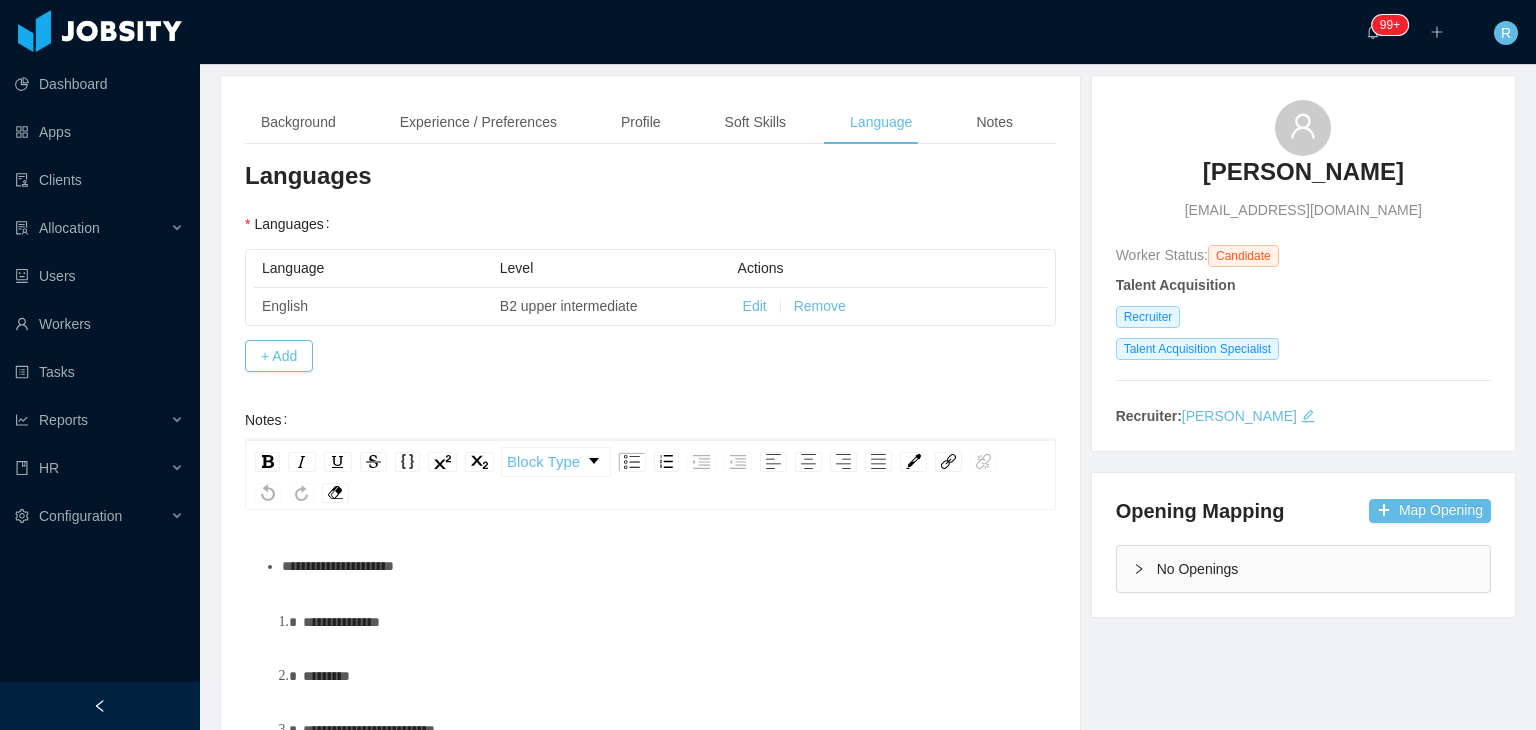 scroll, scrollTop: 122, scrollLeft: 0, axis: vertical 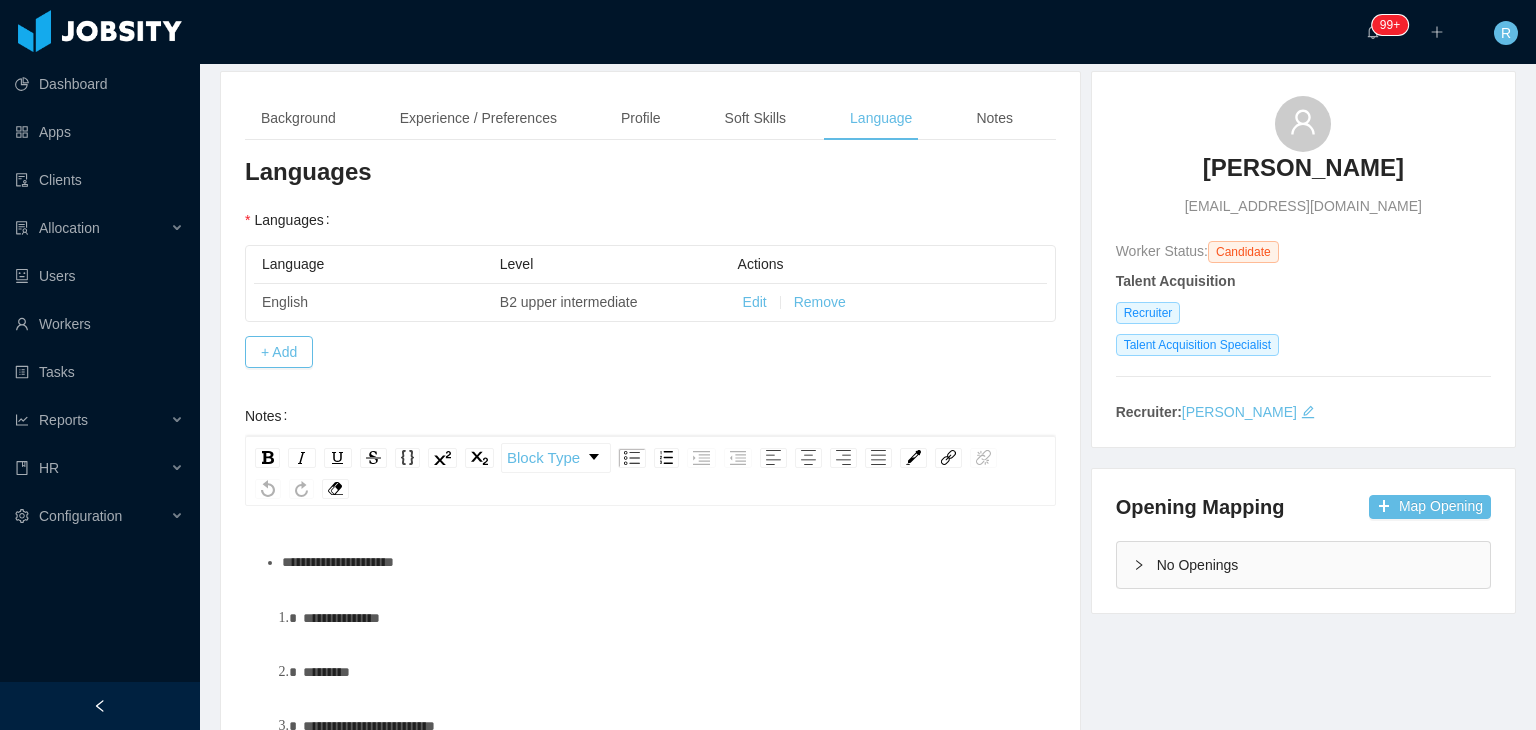 click on "**********" at bounding box center (661, 562) 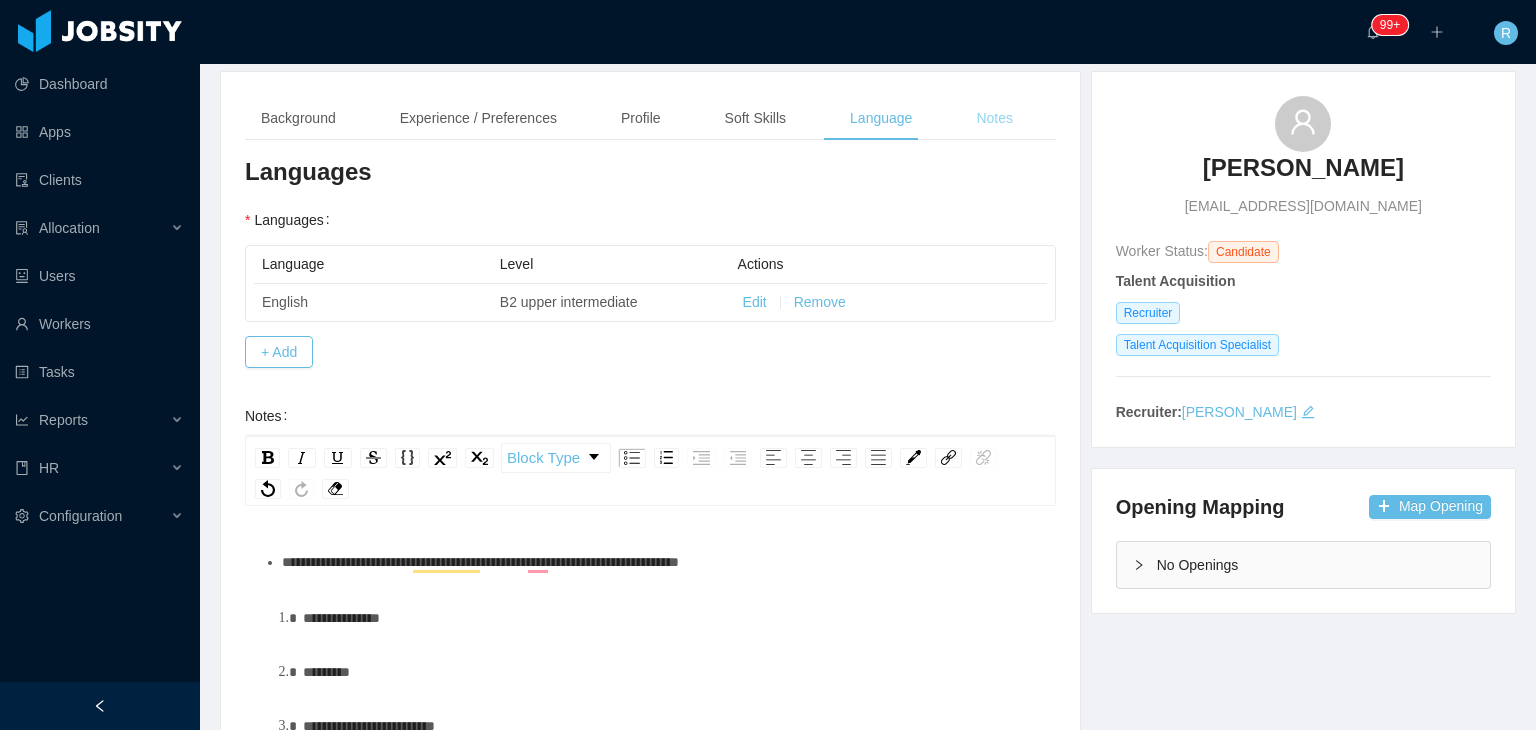 click on "Notes" at bounding box center [994, 118] 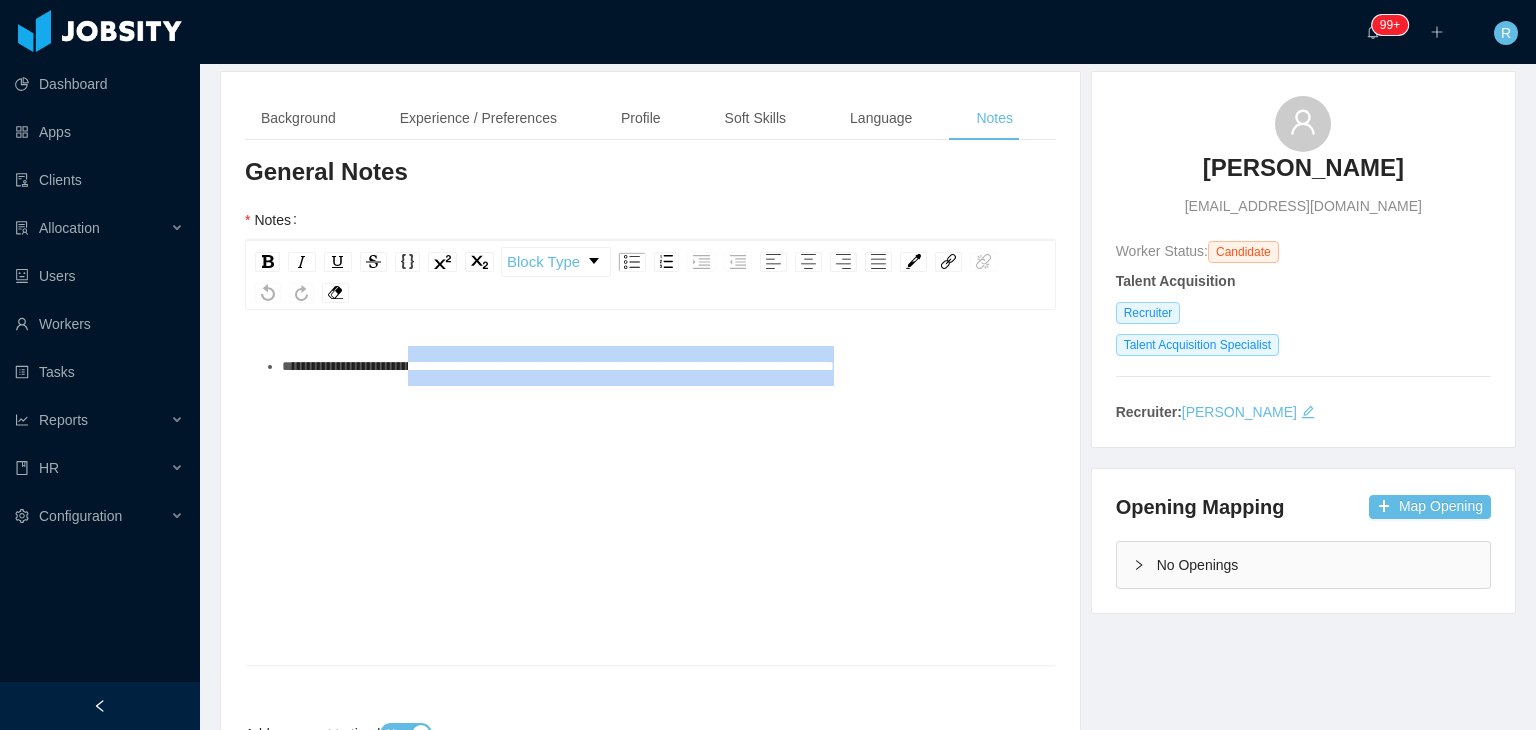 drag, startPoint x: 991, startPoint y: 362, endPoint x: 432, endPoint y: 363, distance: 559.0009 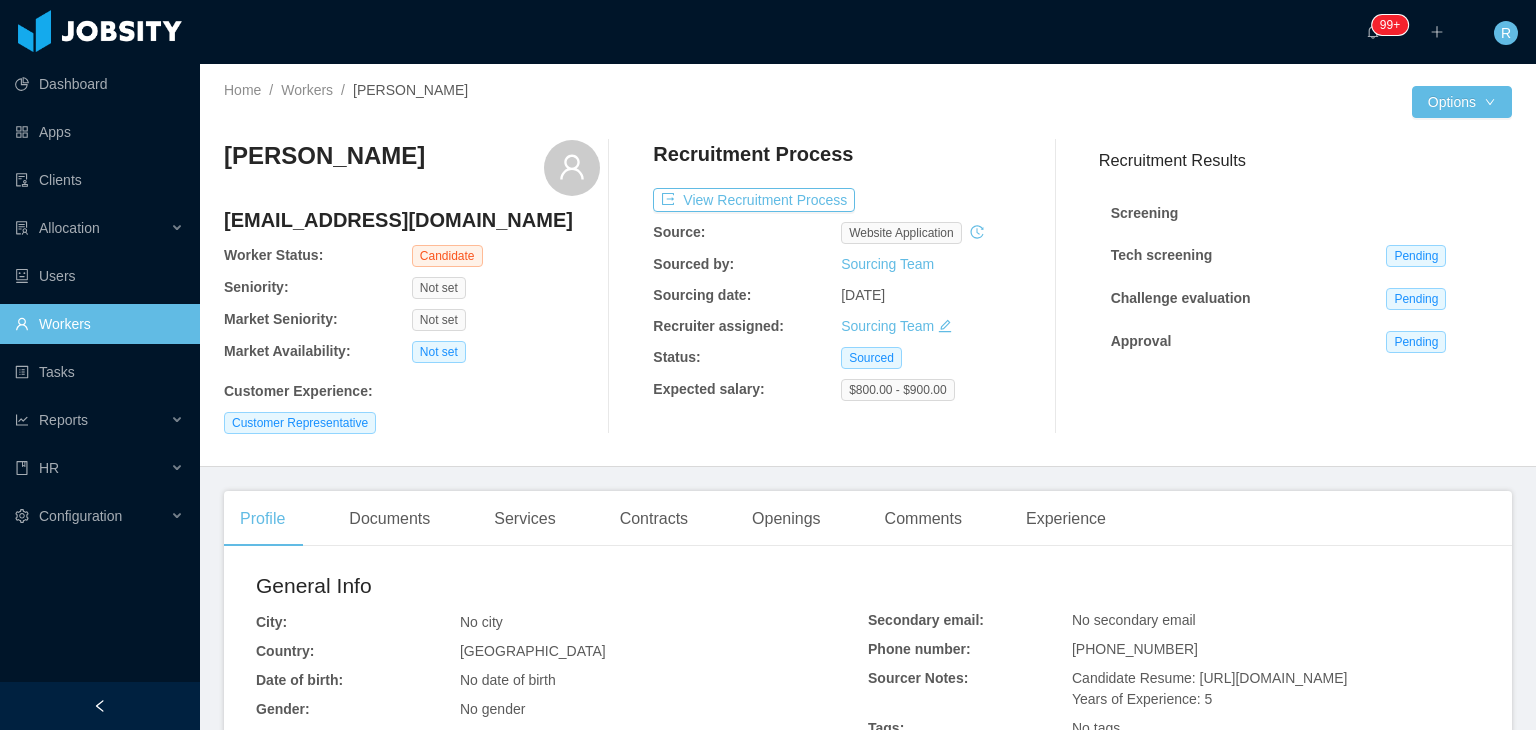 scroll, scrollTop: 0, scrollLeft: 0, axis: both 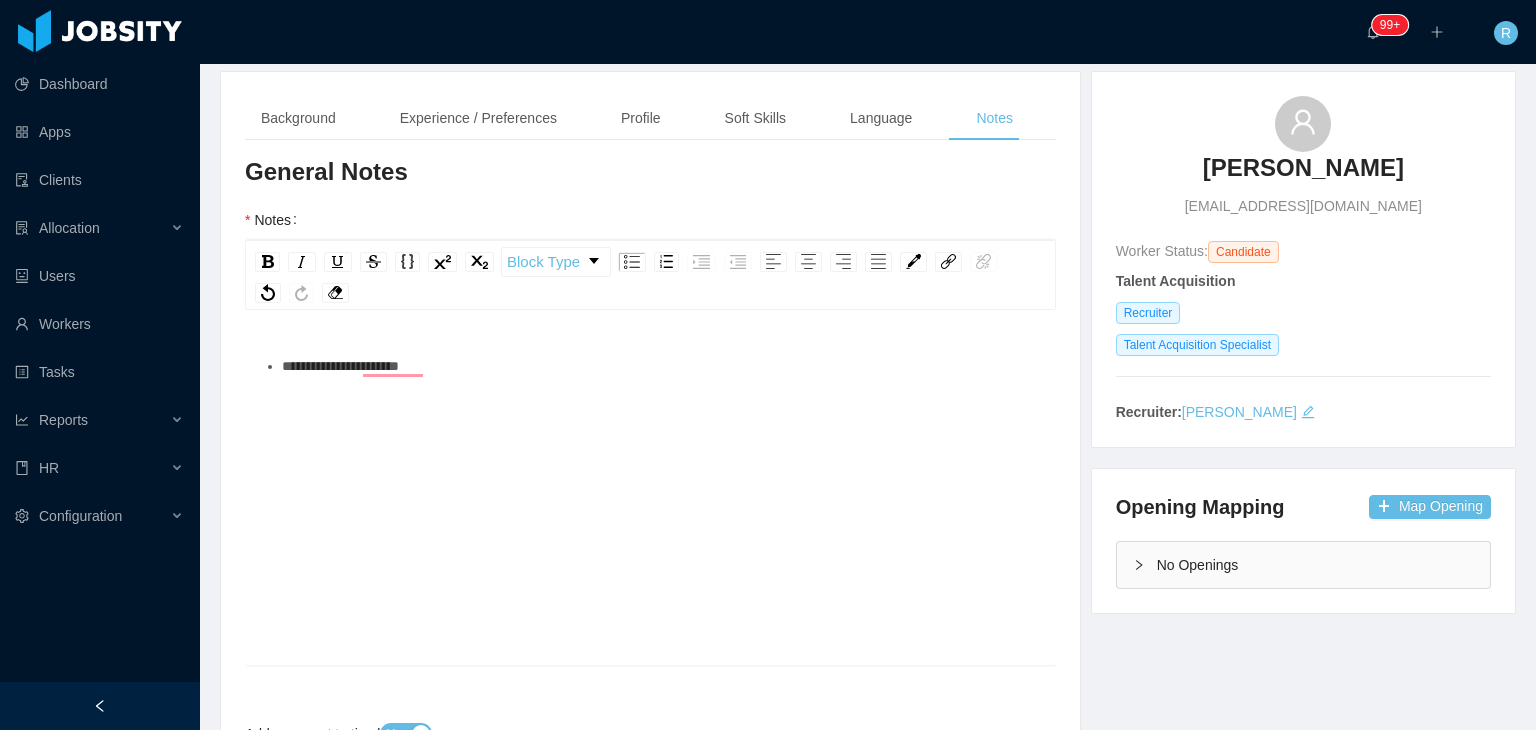 click on "**********" at bounding box center (651, 521) 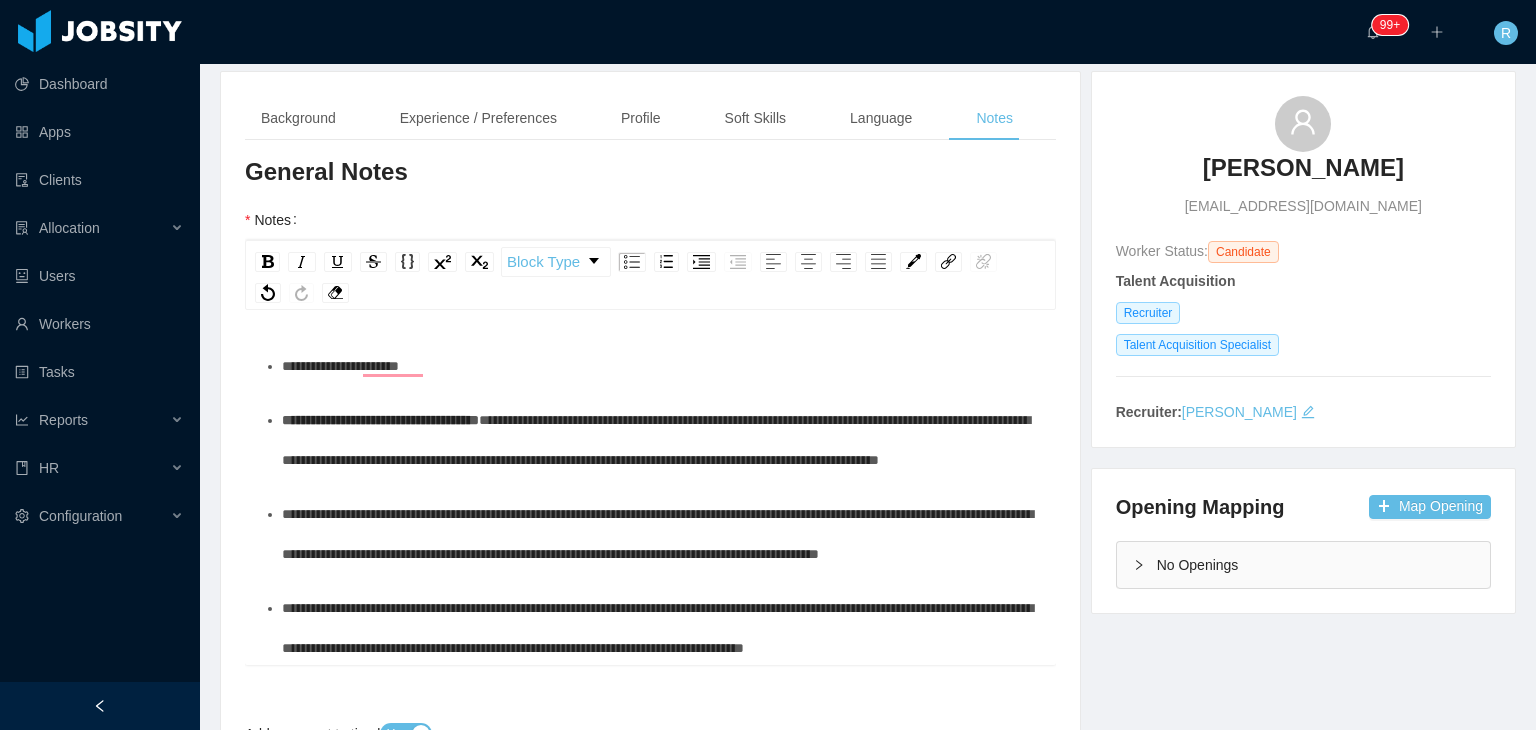 scroll, scrollTop: 214, scrollLeft: 0, axis: vertical 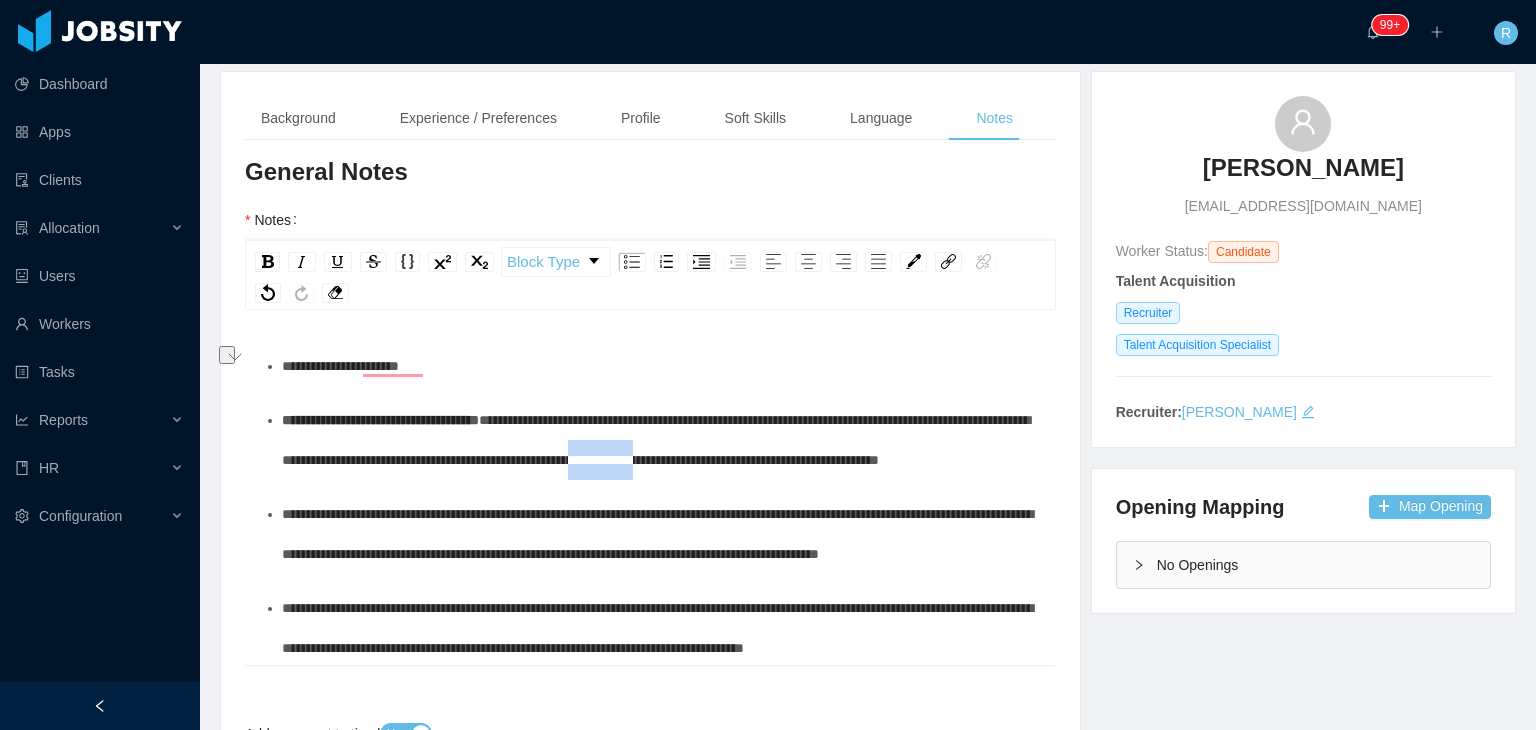 drag, startPoint x: 938, startPoint y: 455, endPoint x: 851, endPoint y: 457, distance: 87.02299 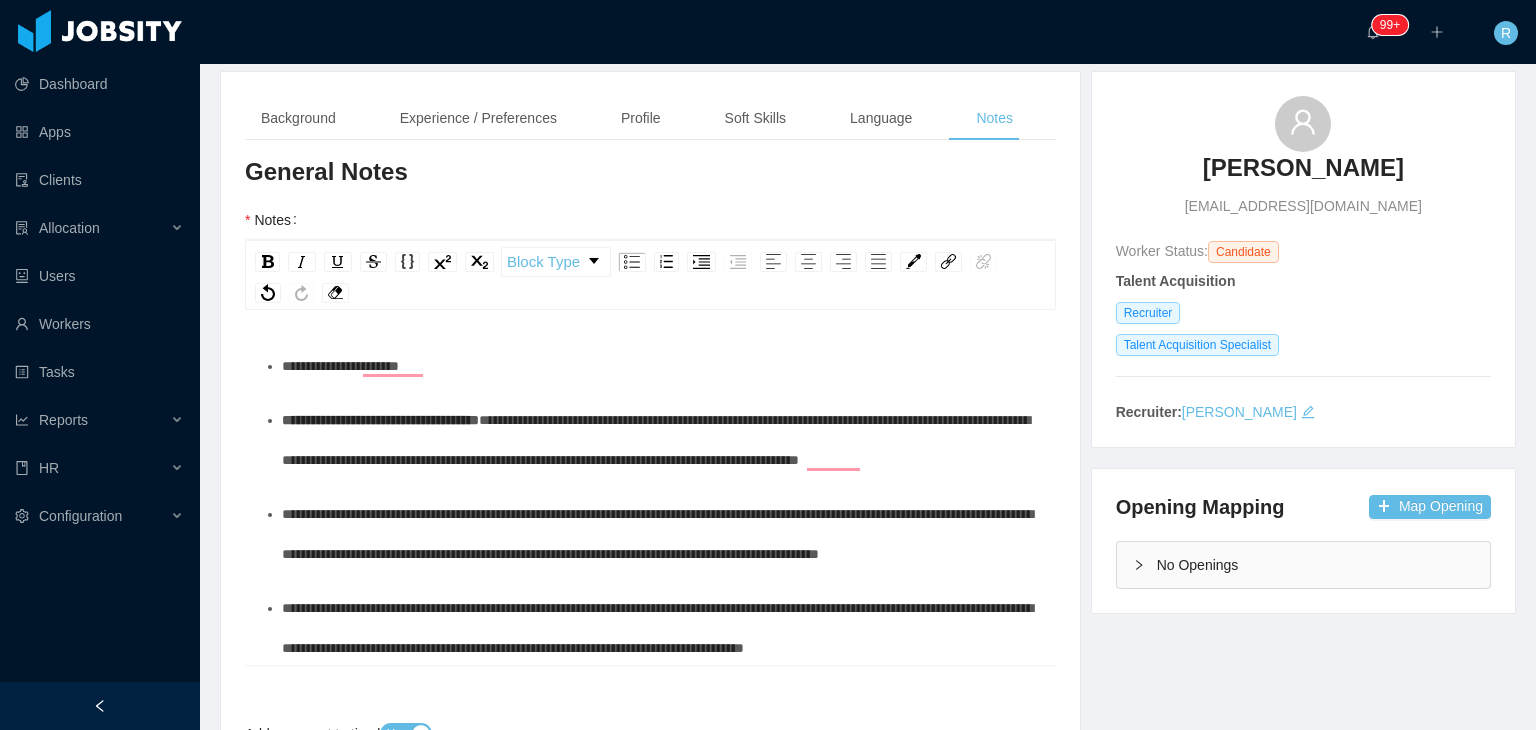 type 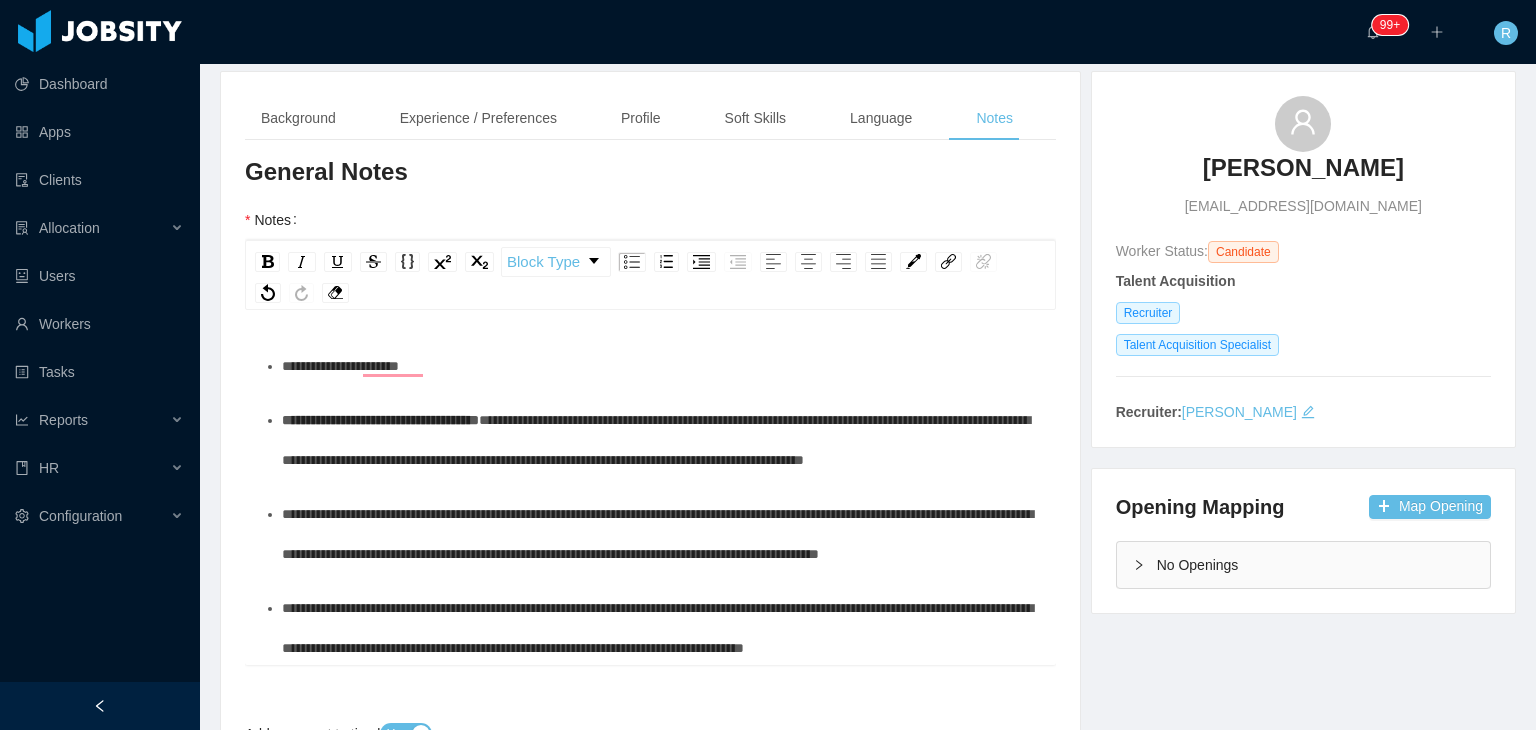 scroll, scrollTop: 44, scrollLeft: 0, axis: vertical 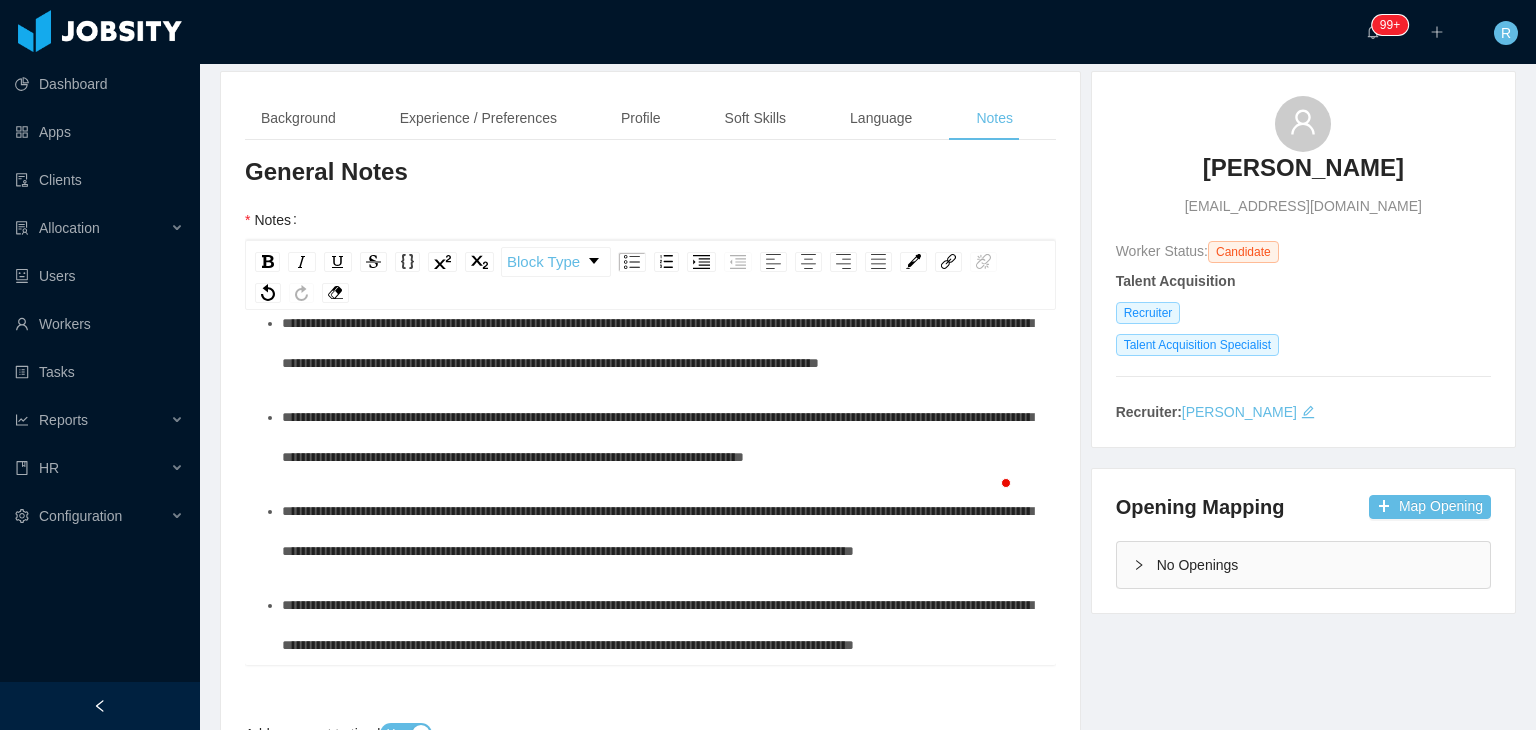 click on "**********" at bounding box center [657, 437] 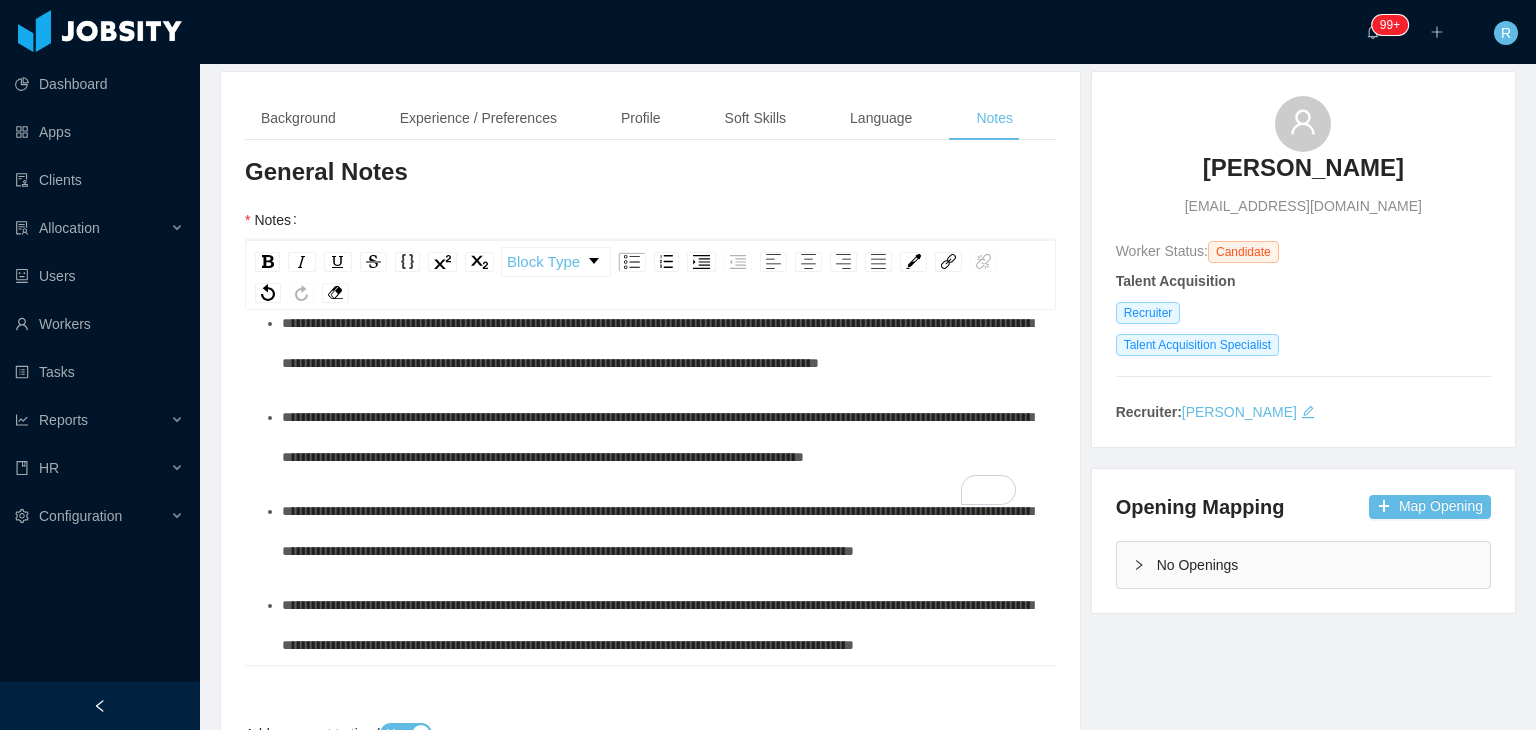 click on "**********" at bounding box center [661, 625] 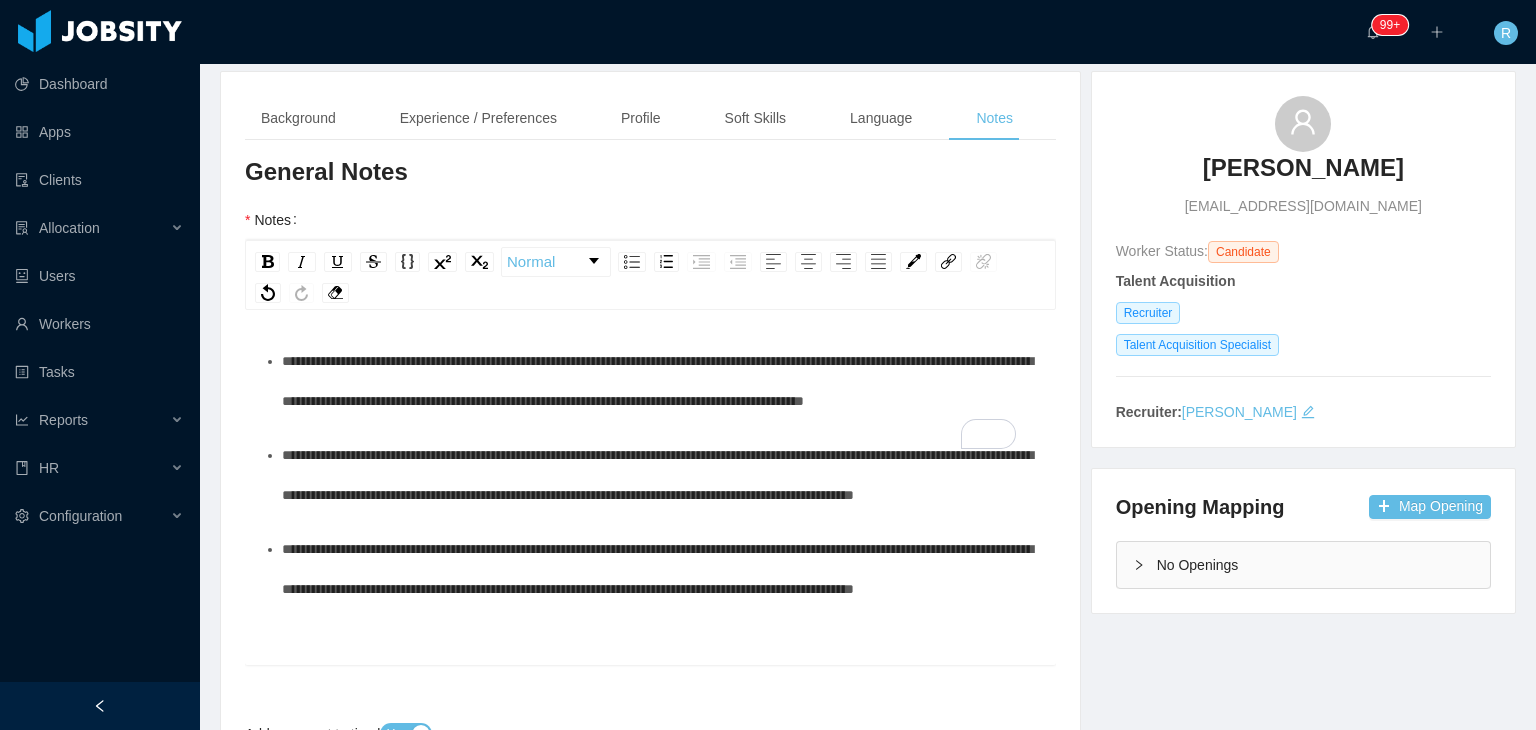 scroll, scrollTop: 426, scrollLeft: 0, axis: vertical 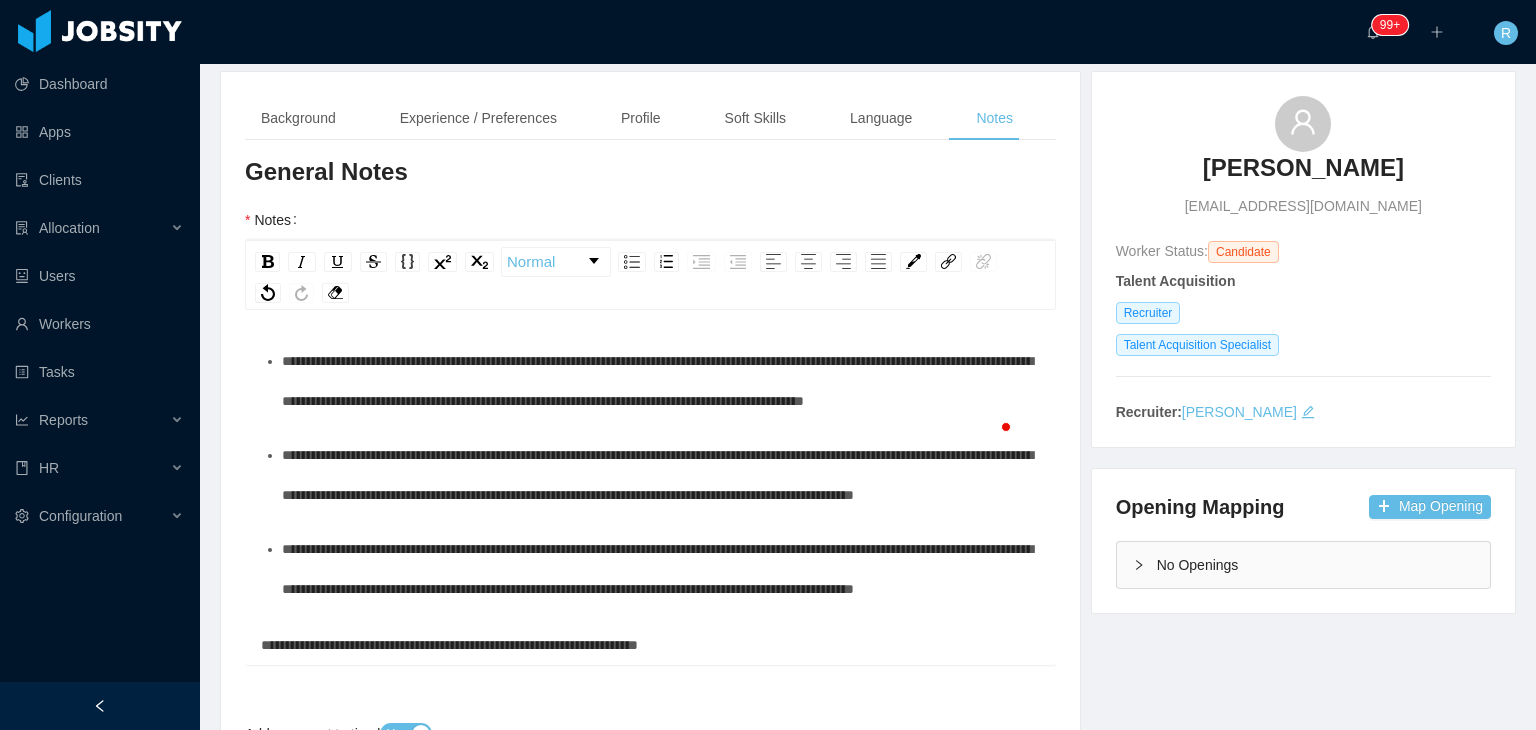 click on "**********" at bounding box center [449, 645] 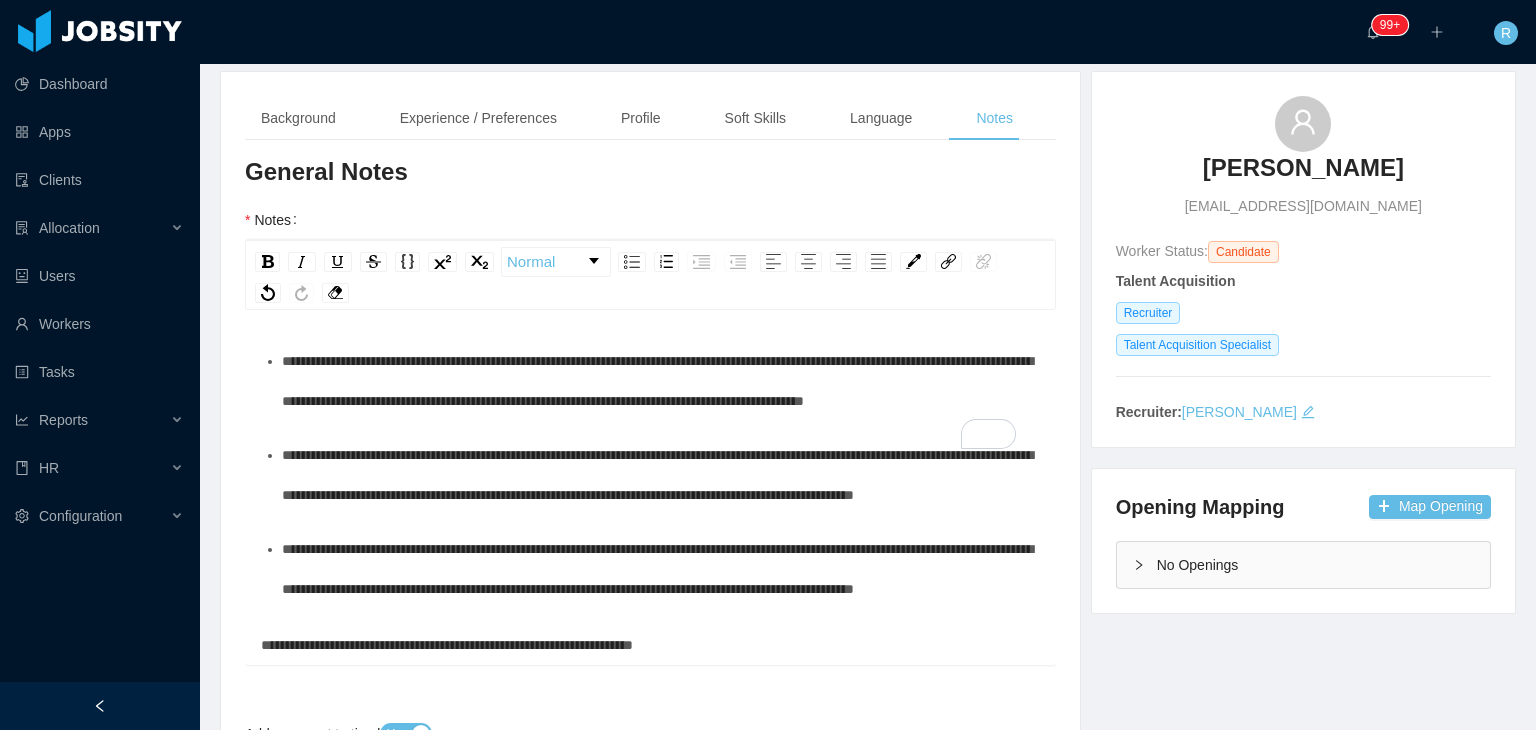 scroll, scrollTop: 0, scrollLeft: 0, axis: both 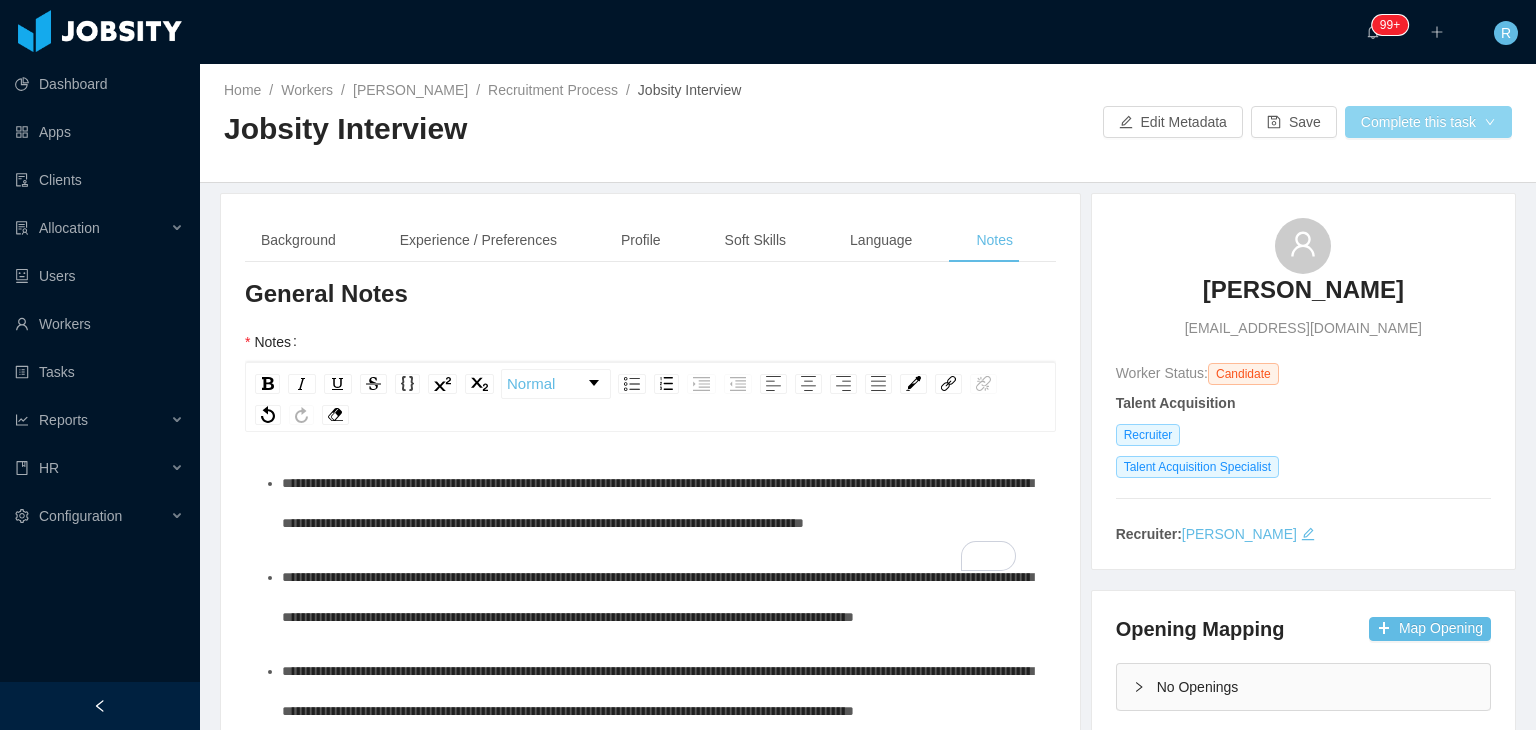 click on "Complete this task" at bounding box center (1428, 122) 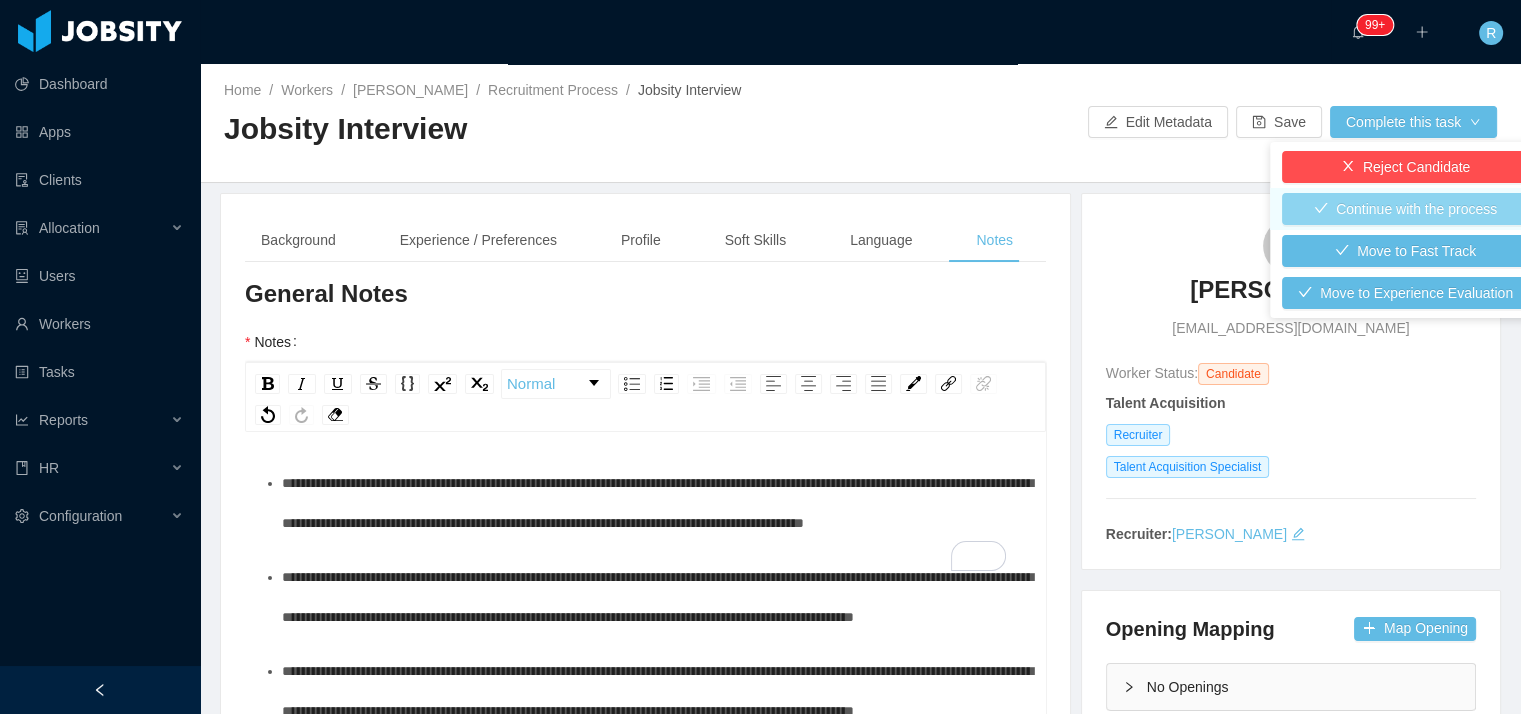 click on "Continue with the process" at bounding box center [1405, 209] 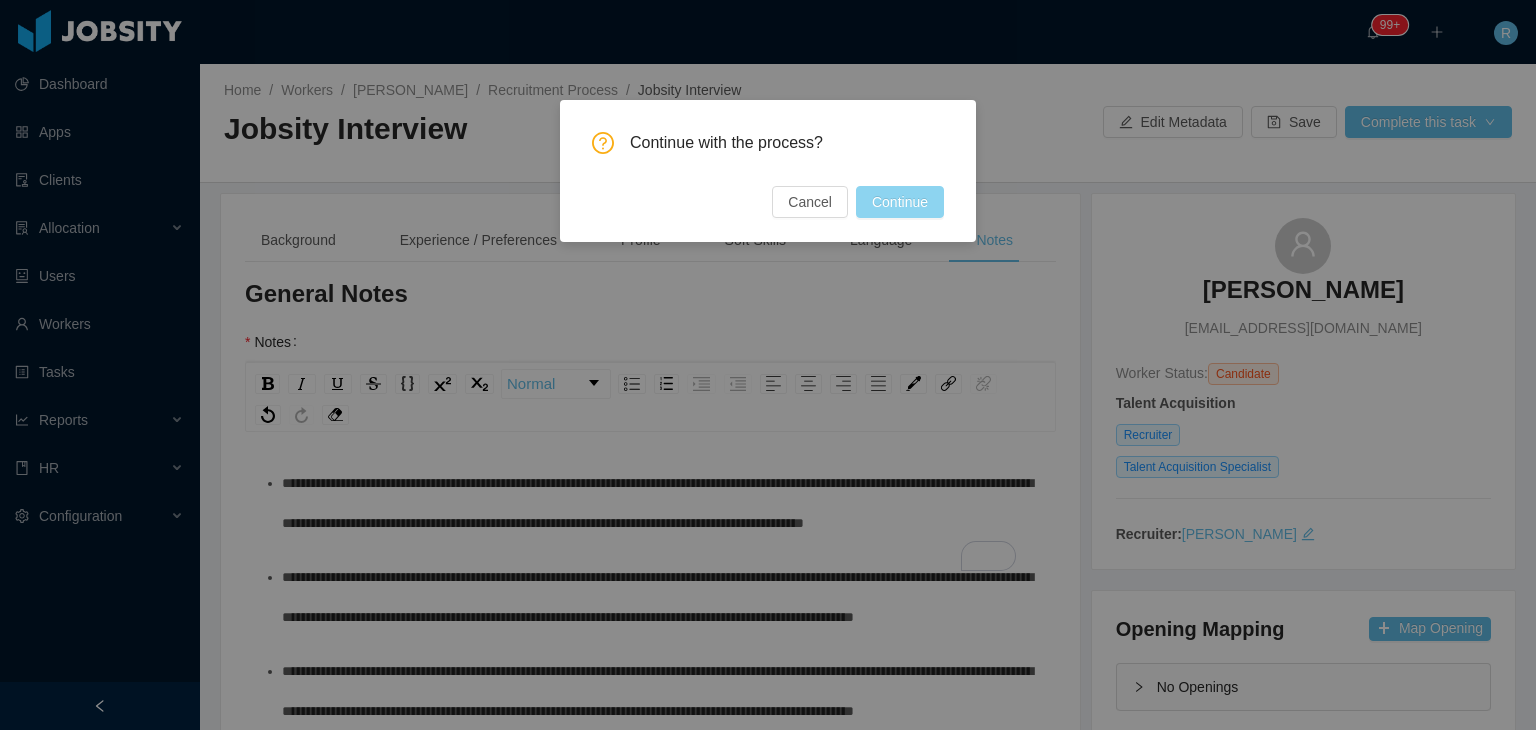 click on "Continue" at bounding box center [900, 202] 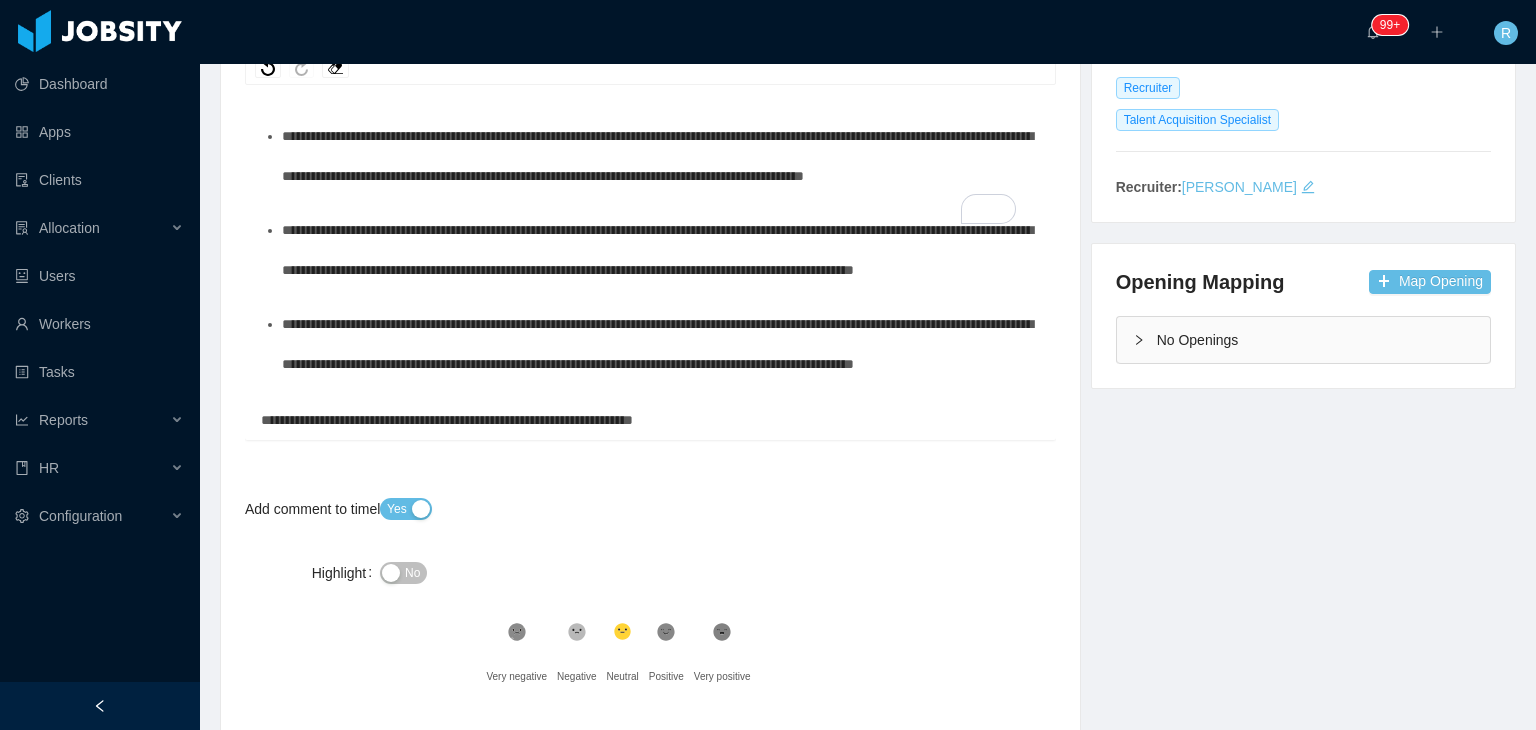 scroll, scrollTop: 0, scrollLeft: 0, axis: both 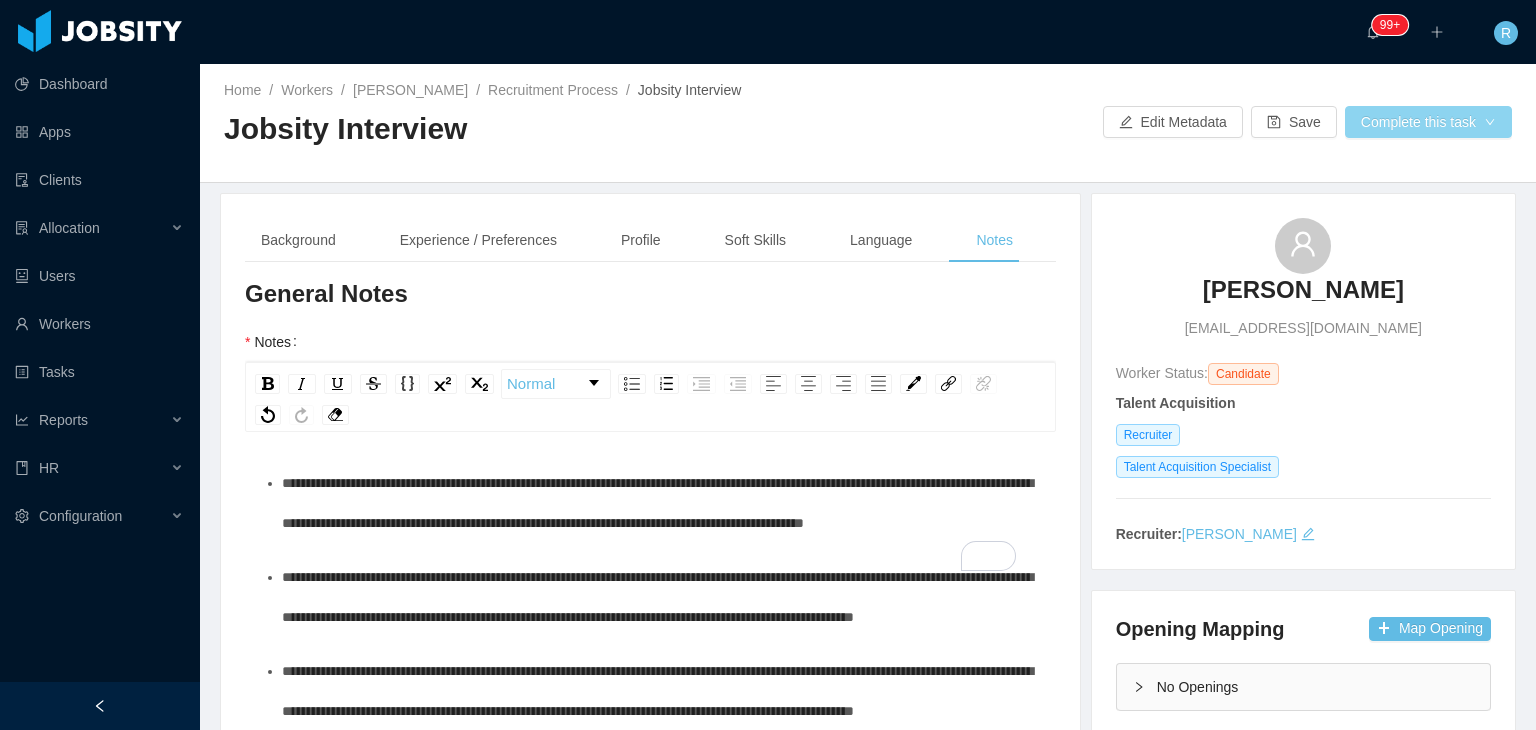 click on "Complete this task" at bounding box center (1428, 122) 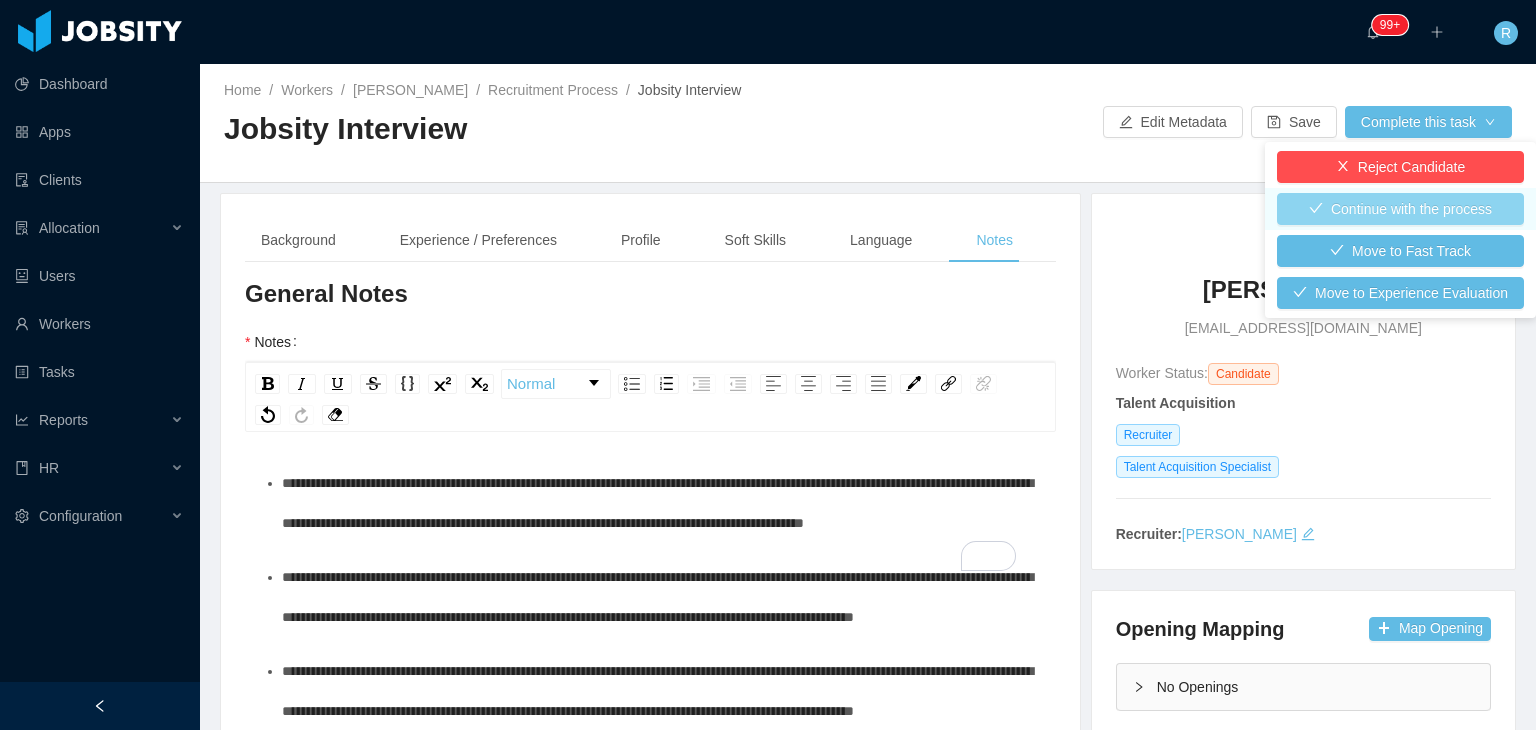 click on "Continue with the process" at bounding box center (1400, 209) 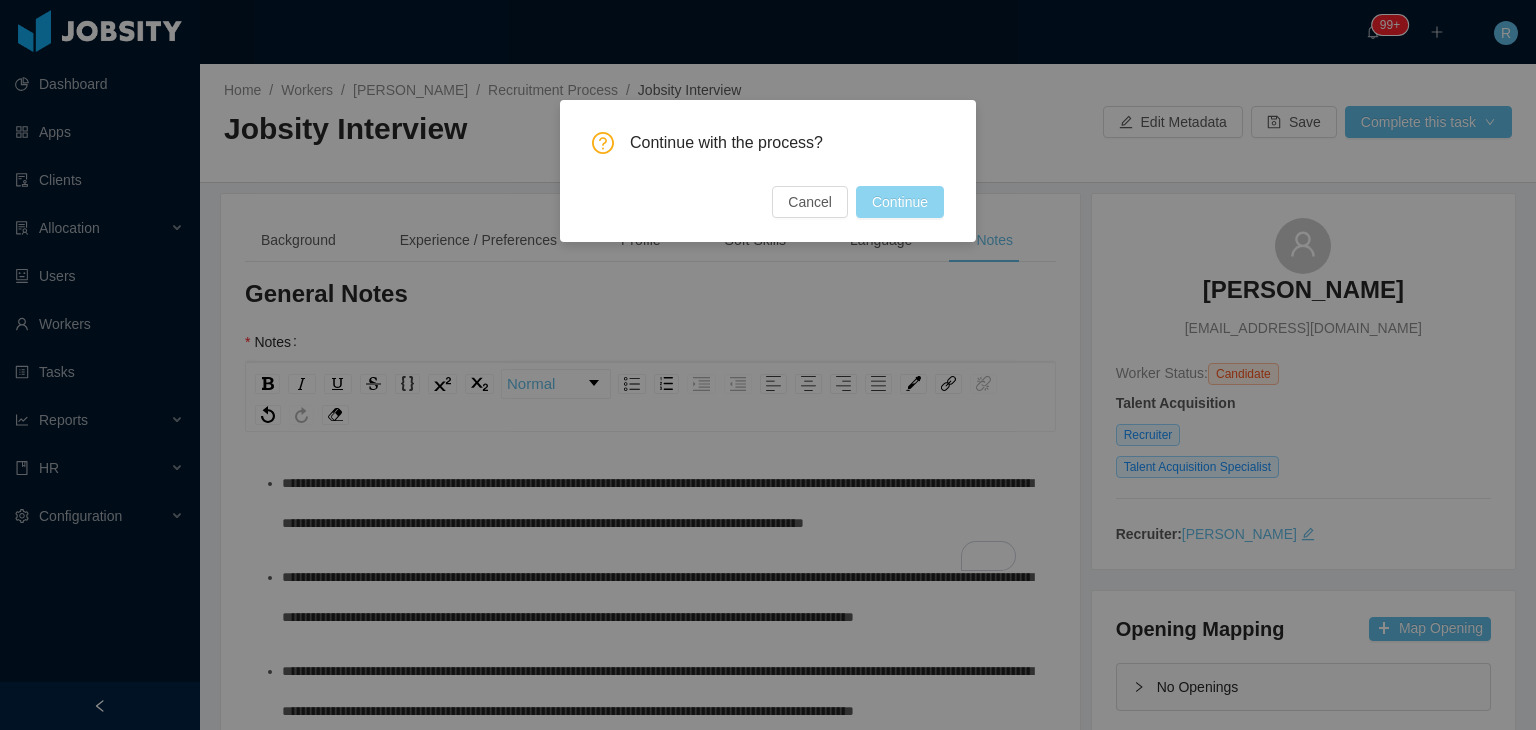 click on "Continue" at bounding box center [900, 202] 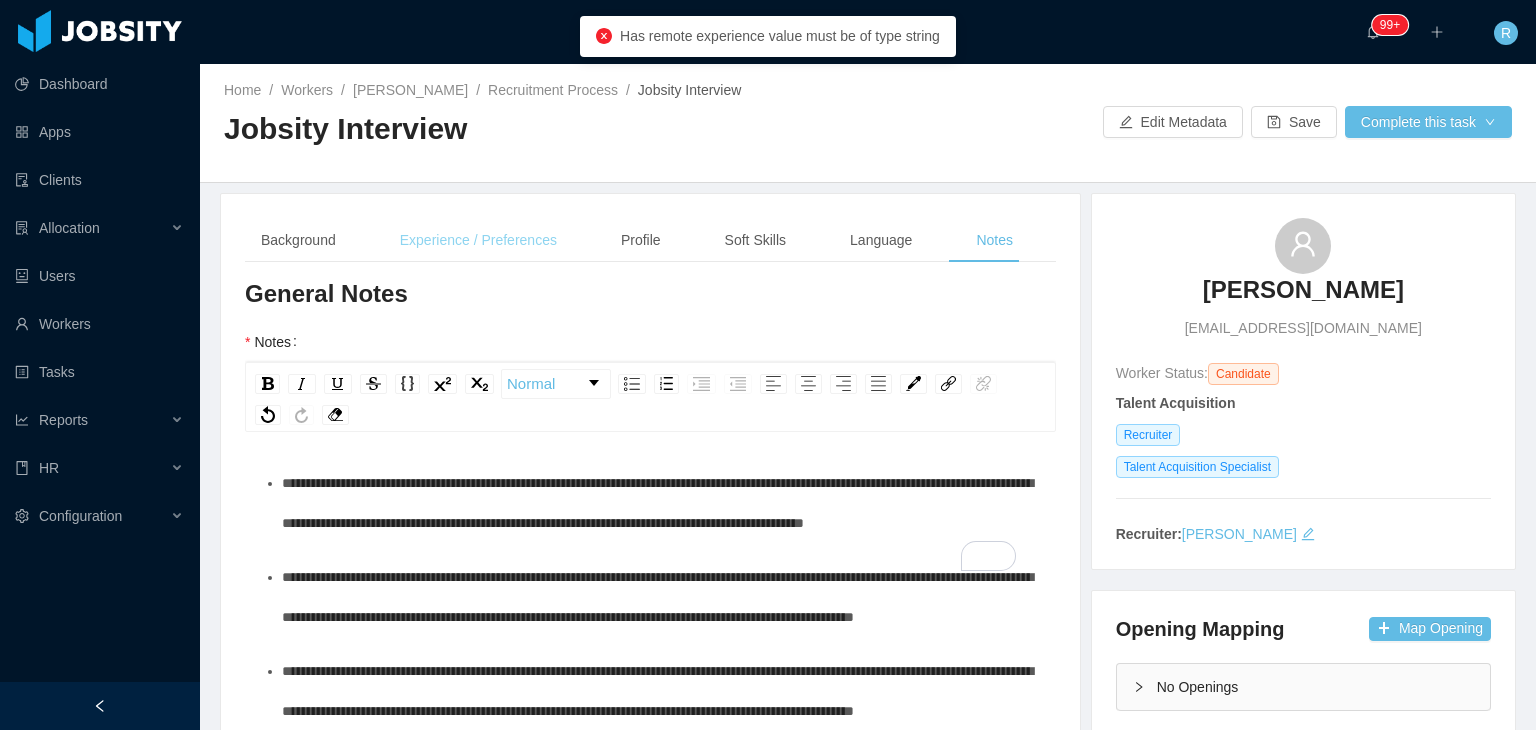 click on "Experience / Preferences" at bounding box center (478, 240) 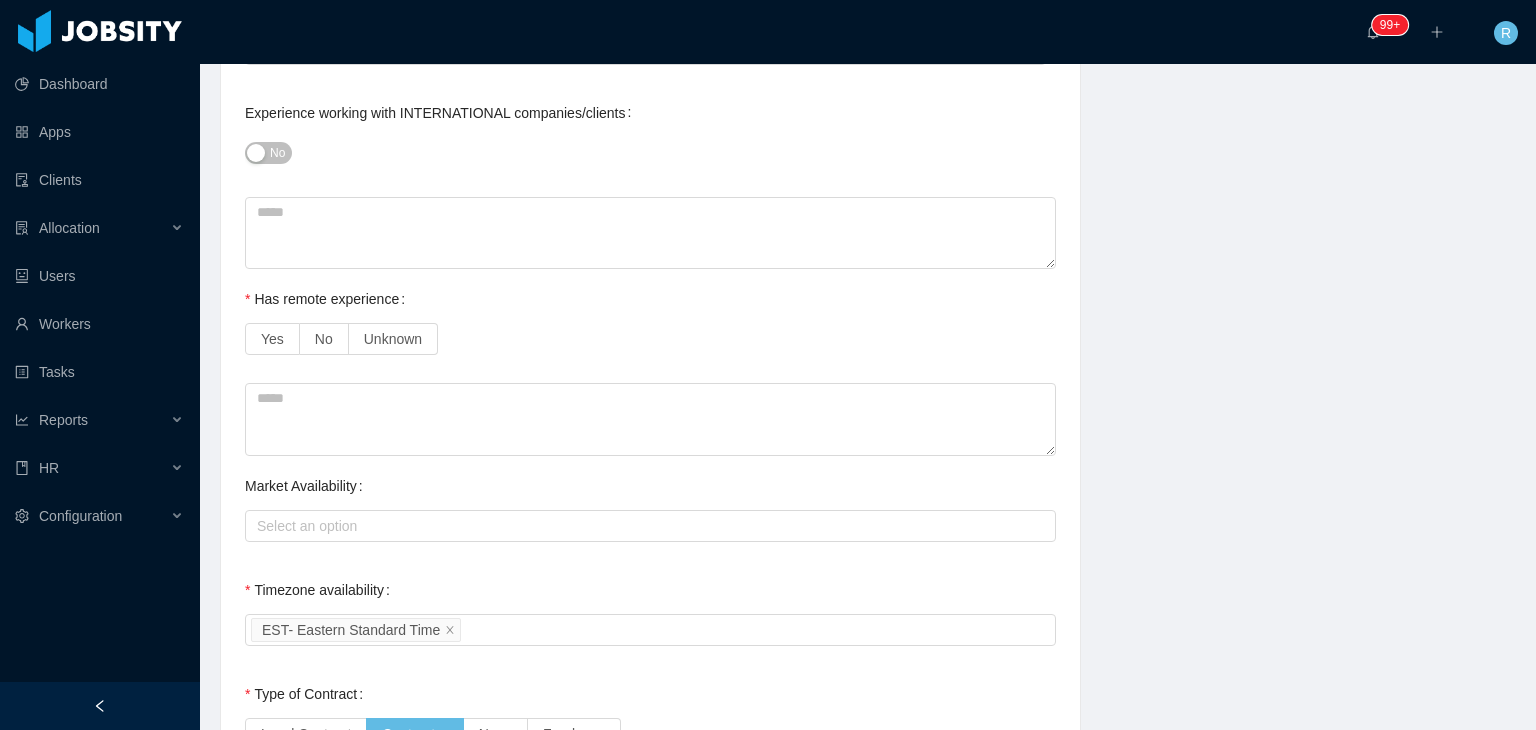 scroll, scrollTop: 1256, scrollLeft: 0, axis: vertical 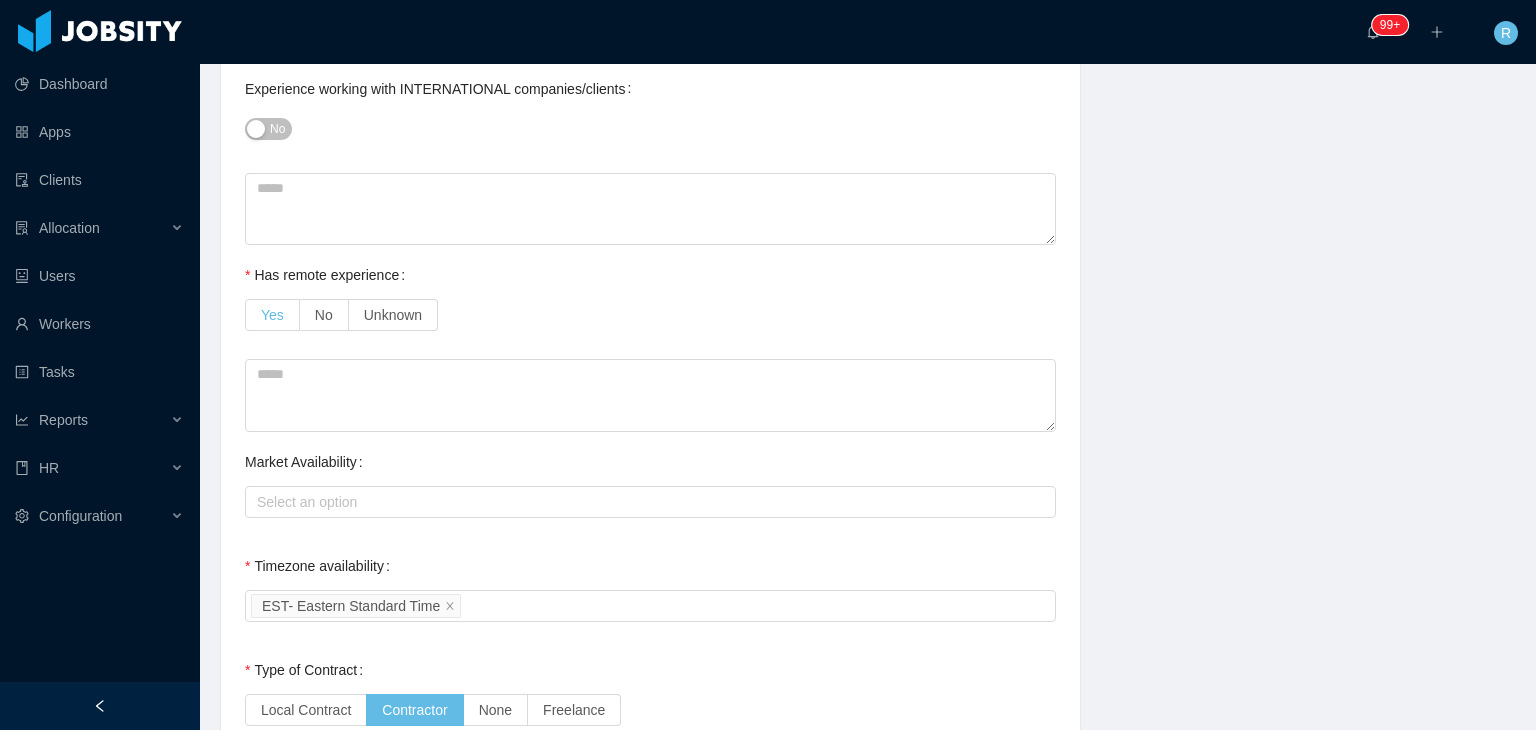 click on "Yes" at bounding box center [272, 315] 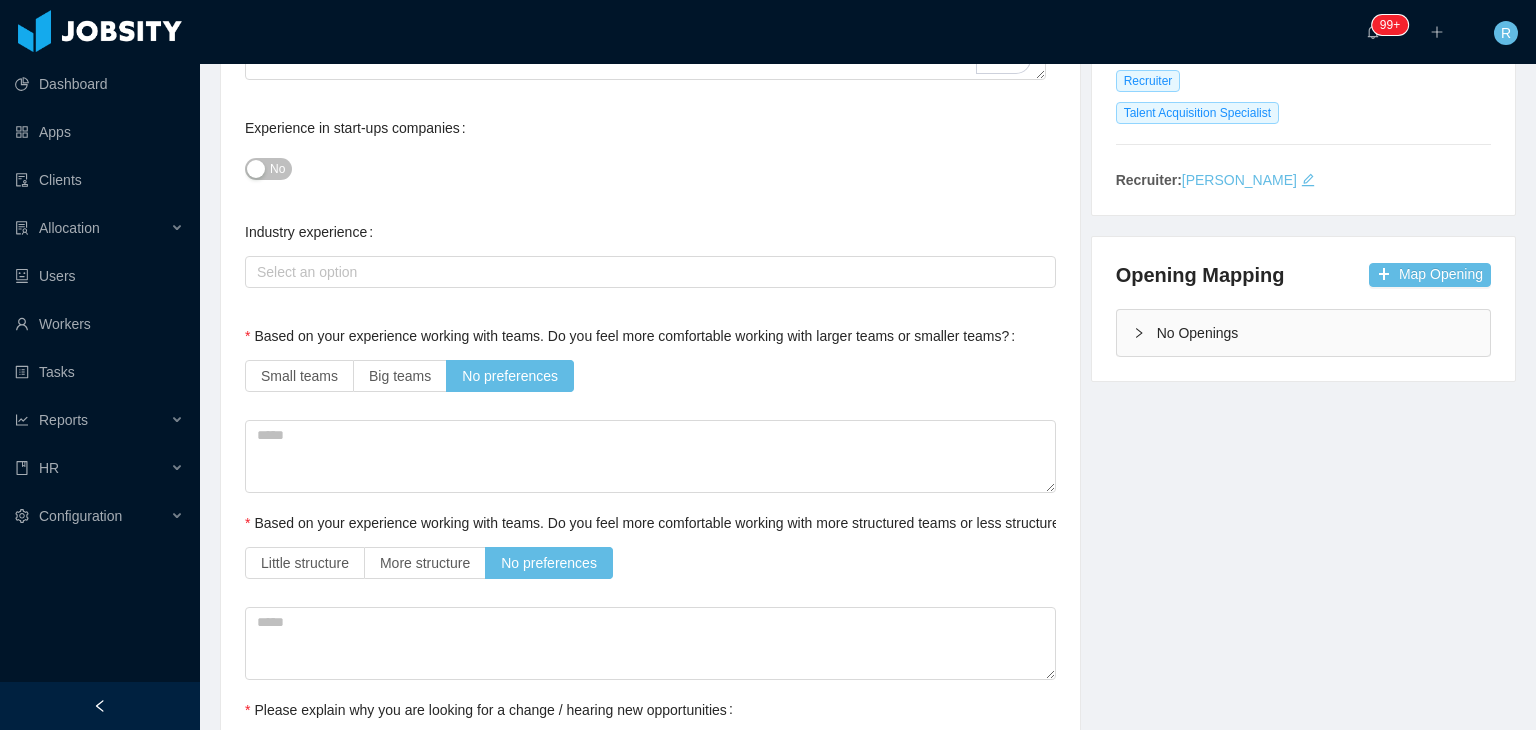 scroll, scrollTop: 0, scrollLeft: 0, axis: both 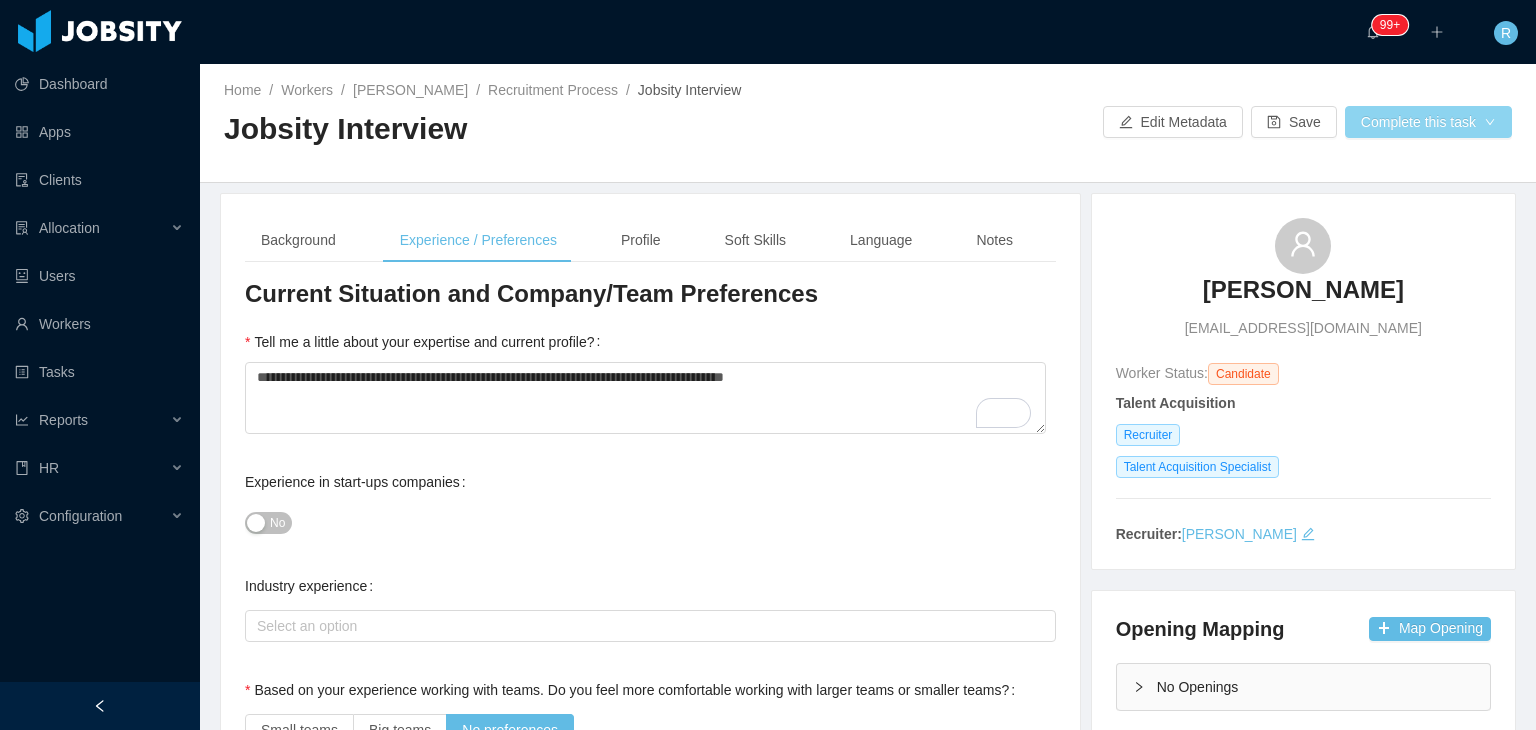 click on "Complete this task" at bounding box center [1428, 122] 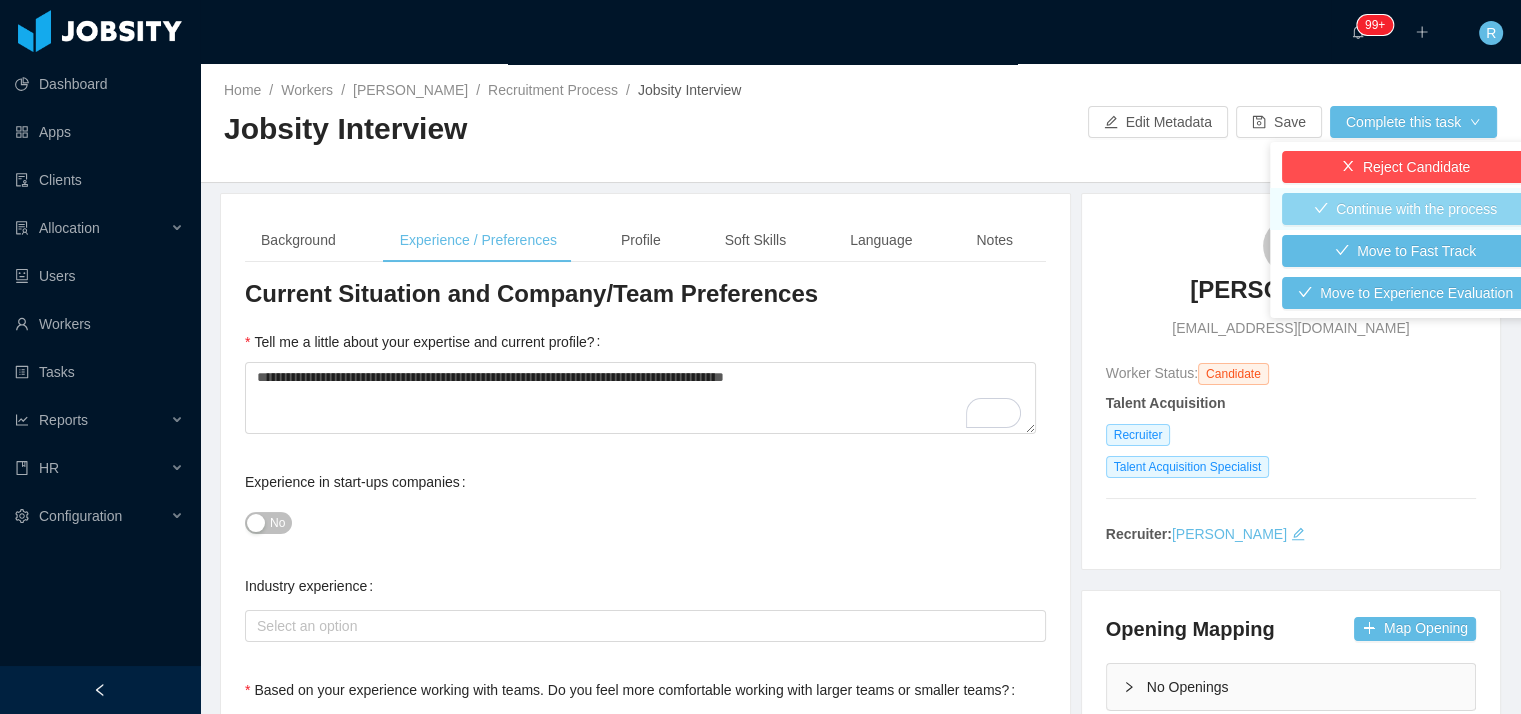 click on "Continue with the process" at bounding box center [1405, 209] 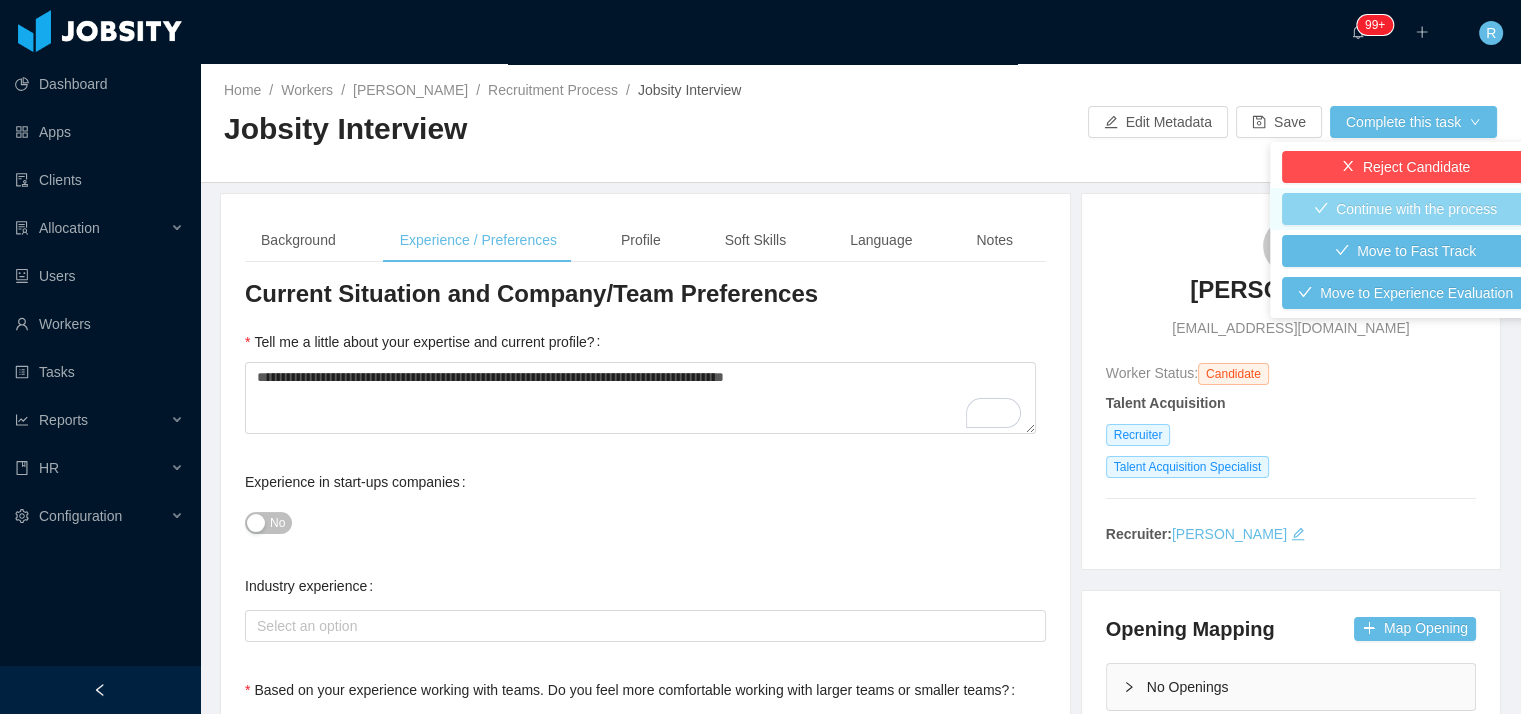 type 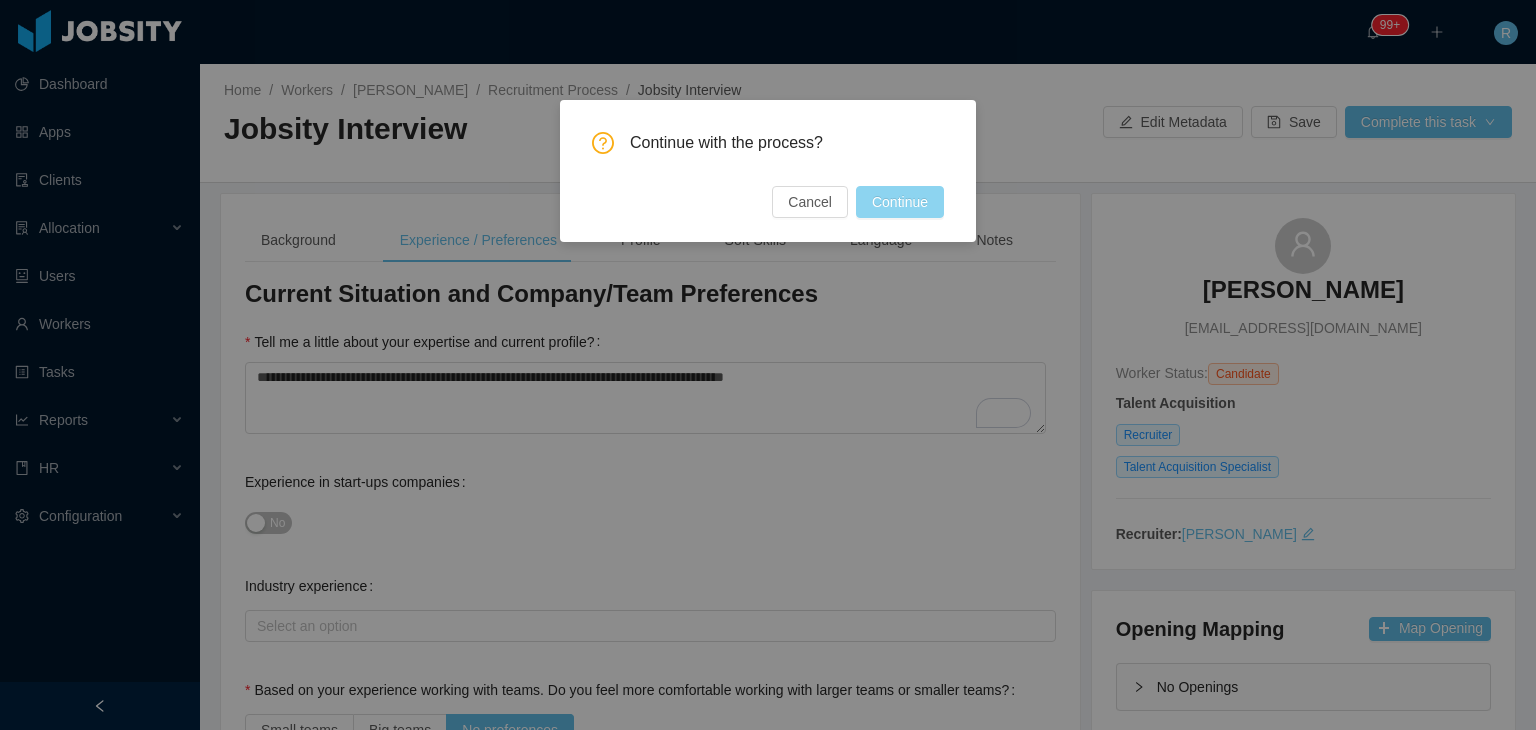 click on "Continue" at bounding box center (900, 202) 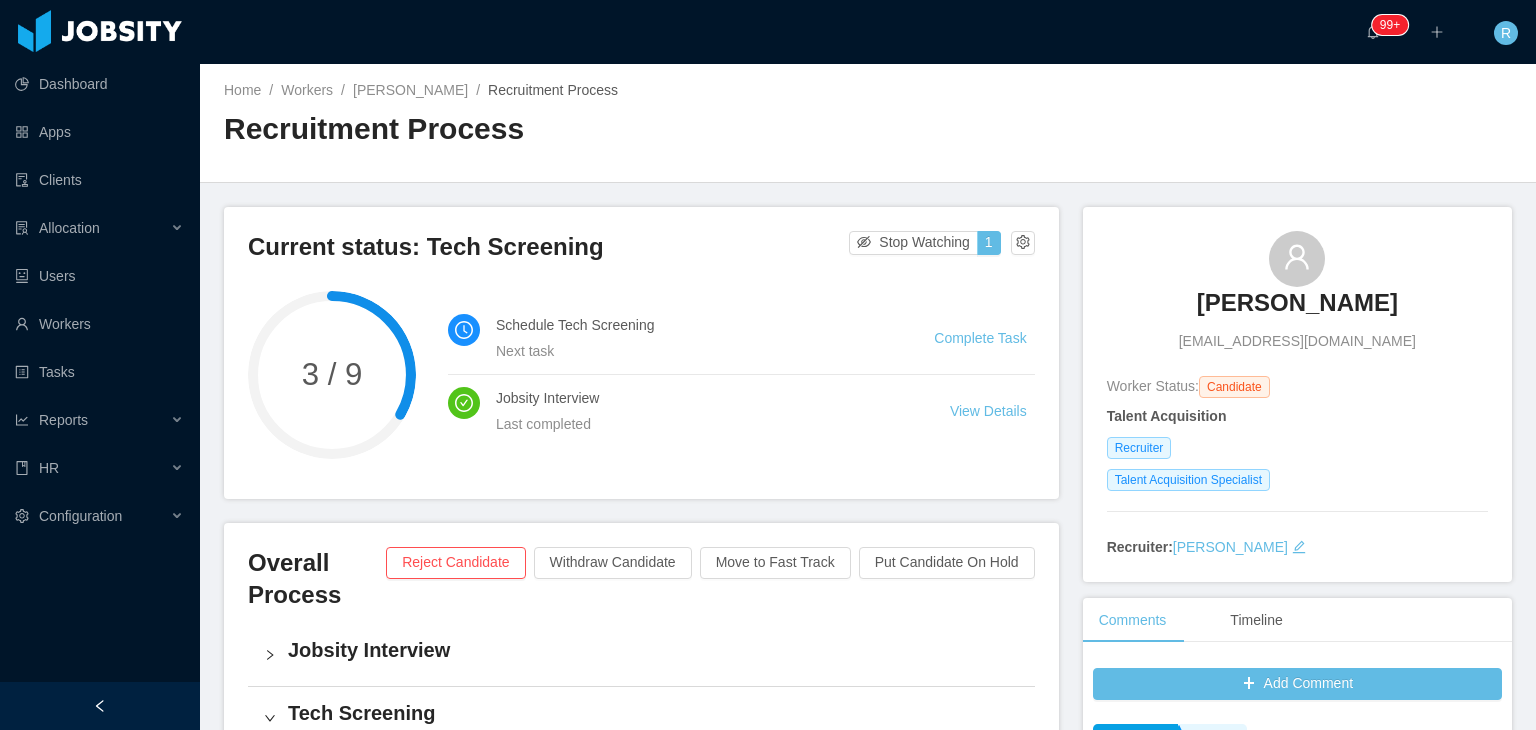 click on "[PERSON_NAME]" at bounding box center (1297, 303) 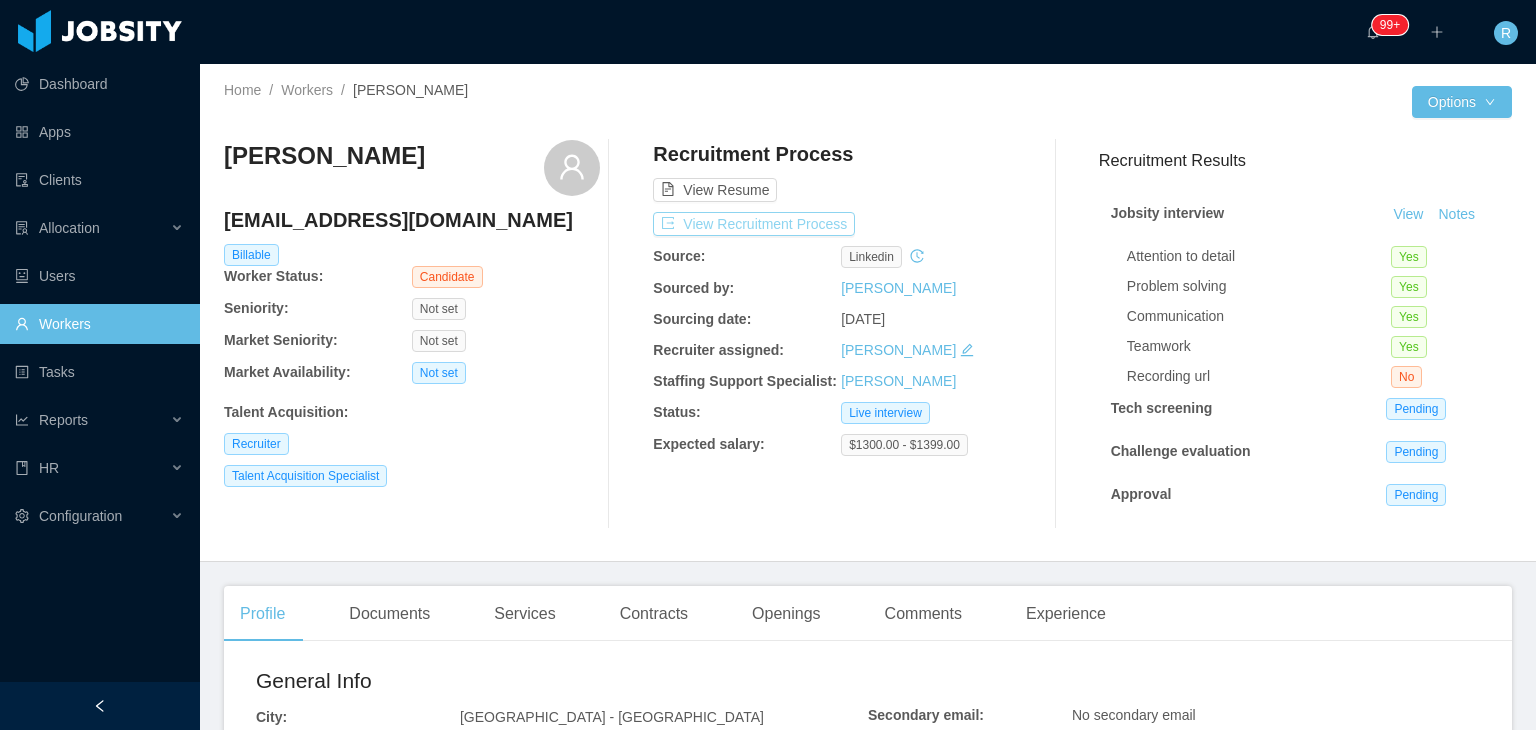 click on "View Recruitment Process" at bounding box center [754, 224] 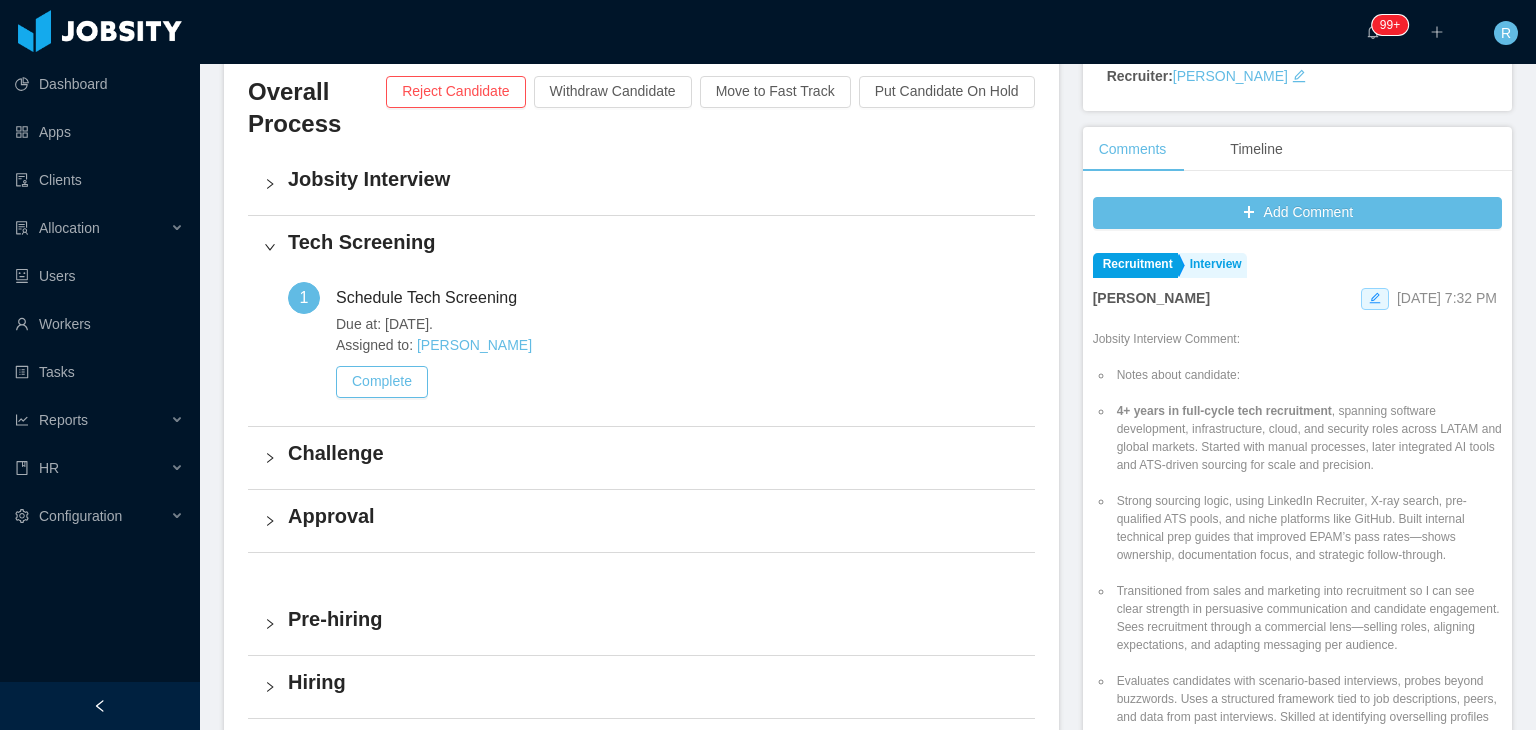 scroll, scrollTop: 482, scrollLeft: 0, axis: vertical 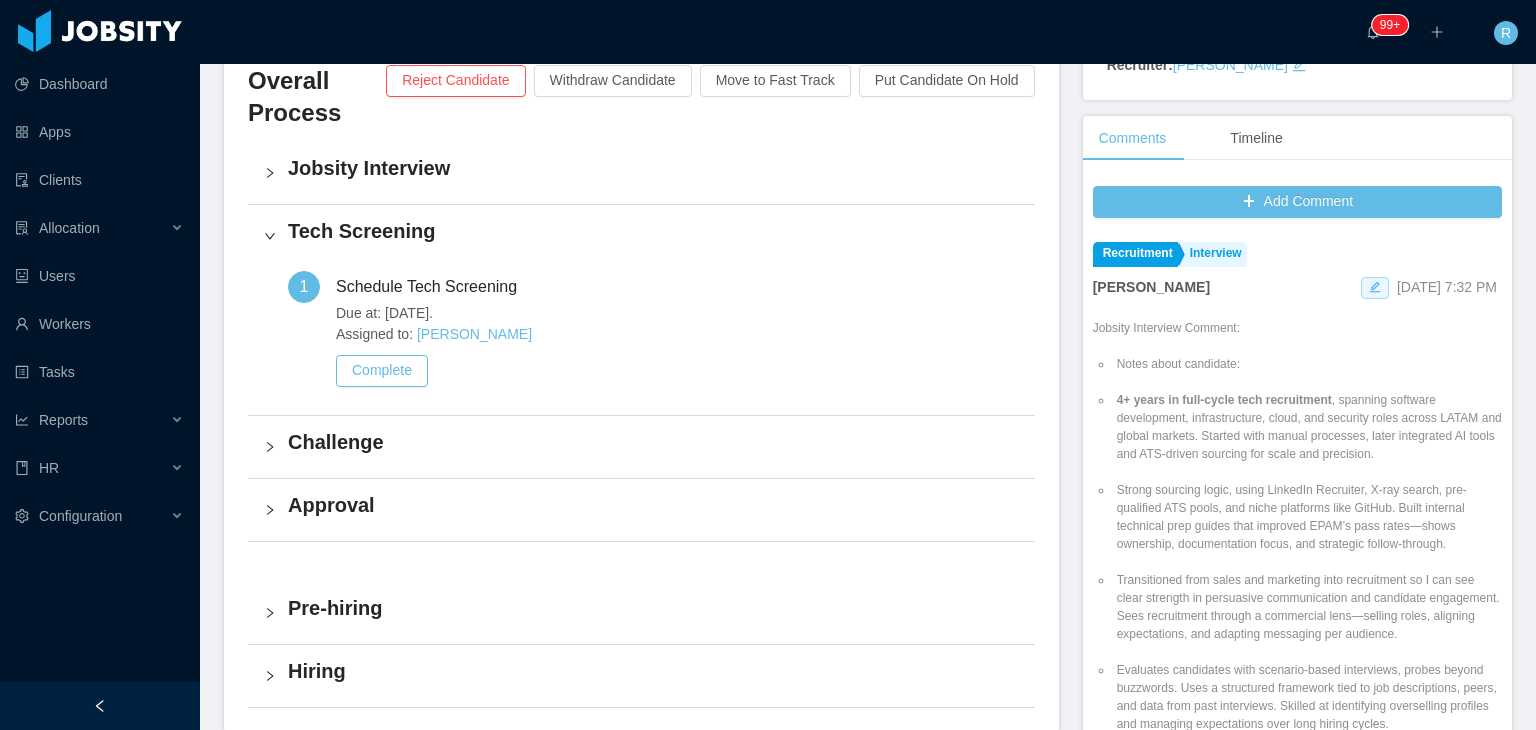 click at bounding box center [1375, 288] 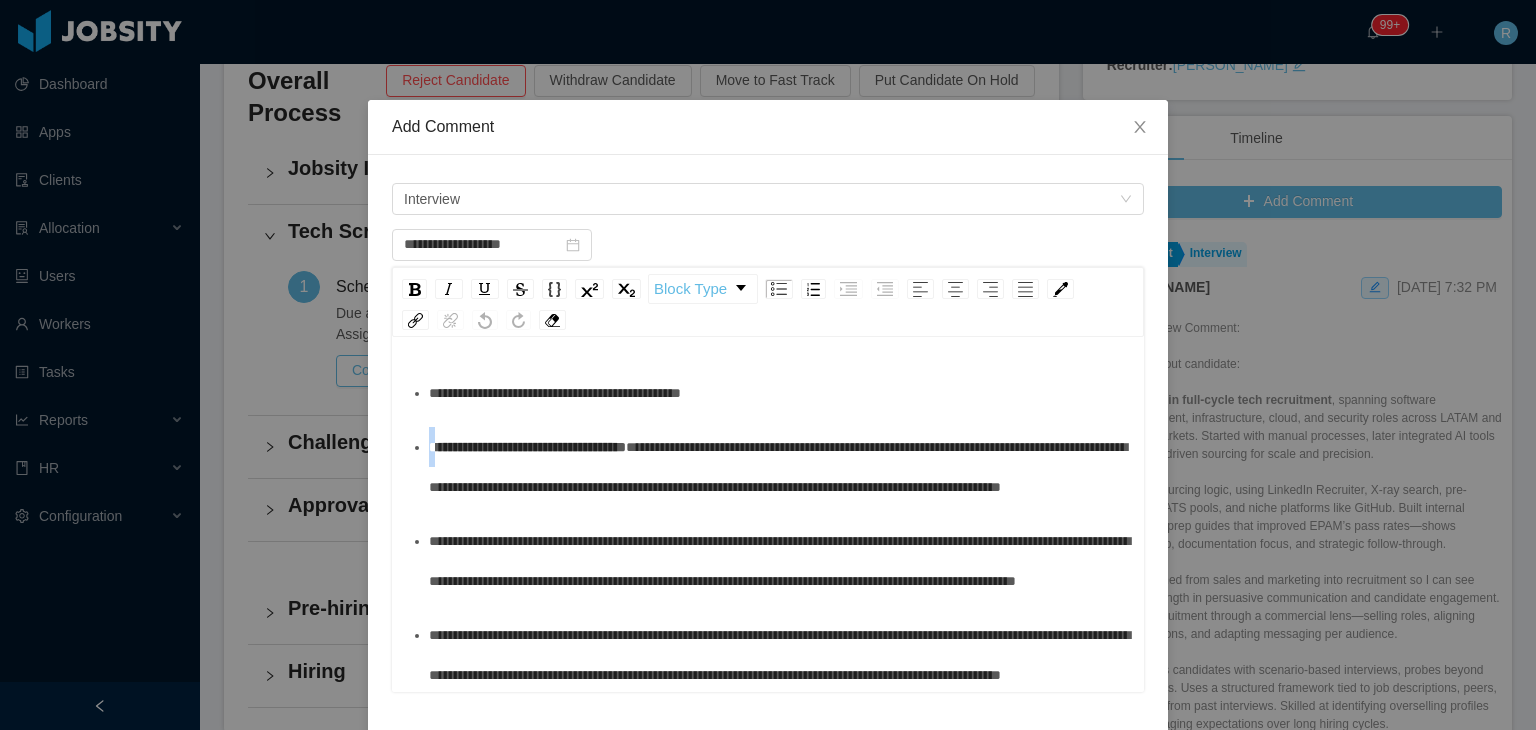 click on "**********" at bounding box center [527, 447] 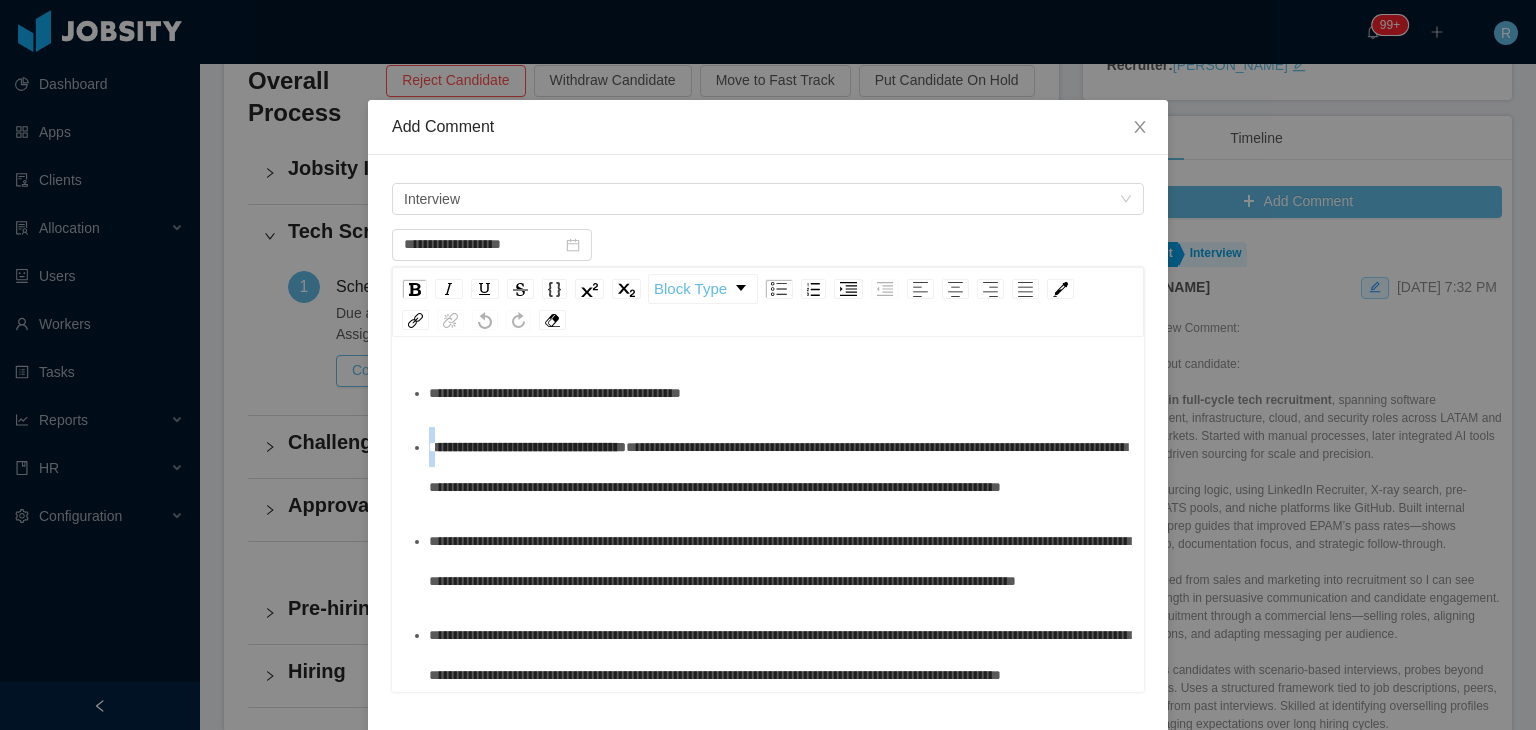 click on "**********" at bounding box center (527, 447) 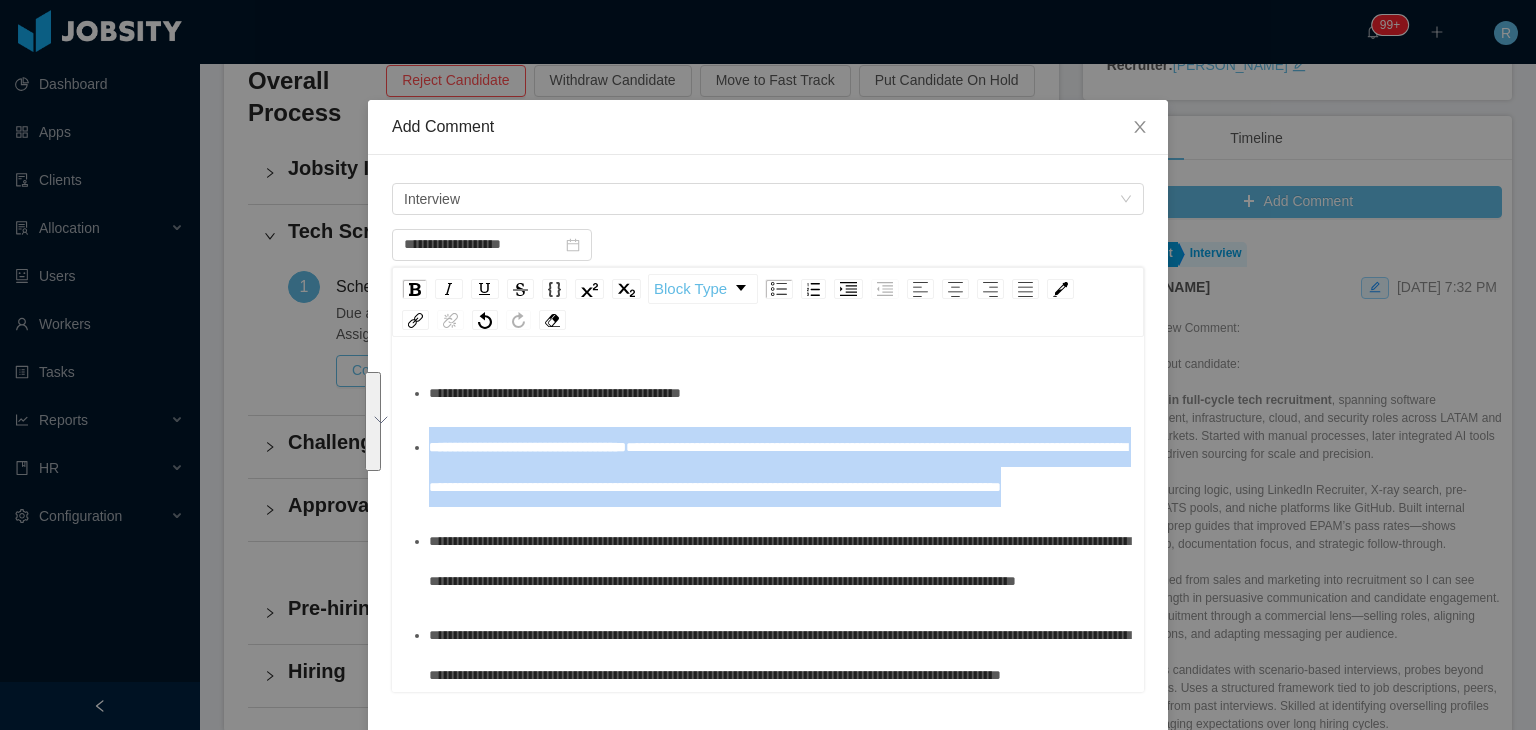 drag, startPoint x: 680, startPoint y: 529, endPoint x: 412, endPoint y: 433, distance: 284.67526 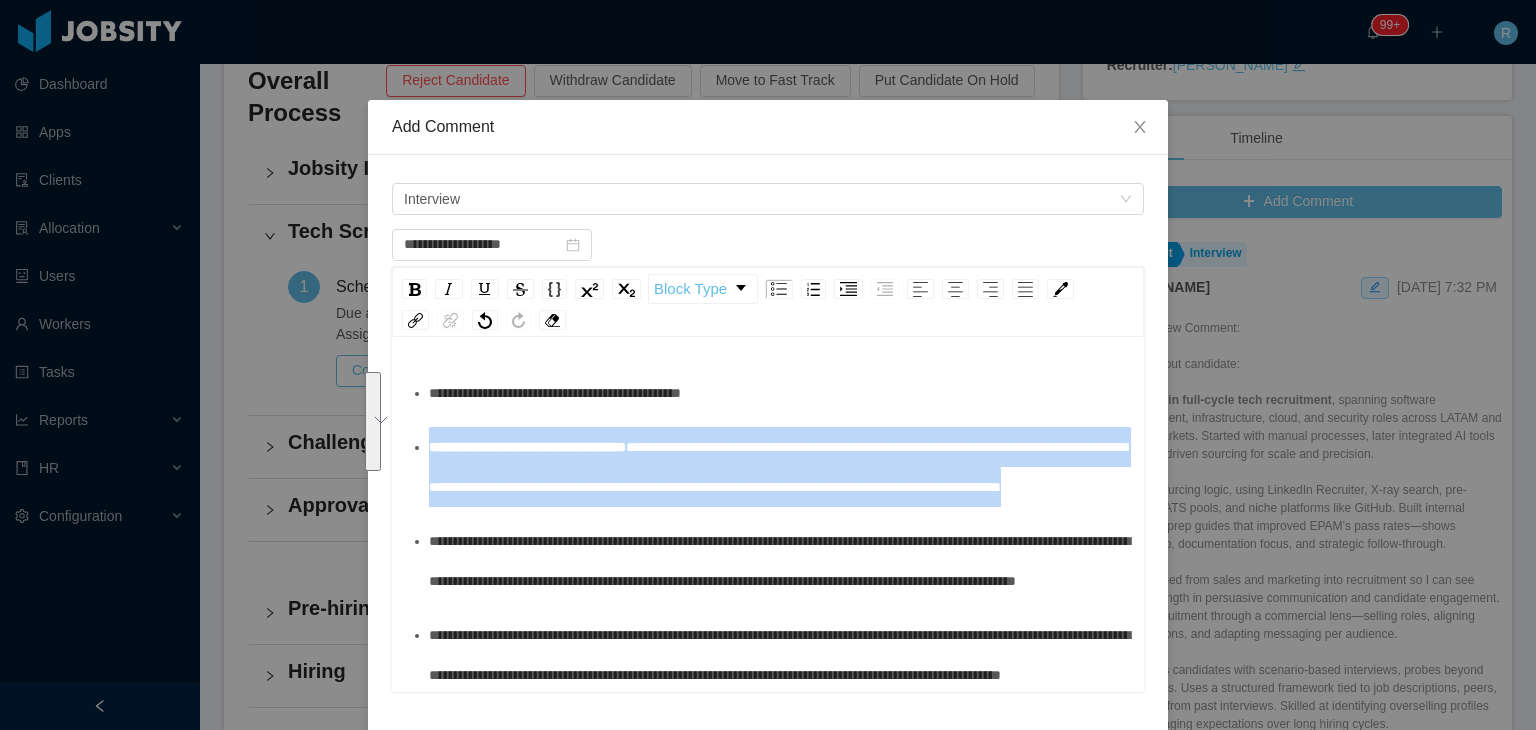 scroll, scrollTop: 164, scrollLeft: 0, axis: vertical 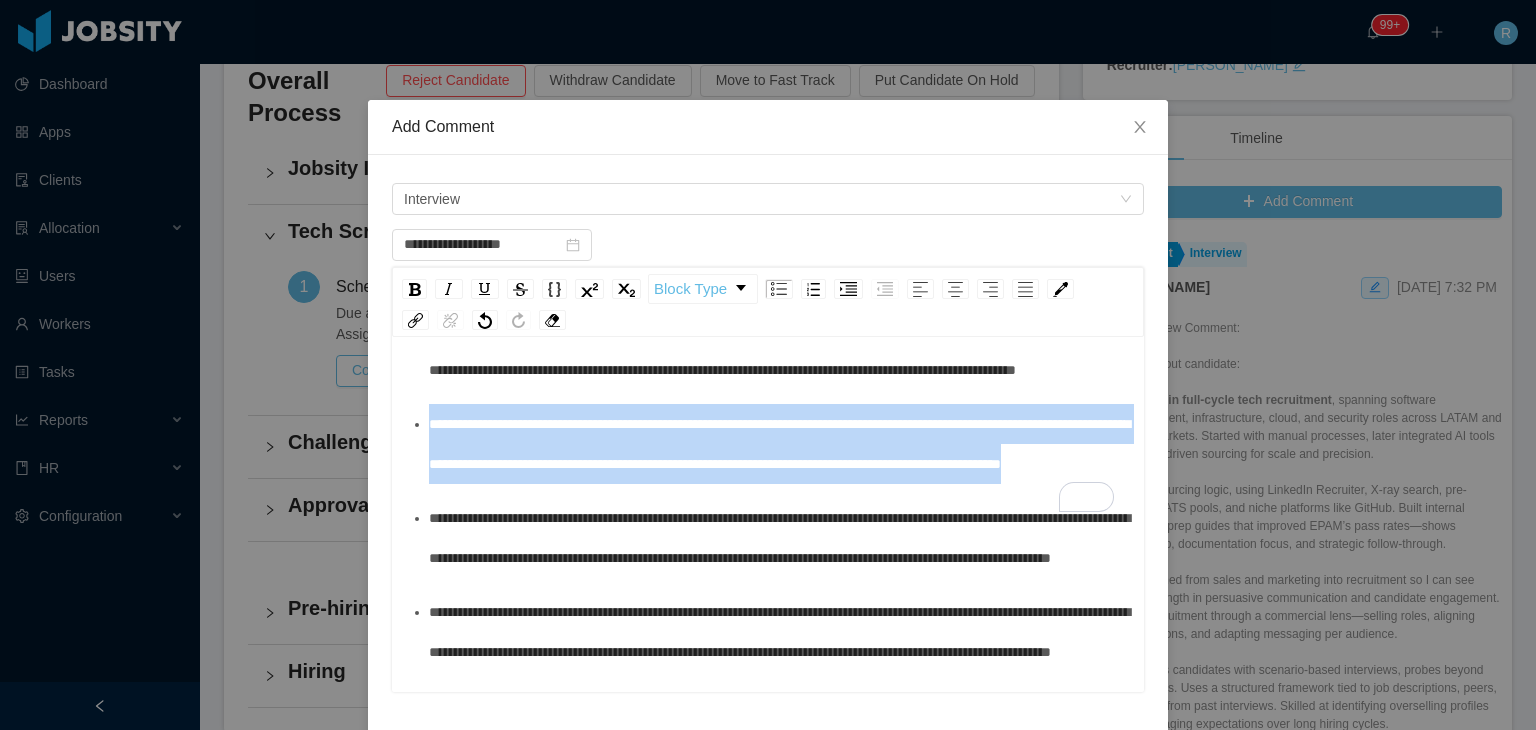 drag, startPoint x: 419, startPoint y: 501, endPoint x: 840, endPoint y: 565, distance: 425.83682 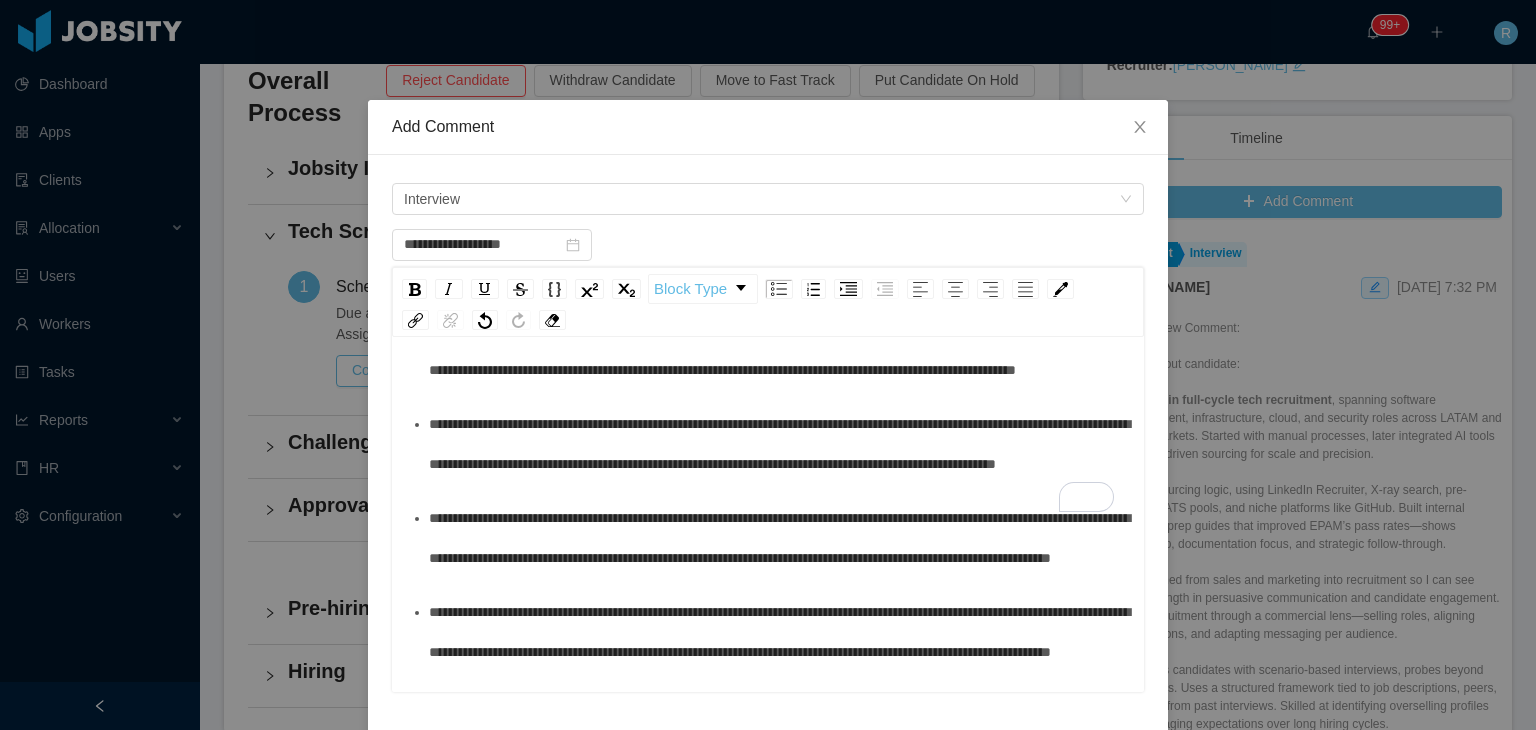 type 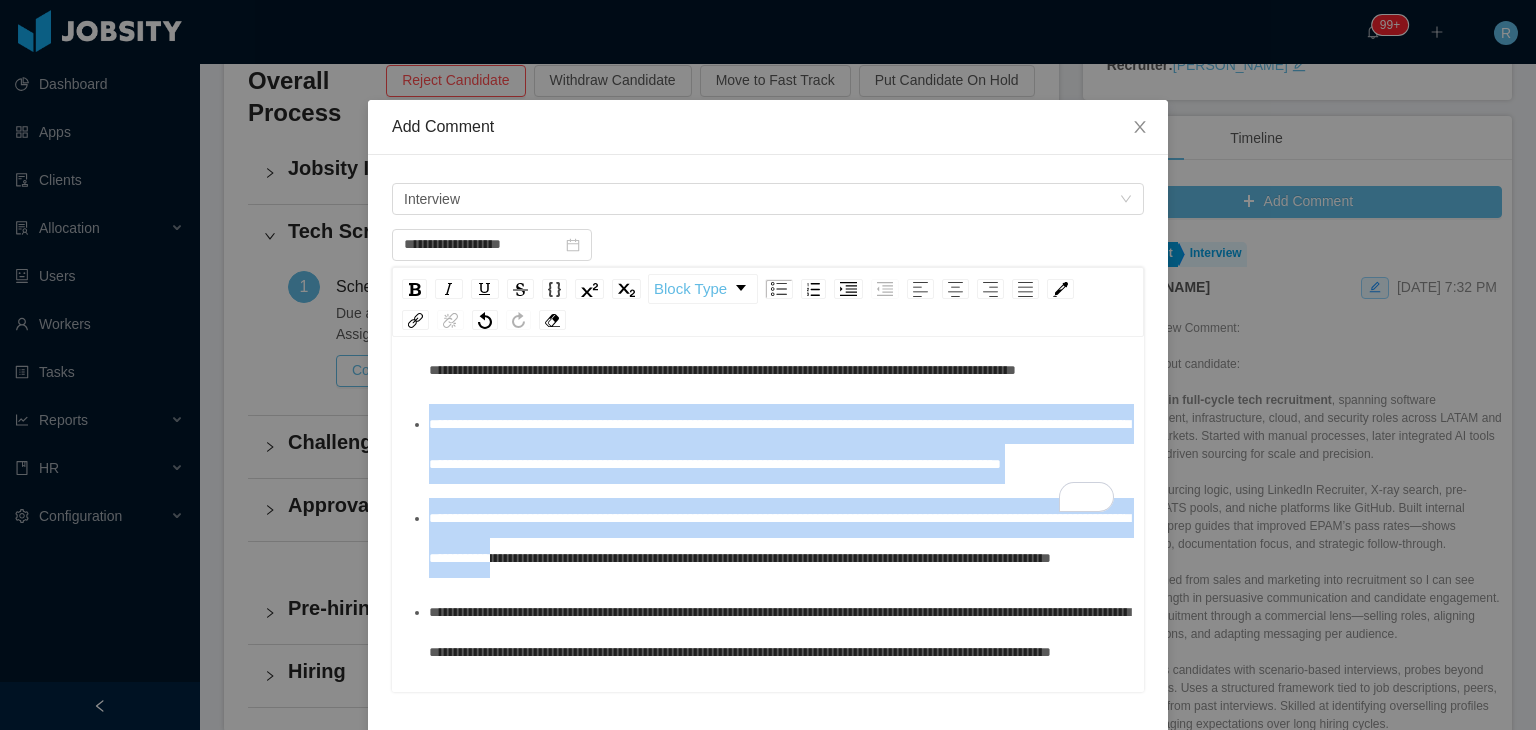 scroll, scrollTop: 446, scrollLeft: 0, axis: vertical 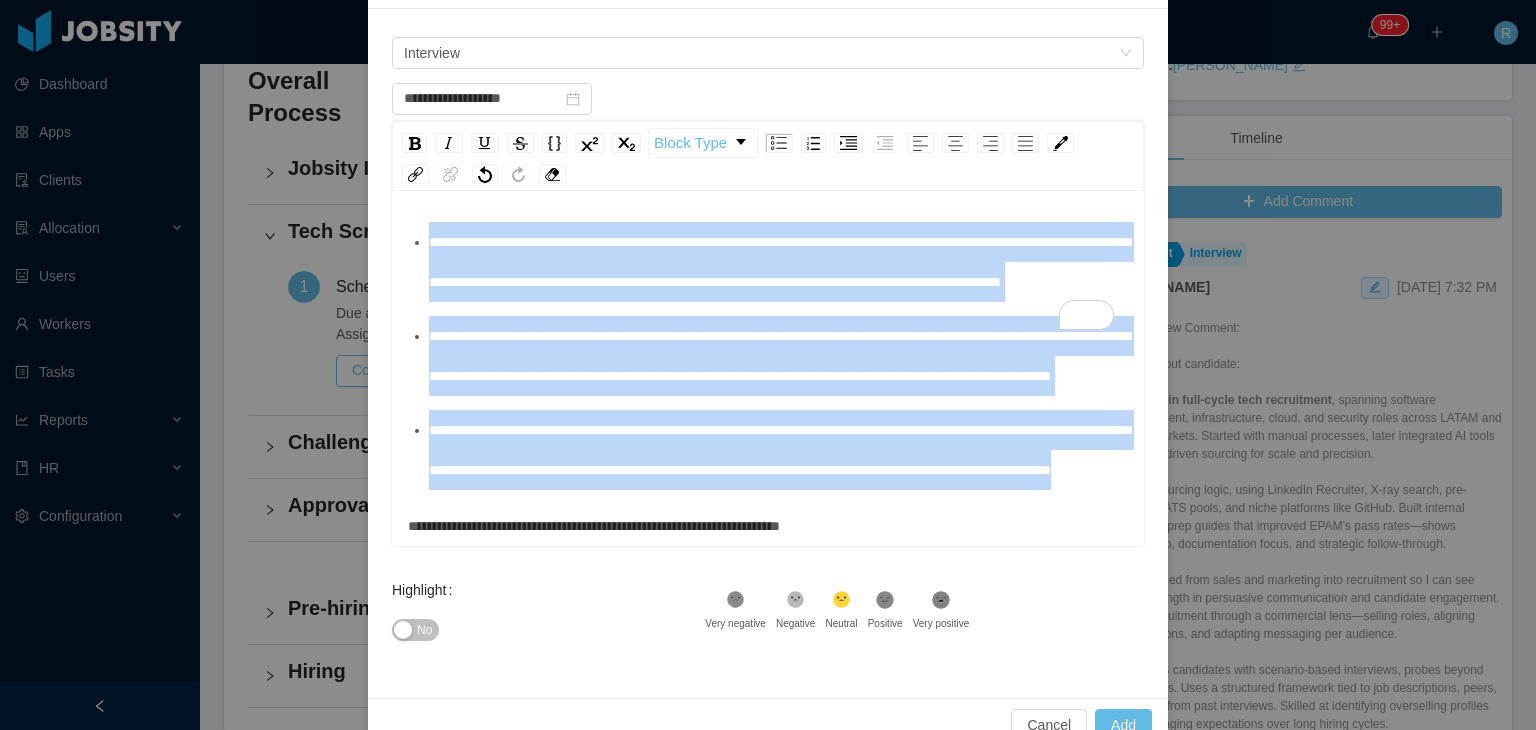 drag, startPoint x: 419, startPoint y: 501, endPoint x: 677, endPoint y: 474, distance: 259.40894 